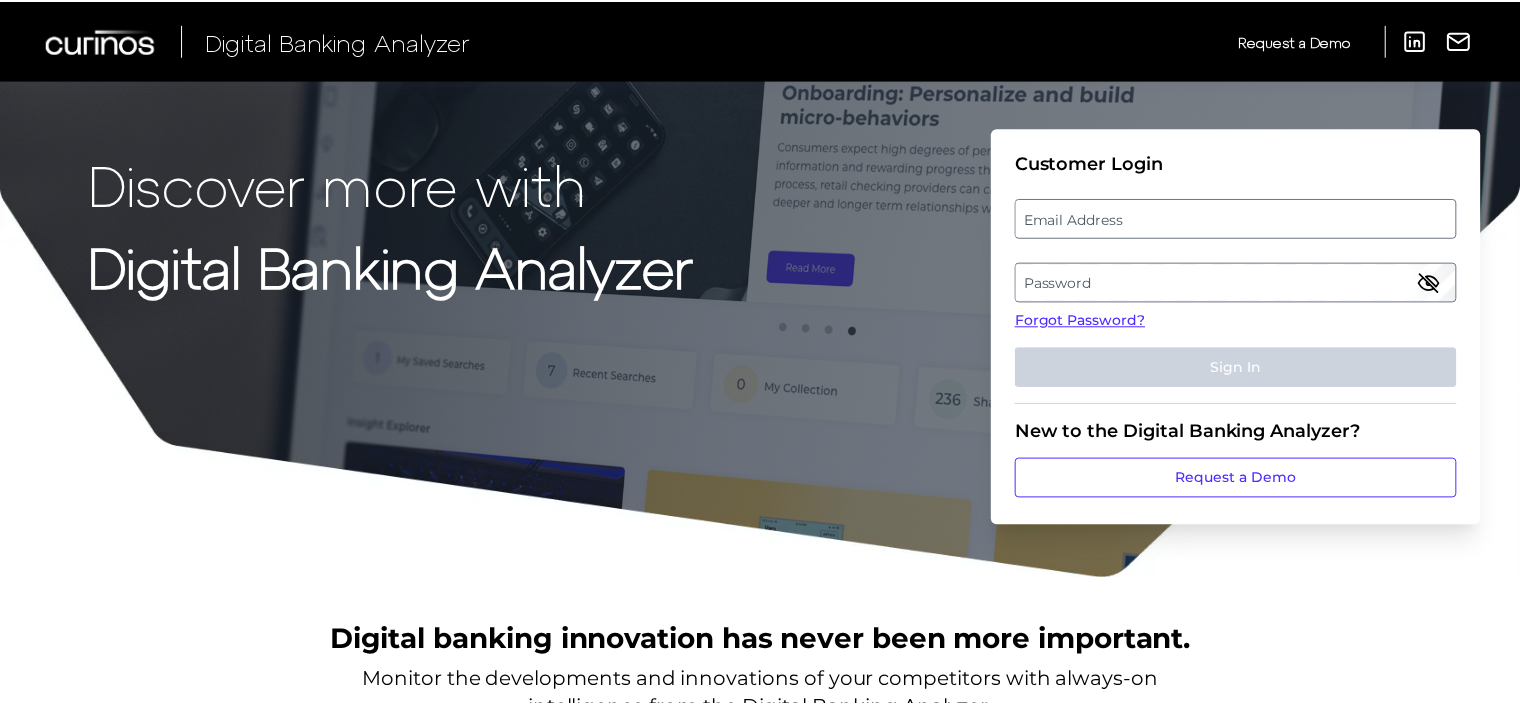 scroll, scrollTop: 0, scrollLeft: 0, axis: both 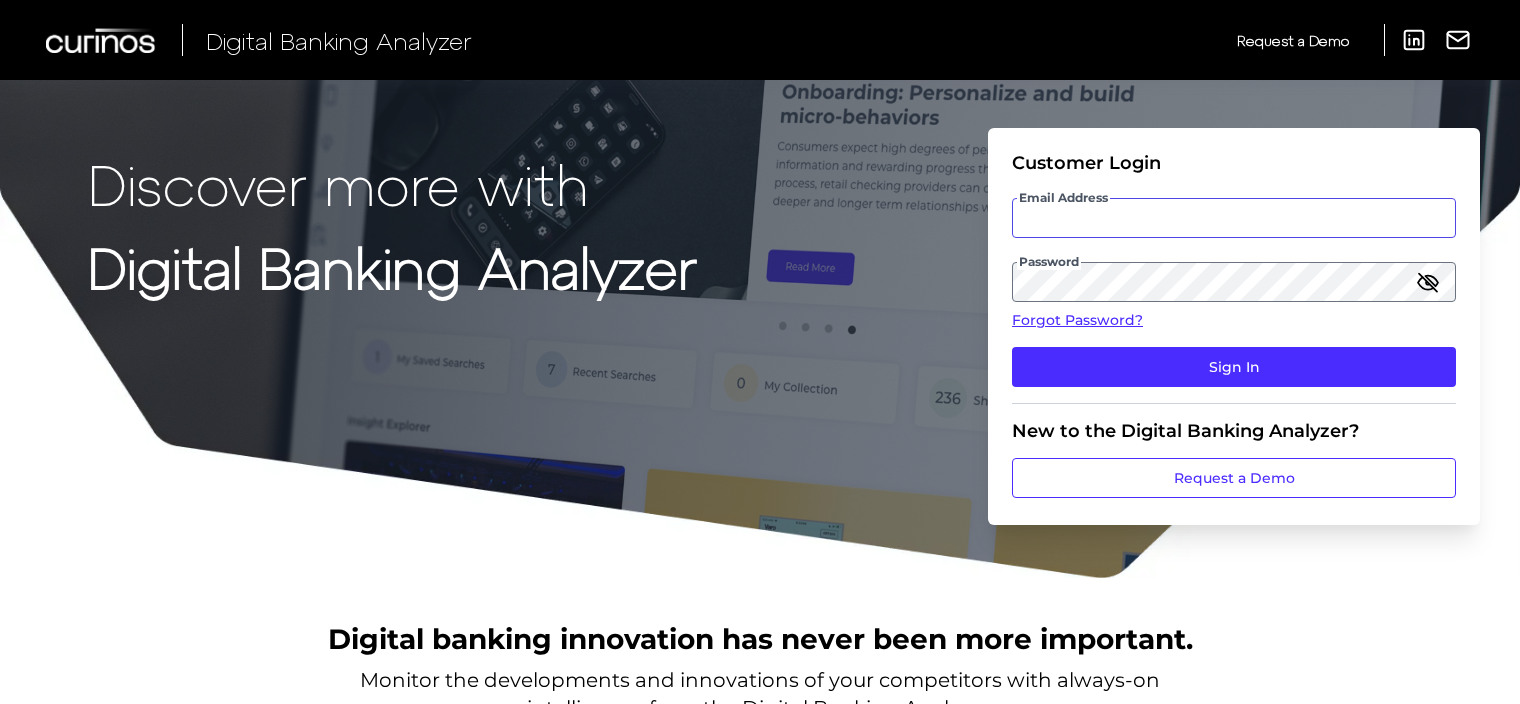 type on "[EMAIL]" 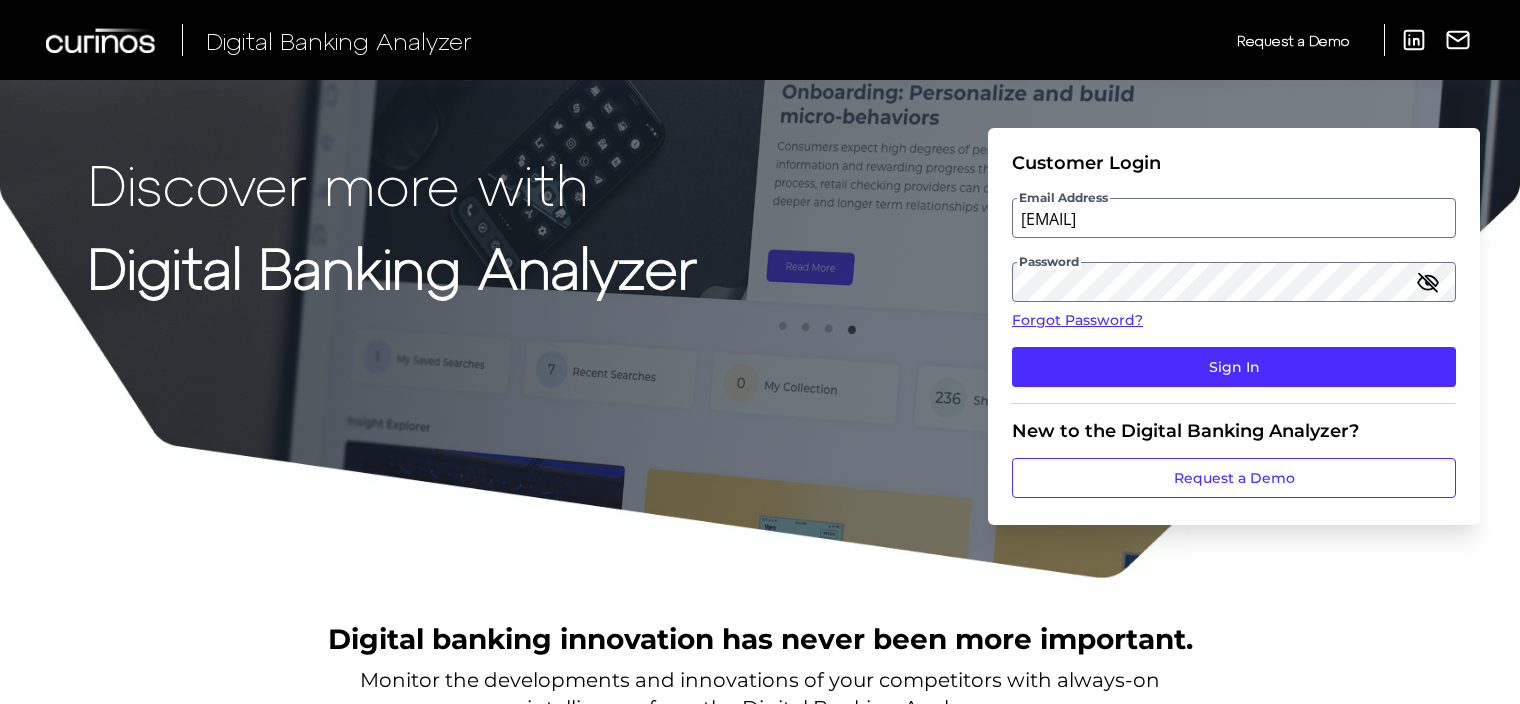click 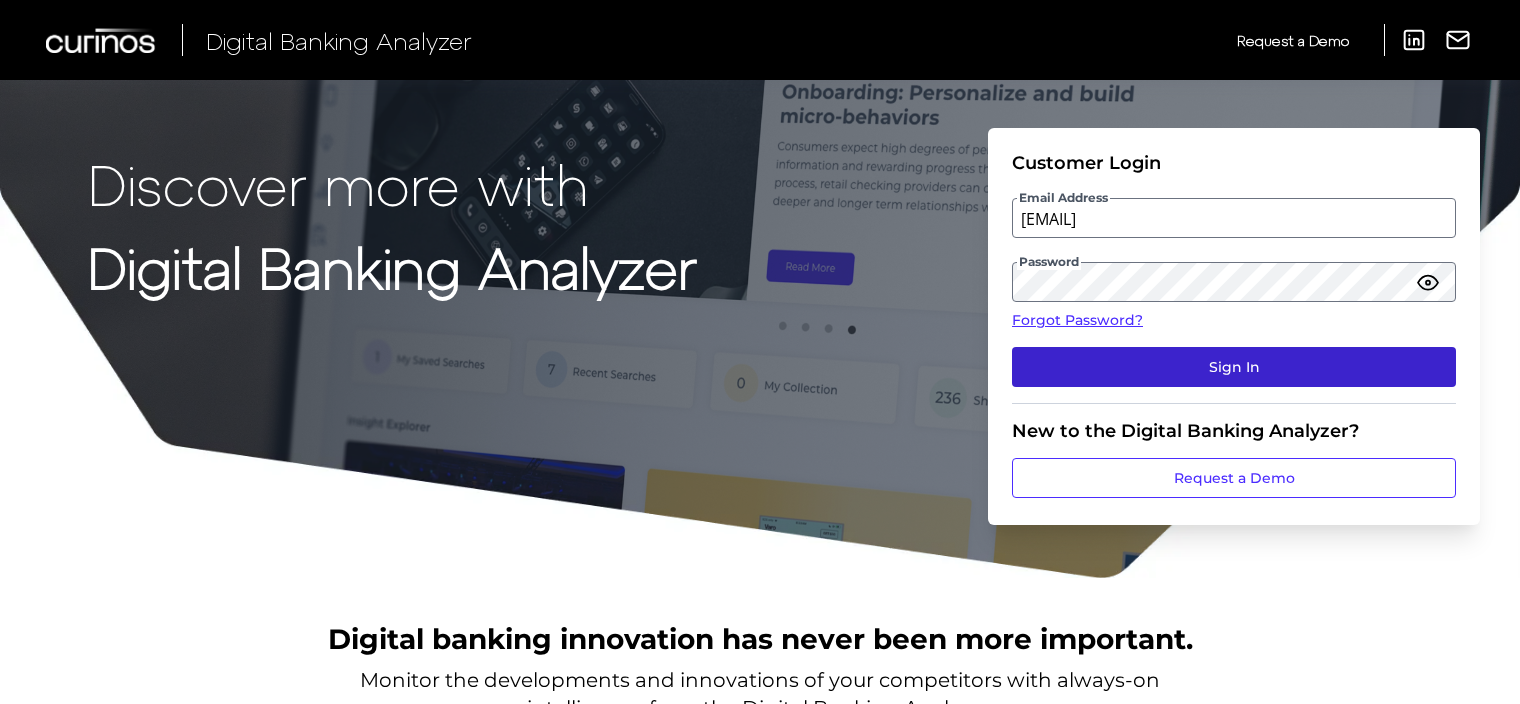 click on "Sign In" at bounding box center (1234, 367) 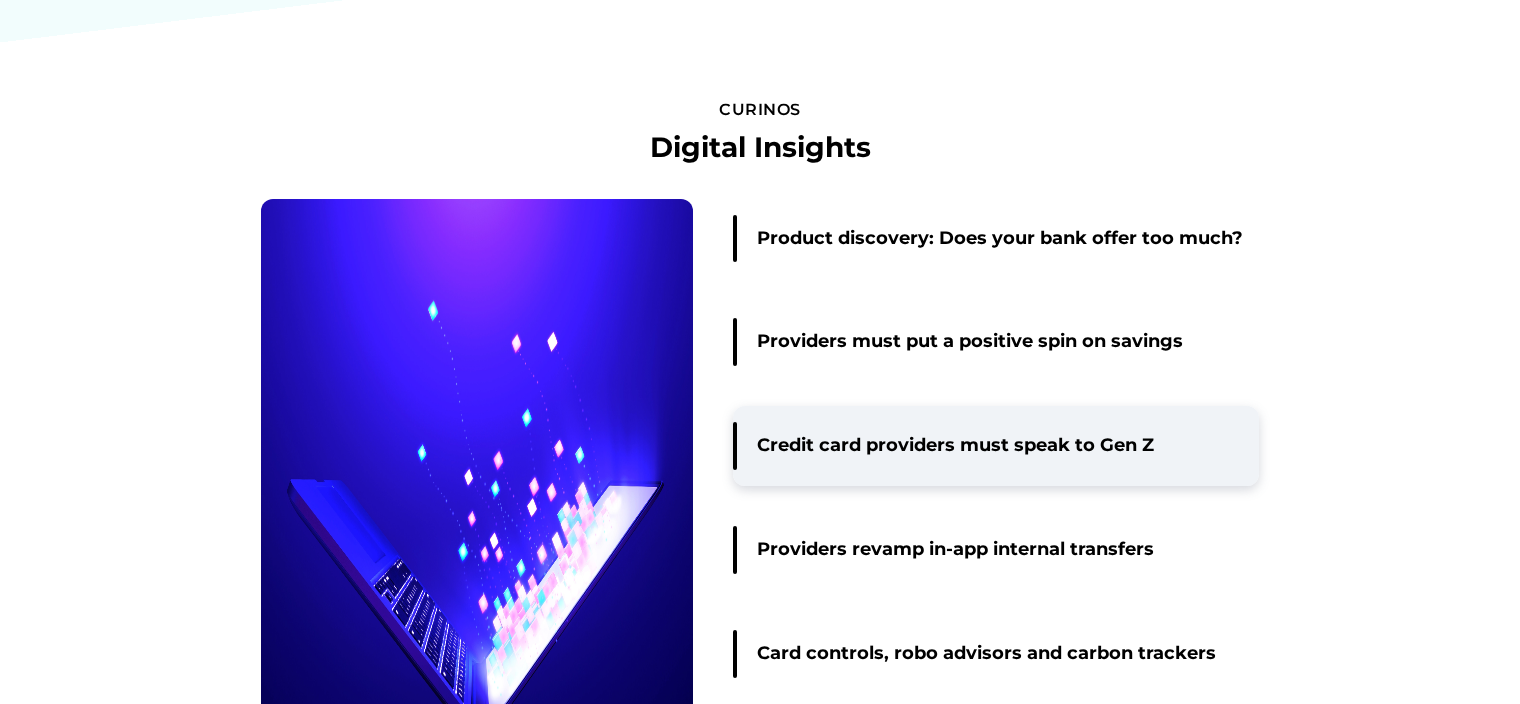 scroll, scrollTop: 3136, scrollLeft: 0, axis: vertical 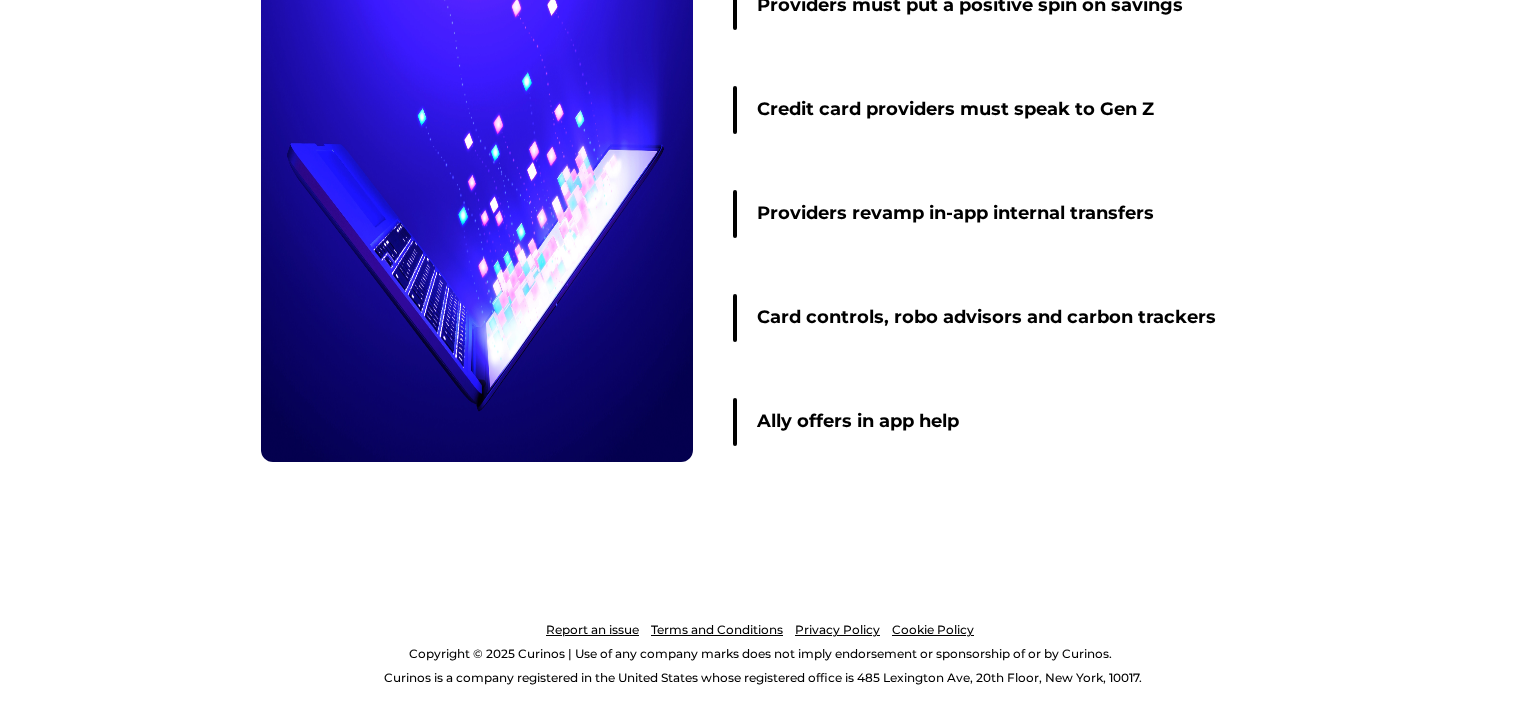click on "Report an issue" at bounding box center (592, 630) 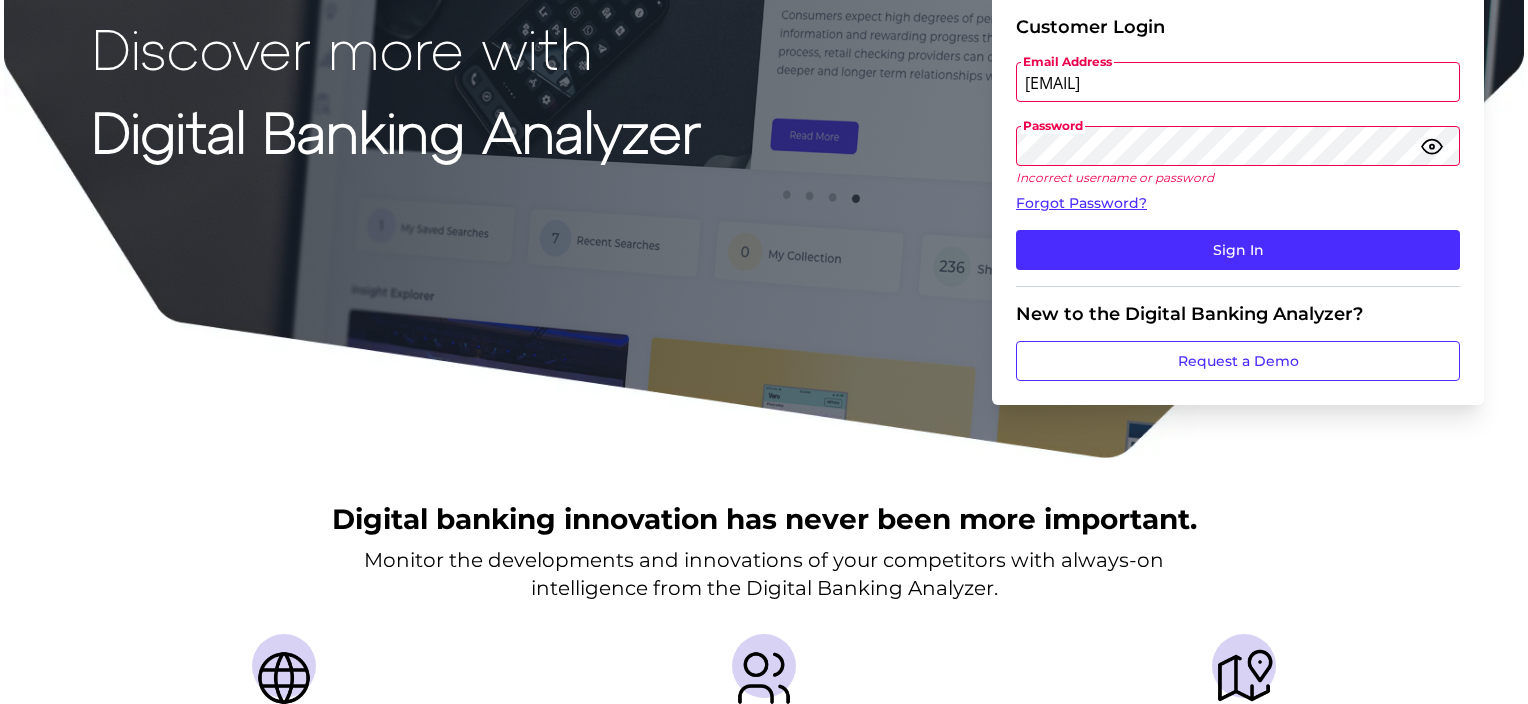 scroll, scrollTop: 0, scrollLeft: 0, axis: both 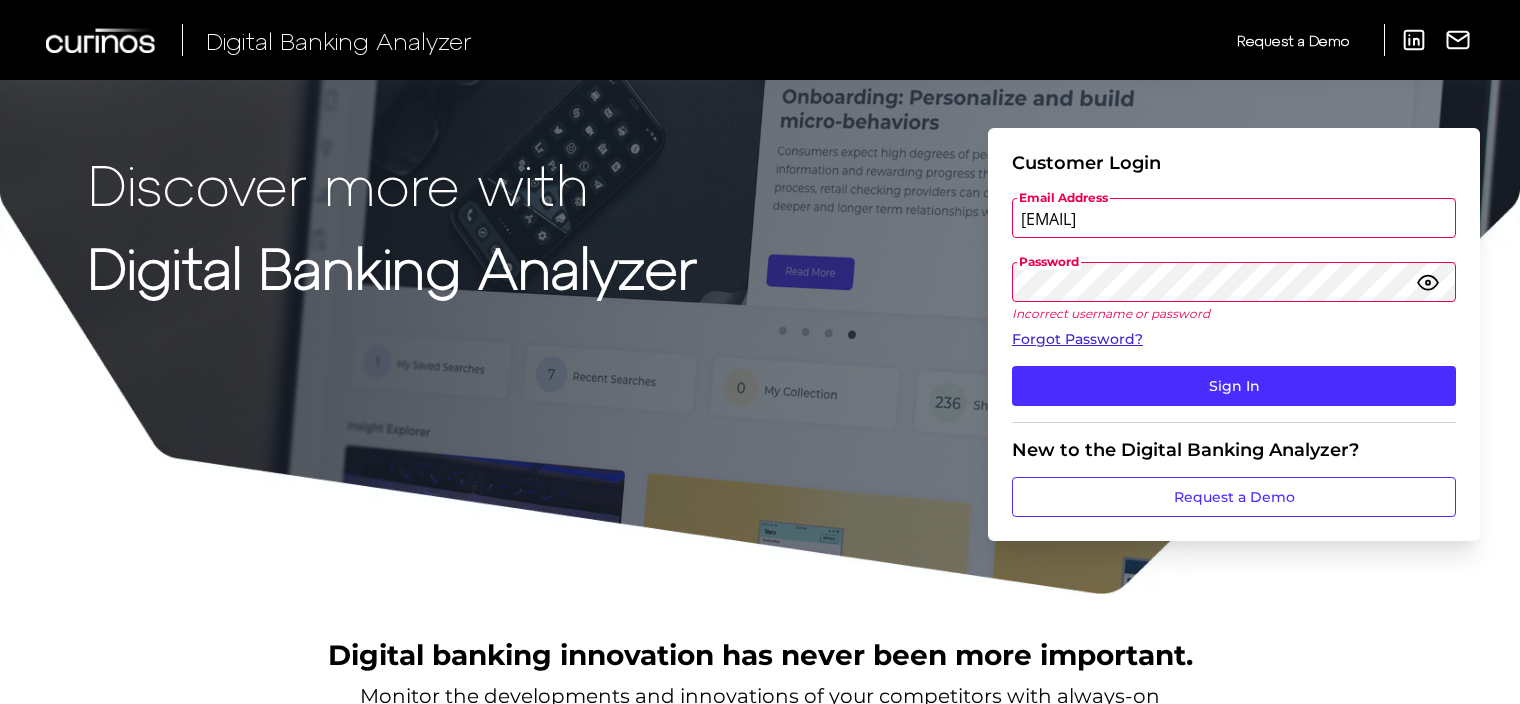 click on "Forgot Password?" at bounding box center (1234, 339) 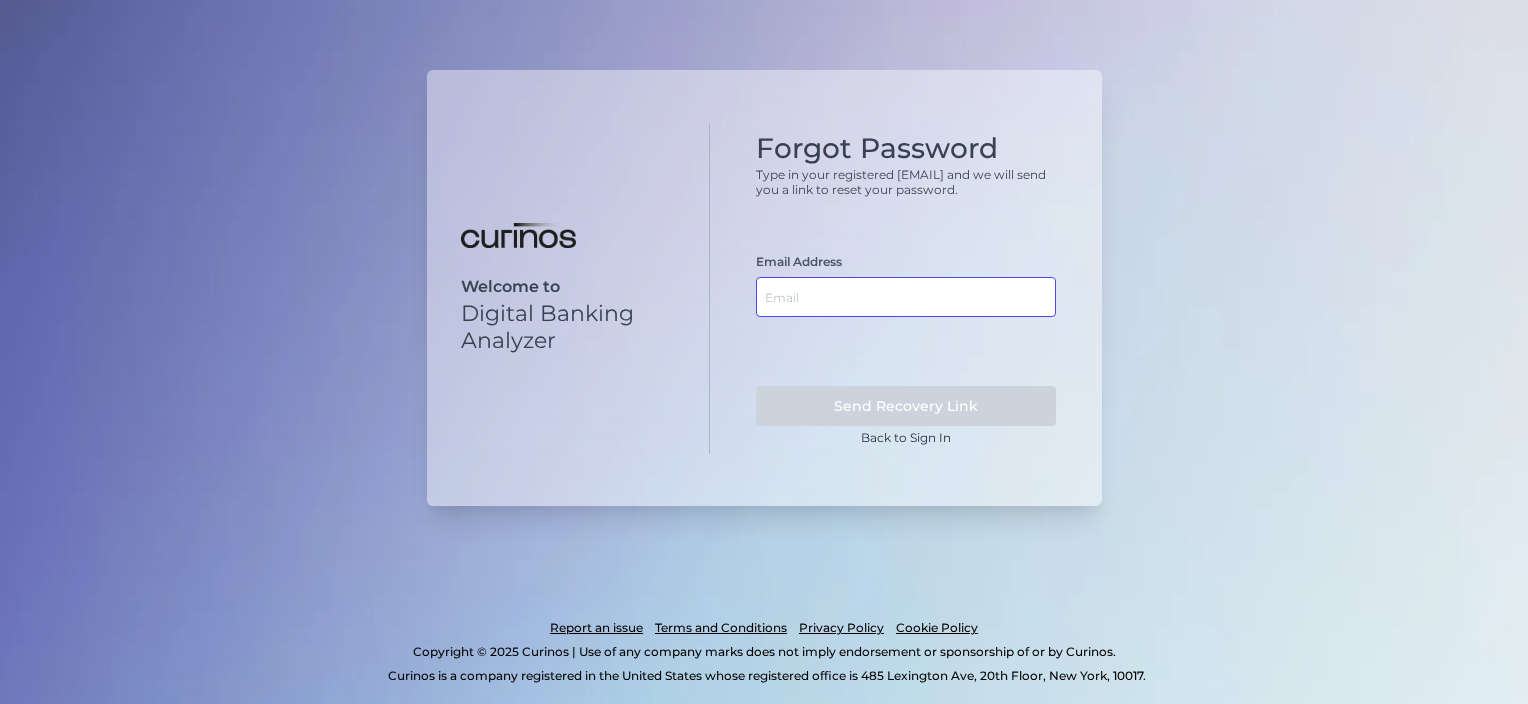 click at bounding box center (906, 297) 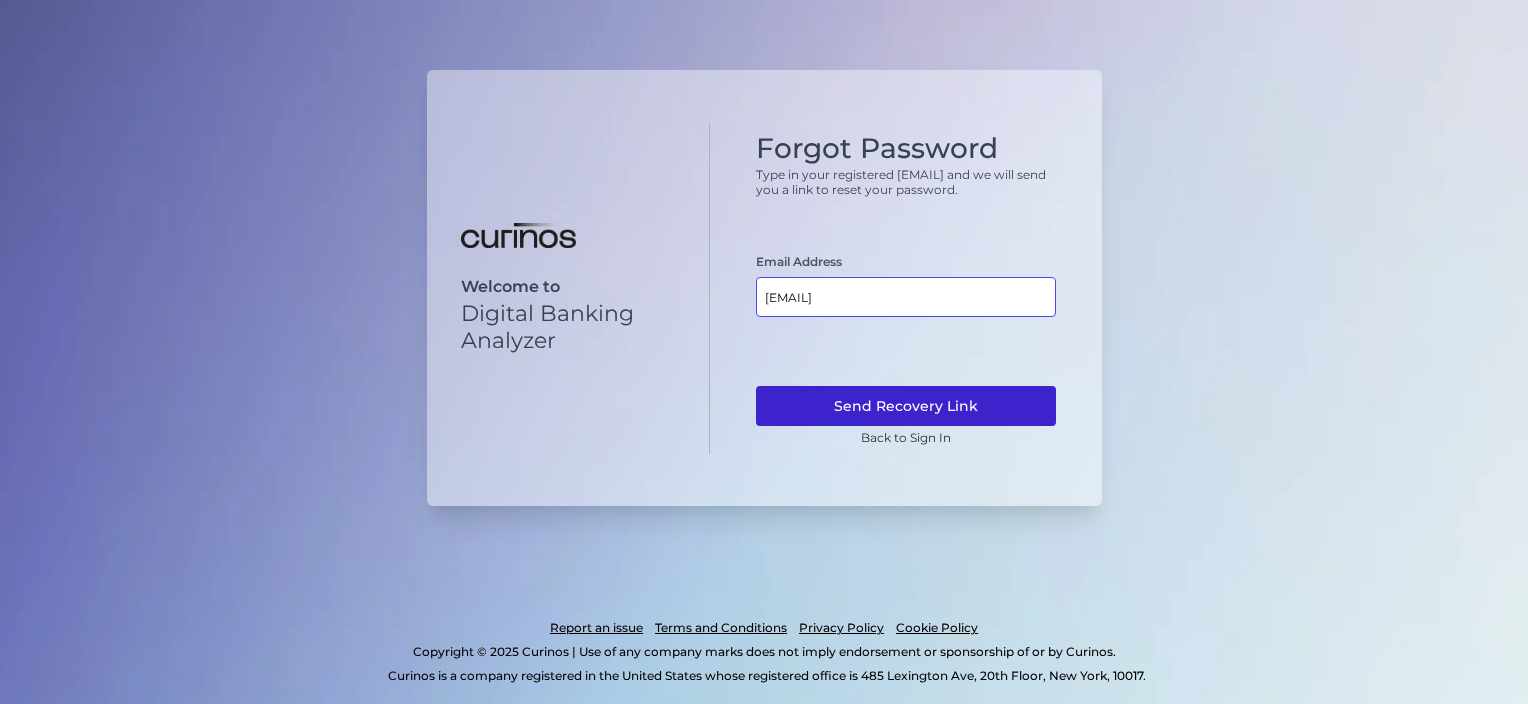 type on "susanta.modak@curinos.com" 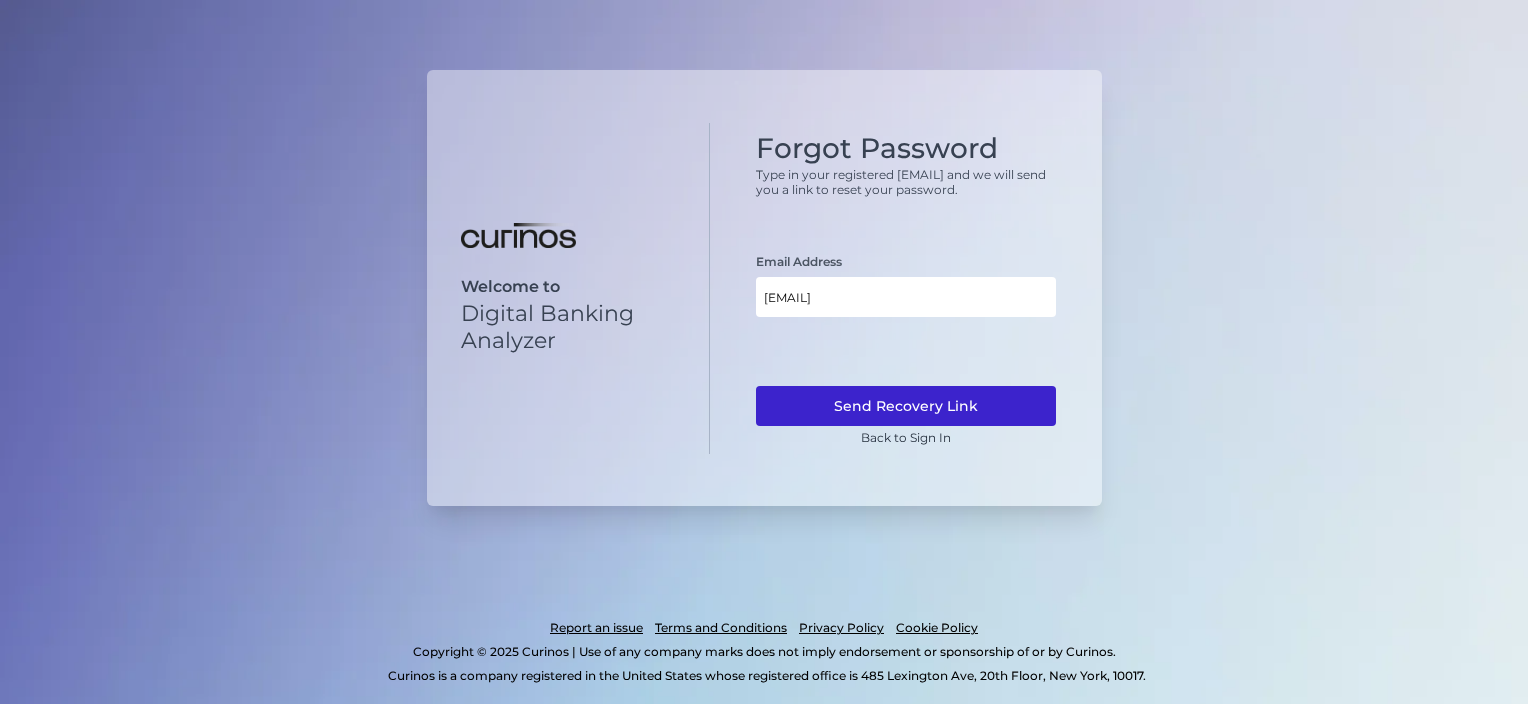 click on "Send Recovery Link" at bounding box center [906, 406] 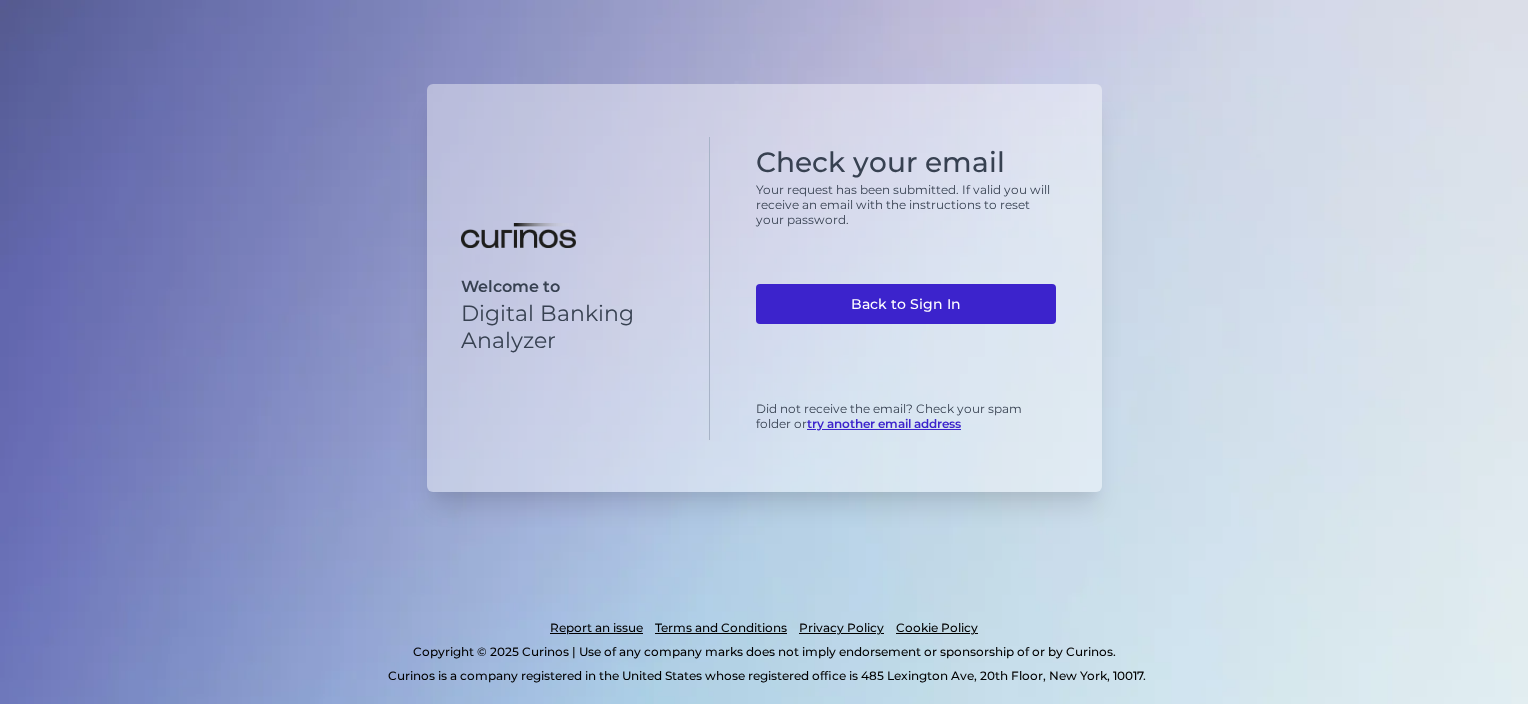 click on "Back to Sign In" at bounding box center [906, 304] 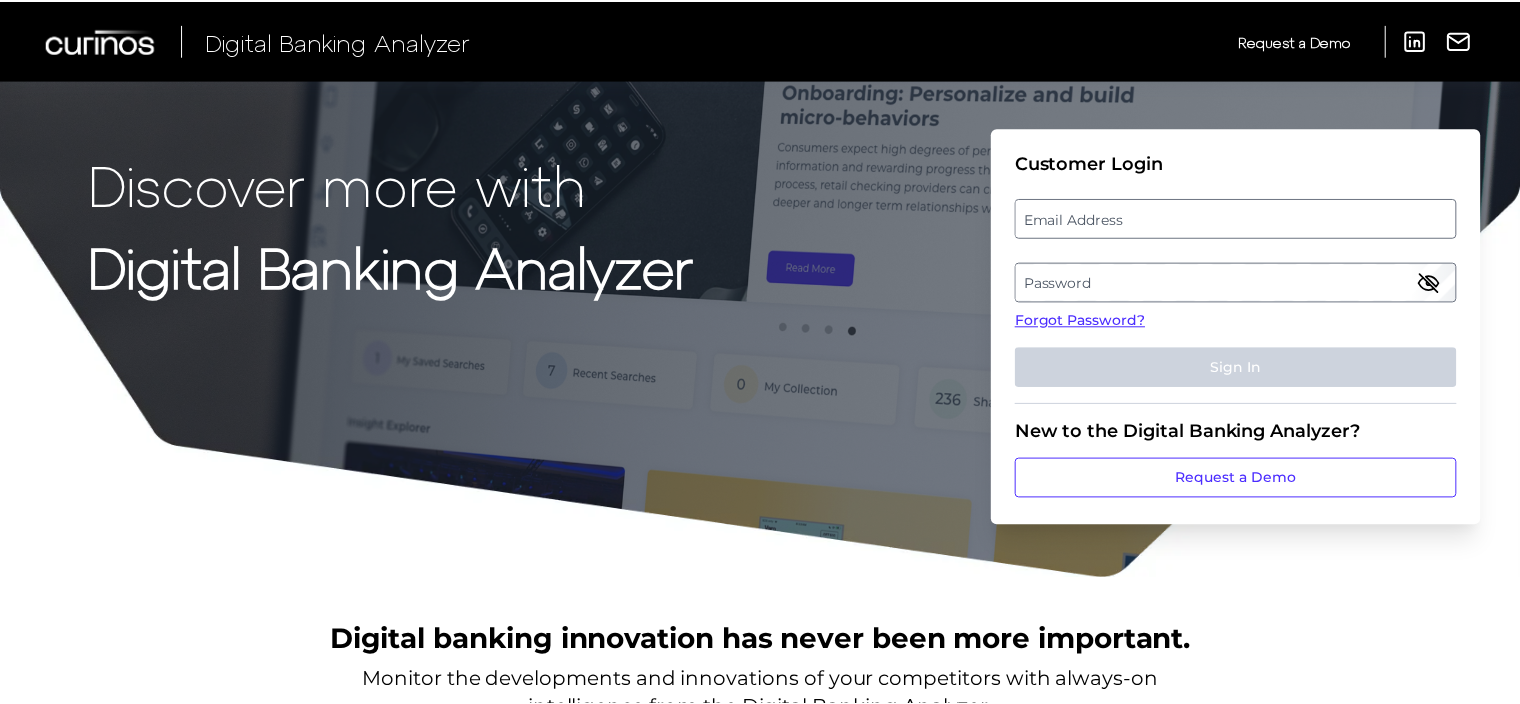 scroll, scrollTop: 0, scrollLeft: 0, axis: both 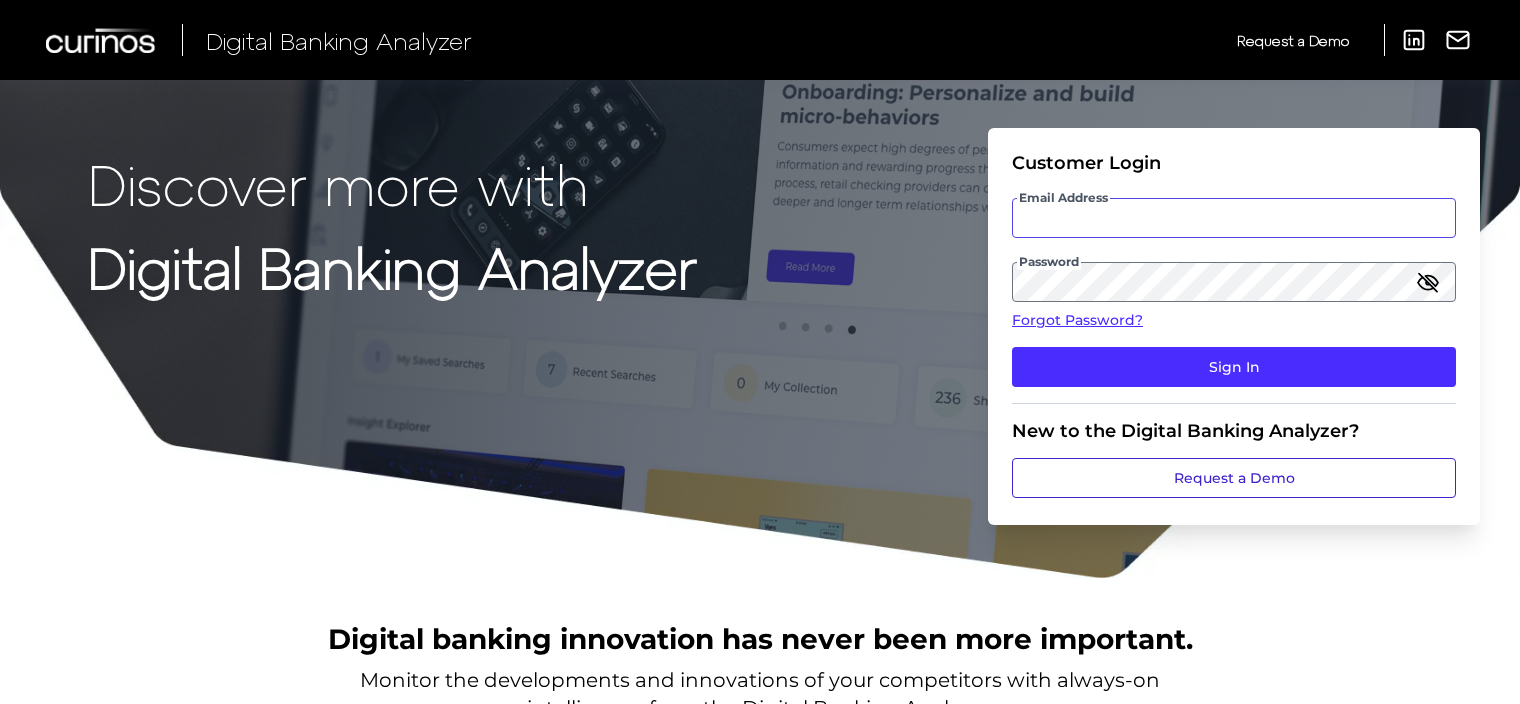 type on "[EMAIL]" 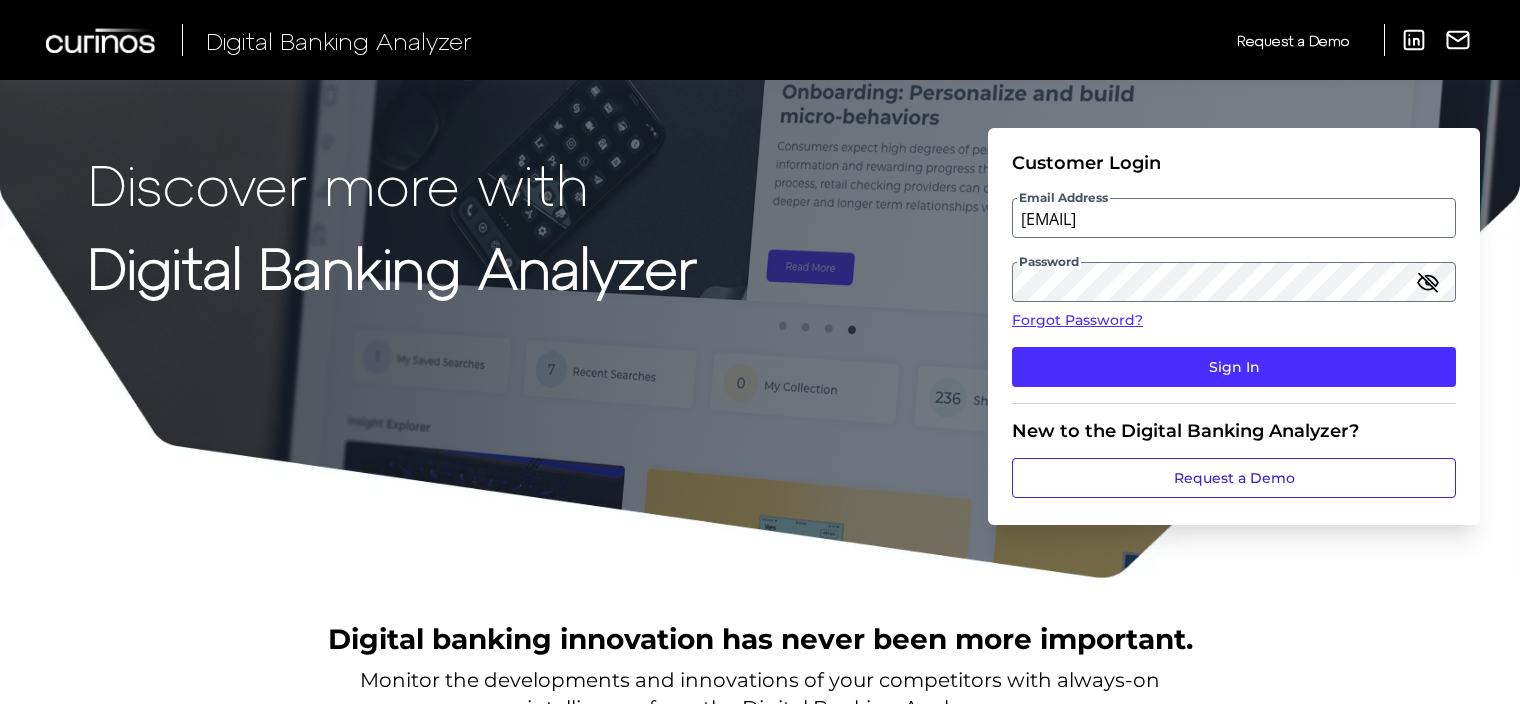 click on "Request a Demo" at bounding box center [1234, 478] 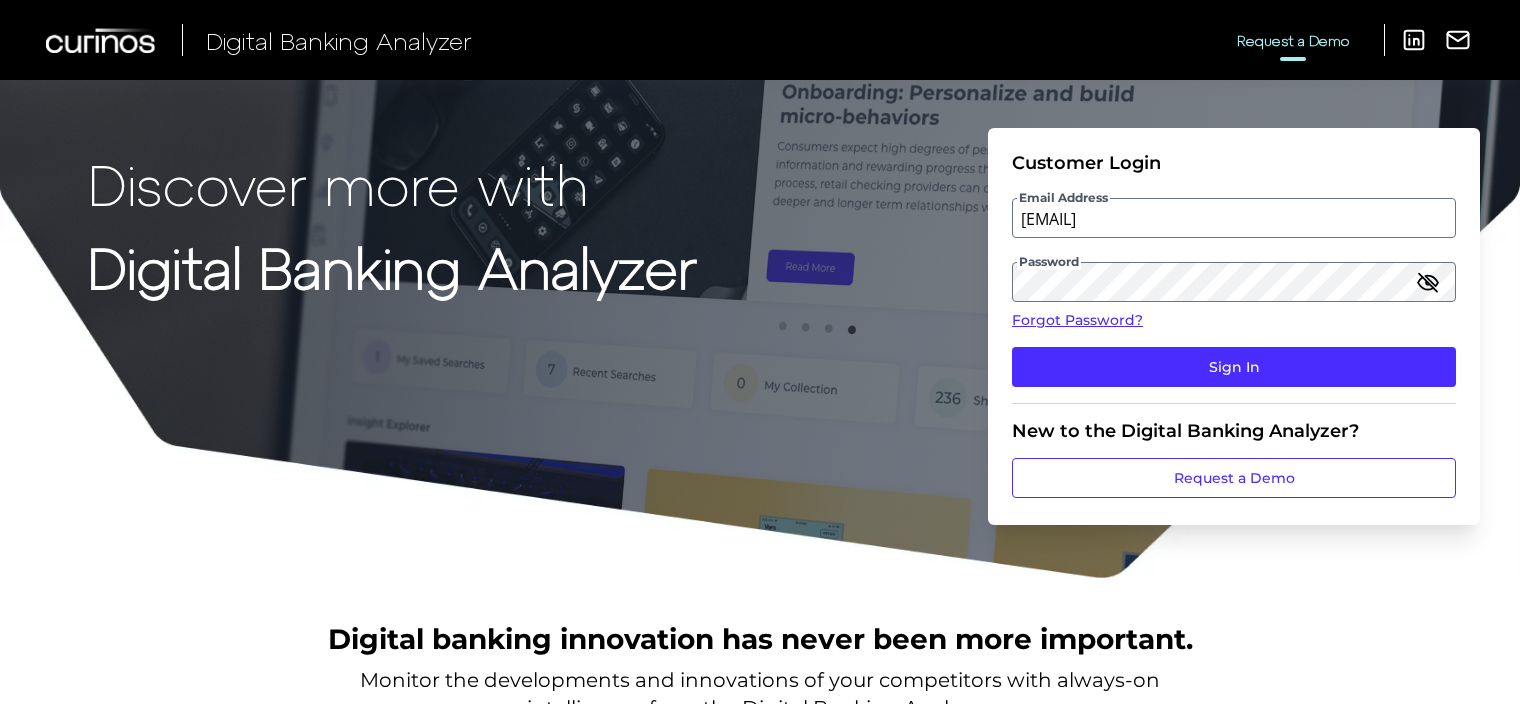 click on "Request a Demo" at bounding box center [1293, 40] 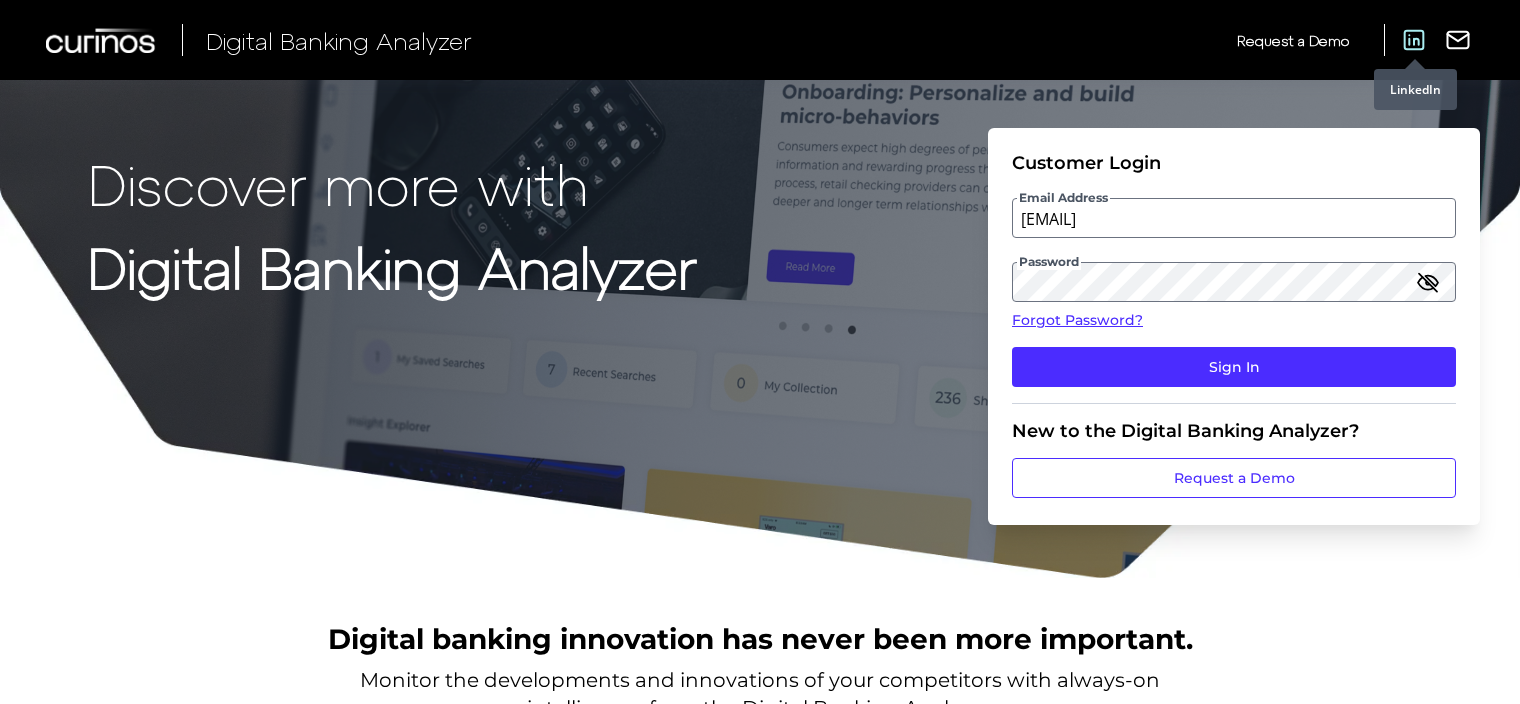 click 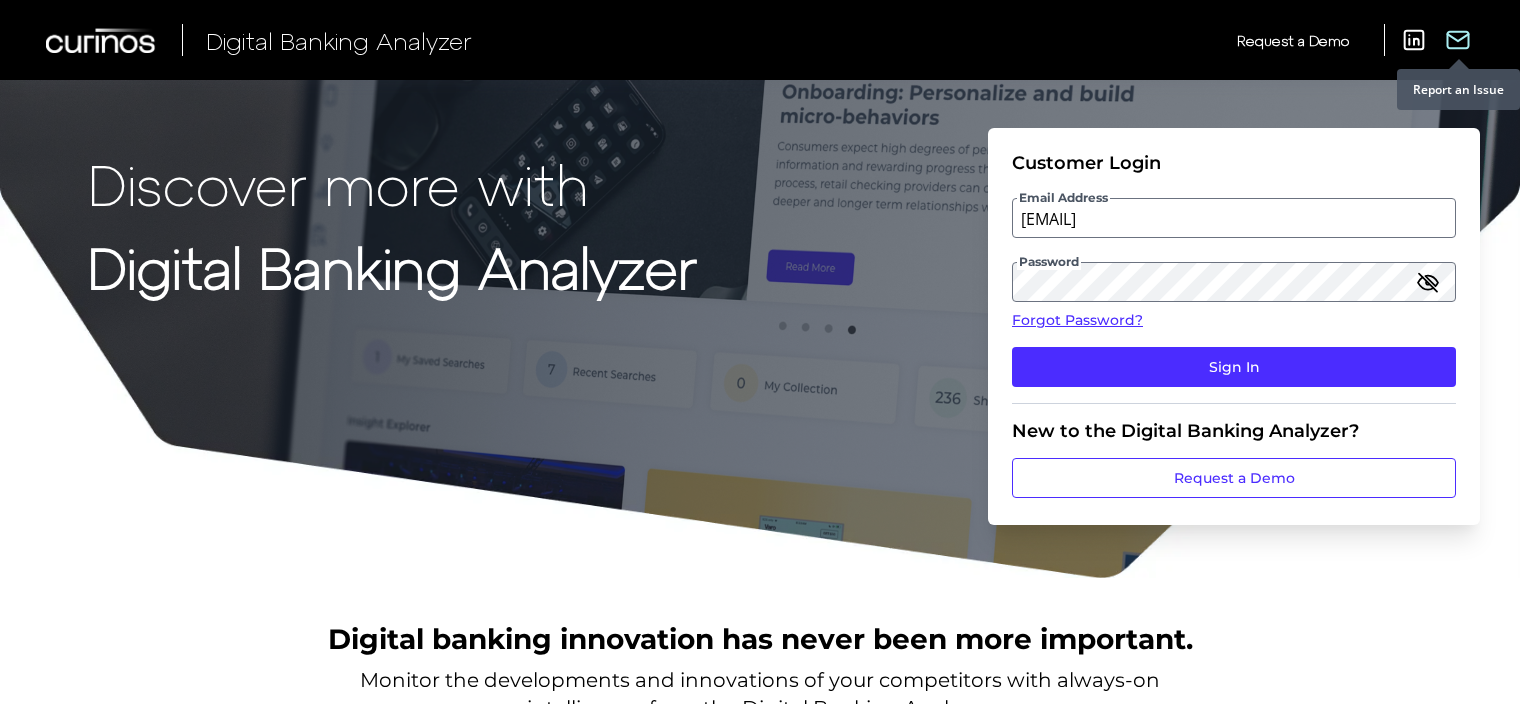 click 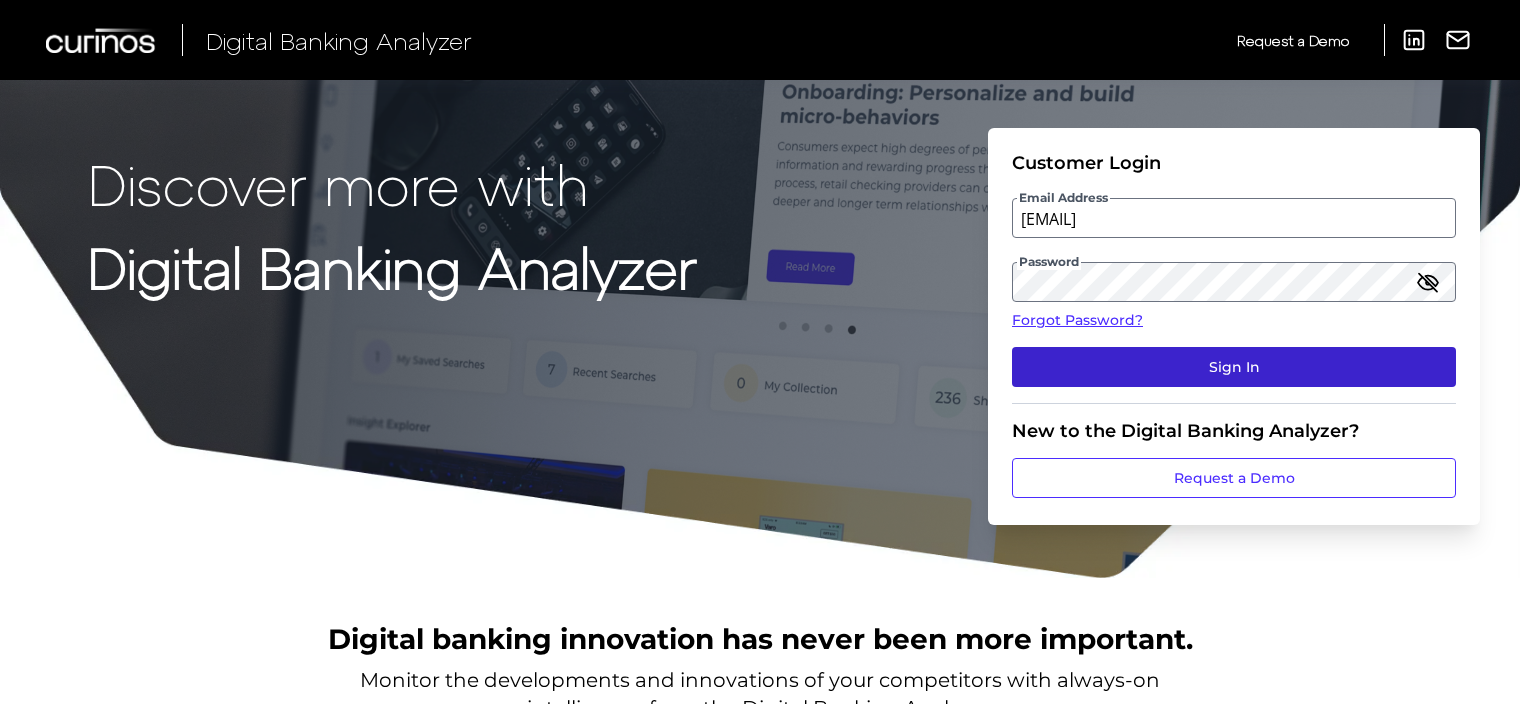 click on "Sign In" at bounding box center (1234, 367) 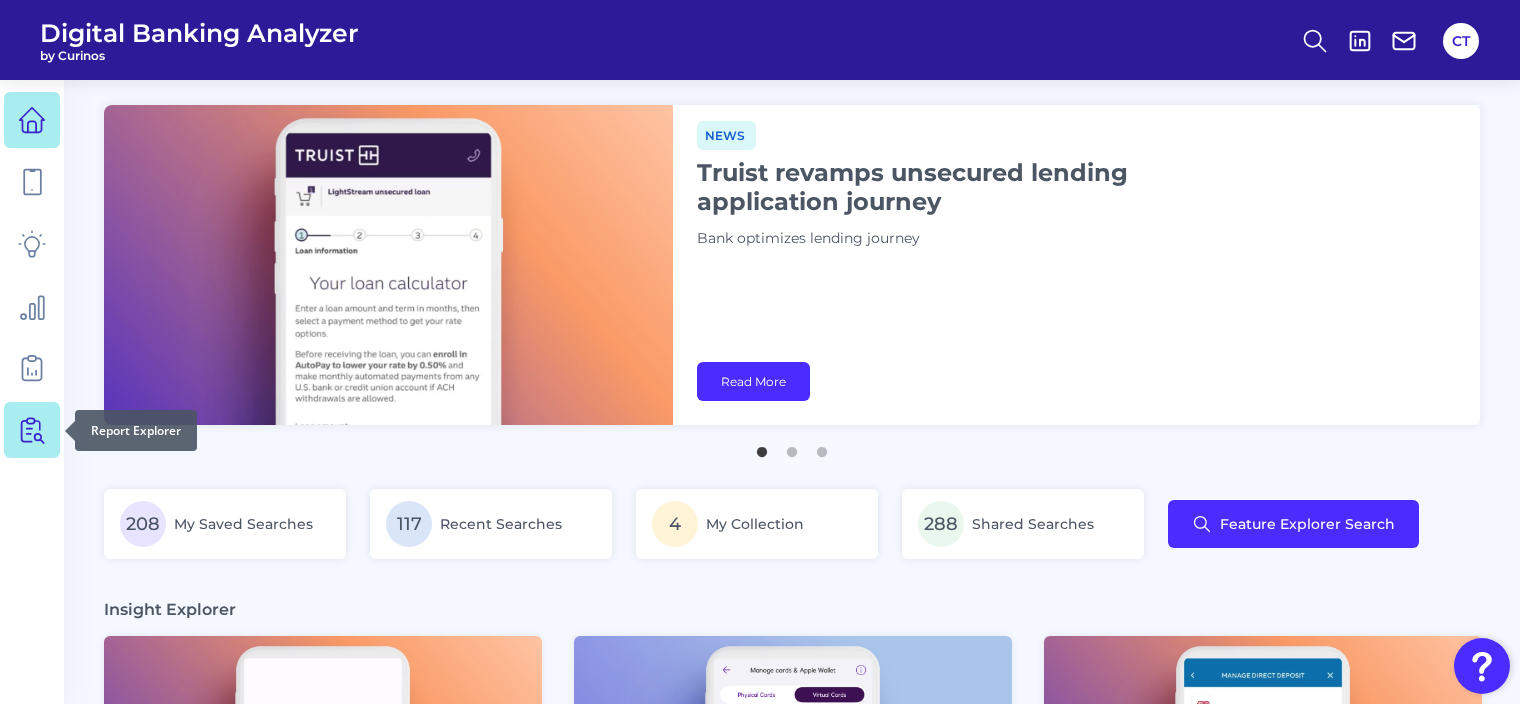 click 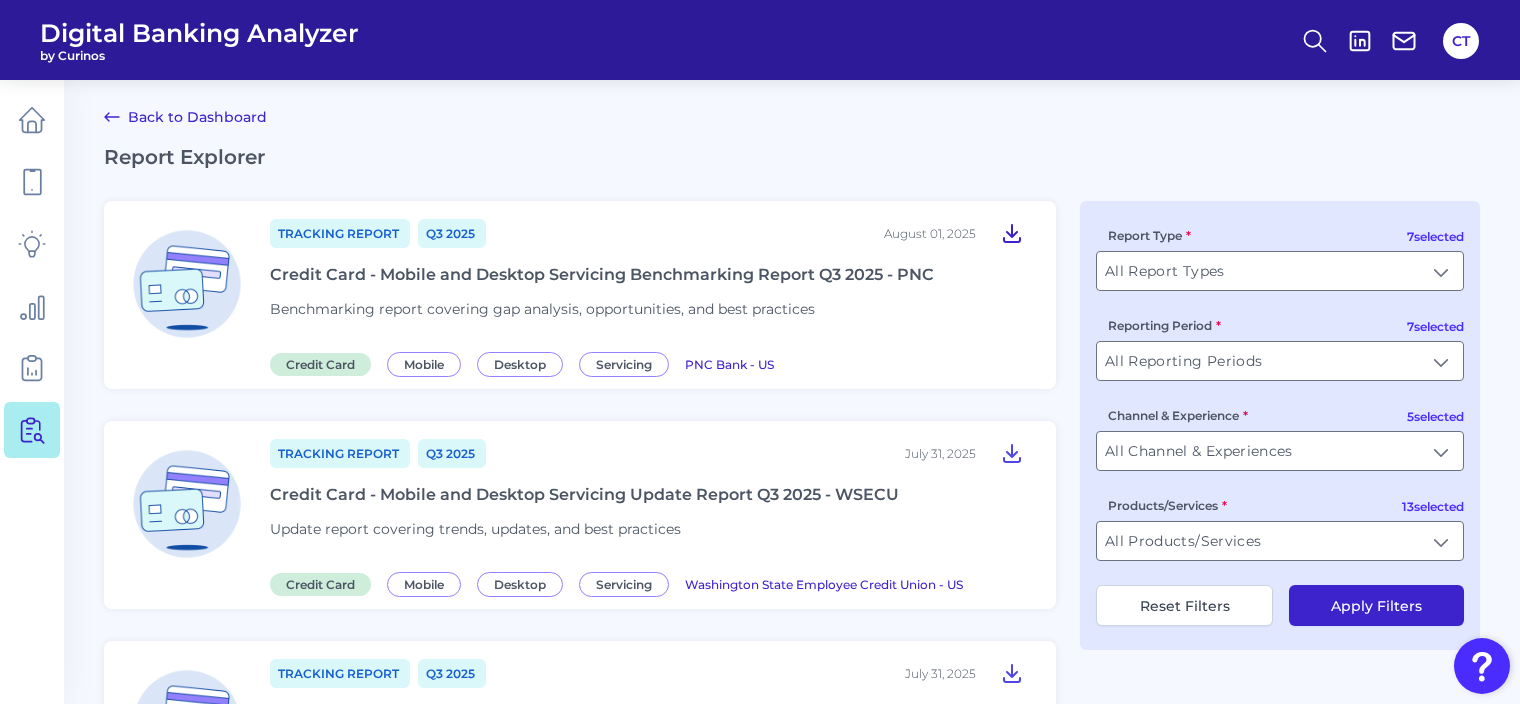 click 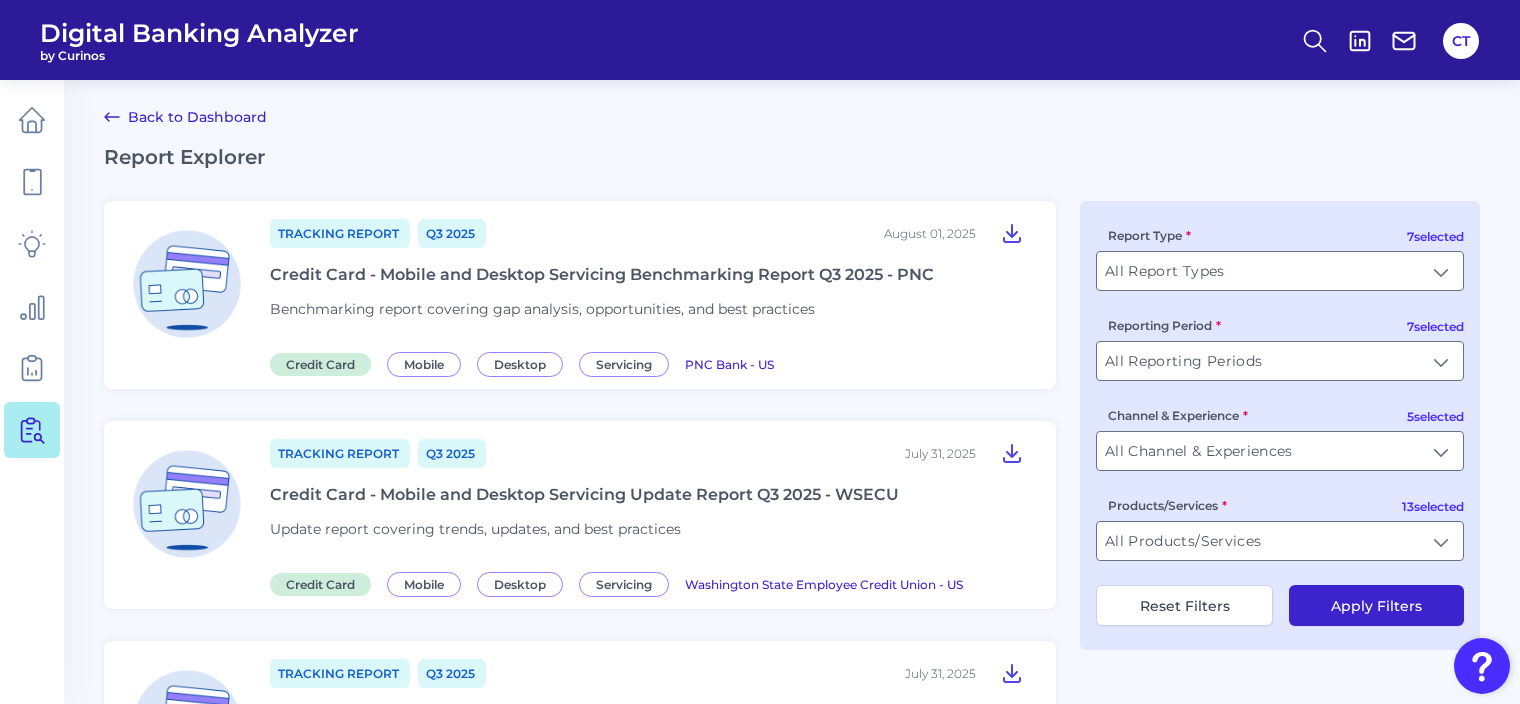 click on "Report Explorer" at bounding box center [792, 157] 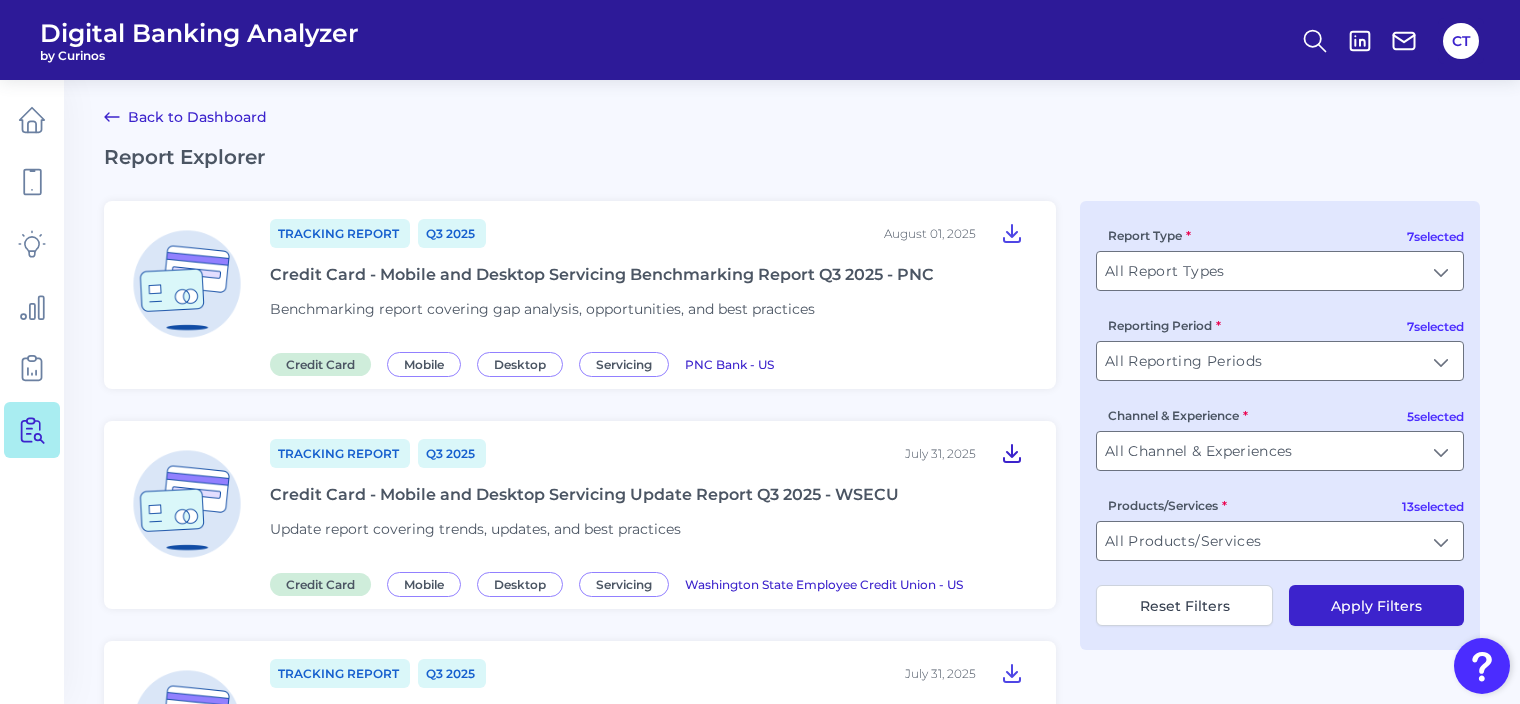 click 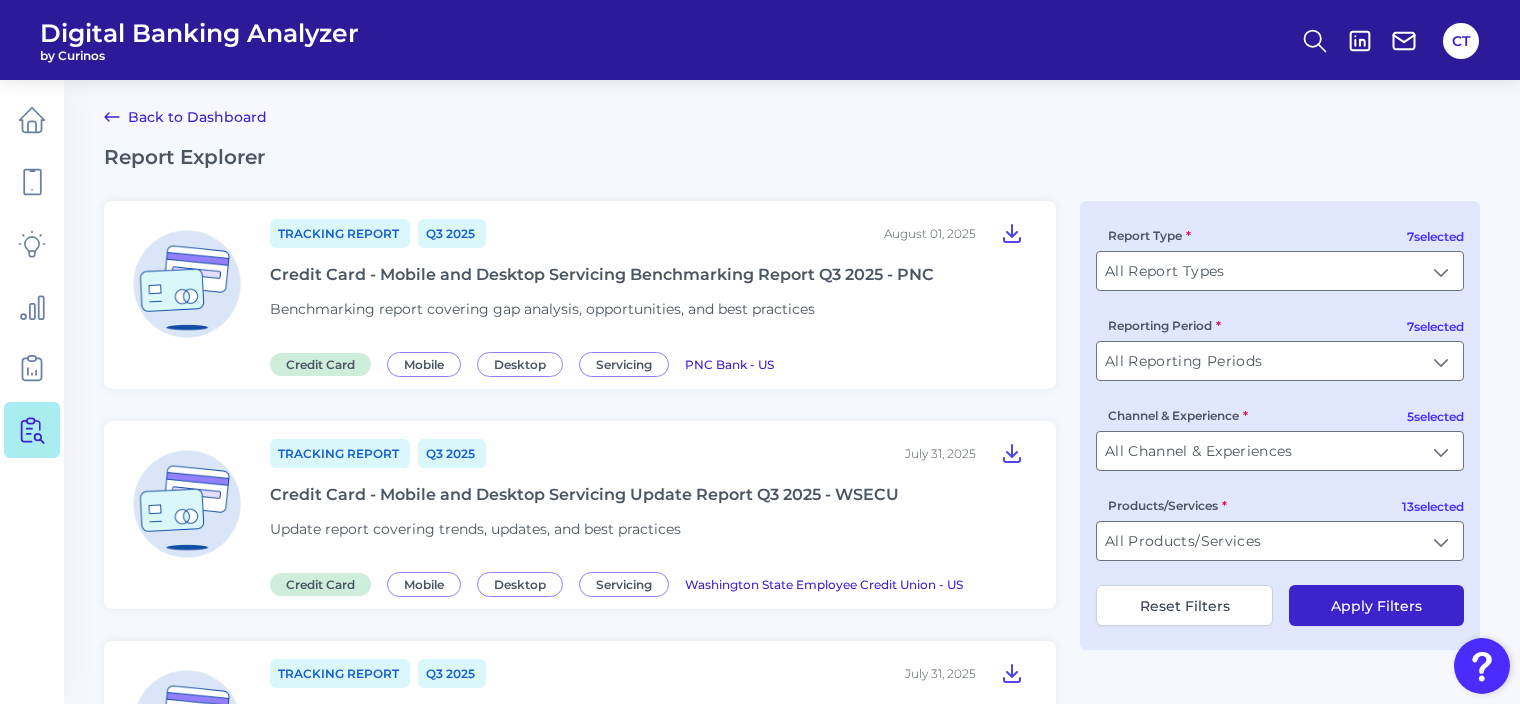 click on "Credit Card - Mobile and Desktop Servicing Update Report Q3 2025 - WSECU" at bounding box center [584, 494] 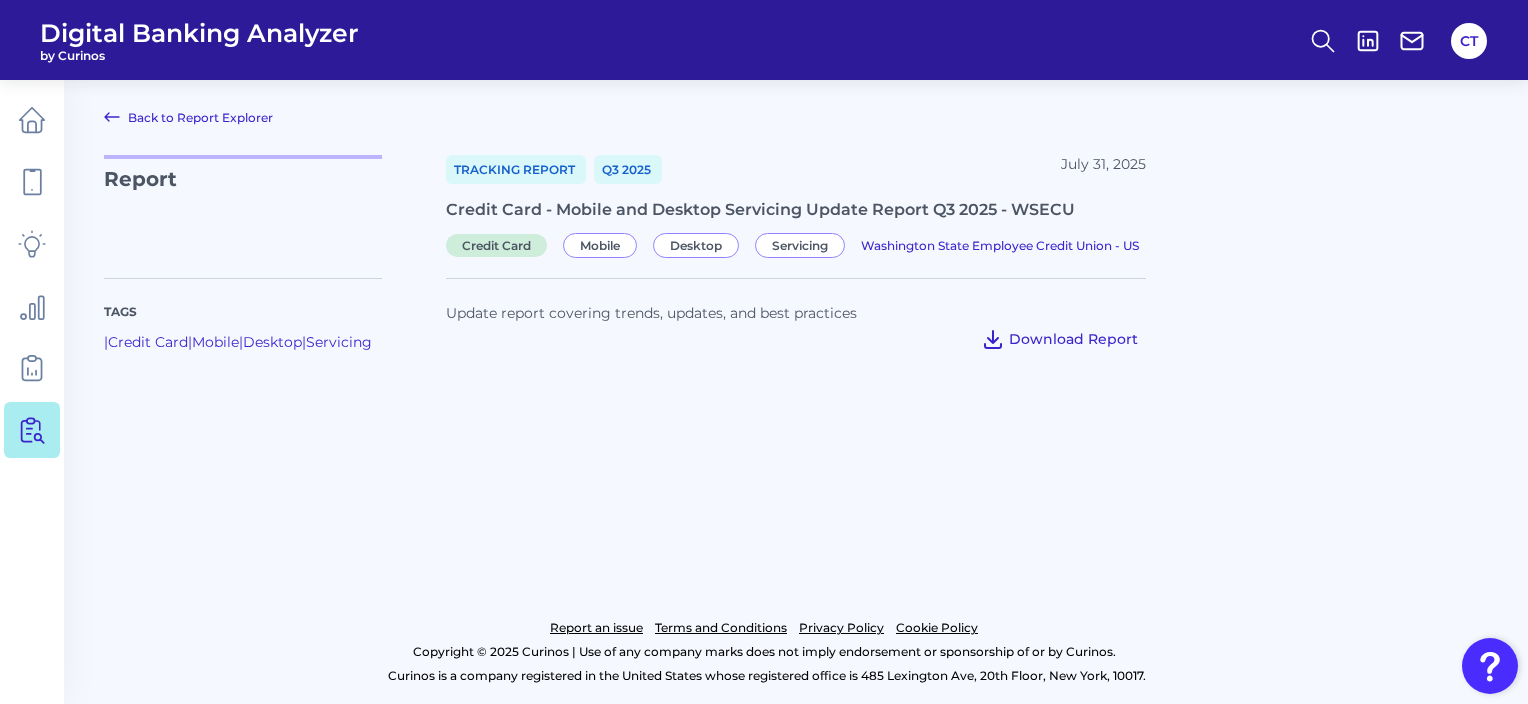 click on "Download Report" at bounding box center [1059, 339] 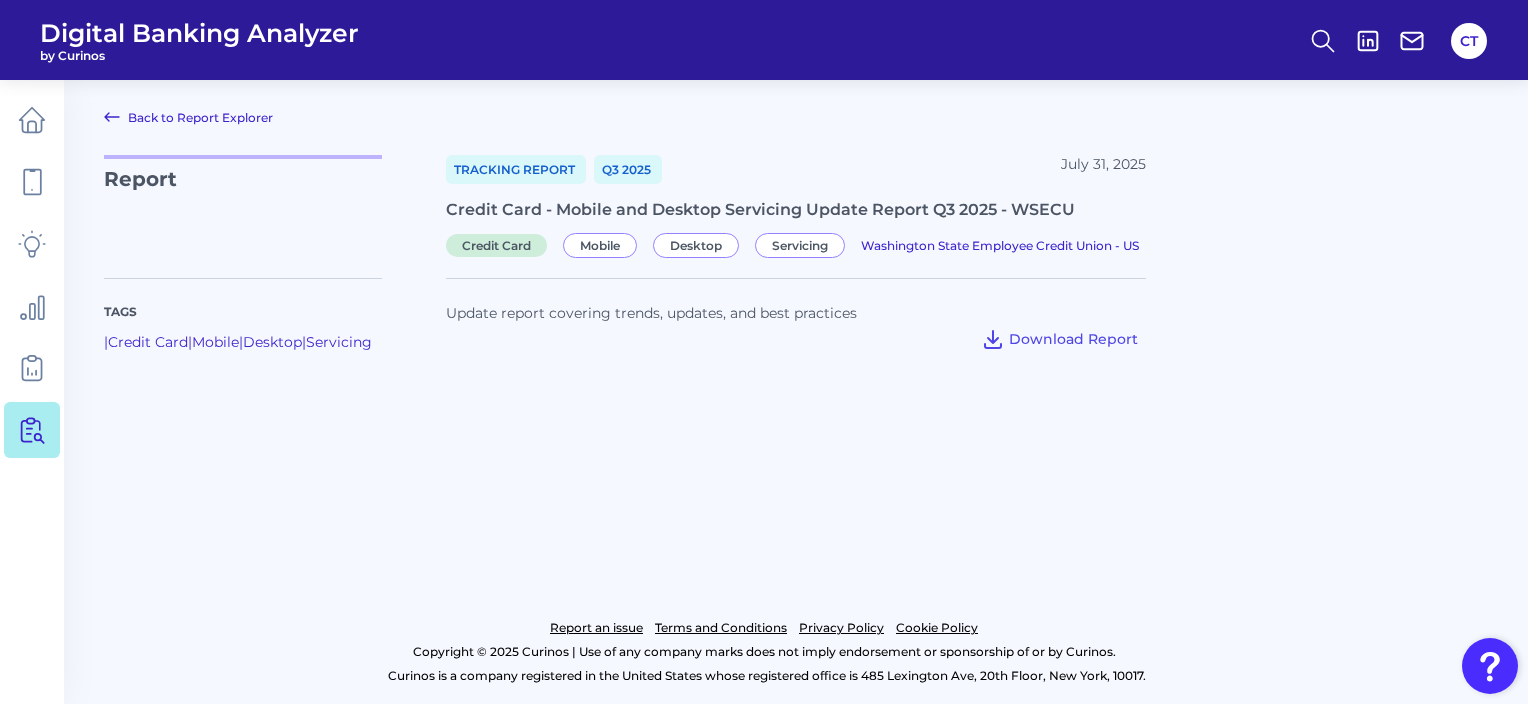 click on "Back to Report Explorer" at bounding box center (188, 117) 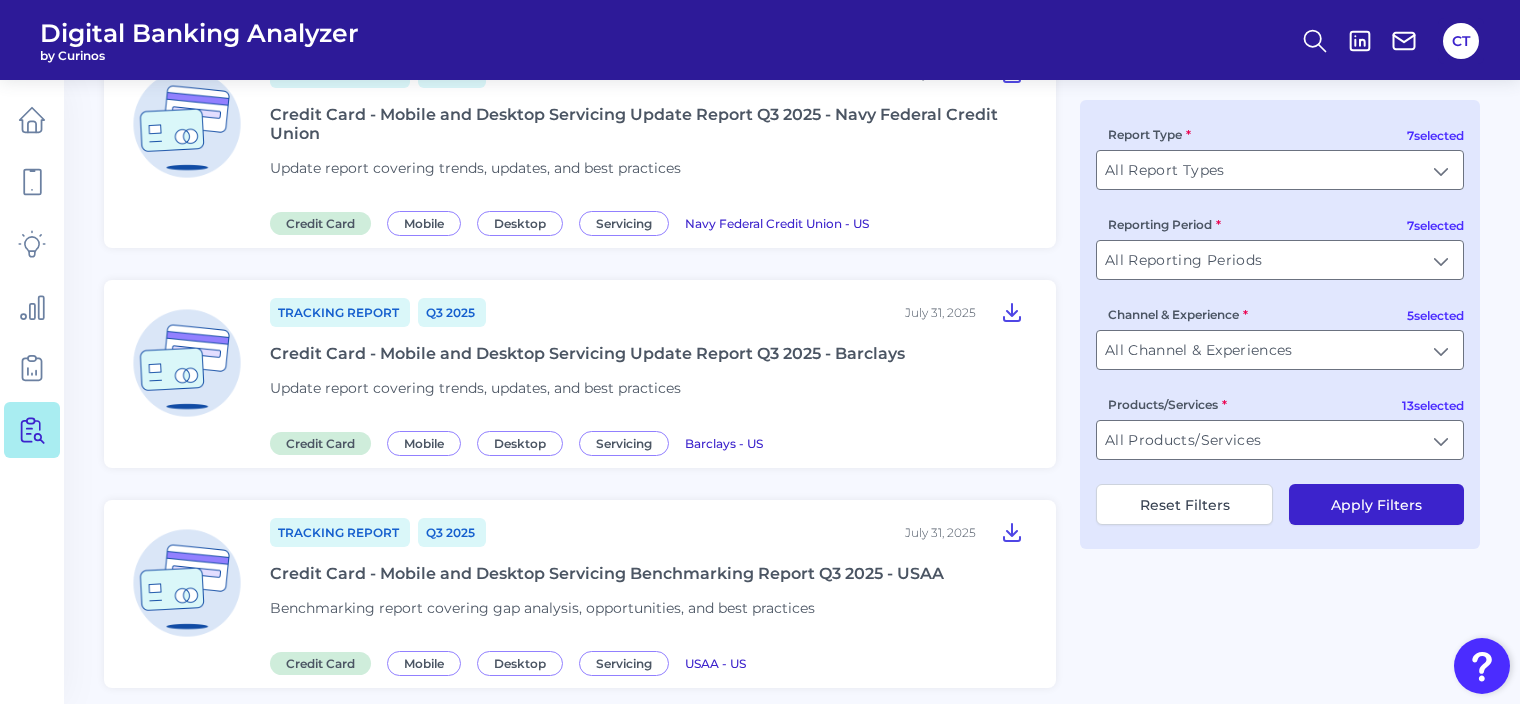 scroll, scrollTop: 800, scrollLeft: 0, axis: vertical 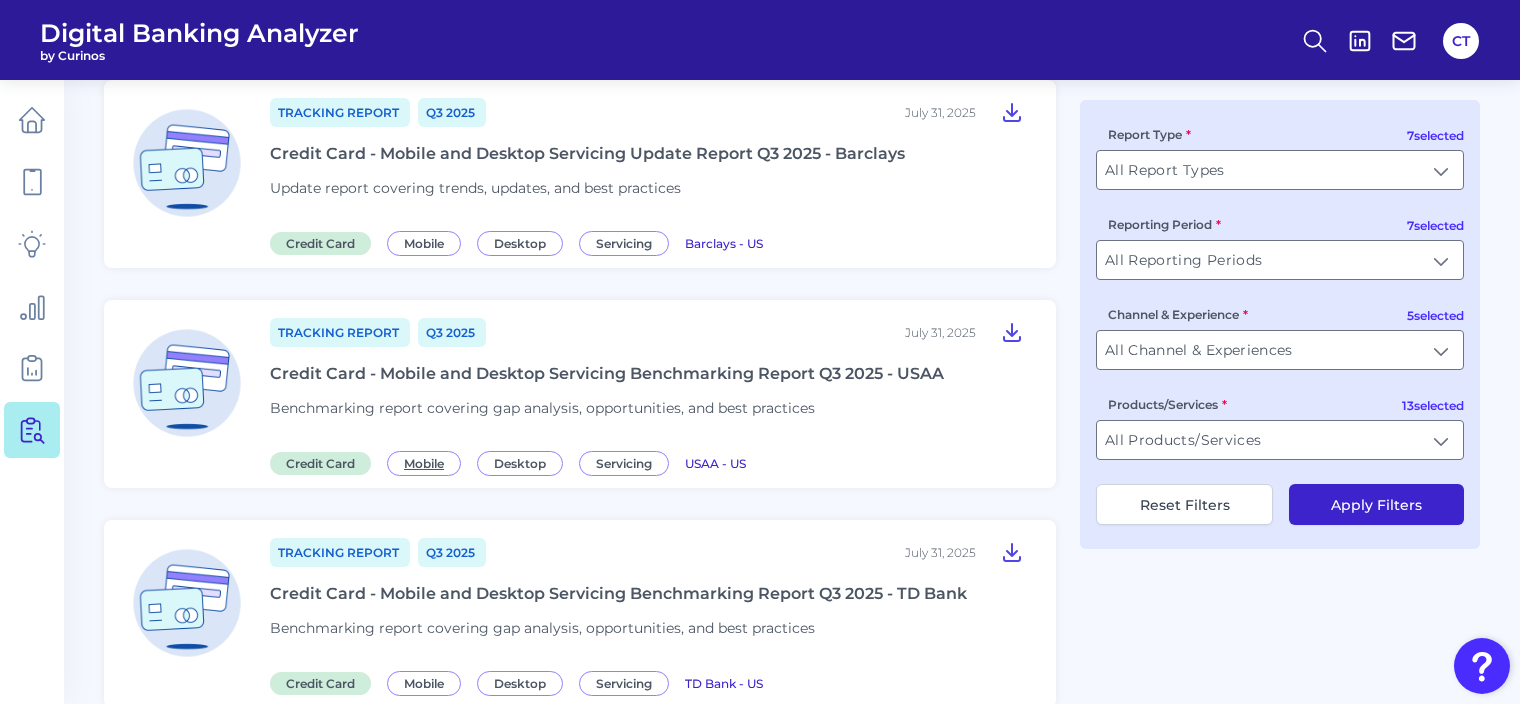 click on "Mobile" at bounding box center [424, 463] 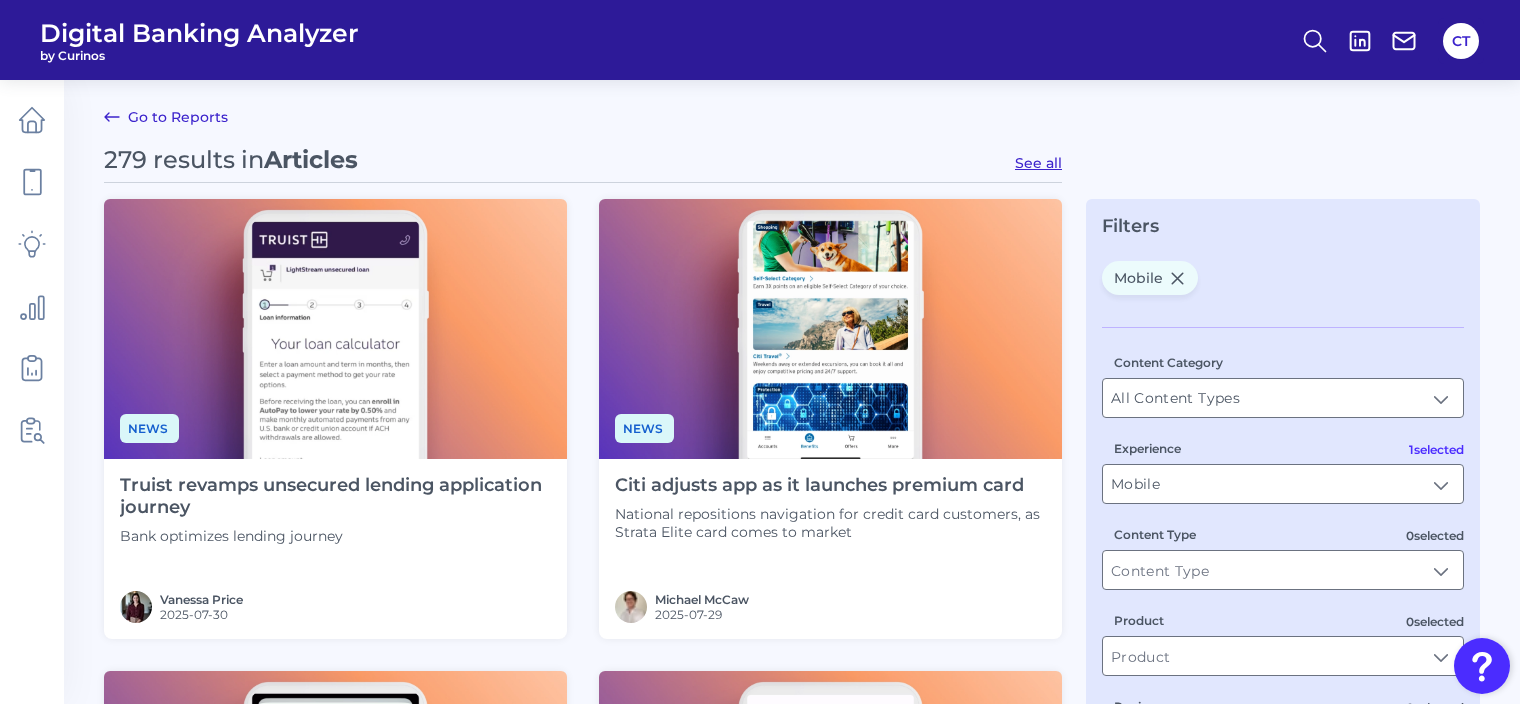 scroll, scrollTop: 200, scrollLeft: 0, axis: vertical 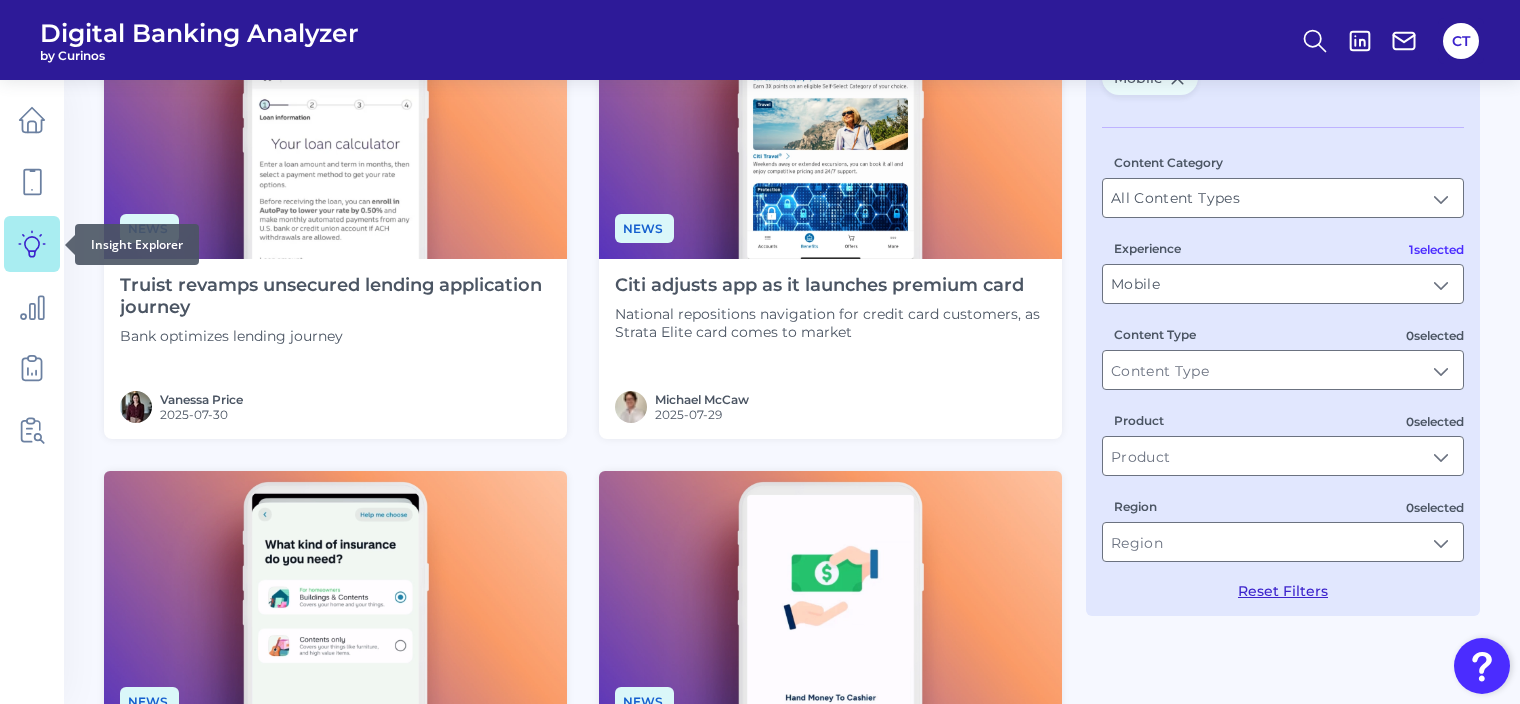 click 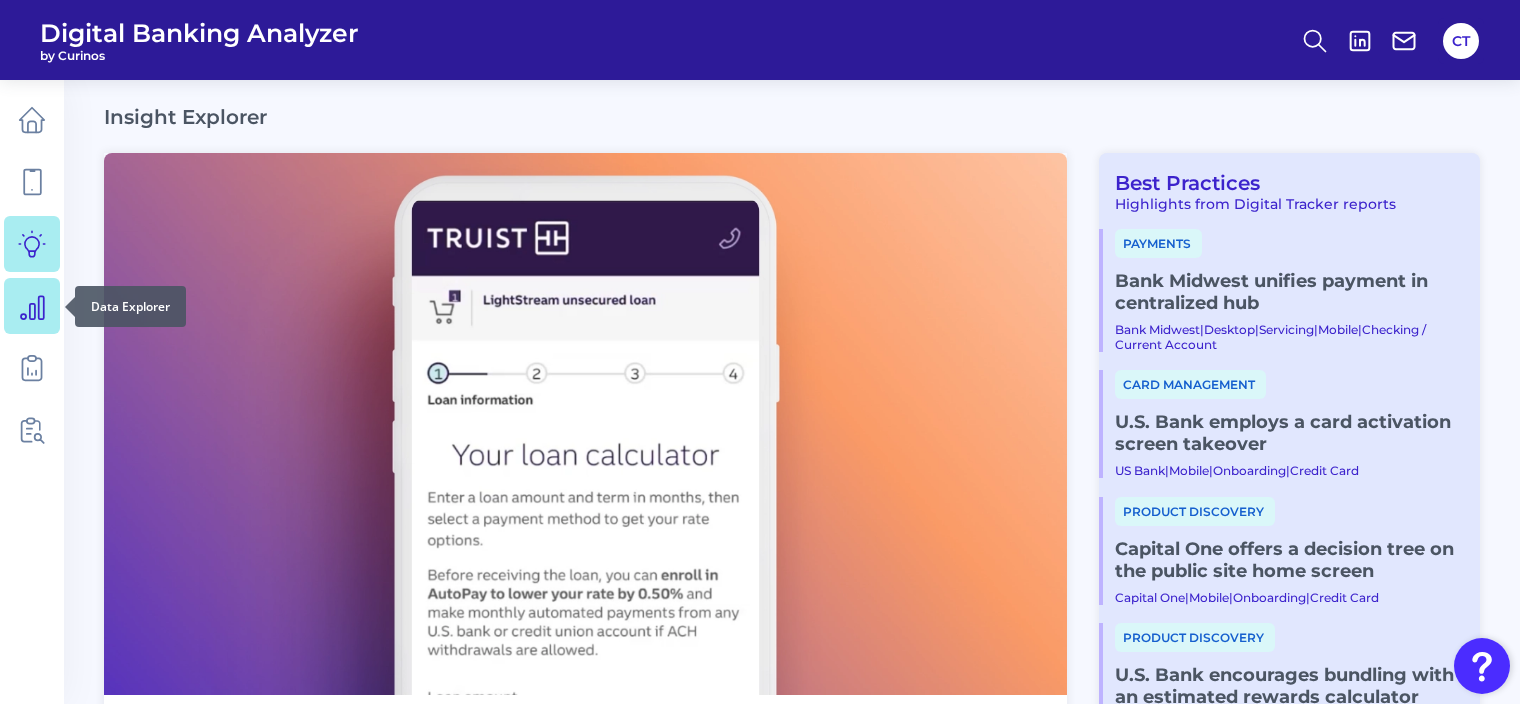 click 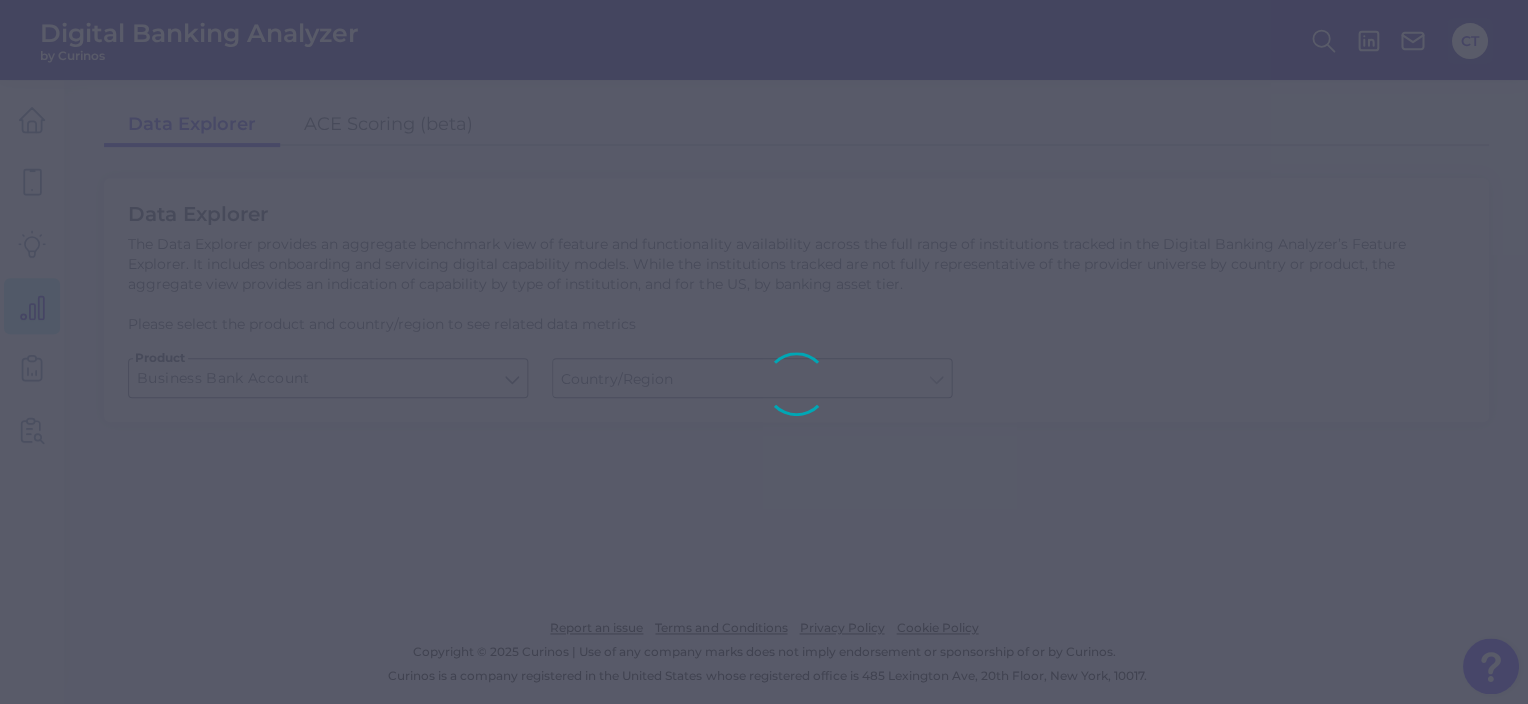 type on "United States" 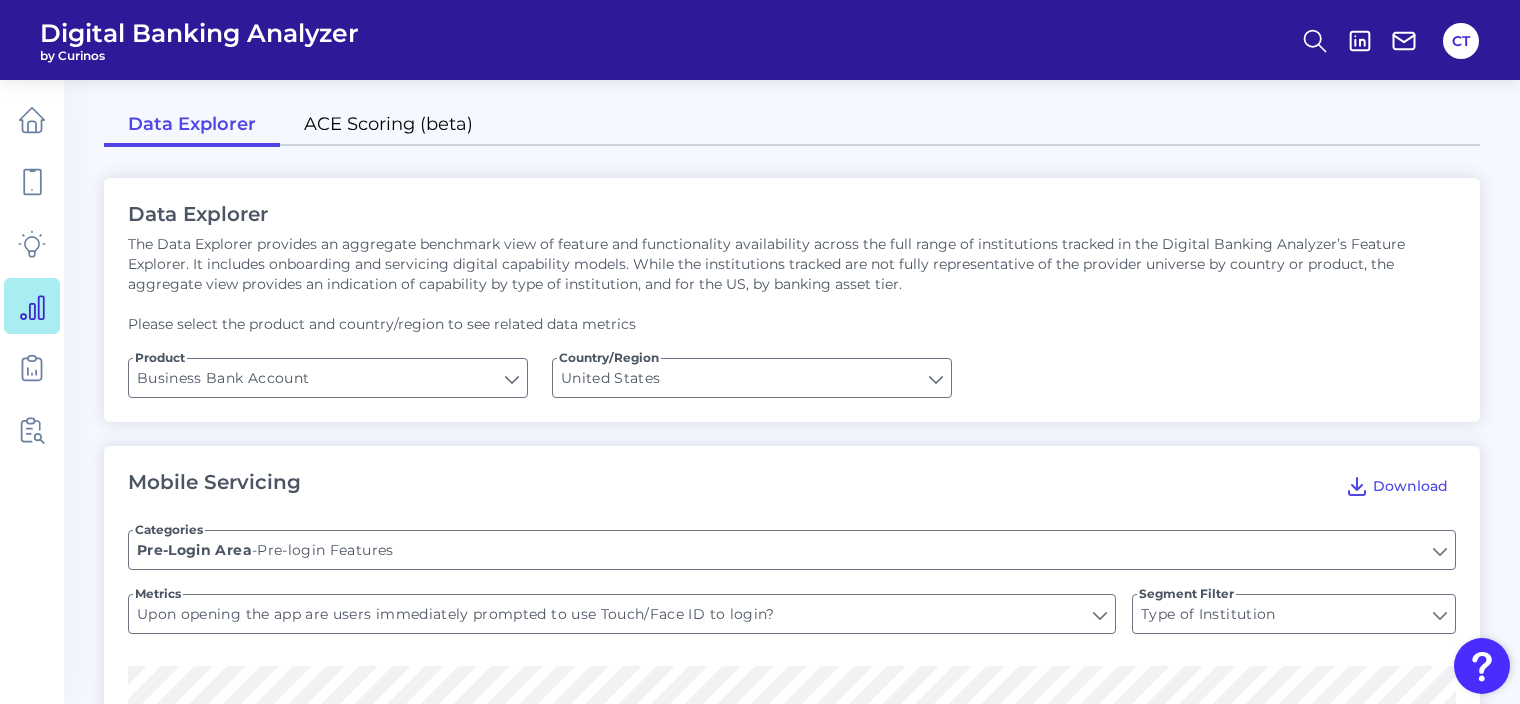 click on "ACE Scoring (beta)" at bounding box center [388, 126] 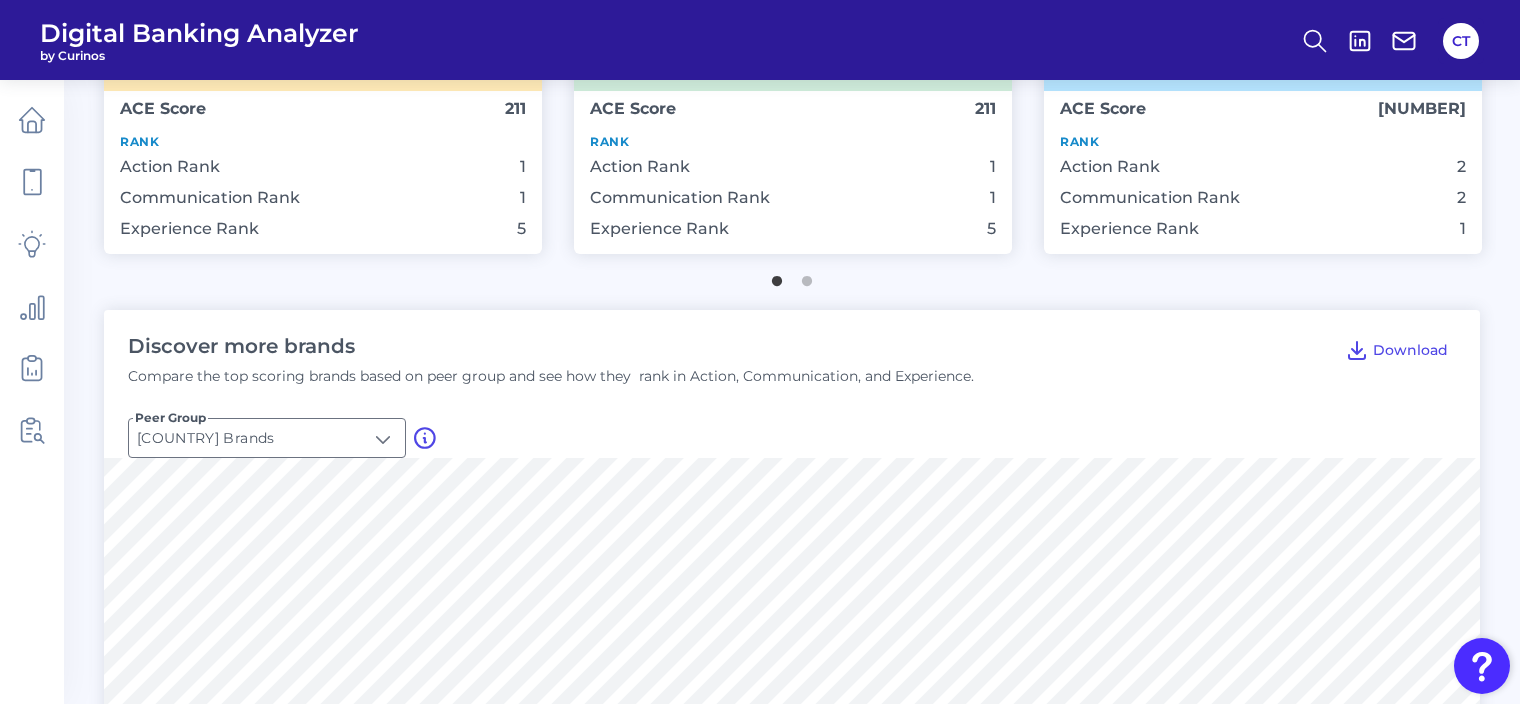 scroll, scrollTop: 600, scrollLeft: 0, axis: vertical 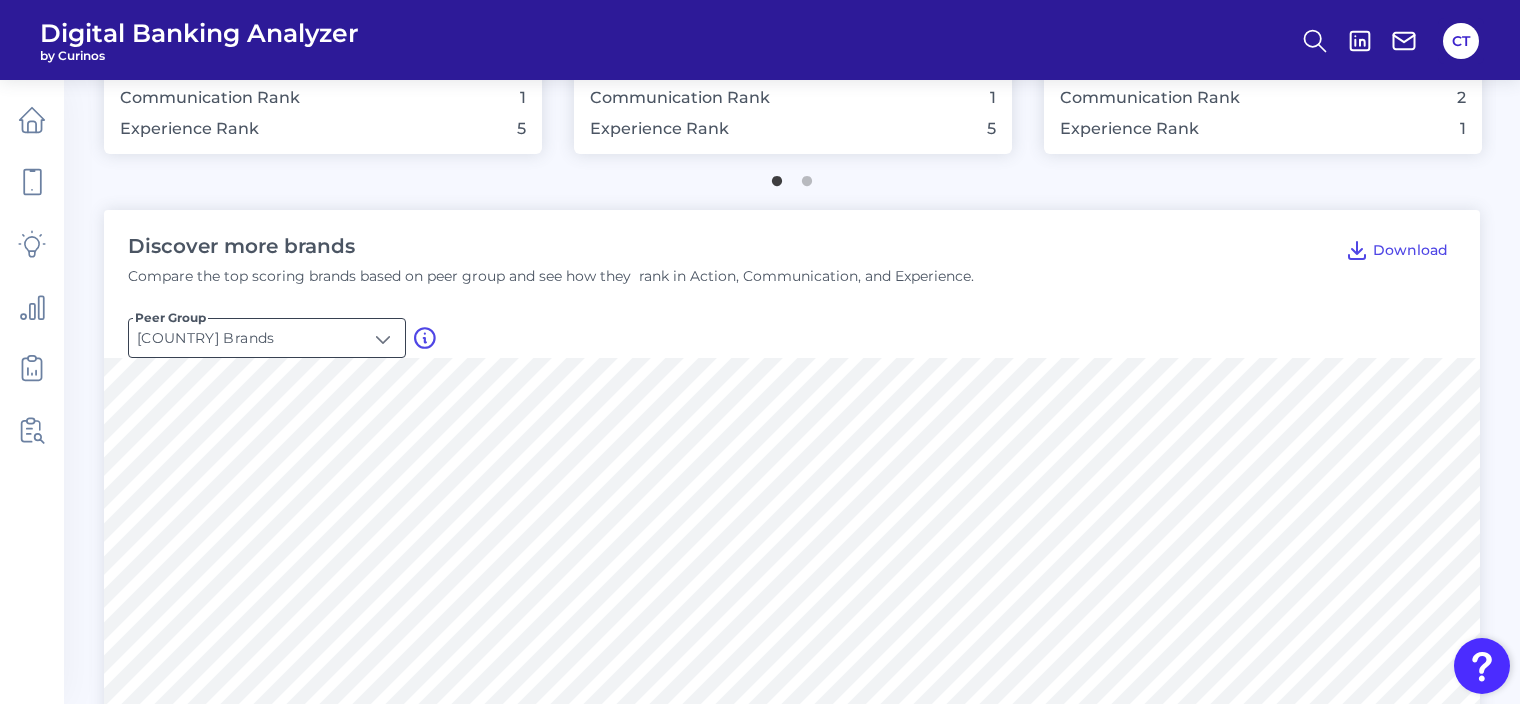 click on "[COUNTRY] Brands" at bounding box center (267, 338) 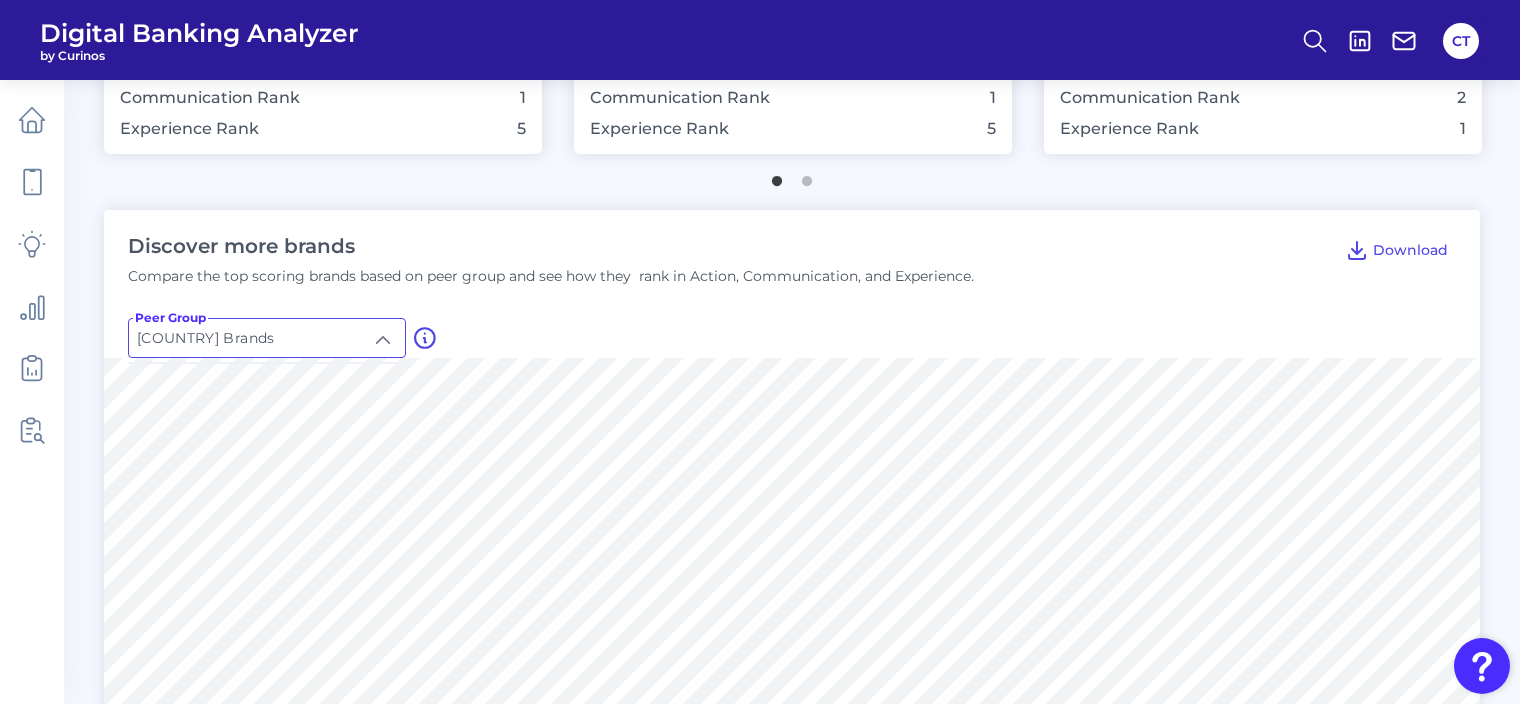 click on "Global Brands" at bounding box center [267, 432] 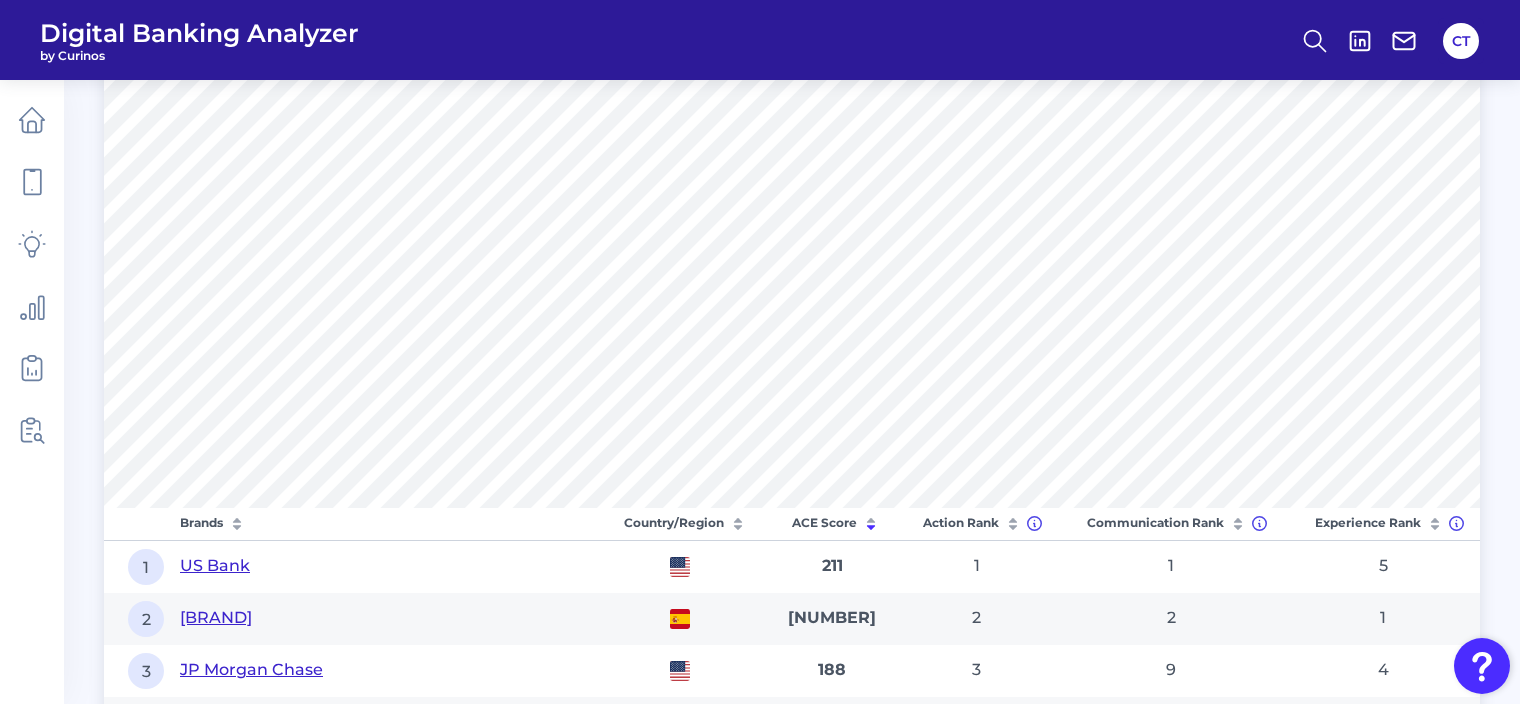 scroll, scrollTop: 700, scrollLeft: 0, axis: vertical 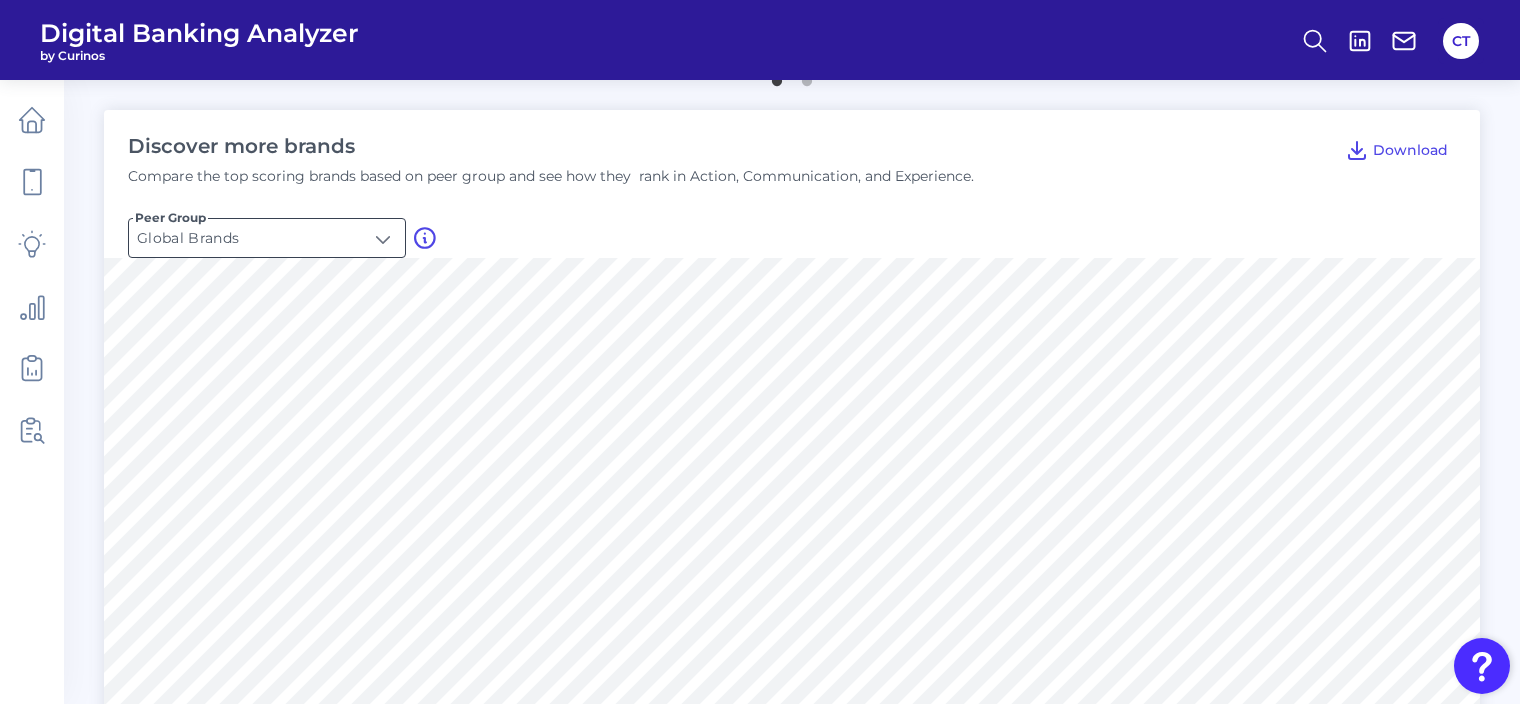 click on "Global Brands" at bounding box center (267, 238) 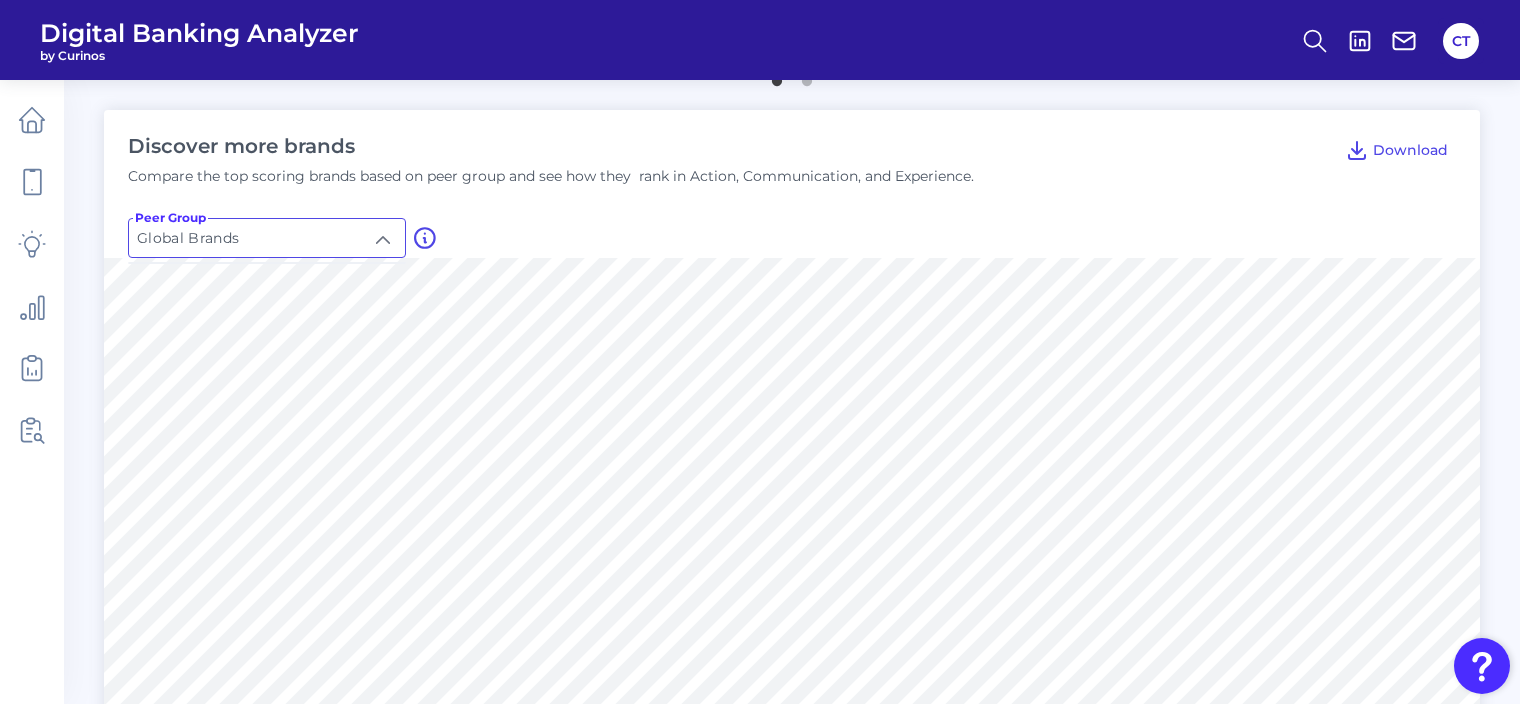 click on "U.S. Credit Unions" at bounding box center (208, 378) 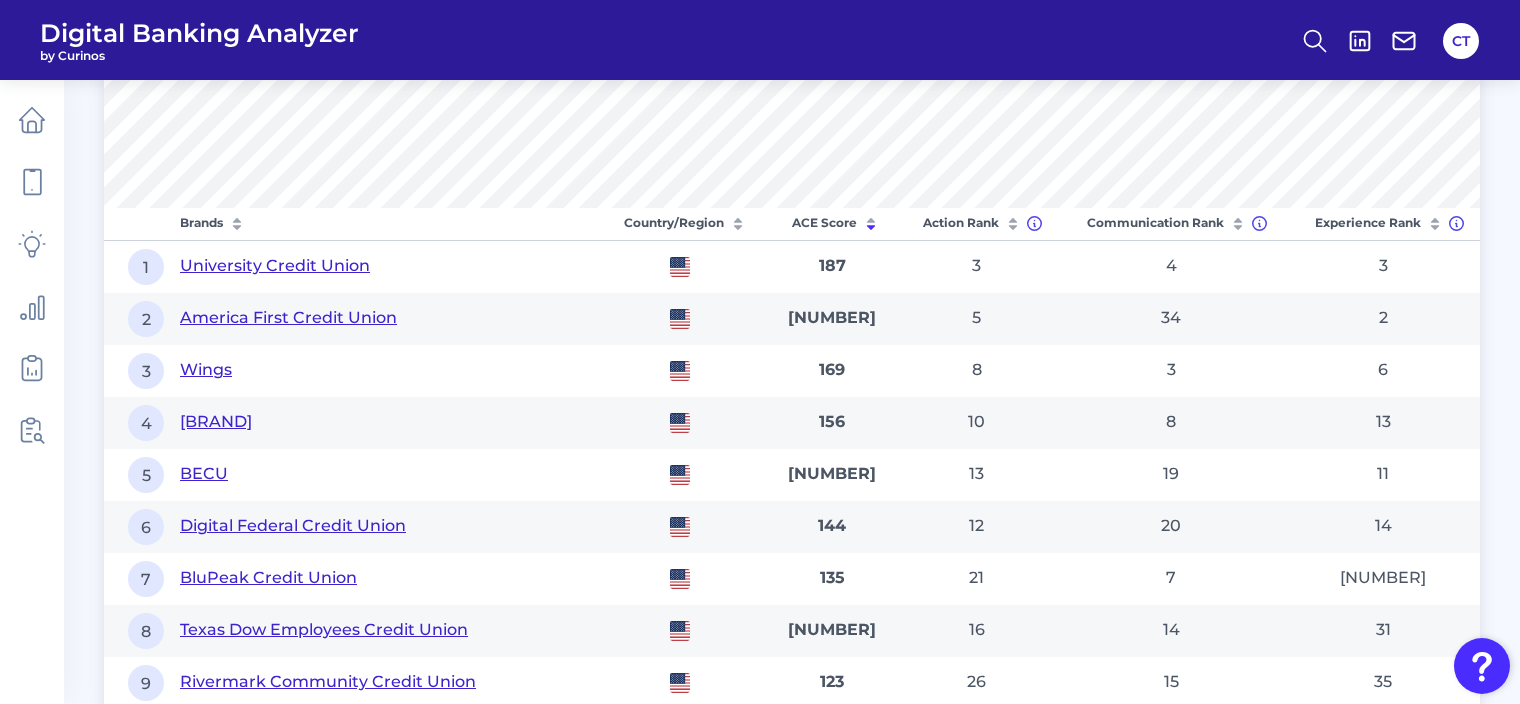 scroll, scrollTop: 800, scrollLeft: 0, axis: vertical 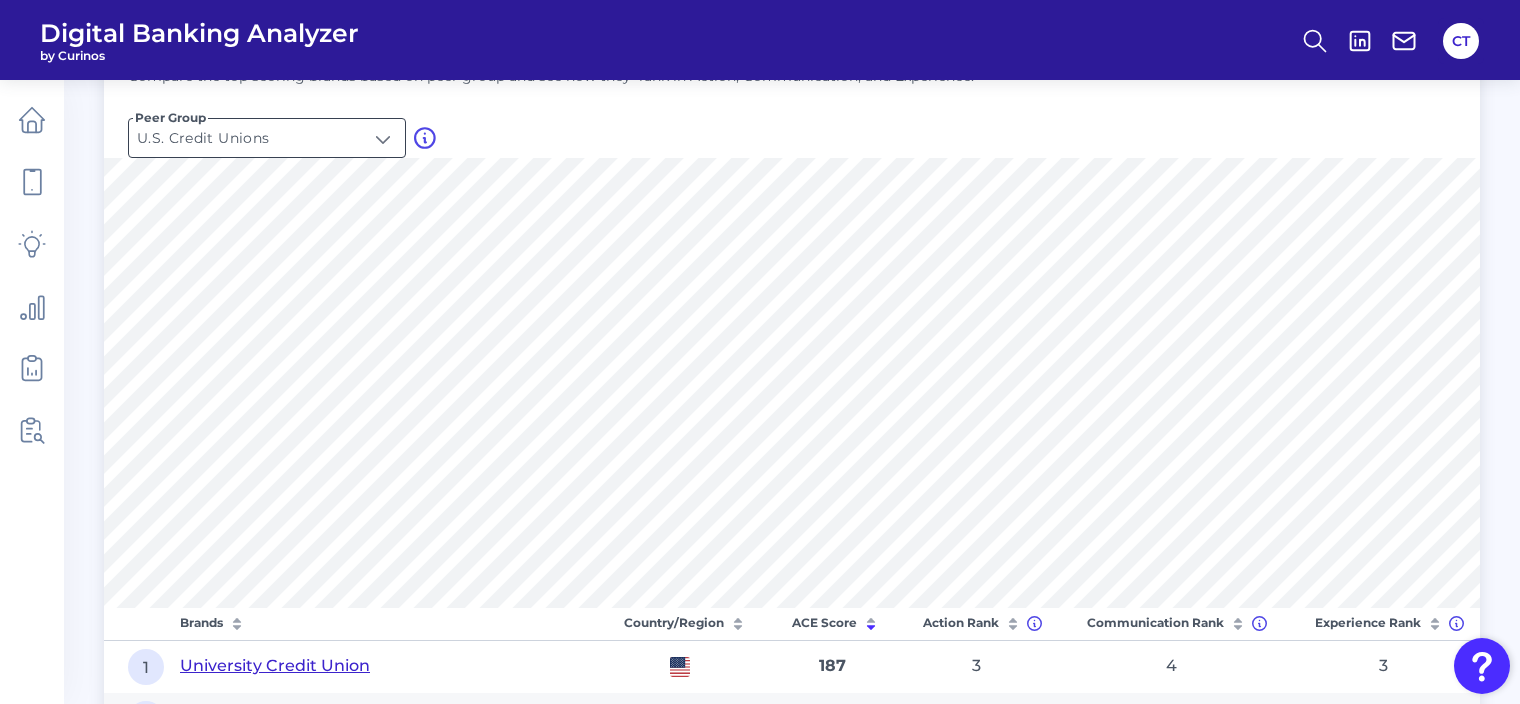 click on "U.S. Credit Unions" at bounding box center [267, 138] 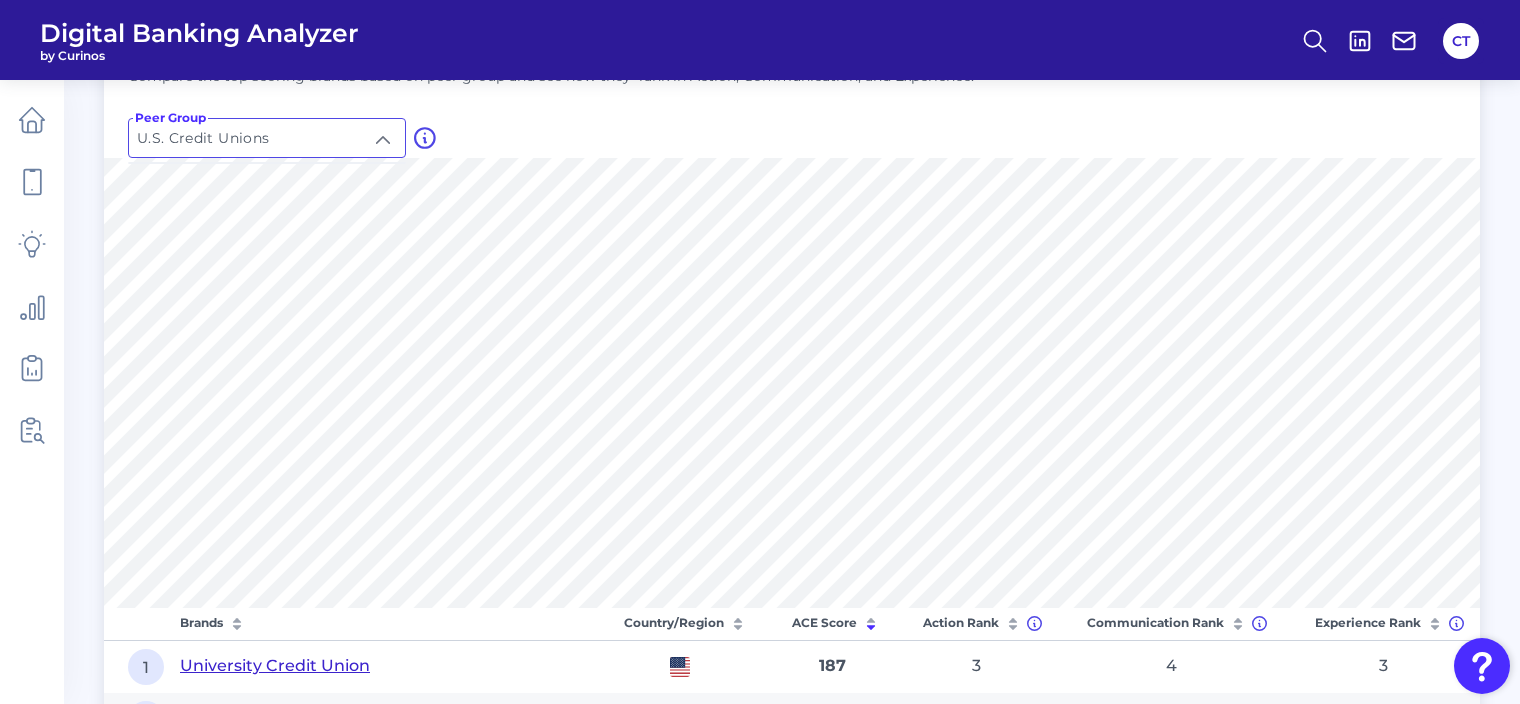click on "[COUNTRY] Brands" at bounding box center (211, 186) 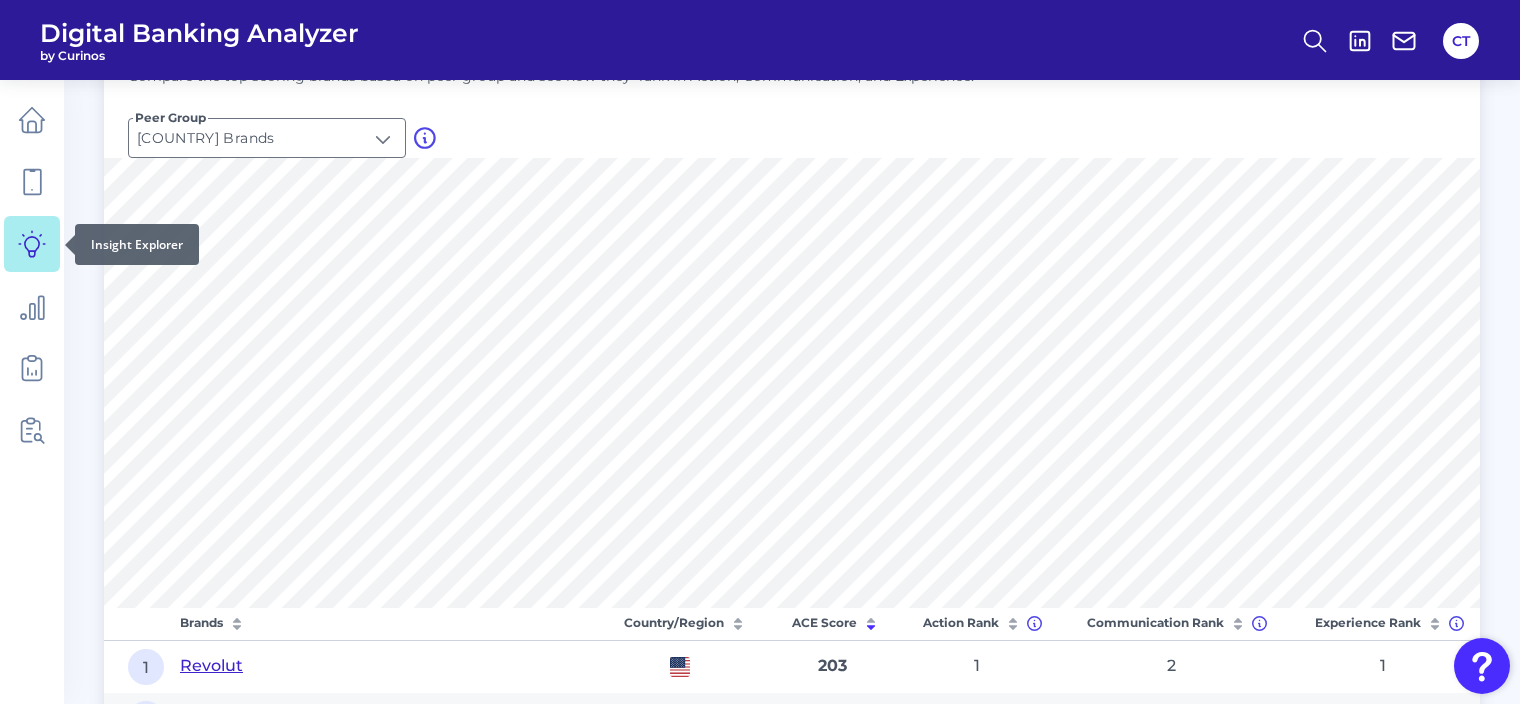 click 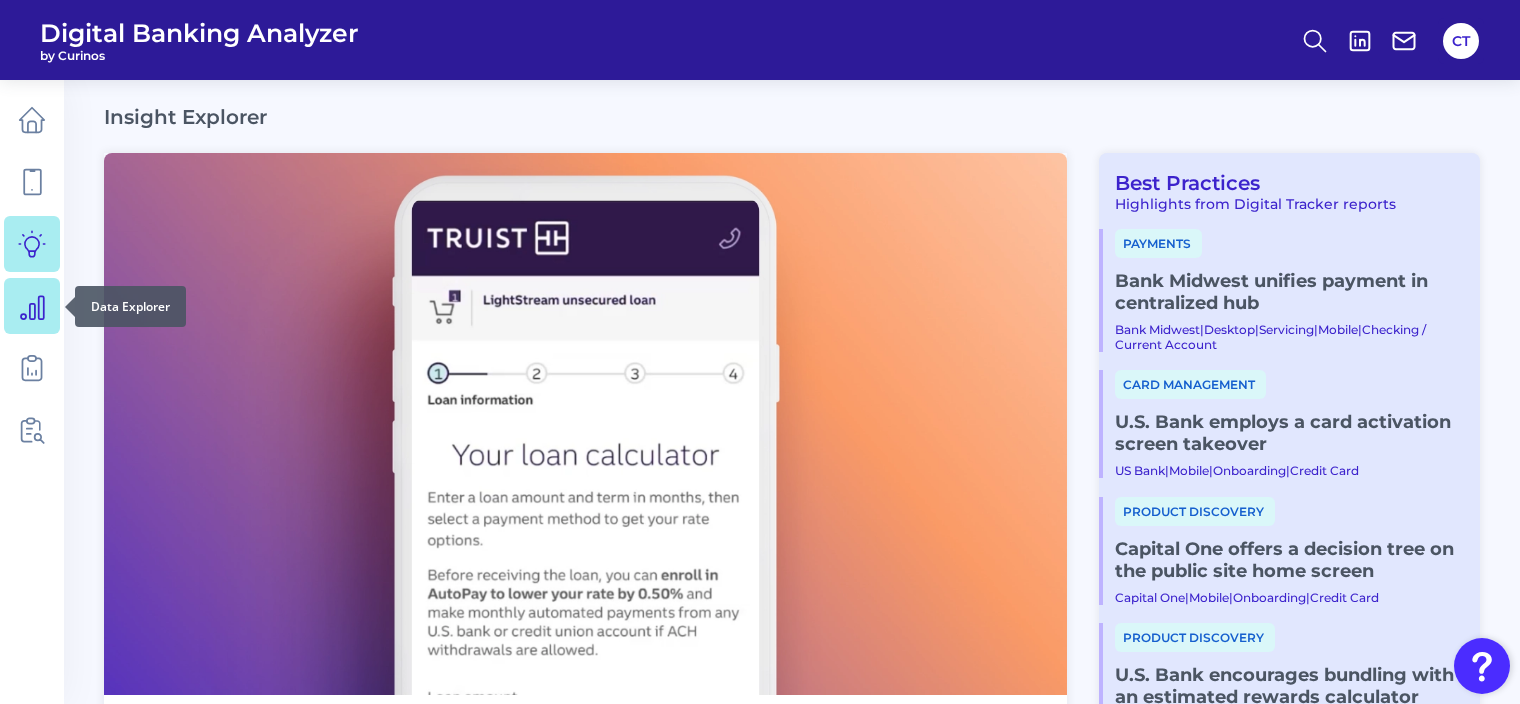 click 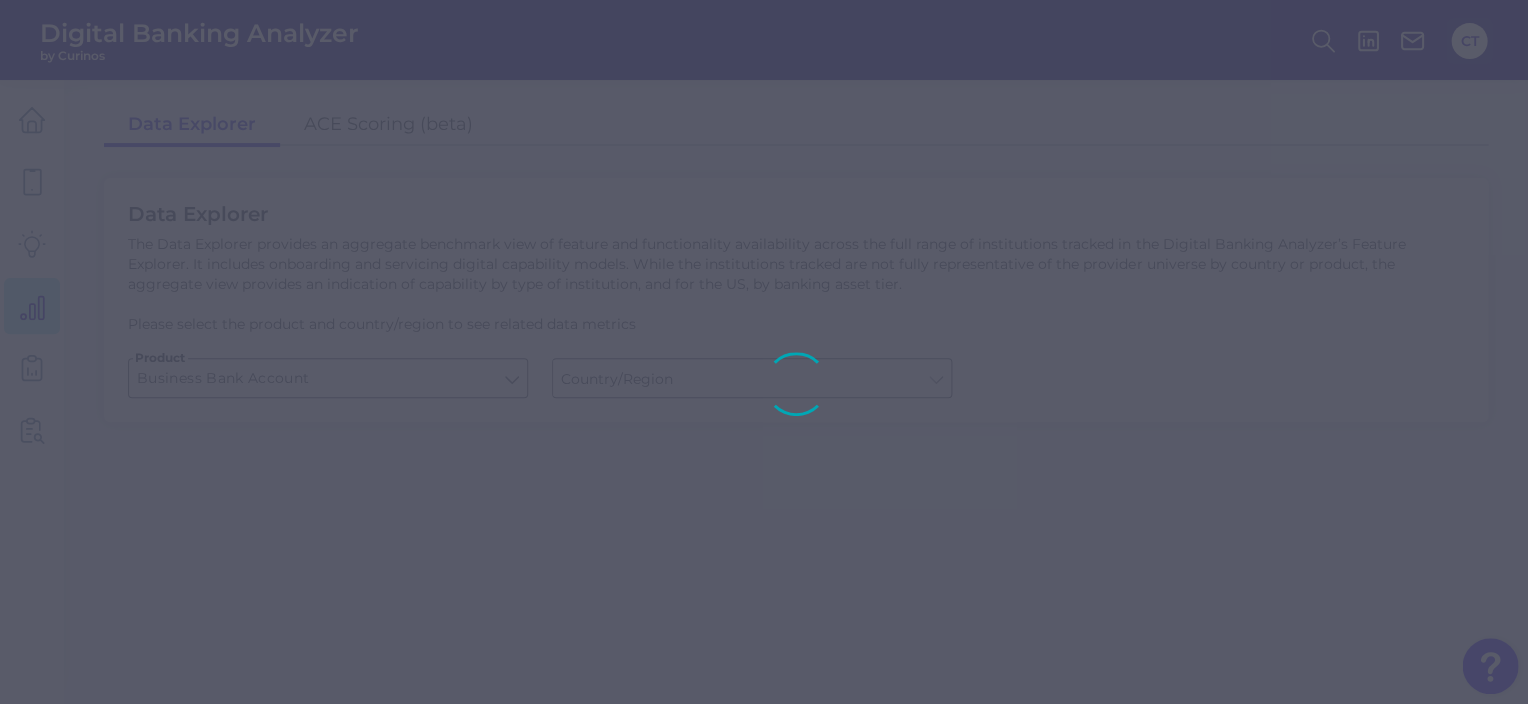 type on "United States" 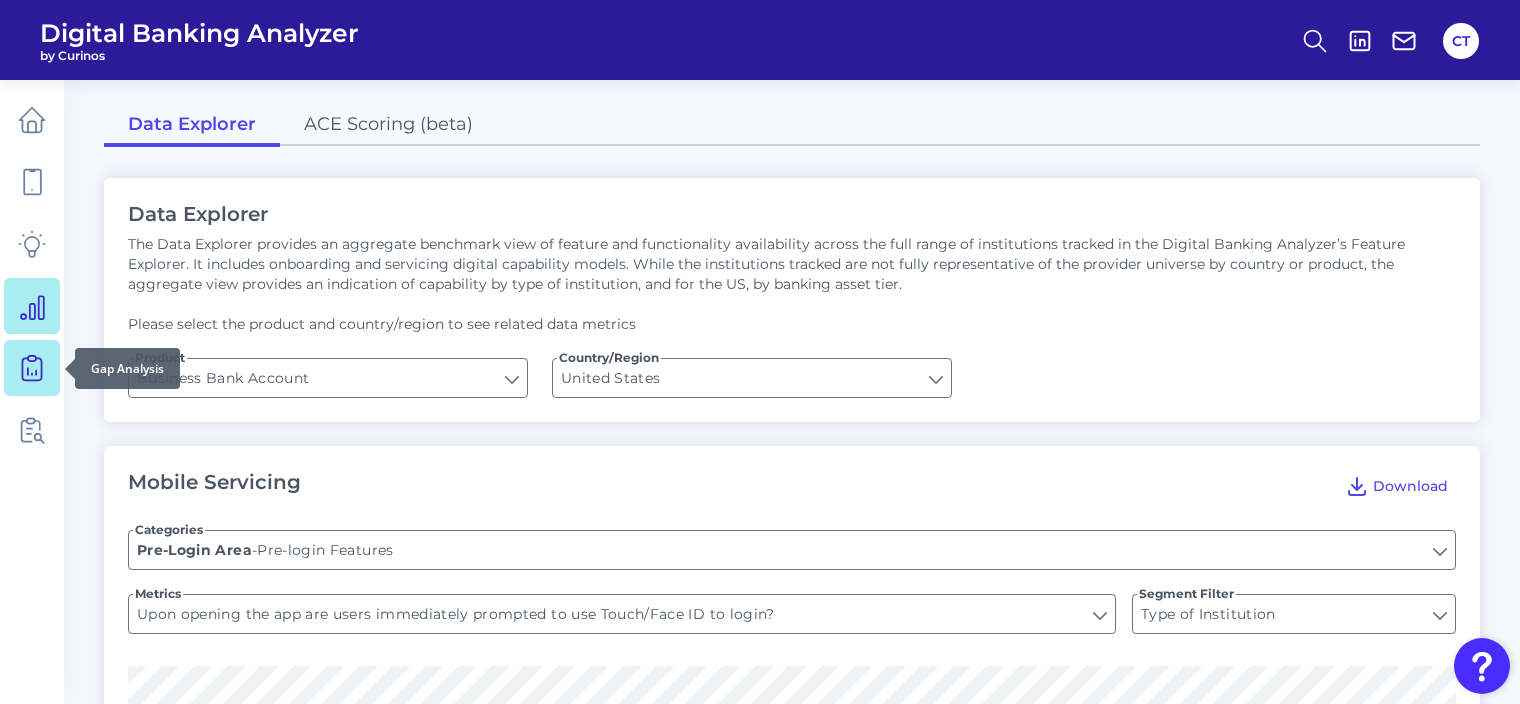 click at bounding box center [32, 368] 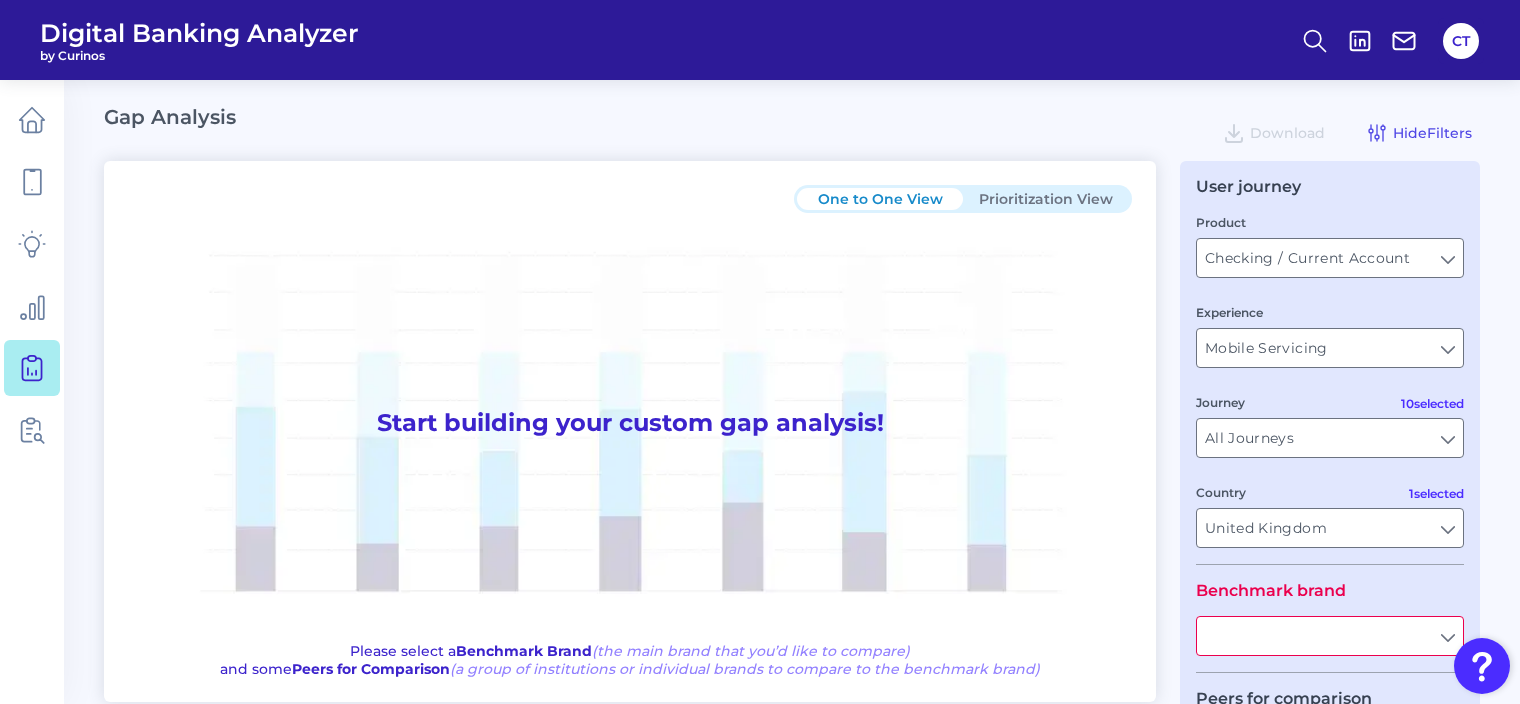 scroll, scrollTop: 200, scrollLeft: 0, axis: vertical 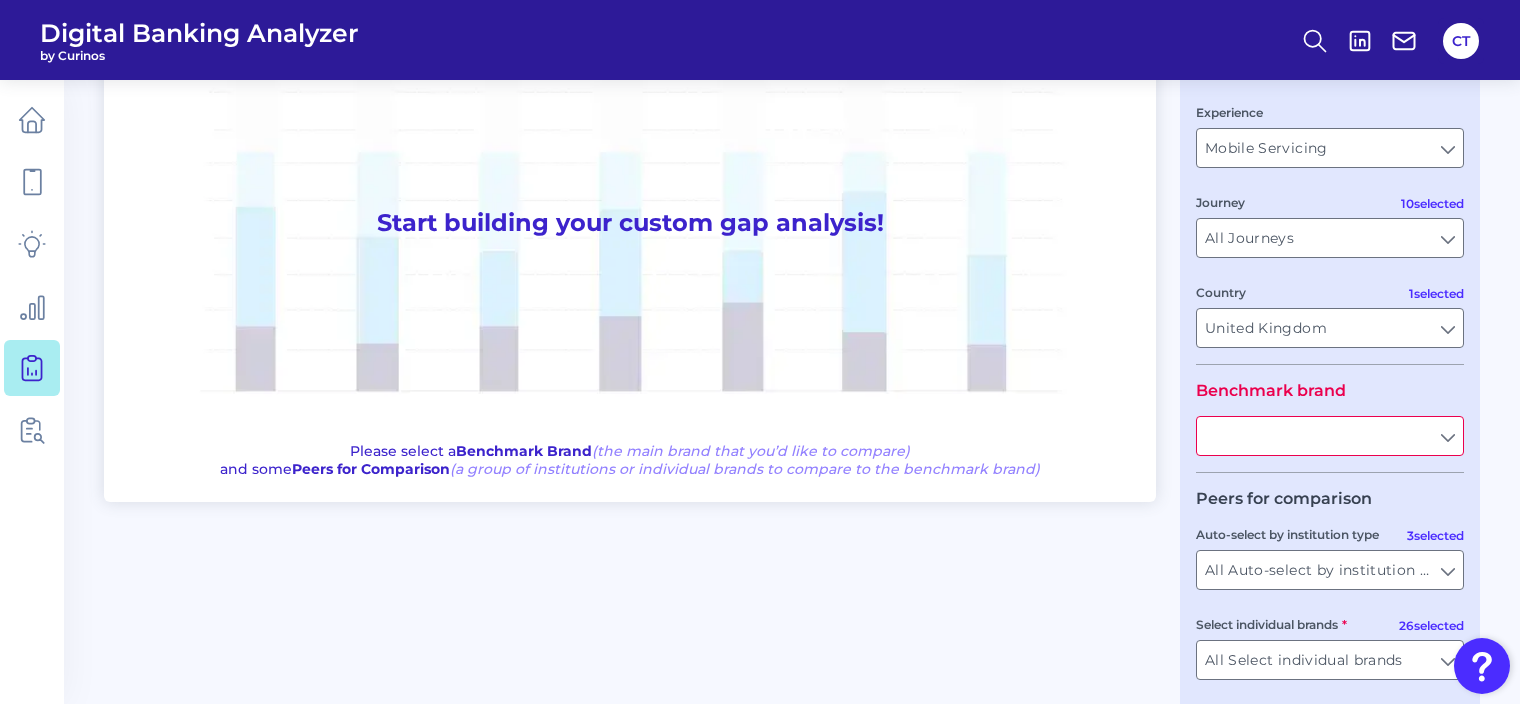 click at bounding box center (1330, 436) 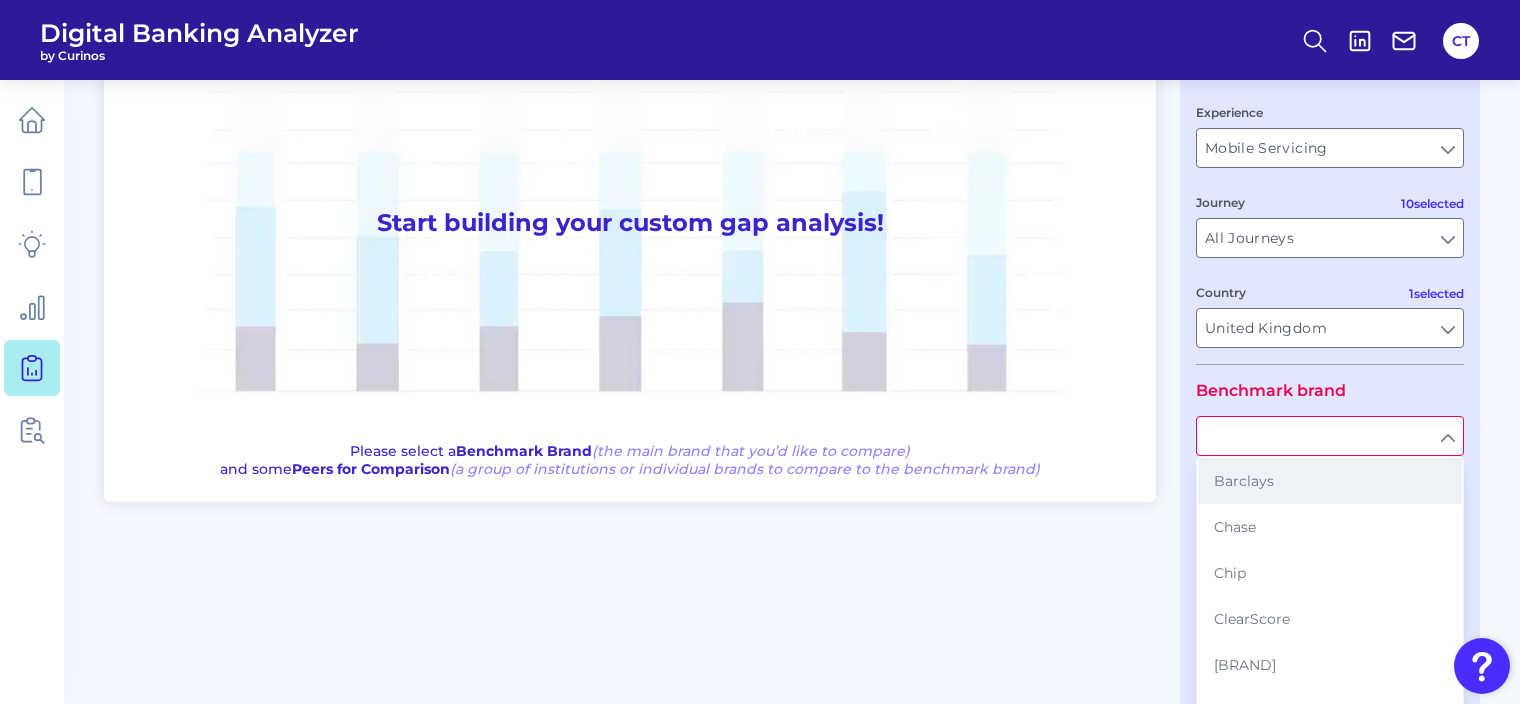 click on "Barclays" at bounding box center [1244, 481] 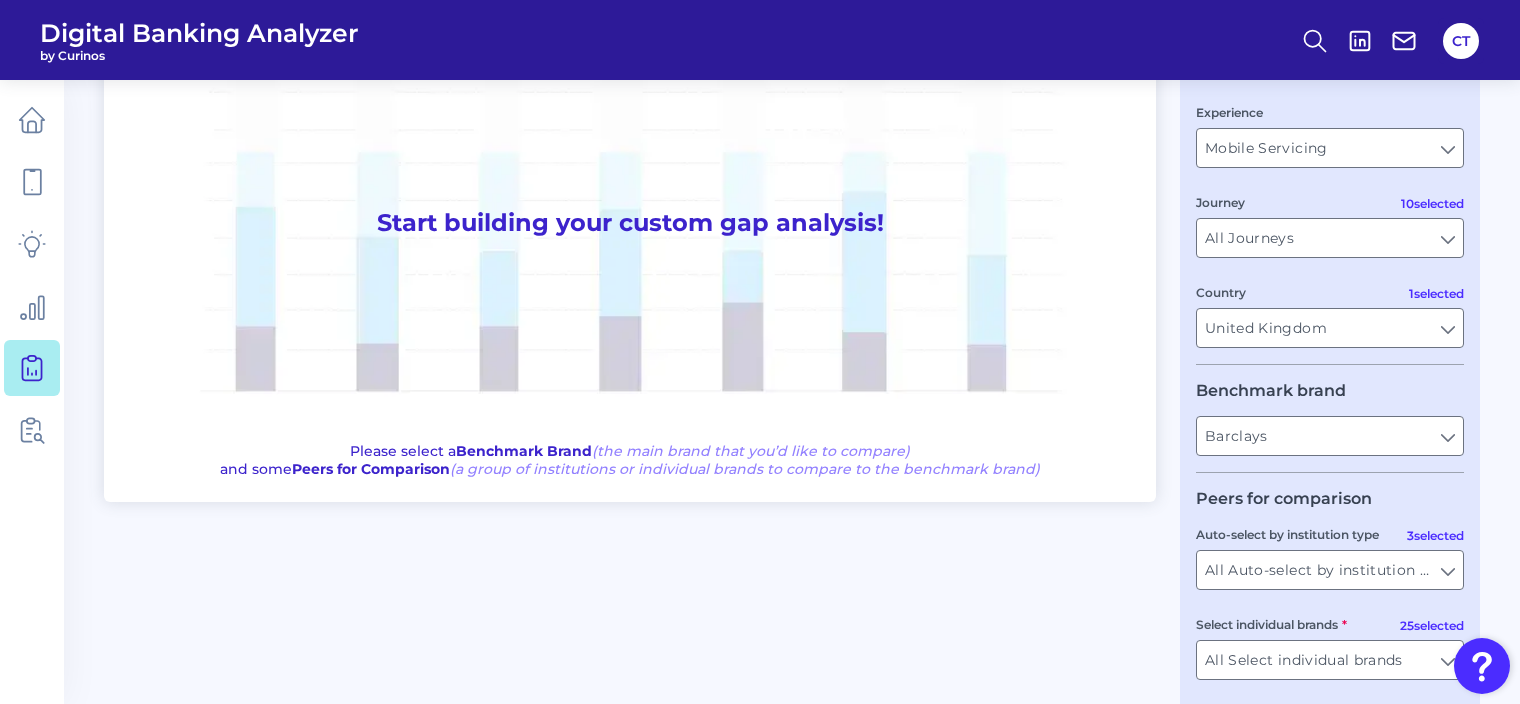 scroll, scrollTop: 296, scrollLeft: 0, axis: vertical 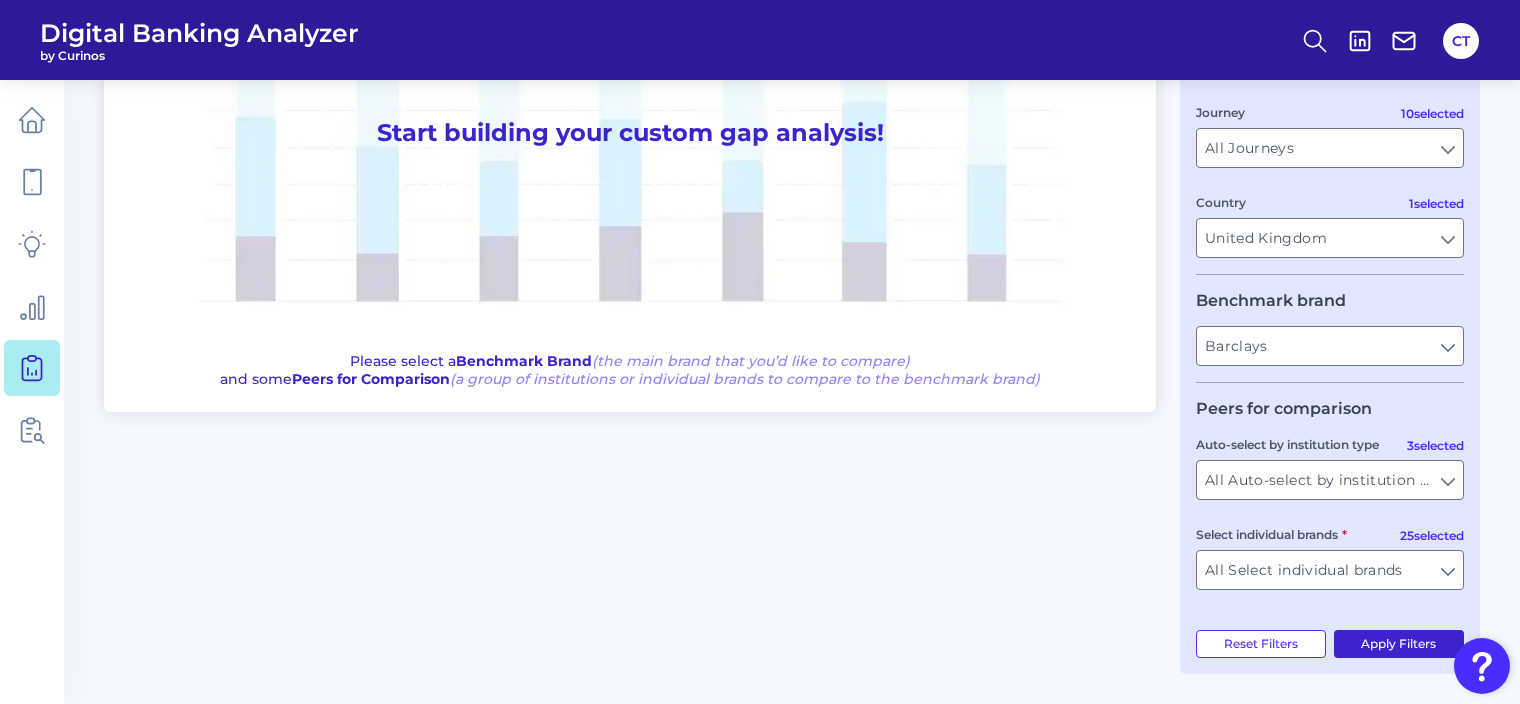 click on "Apply Filters" at bounding box center (1399, 644) 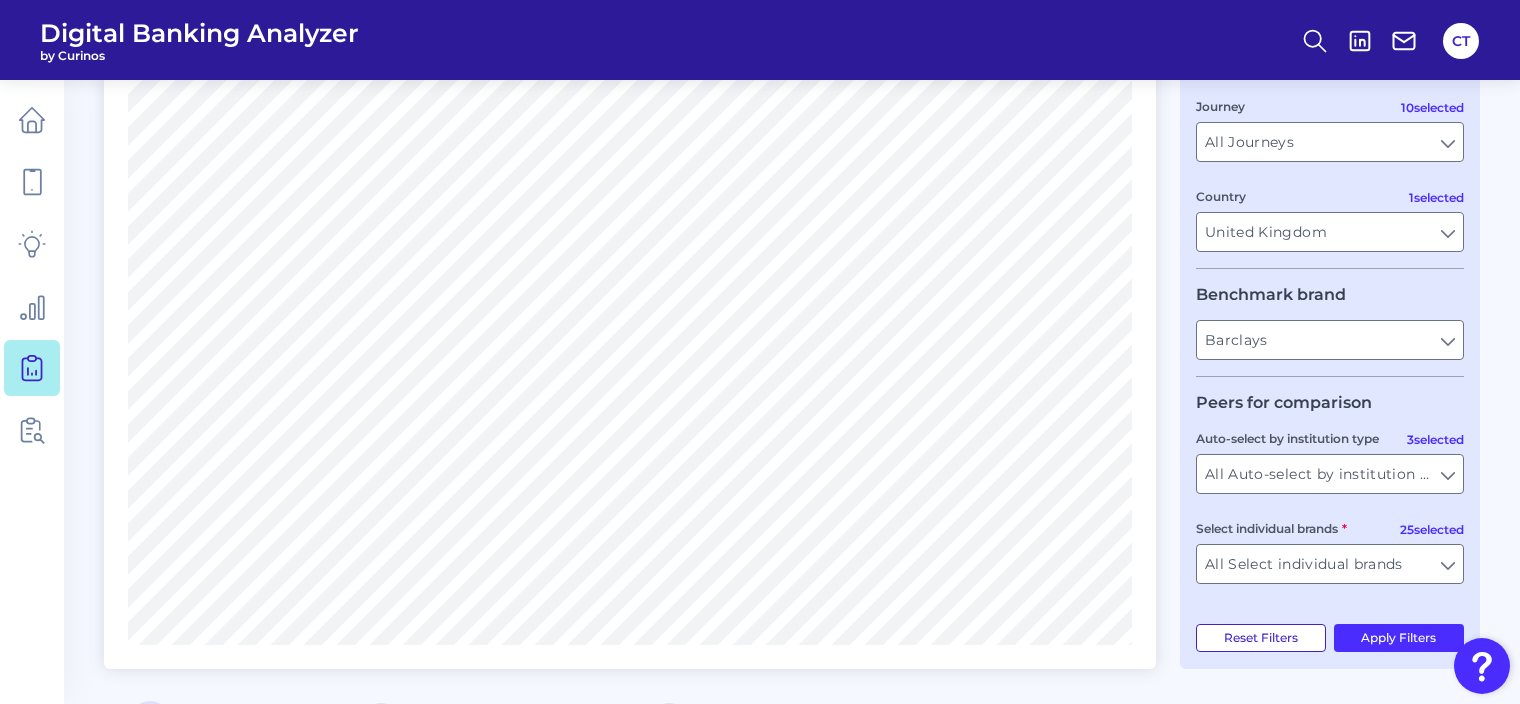 click on "Reset Filters" at bounding box center [1261, 638] 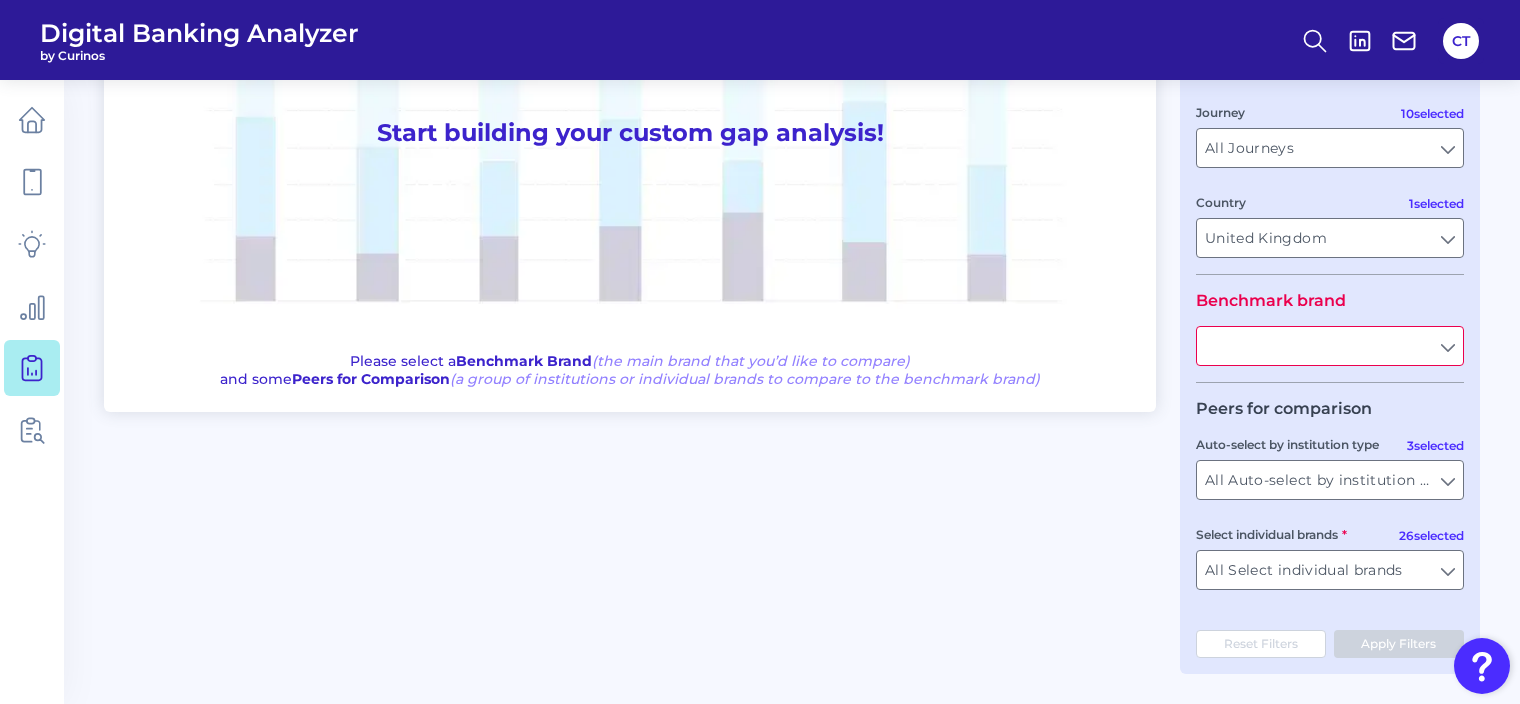 click at bounding box center [1330, 346] 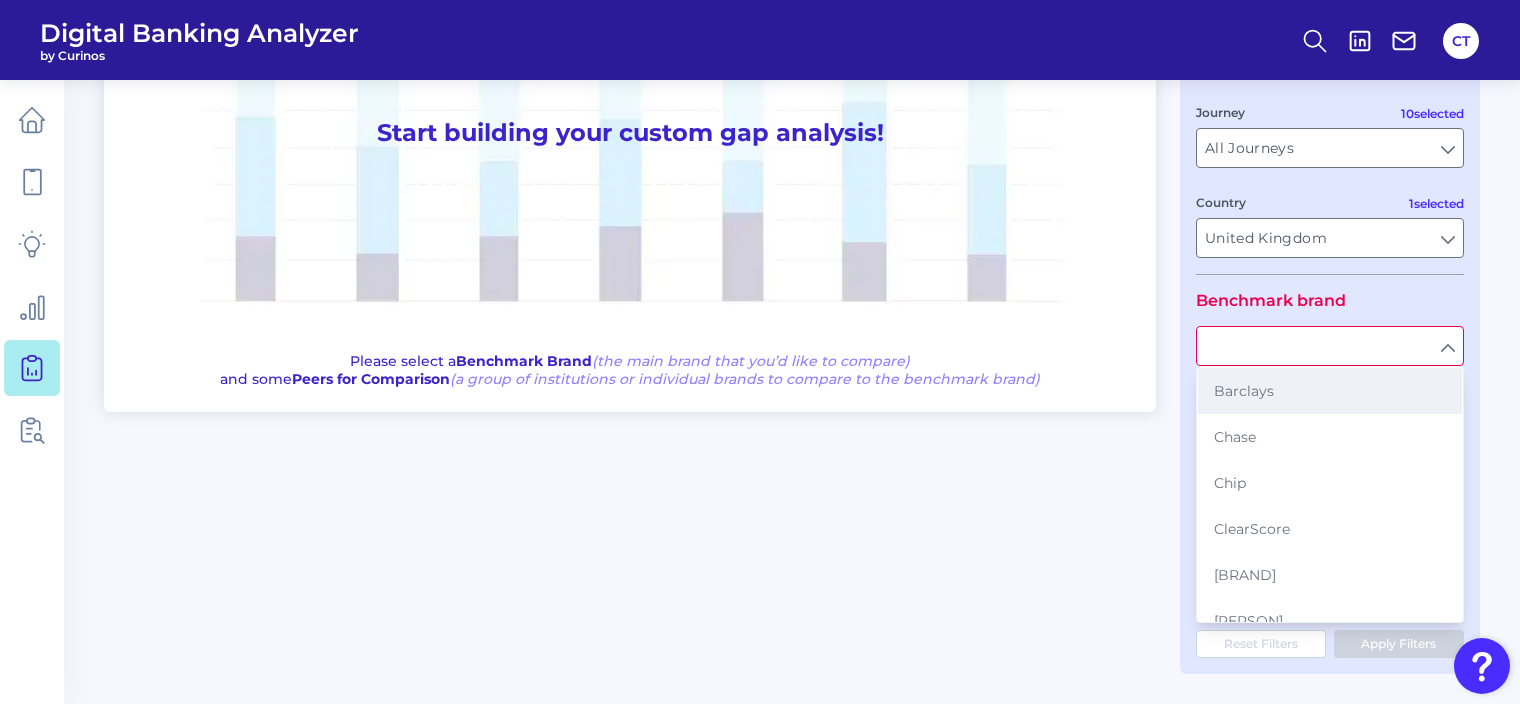 click on "Barclays" at bounding box center [1330, 391] 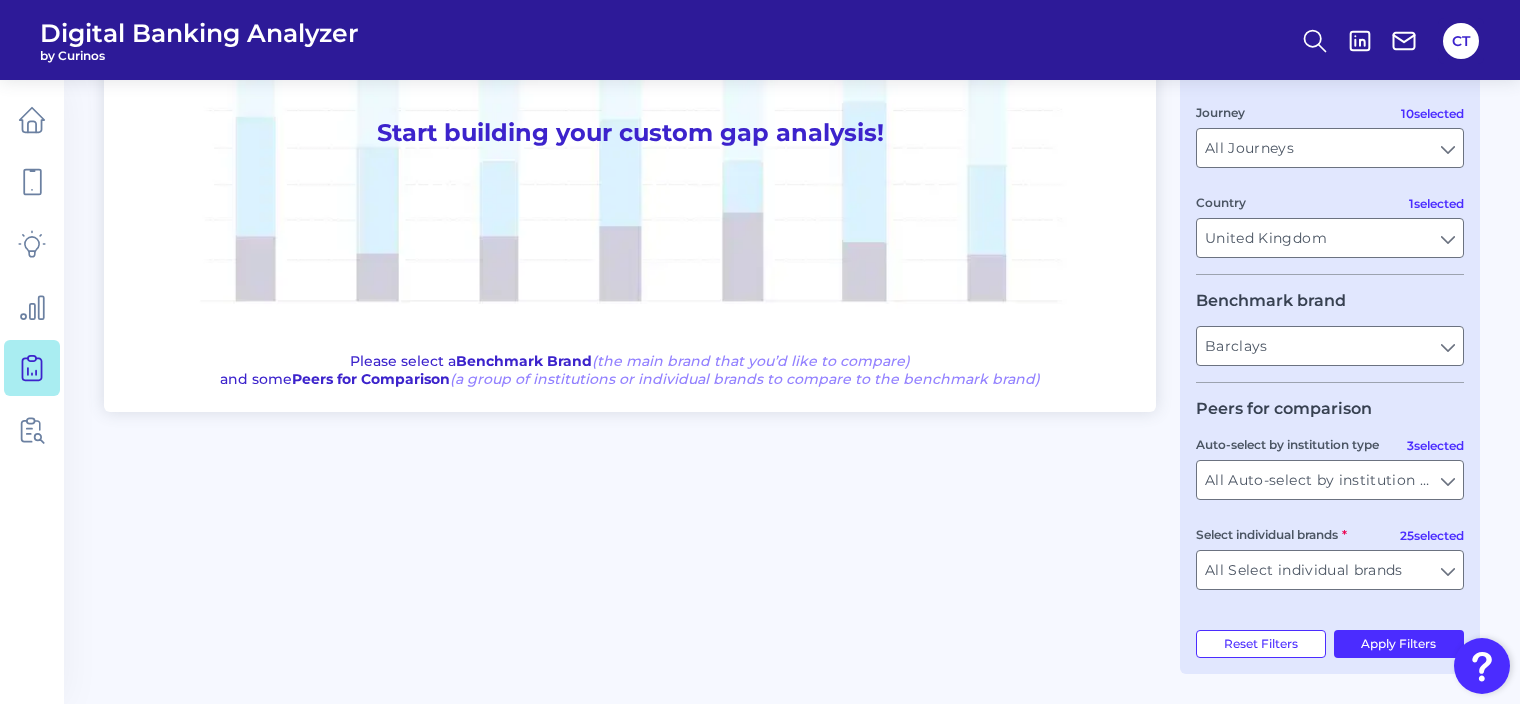 click on "User journey Product Checking / Current Account Checking / Current Account Experience Mobile Servicing Mobile Servicing [NUMBER]  selected Journey All Journeys All Journeys [NUMBER]  selected Country United Kingdom United Kingdom Benchmark brand [BRAND] [BRAND] for comparison [NUMBER]  selected Auto-select by institution type All Auto-select by institution types All Auto-select by institution types [NUMBER]  selected Select individual brands All Select individual brands All Select individual brands Reset Filters Apply Filters" at bounding box center (1330, 272) 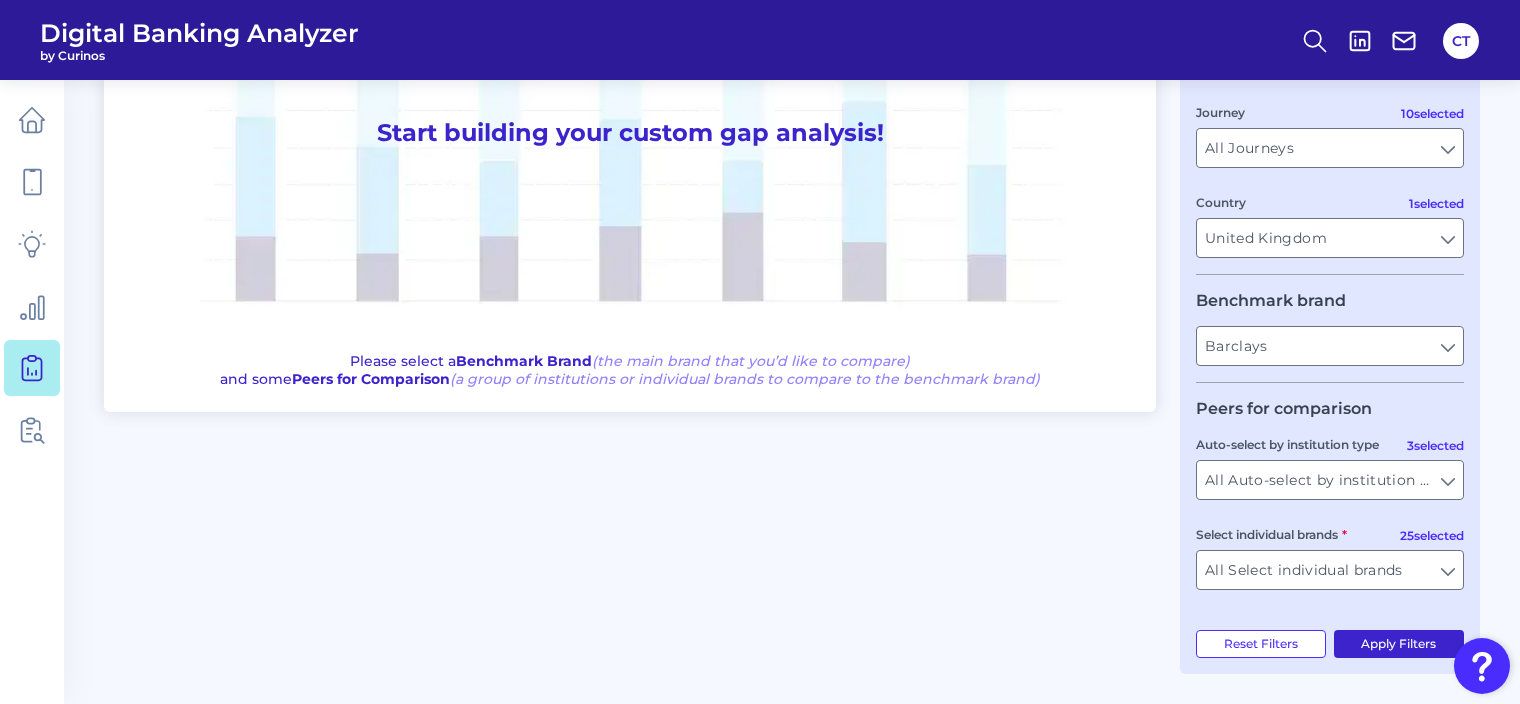 click on "Apply Filters" at bounding box center [1399, 644] 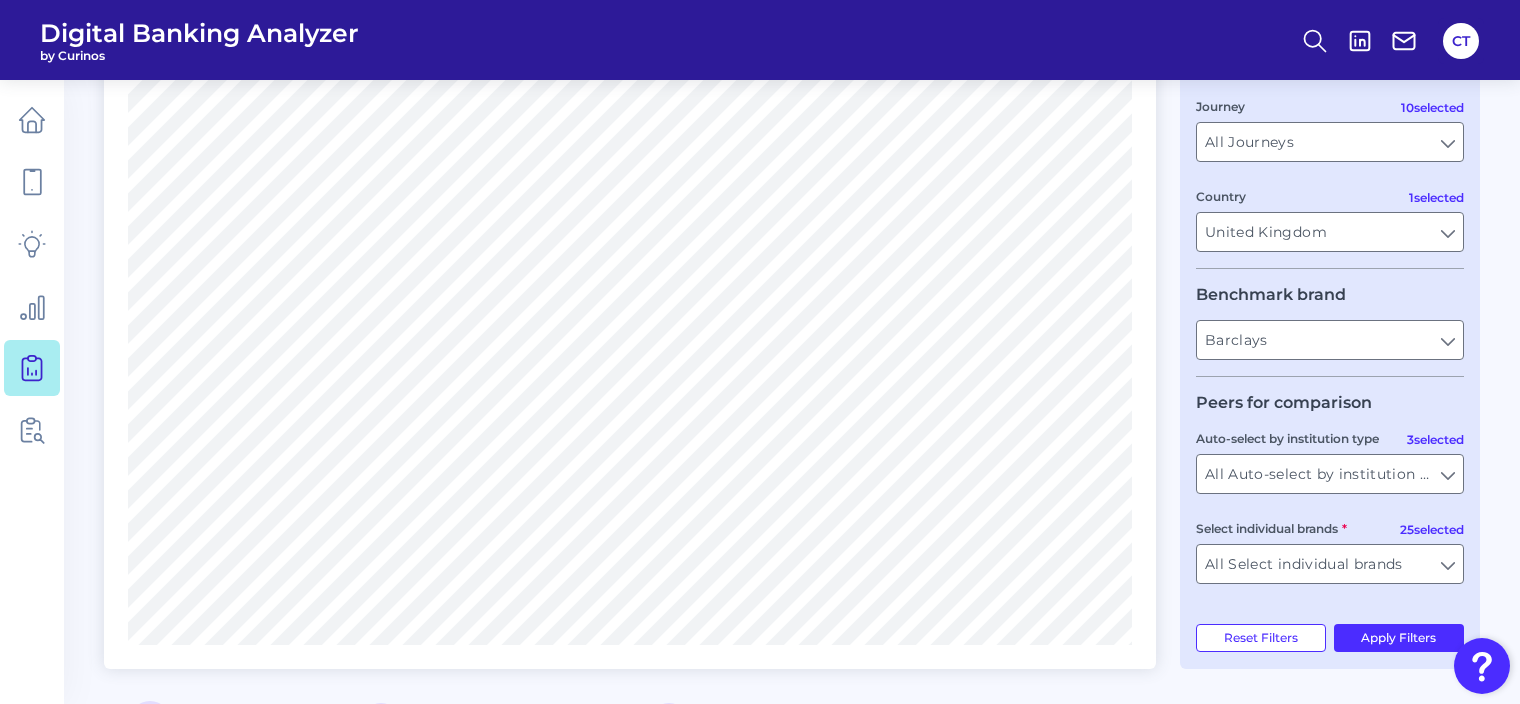 scroll, scrollTop: 0, scrollLeft: 0, axis: both 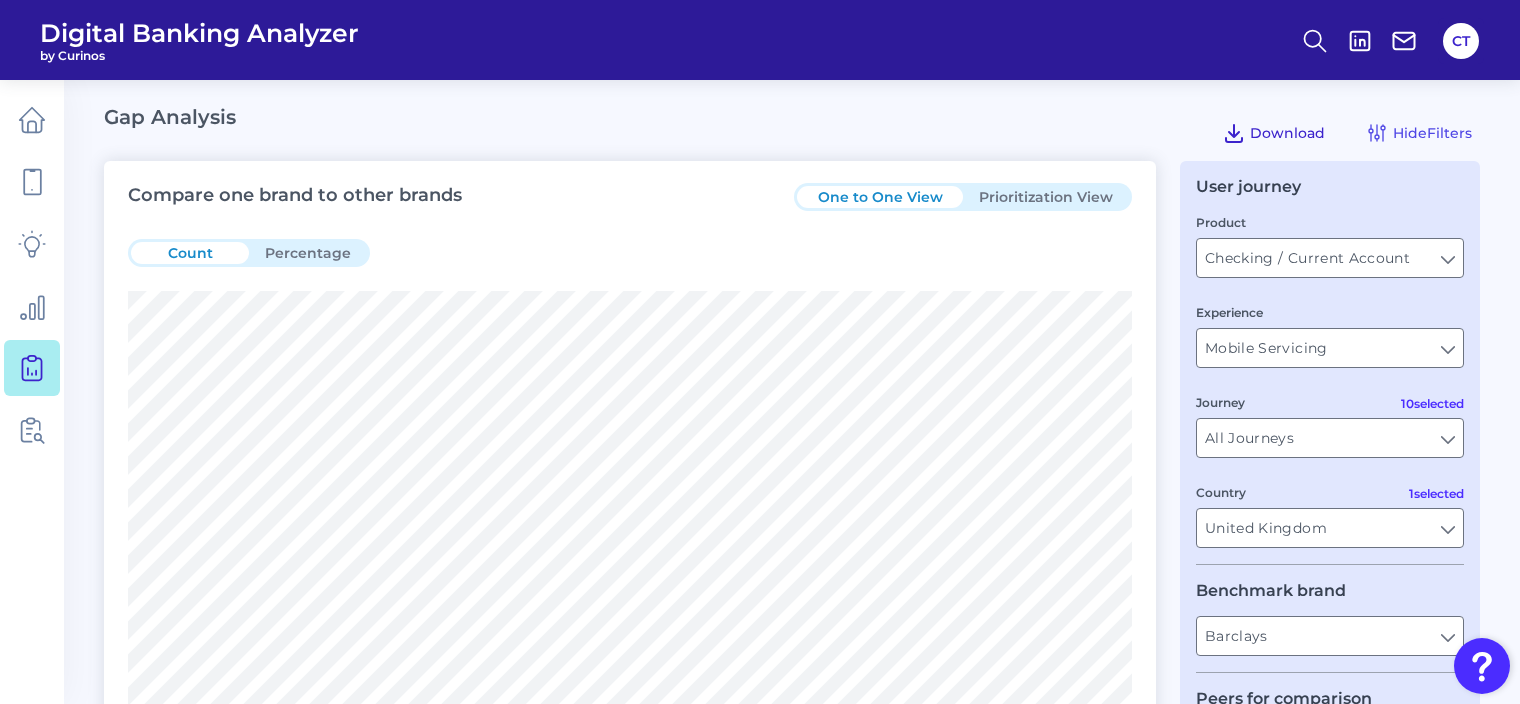 click on "Download" at bounding box center [1287, 133] 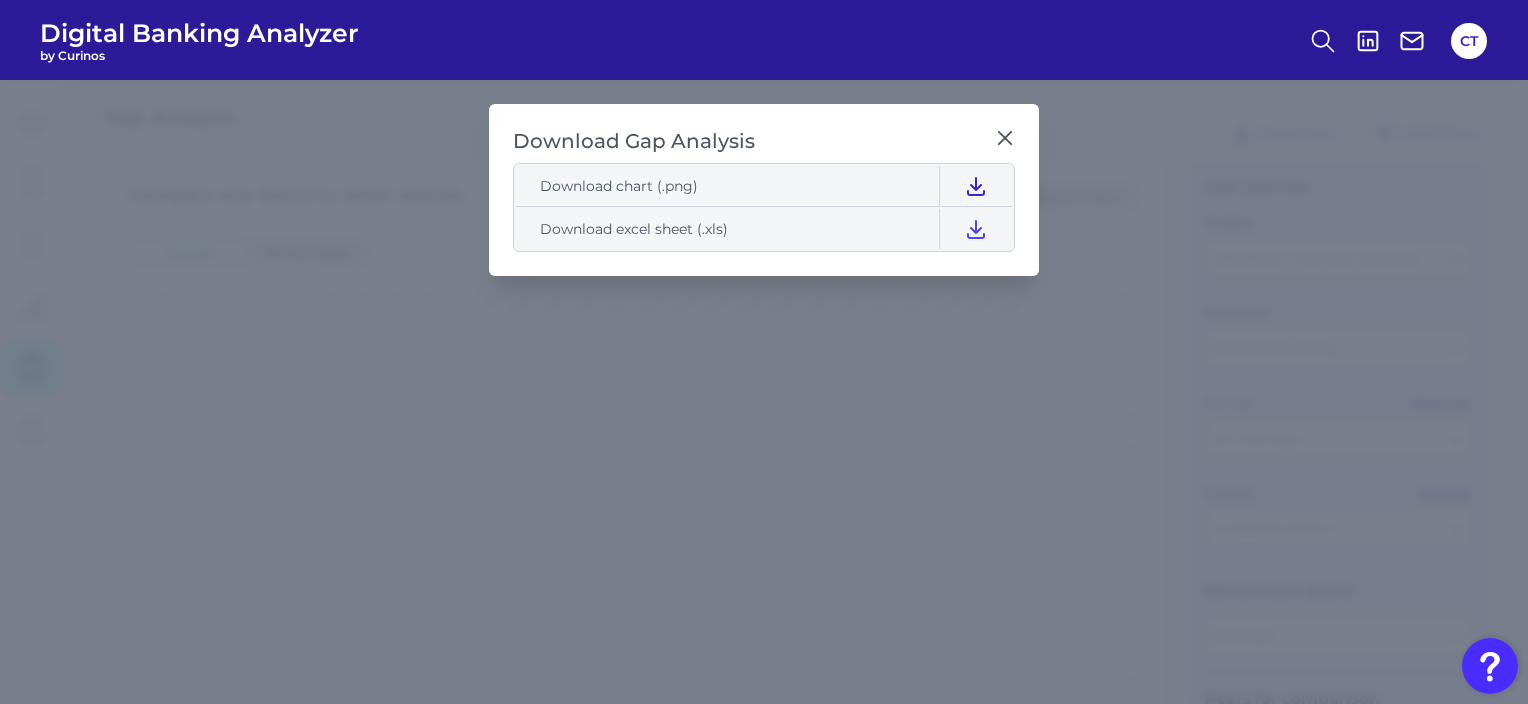click 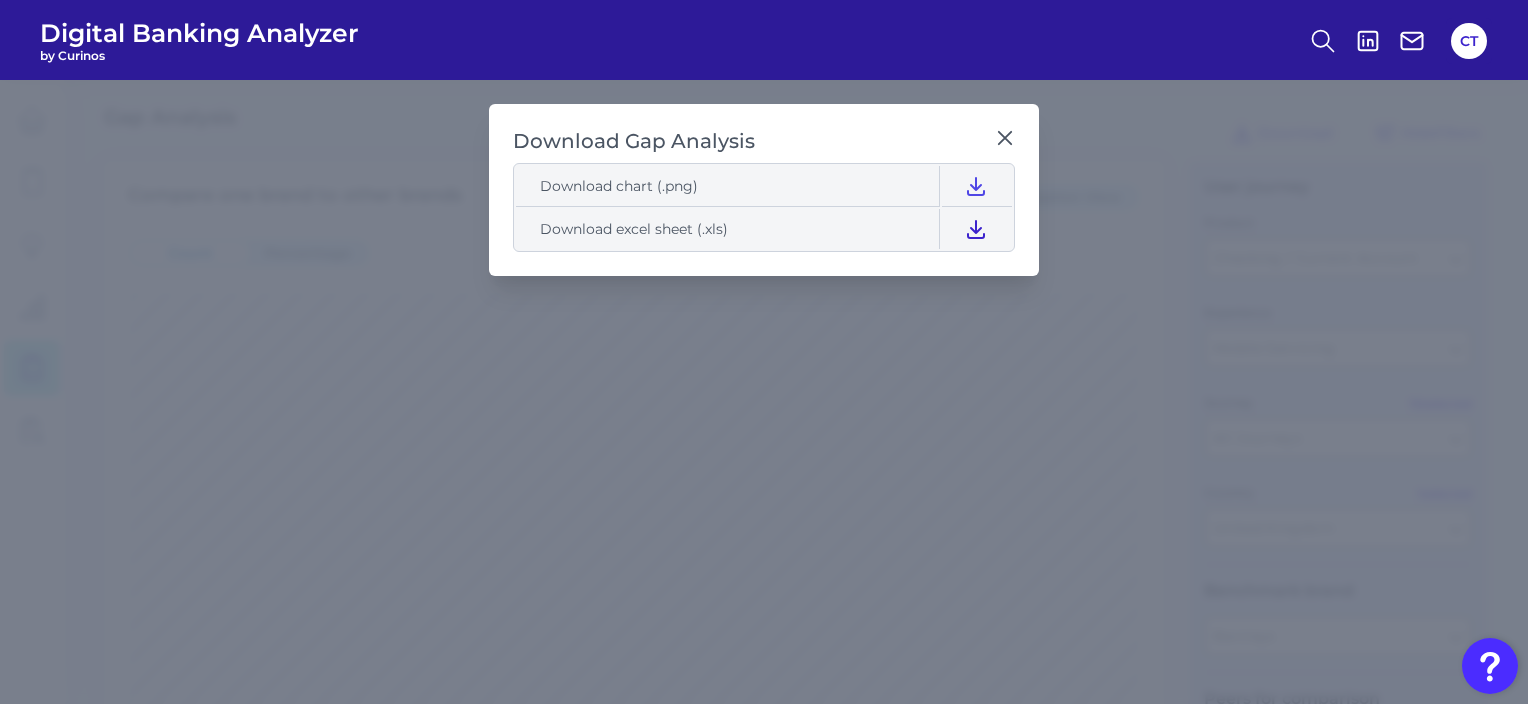 click 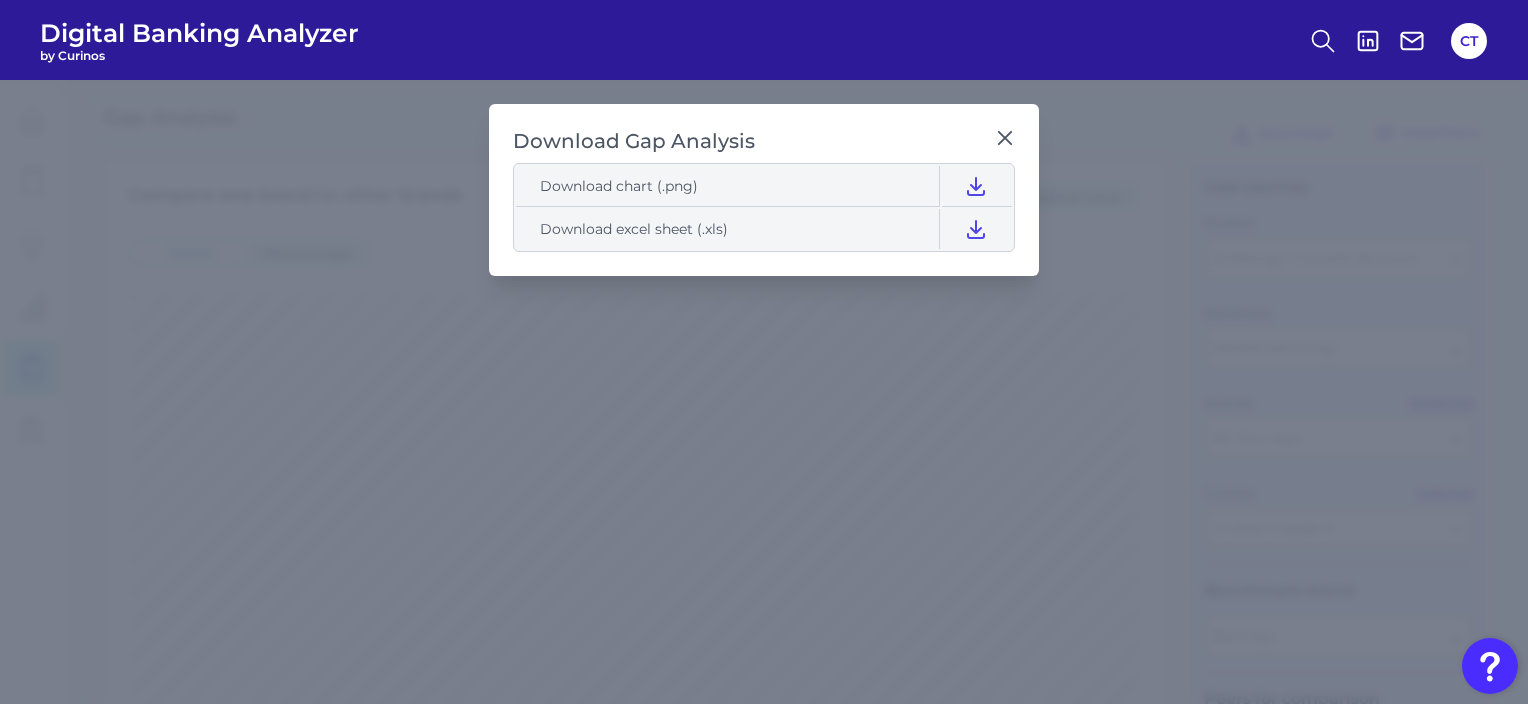 click on "Download Gap Analysis" at bounding box center [750, 141] 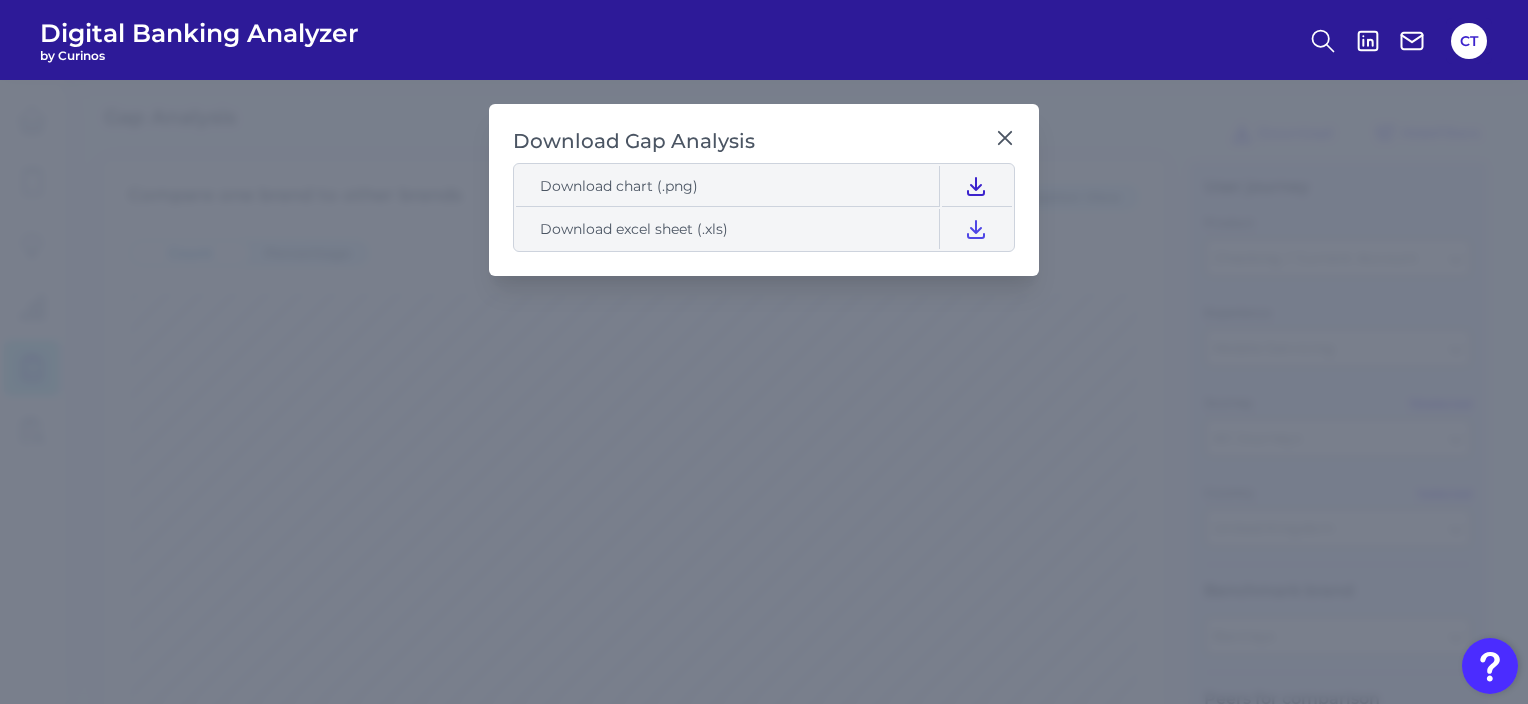 click 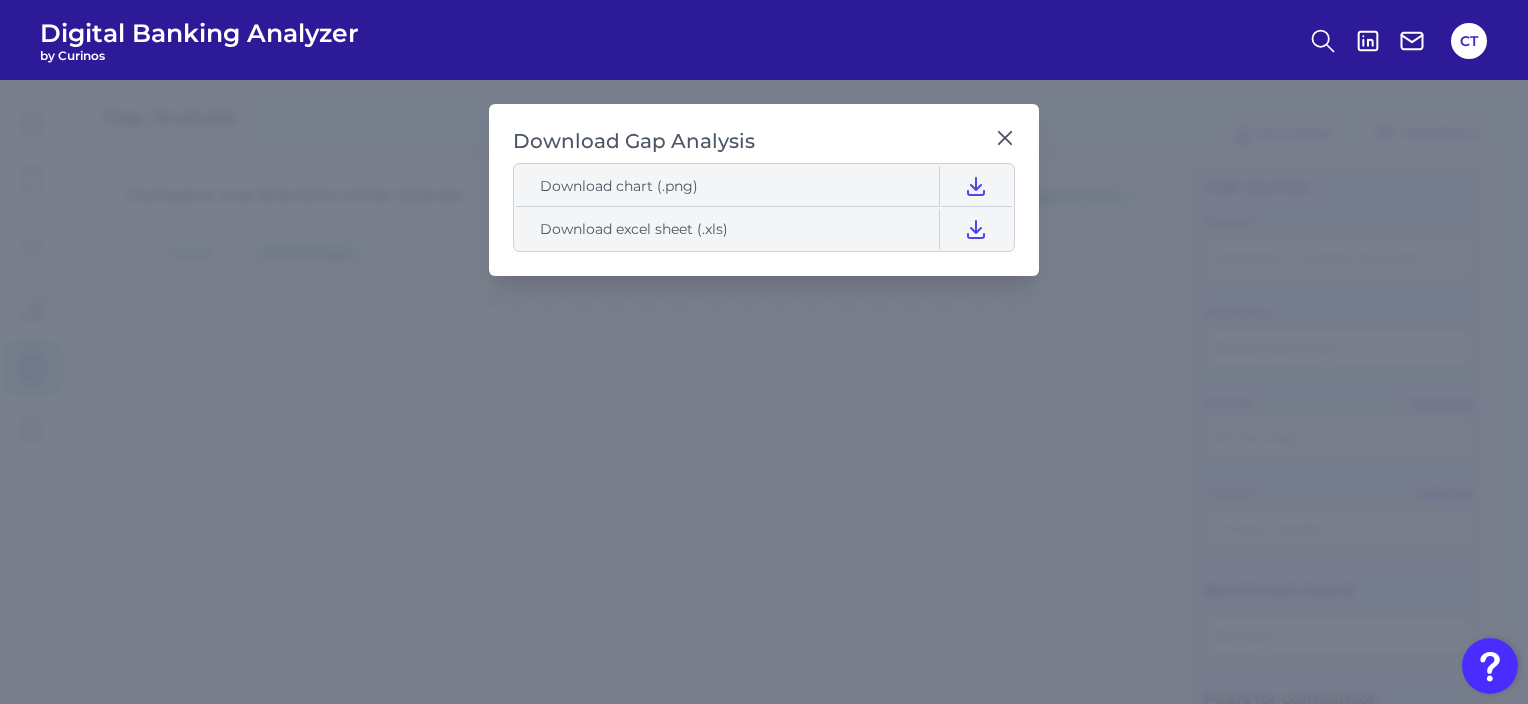 click on "[BRAND] by [BRAND]" at bounding box center (764, 40) 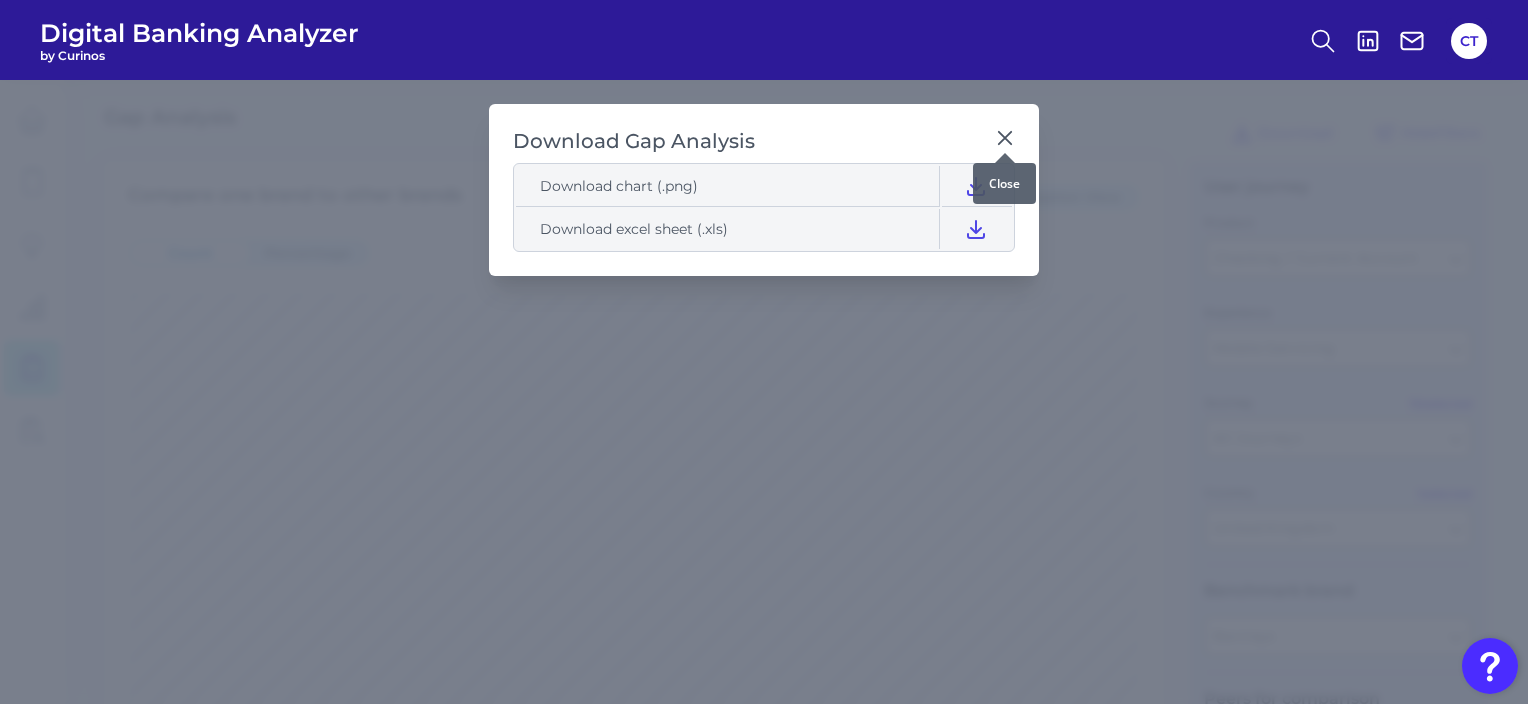 click 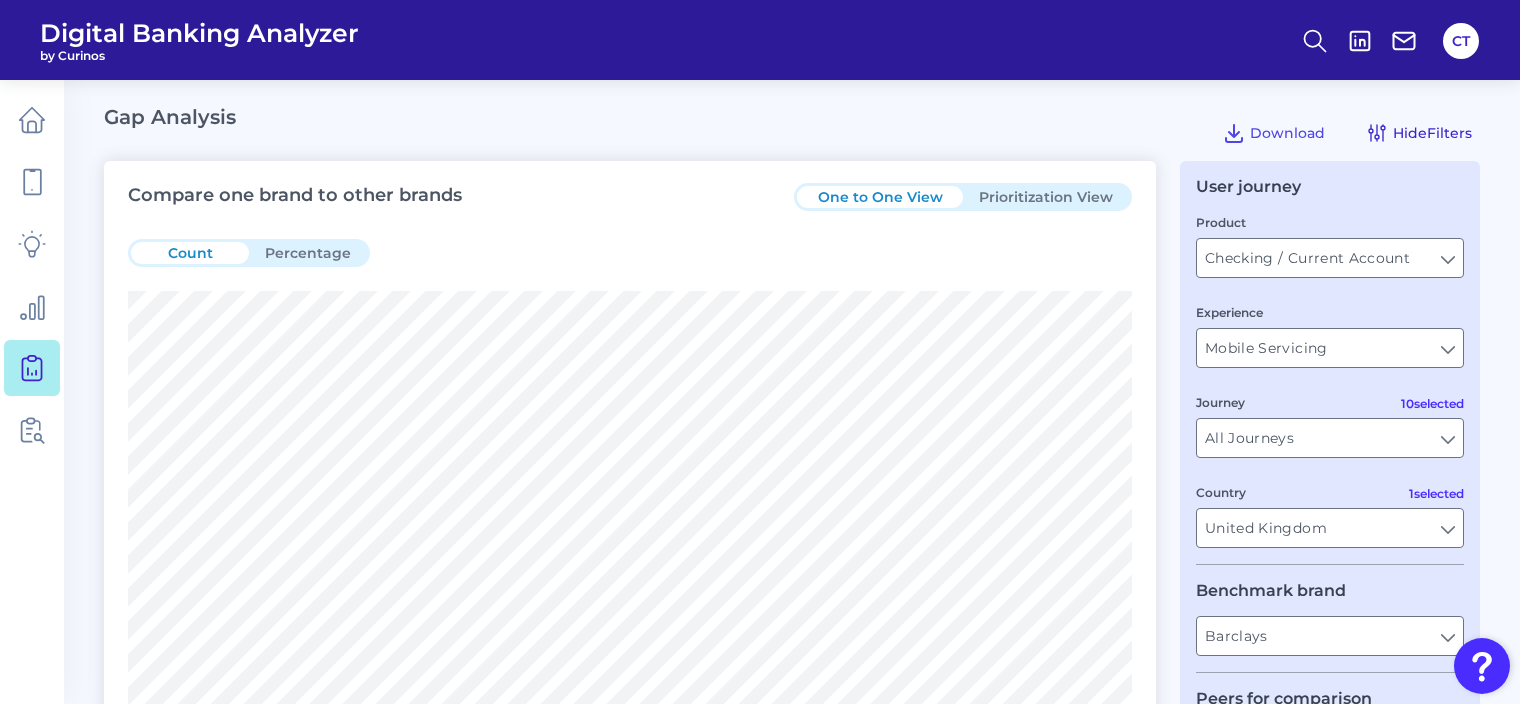 click on "Hide  Filters" at bounding box center (1432, 133) 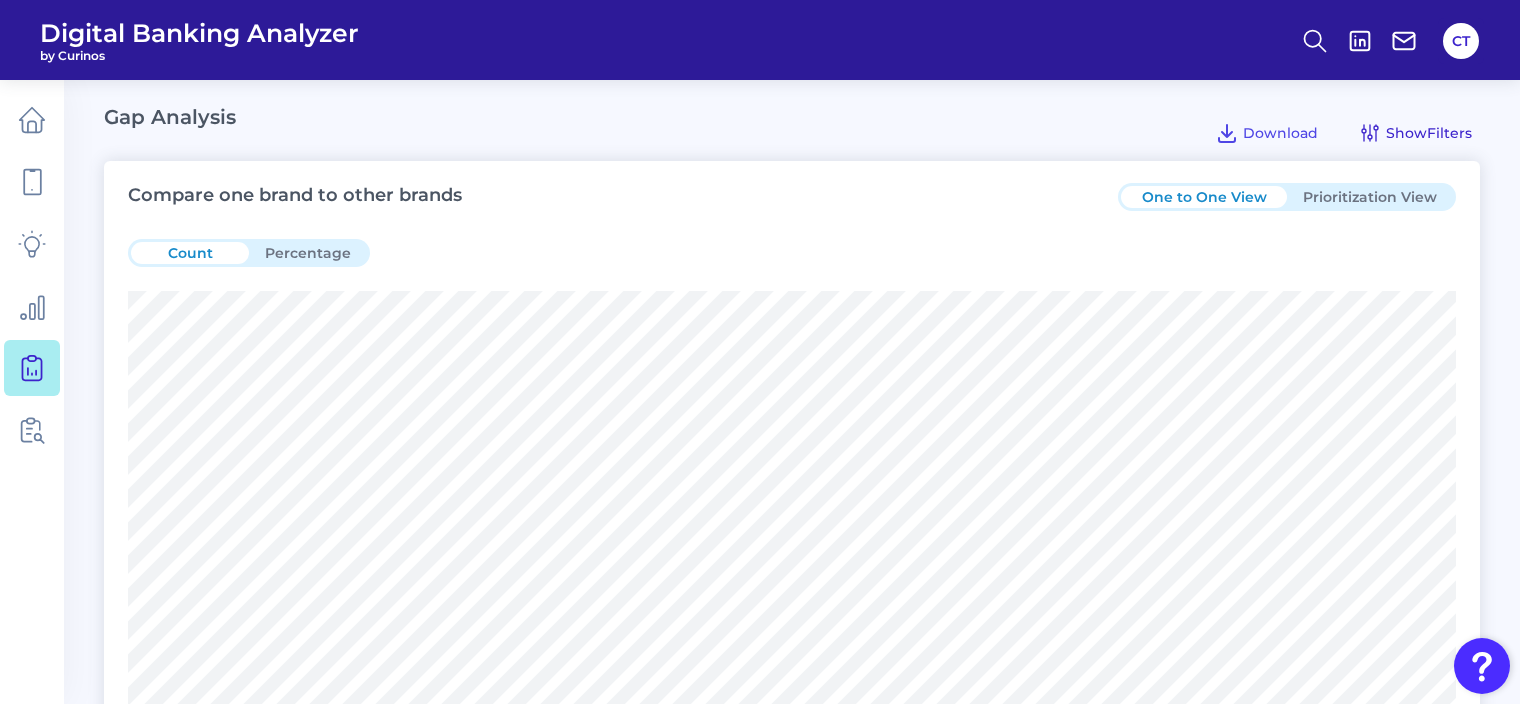 click on "Show  Filters" at bounding box center (1429, 133) 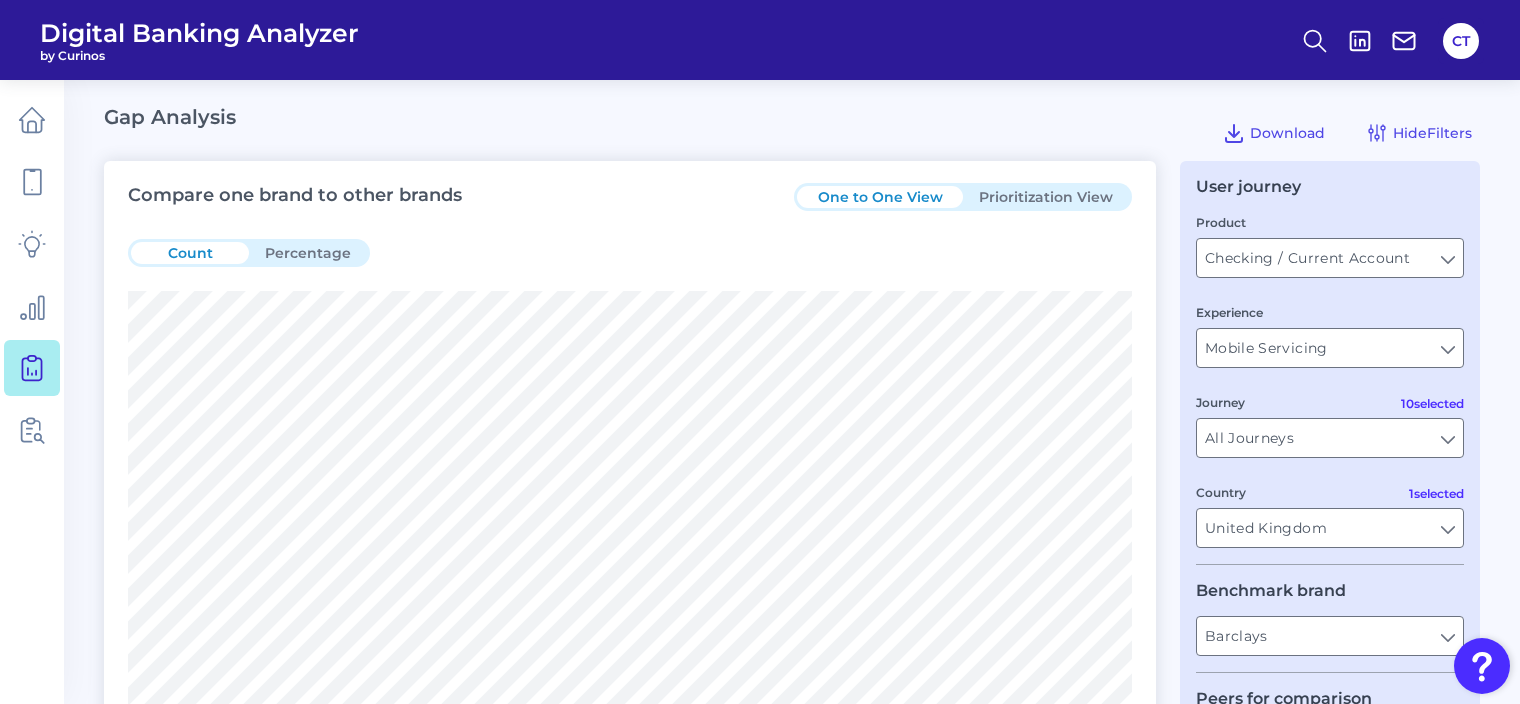 click on "Prioritization View" at bounding box center [1046, 197] 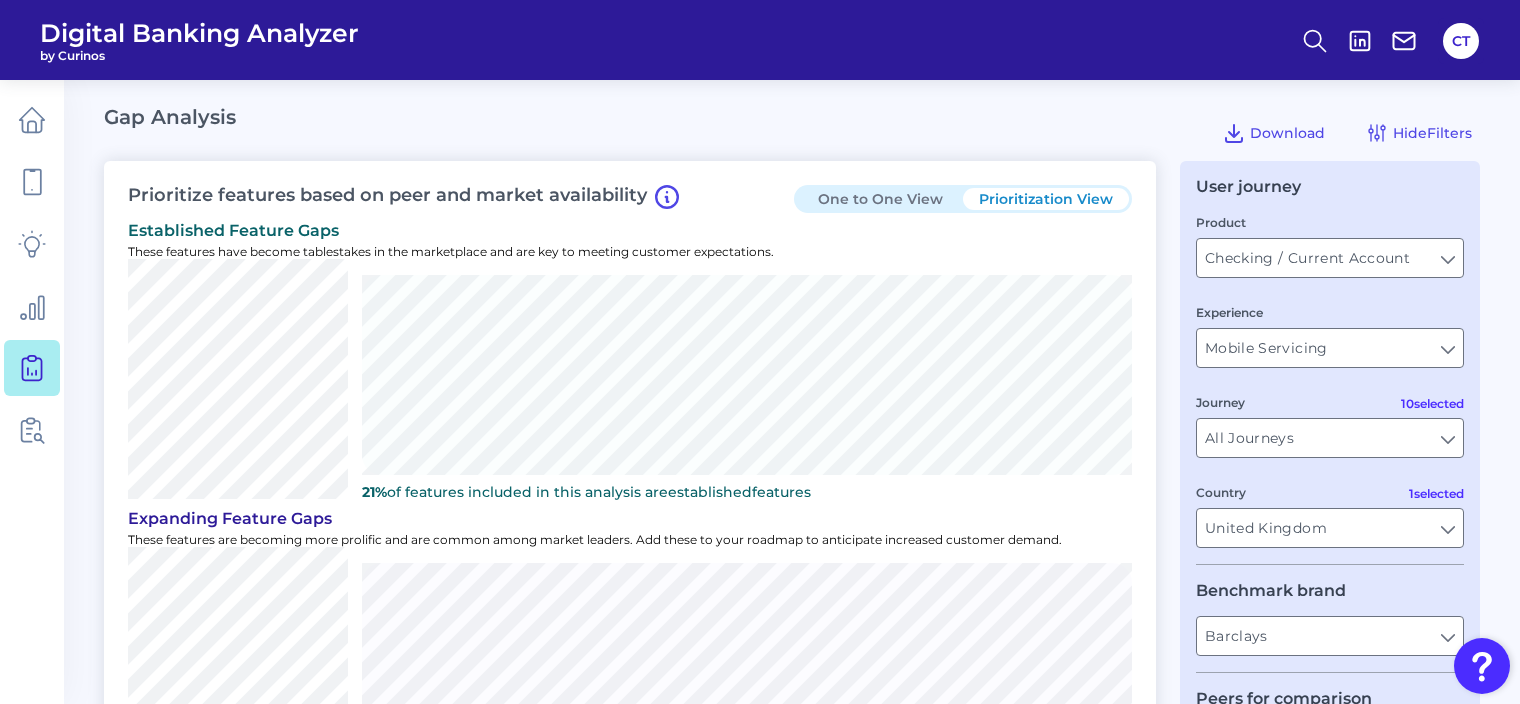click on "One to One View" at bounding box center (880, 199) 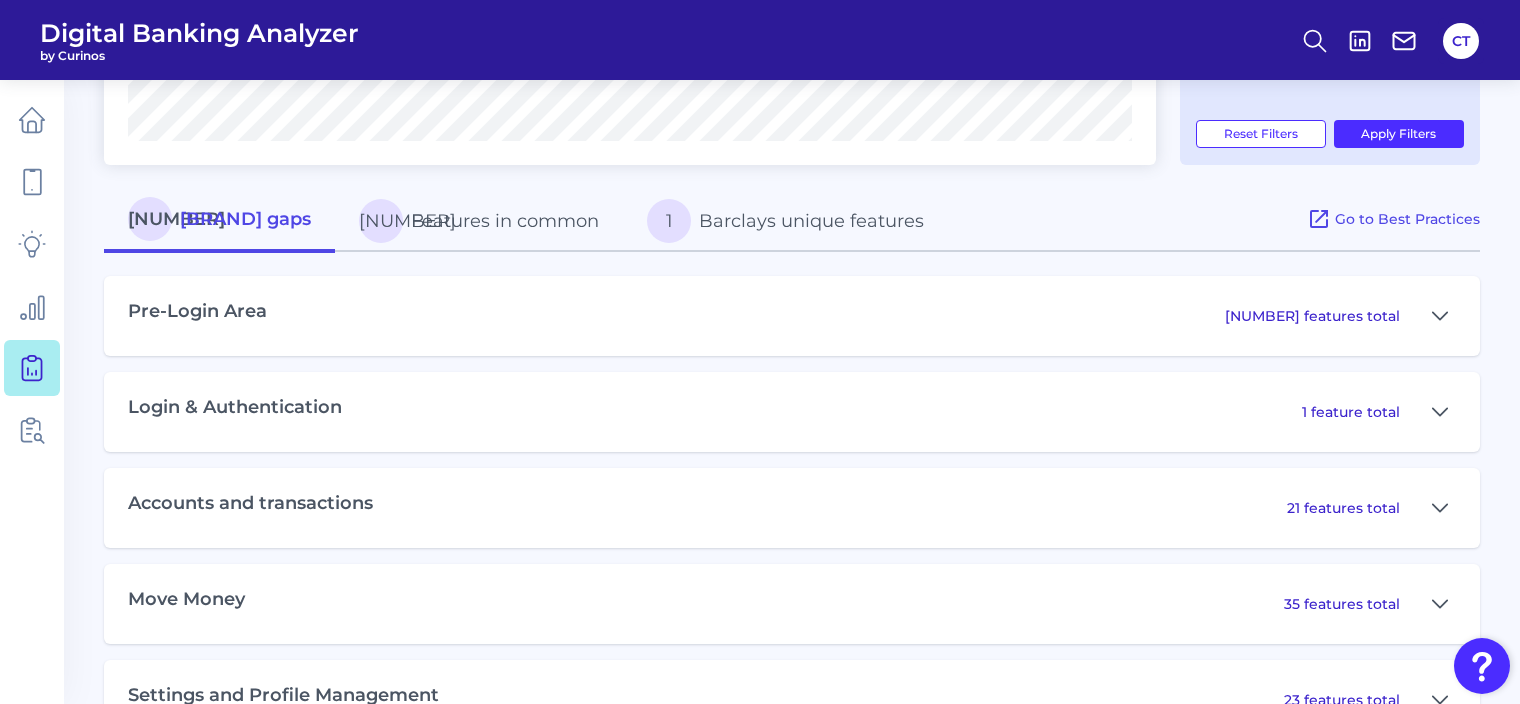 scroll, scrollTop: 900, scrollLeft: 0, axis: vertical 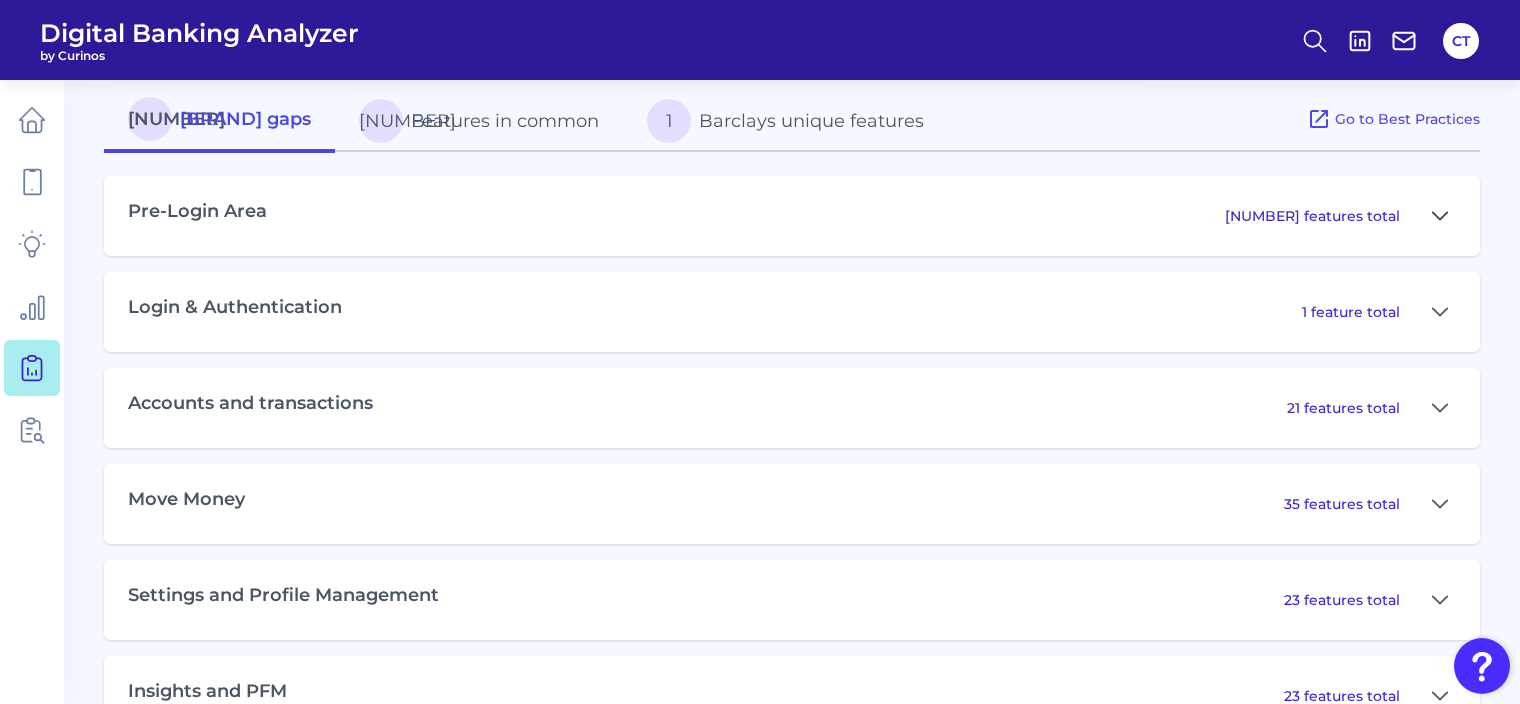 click 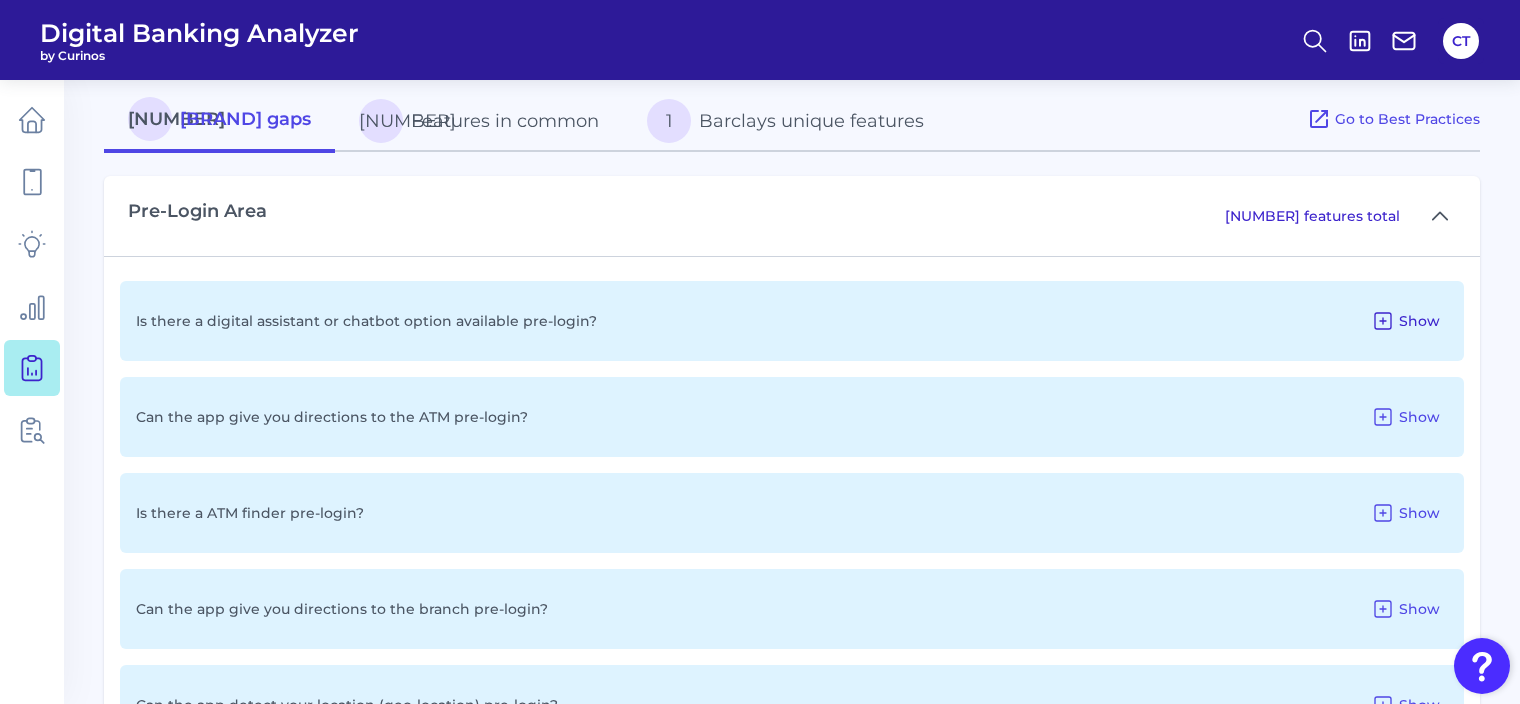 click 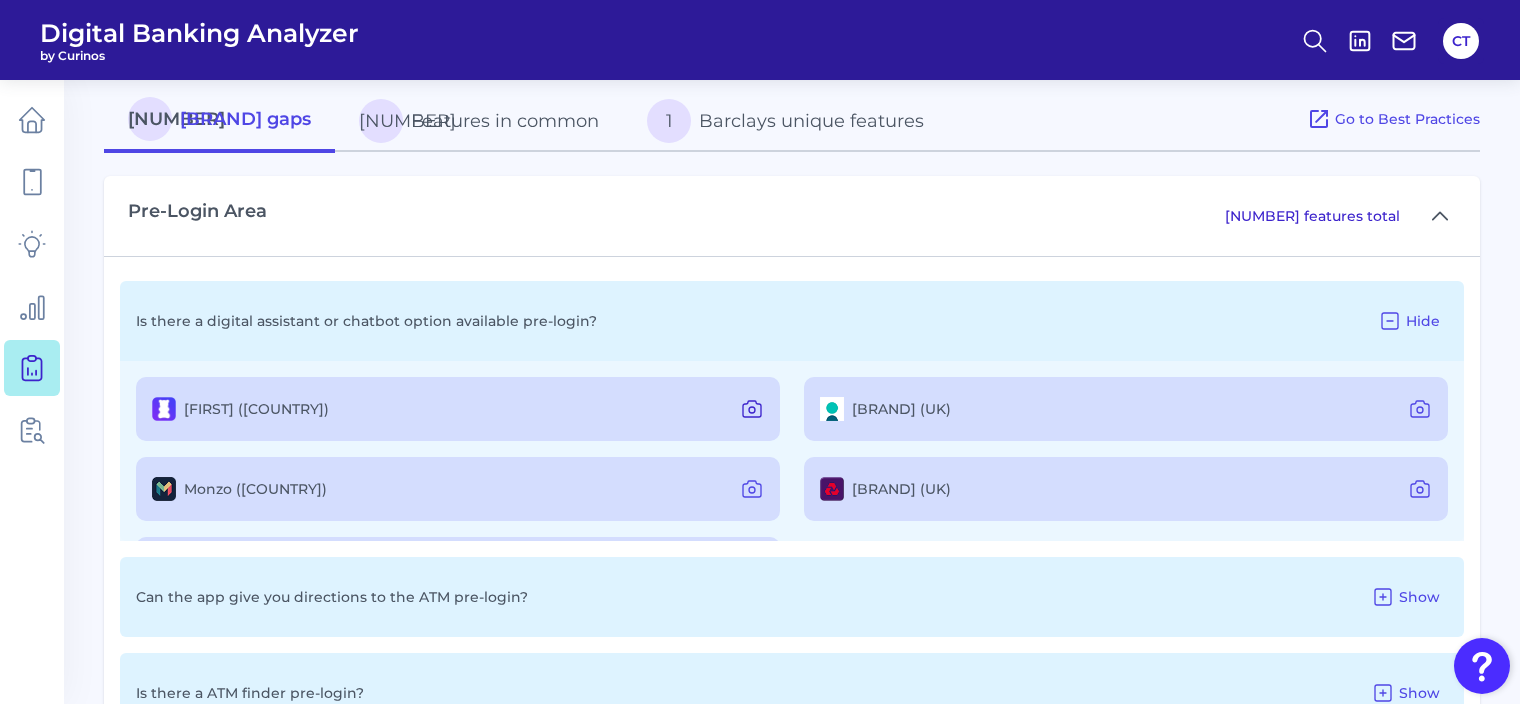click 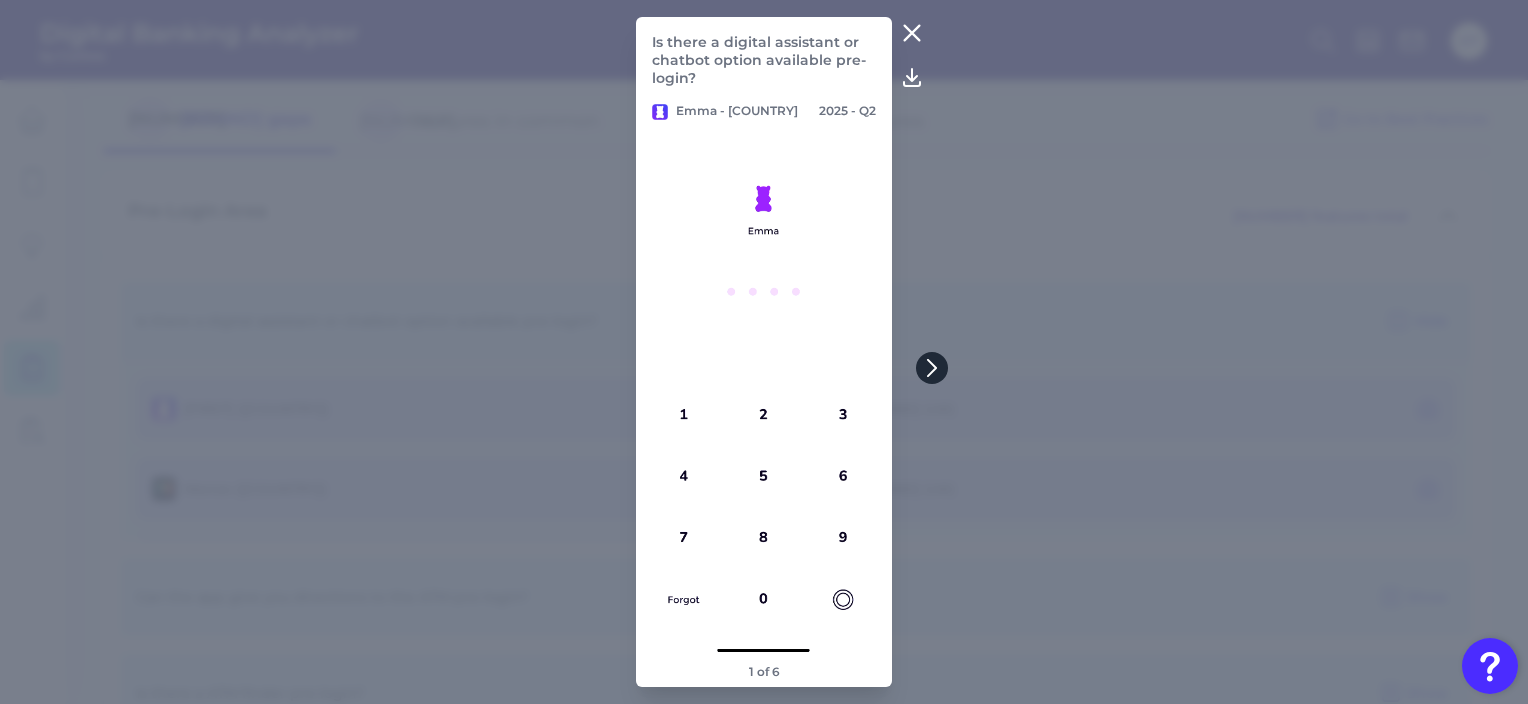 click 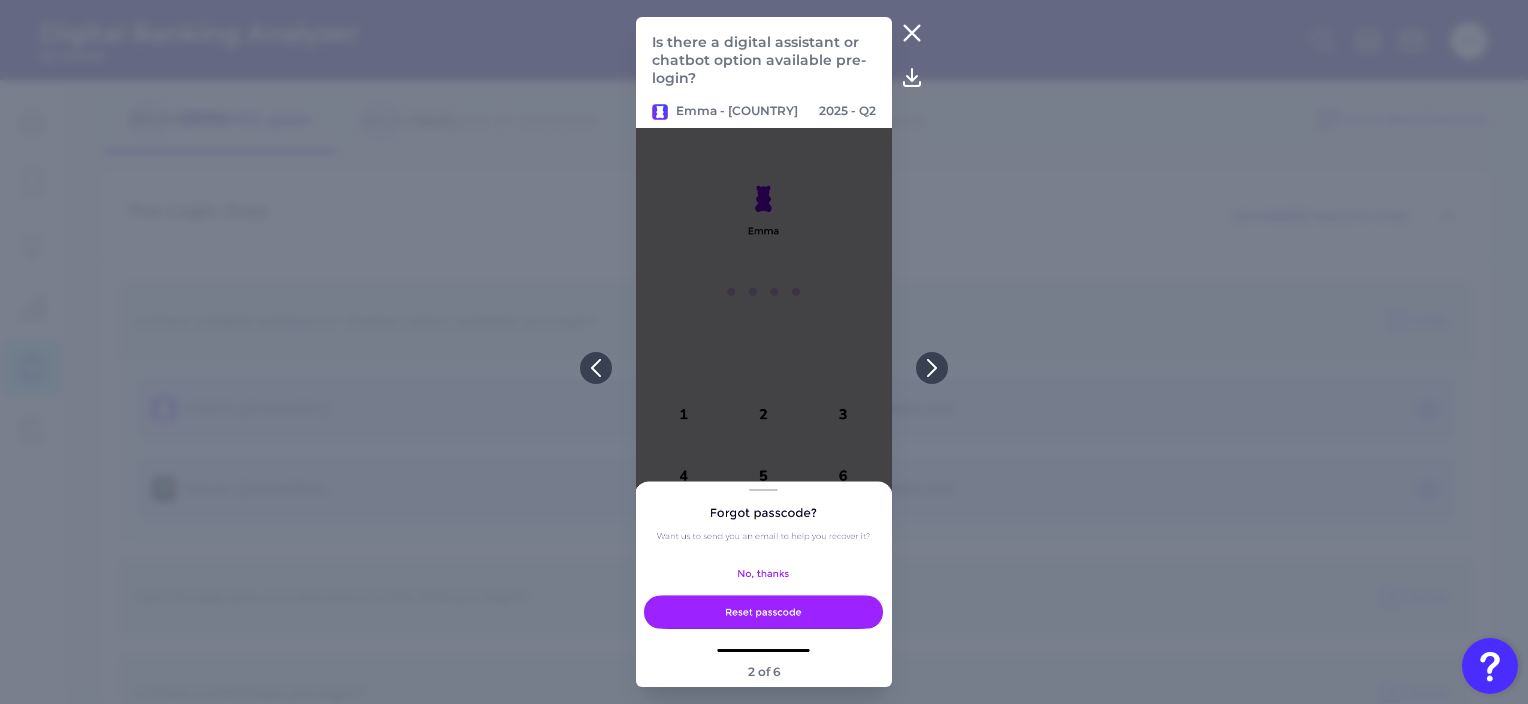 click 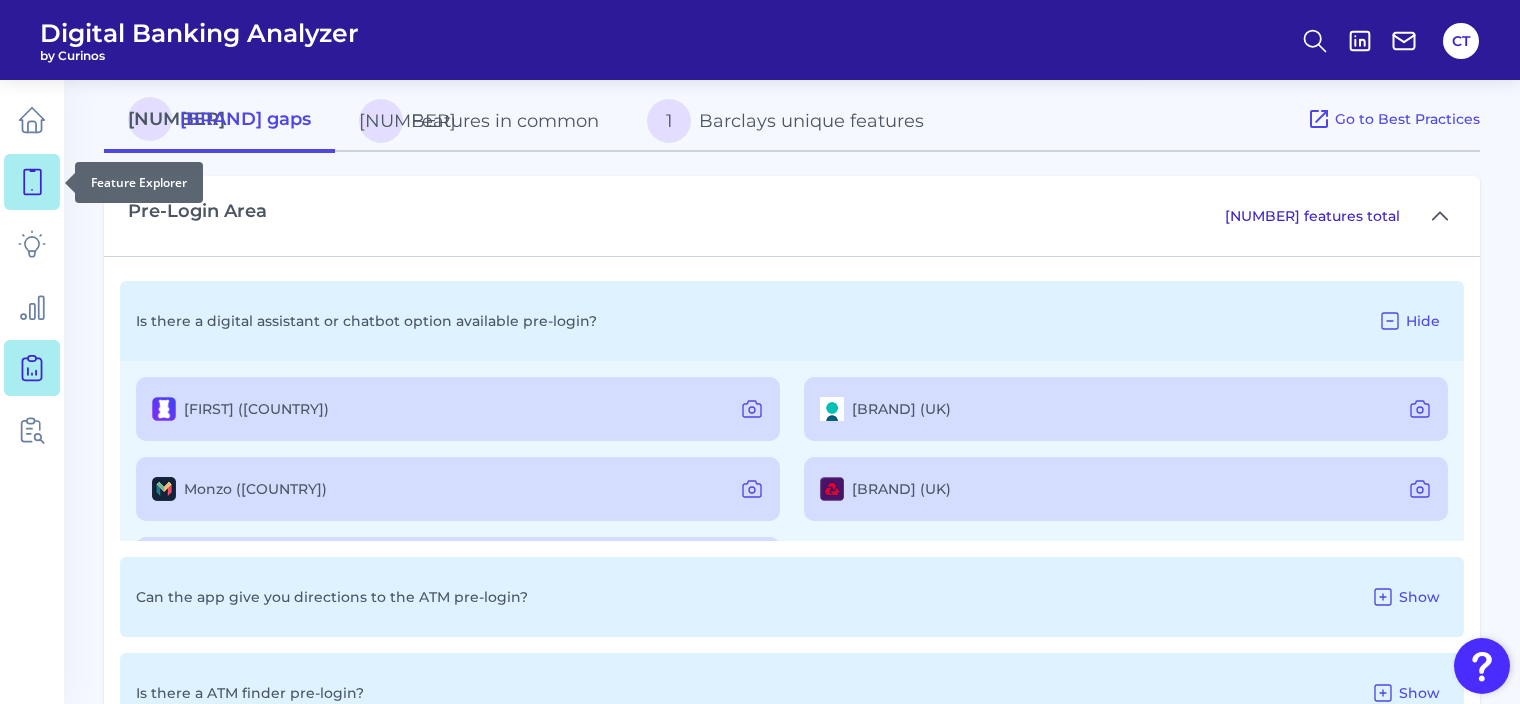 click 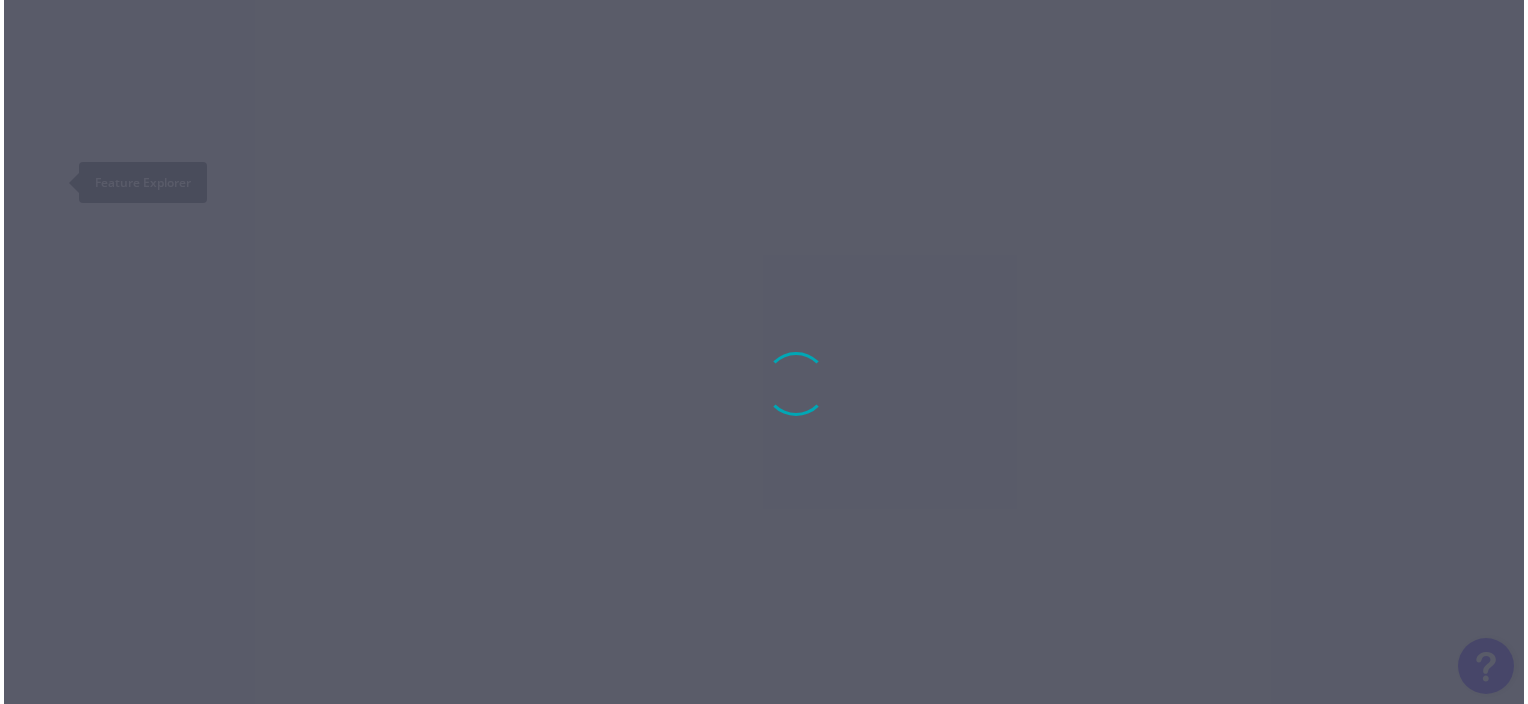 scroll, scrollTop: 0, scrollLeft: 0, axis: both 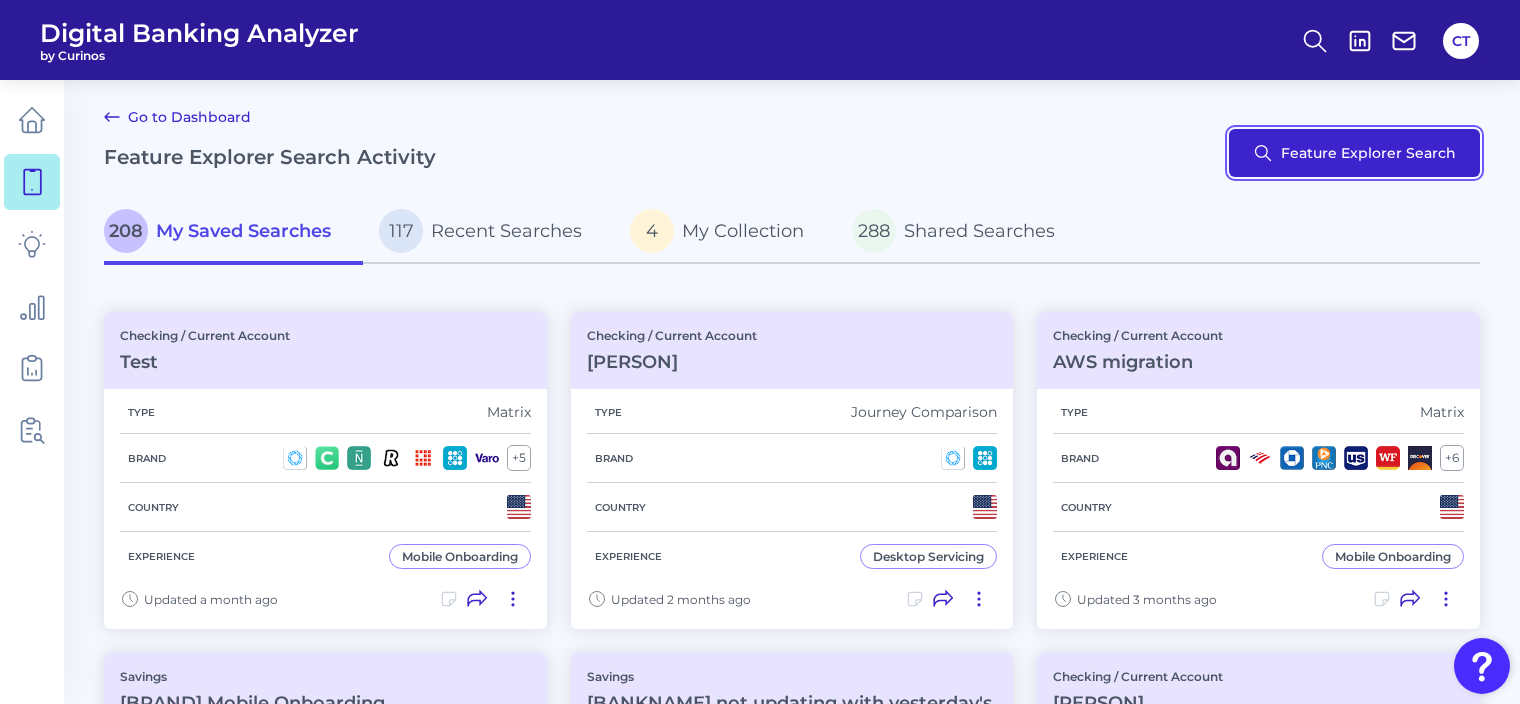 click on "Feature Explorer Search" at bounding box center (1354, 153) 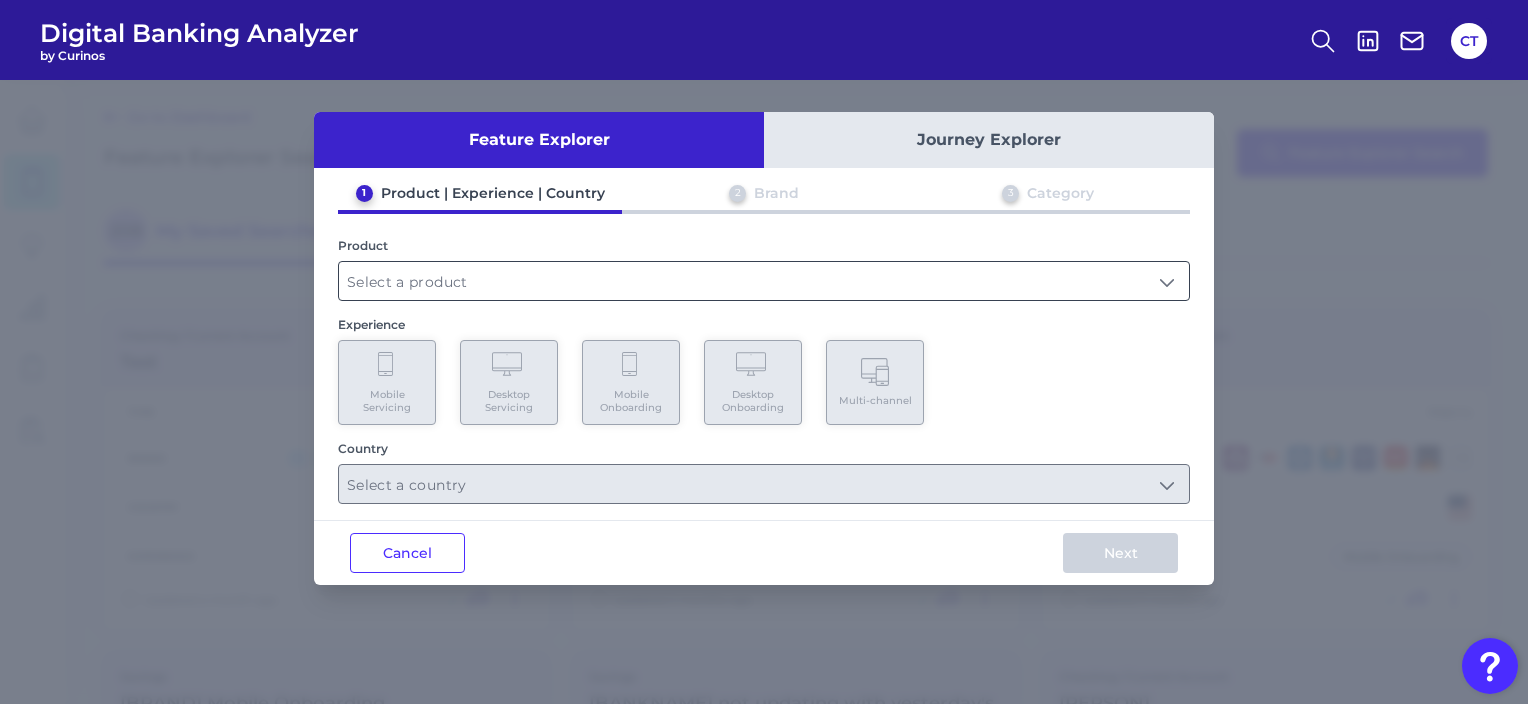 click at bounding box center (764, 281) 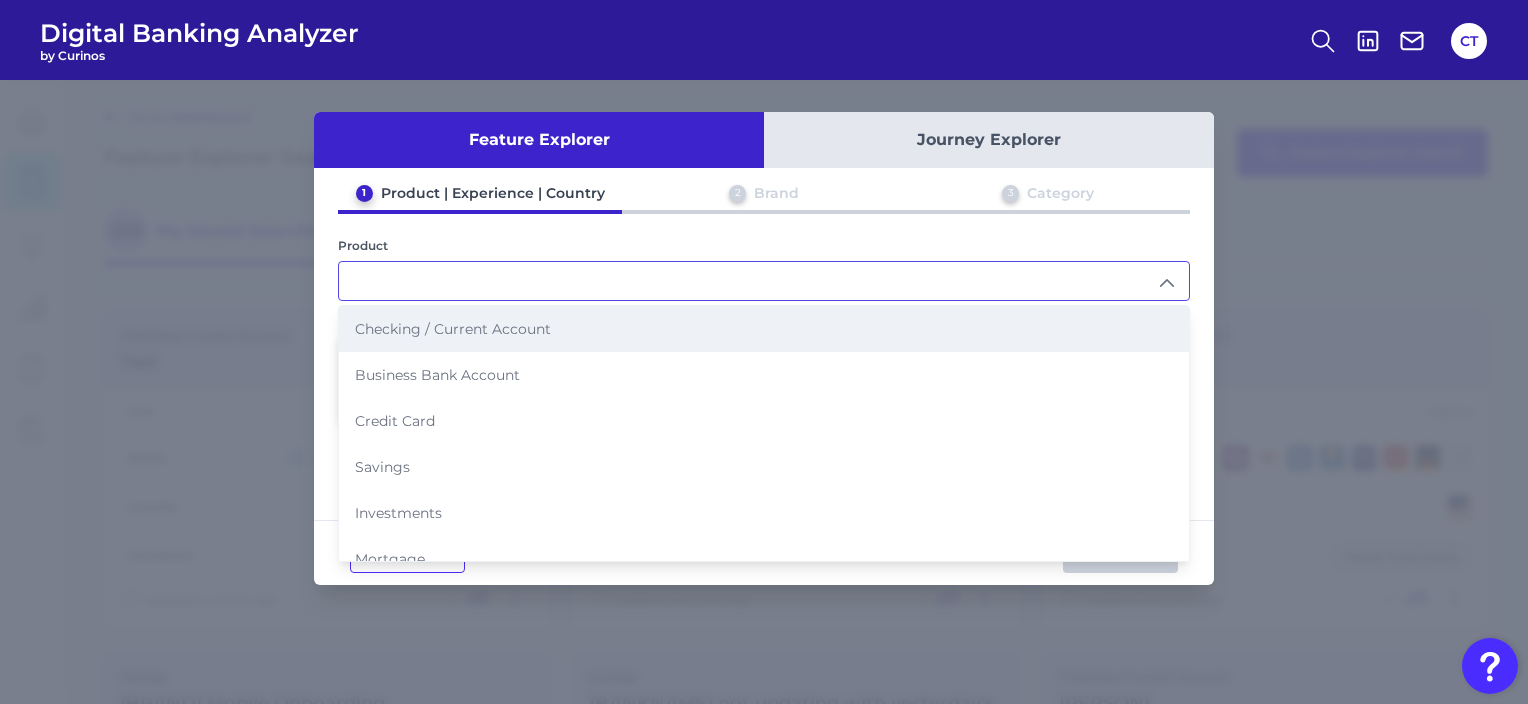 click on "Checking / Current Account" at bounding box center (764, 329) 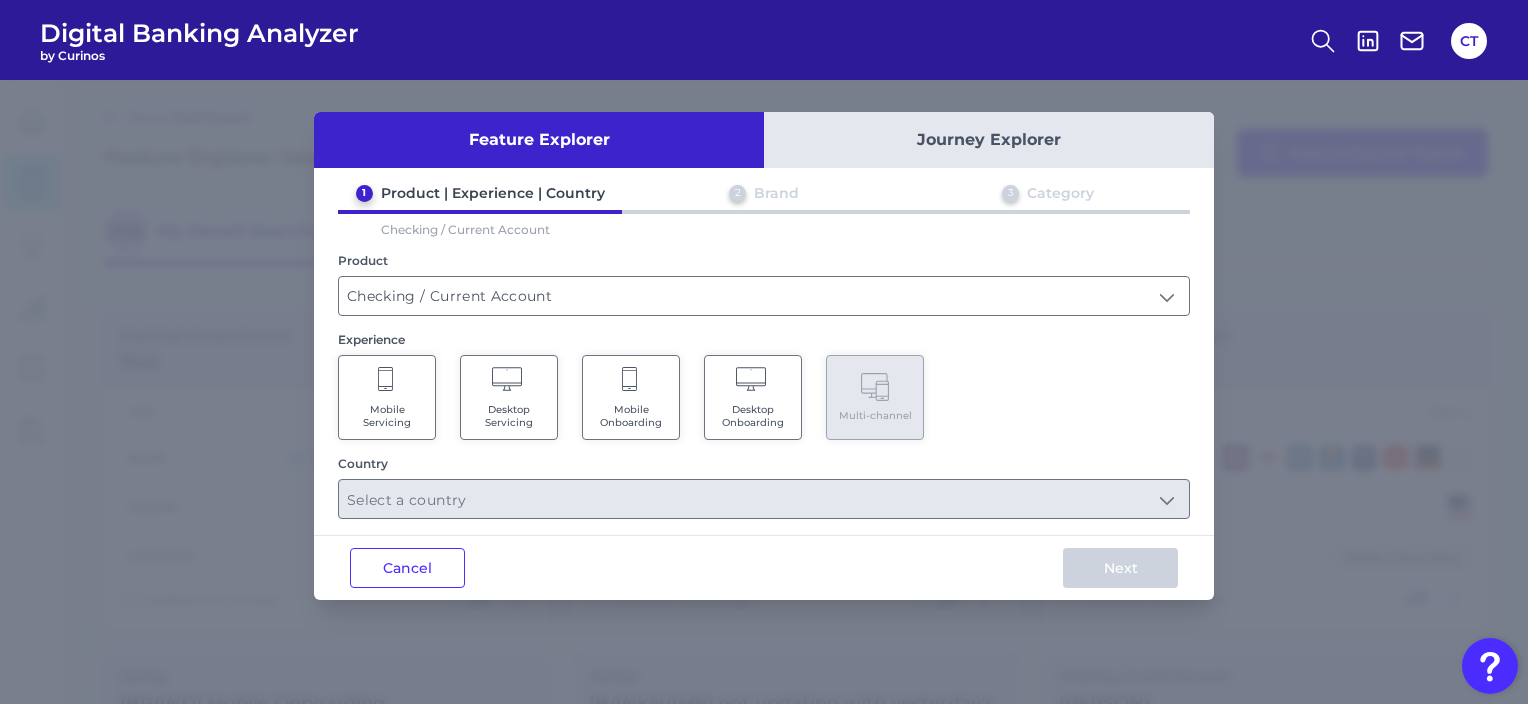 click on "Mobile Onboarding" at bounding box center [631, 416] 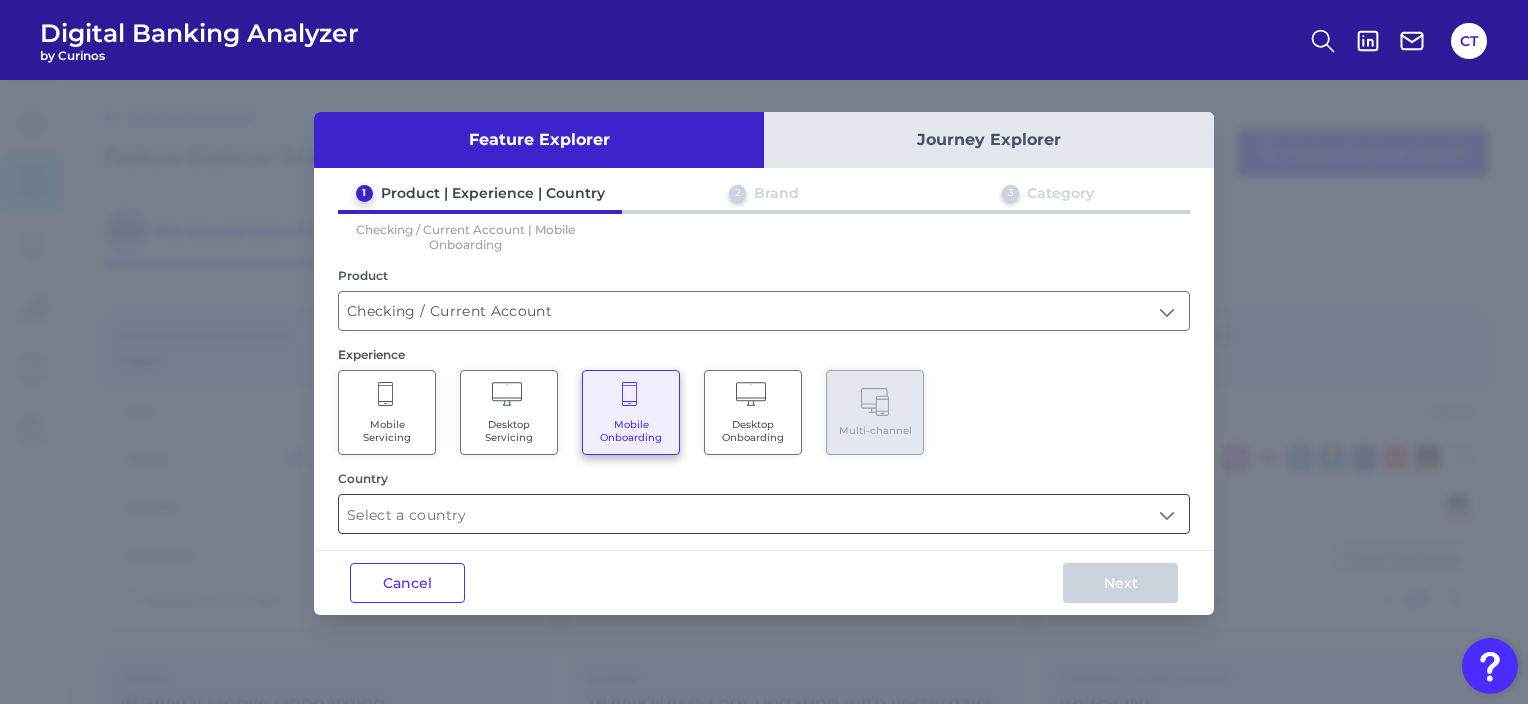 click at bounding box center [764, 514] 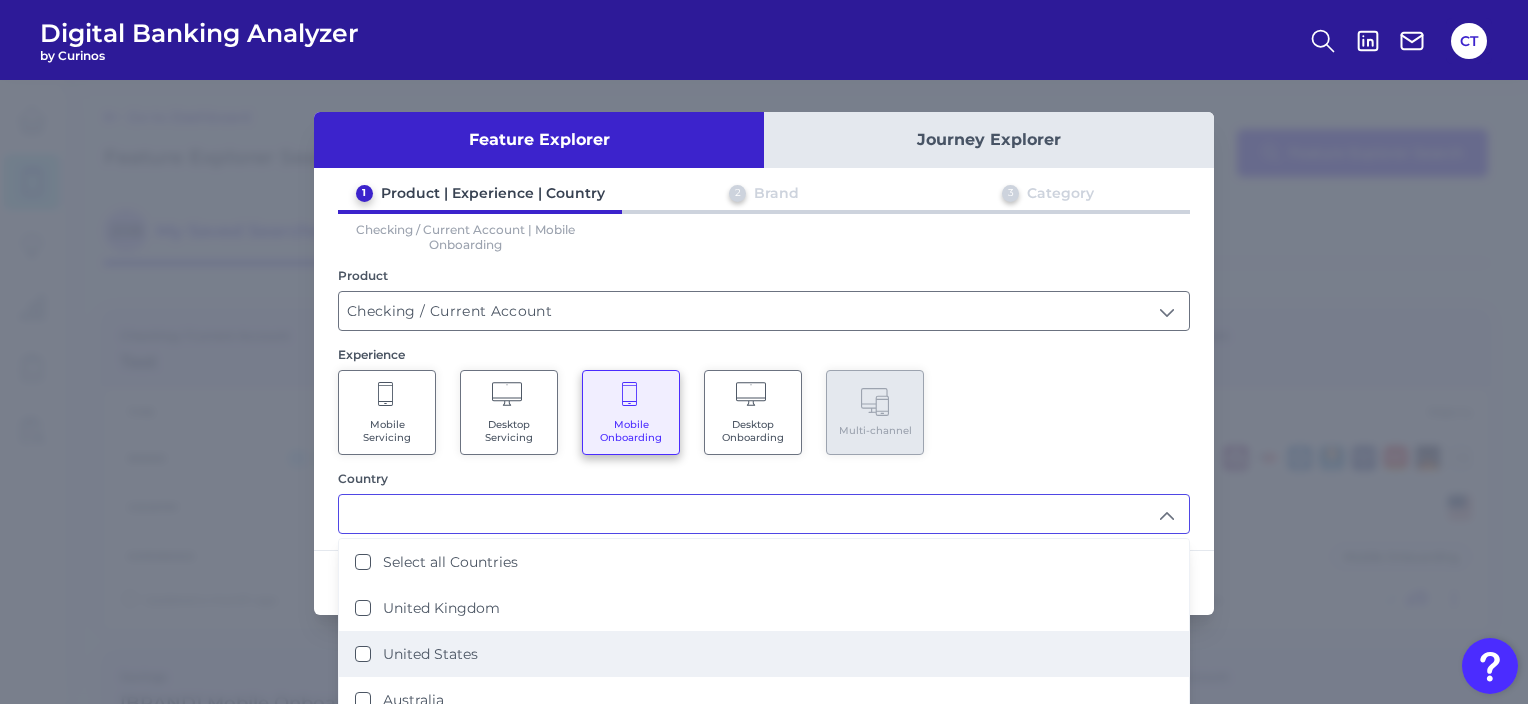 click on "United States" at bounding box center [430, 654] 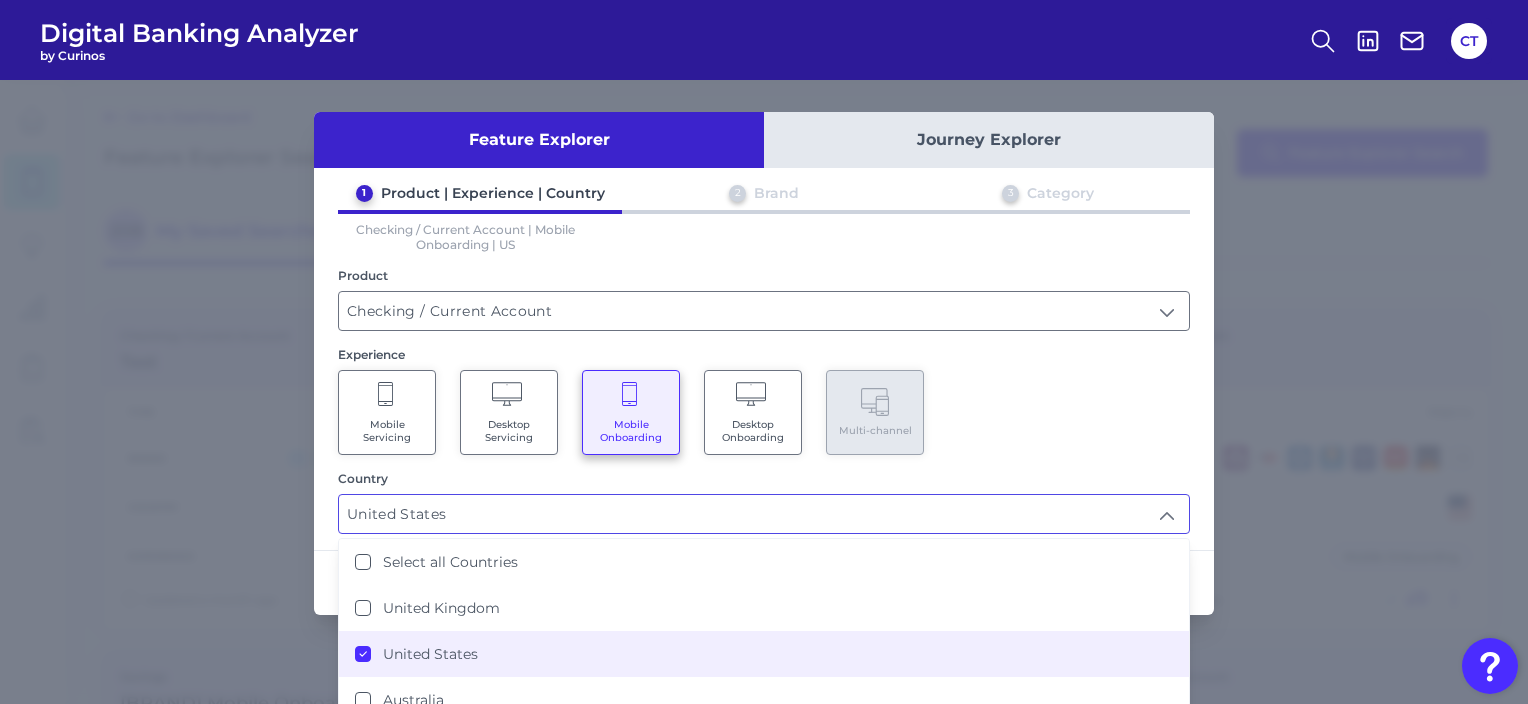scroll, scrollTop: 0, scrollLeft: 0, axis: both 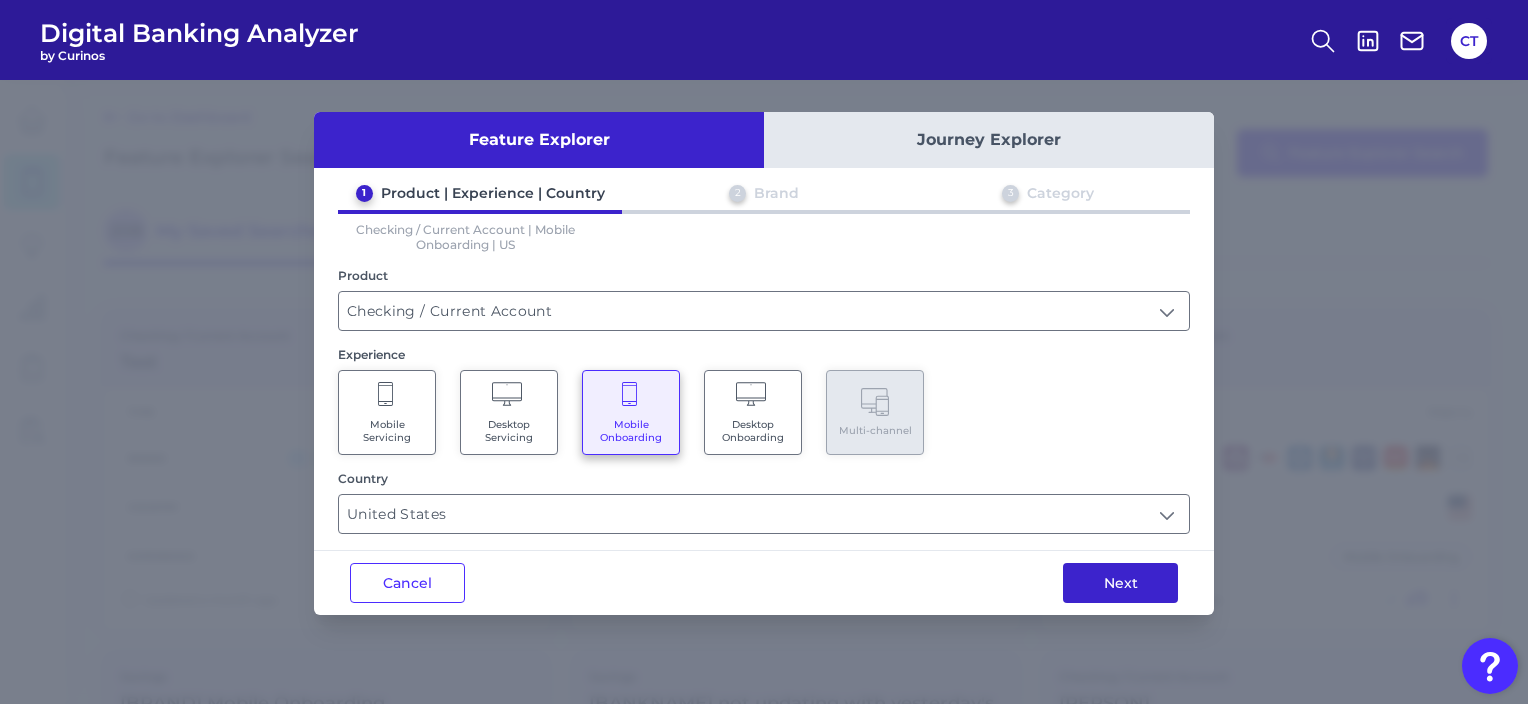 click on "Next" at bounding box center (1120, 583) 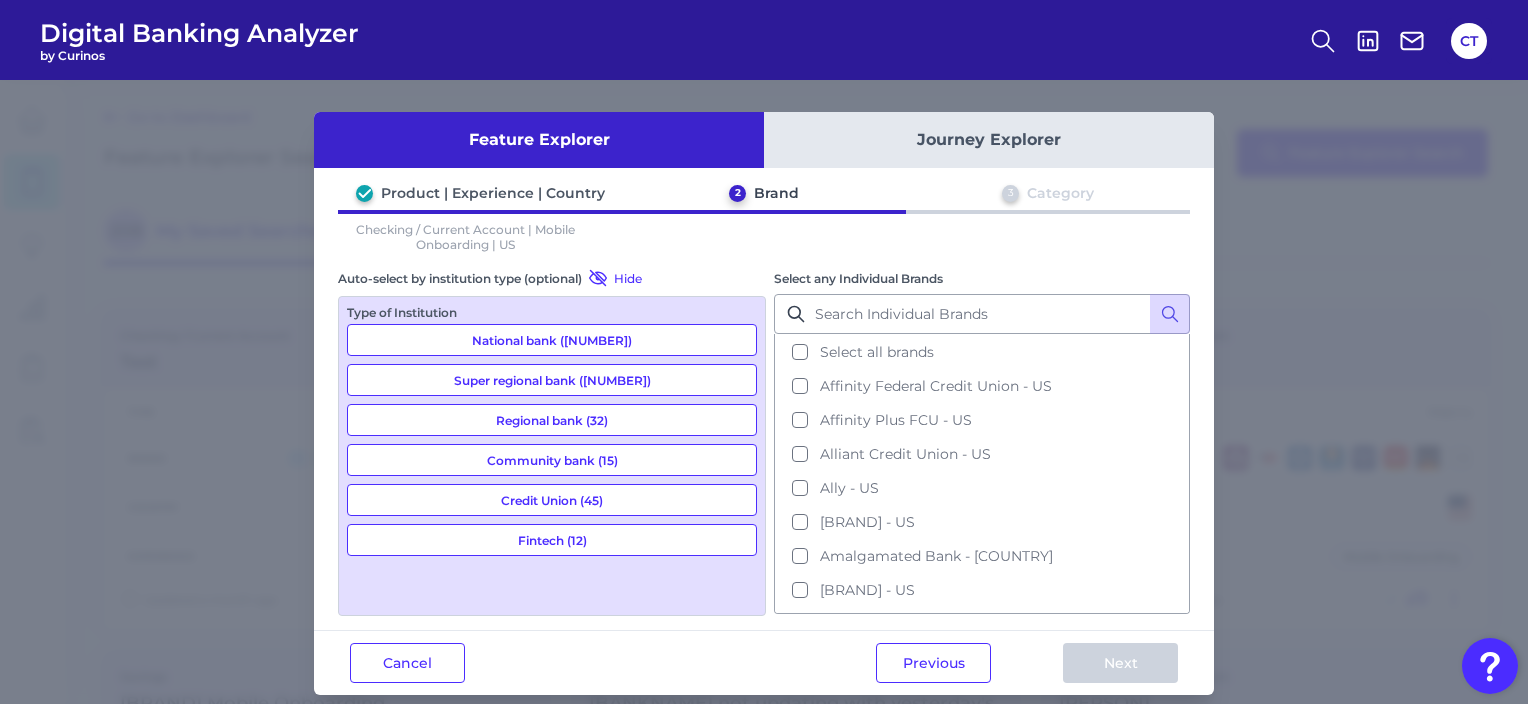 click on "Fintech (12)" at bounding box center (552, 540) 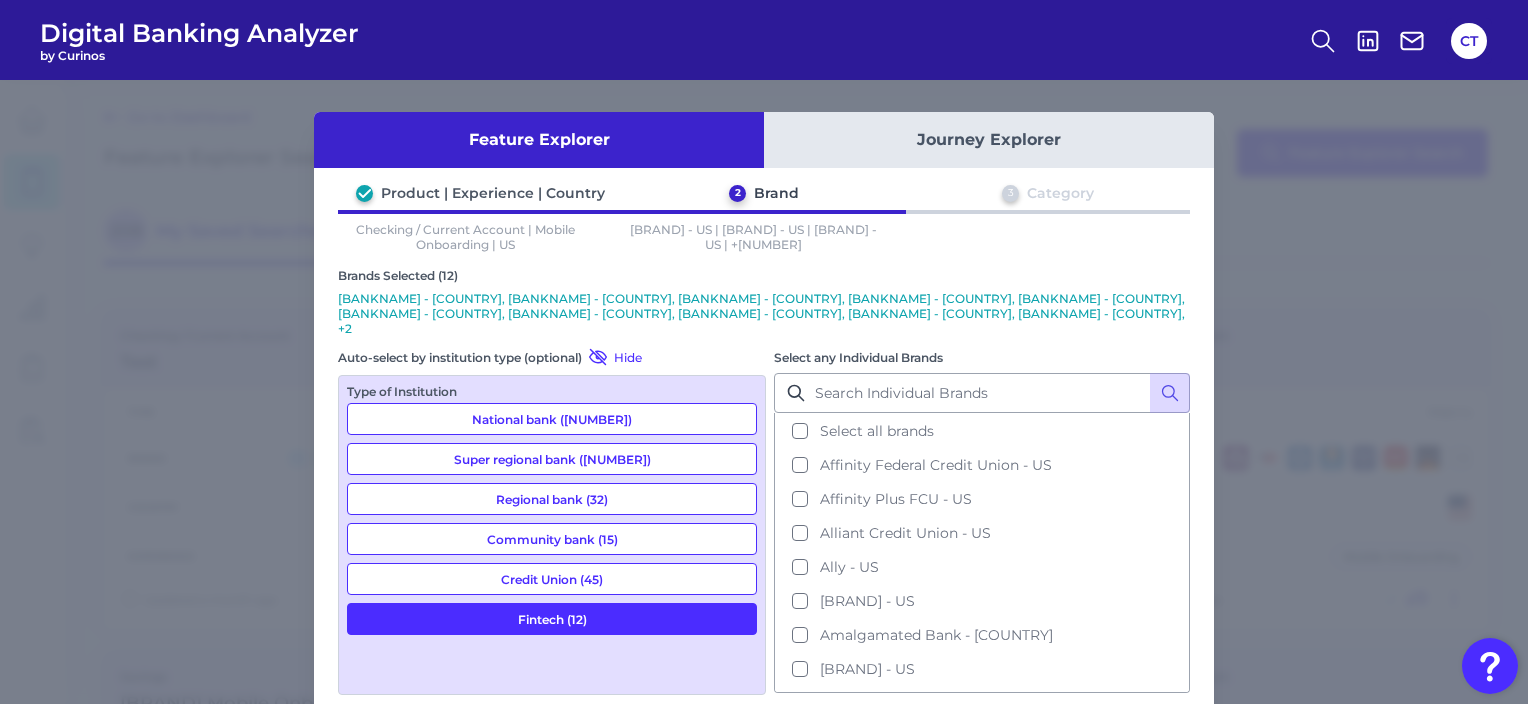 scroll, scrollTop: 500, scrollLeft: 0, axis: vertical 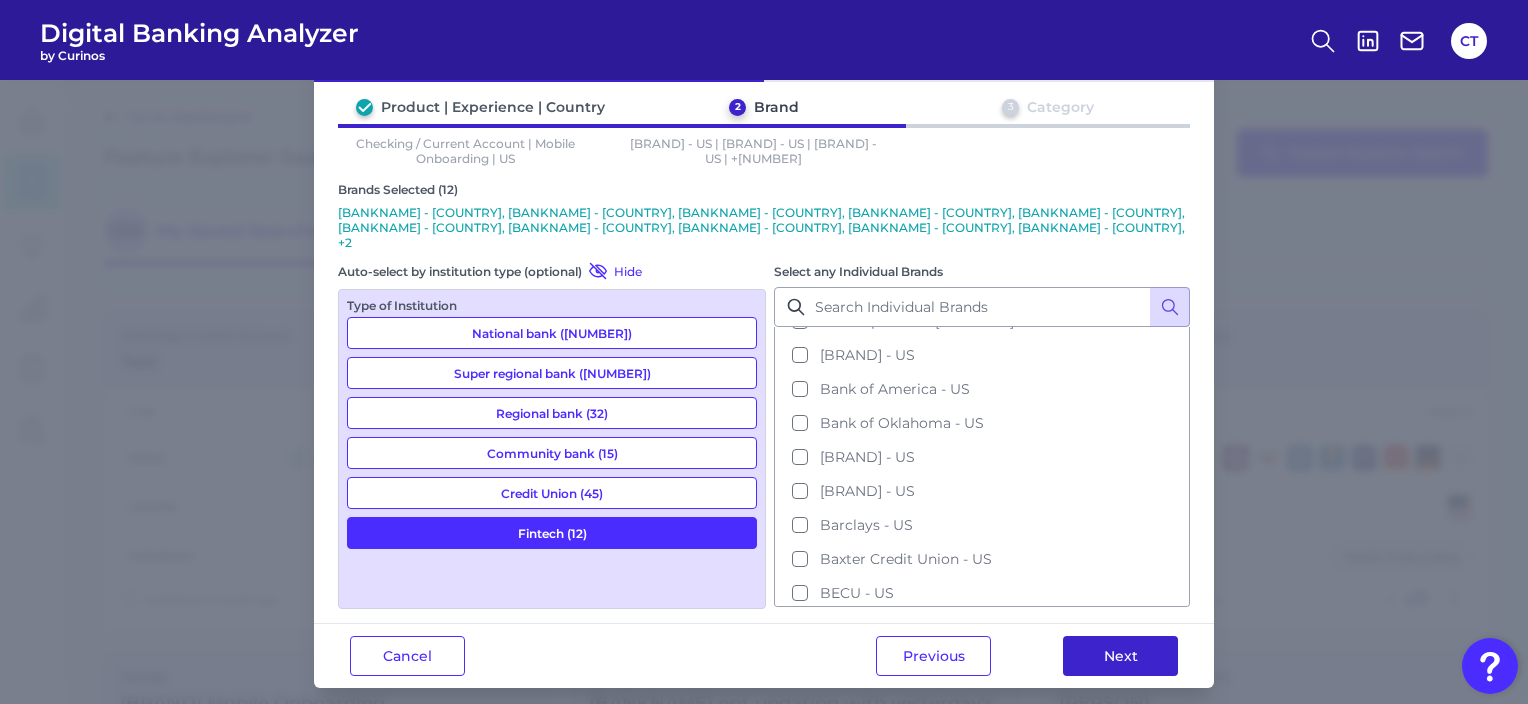click on "Next" at bounding box center (1120, 656) 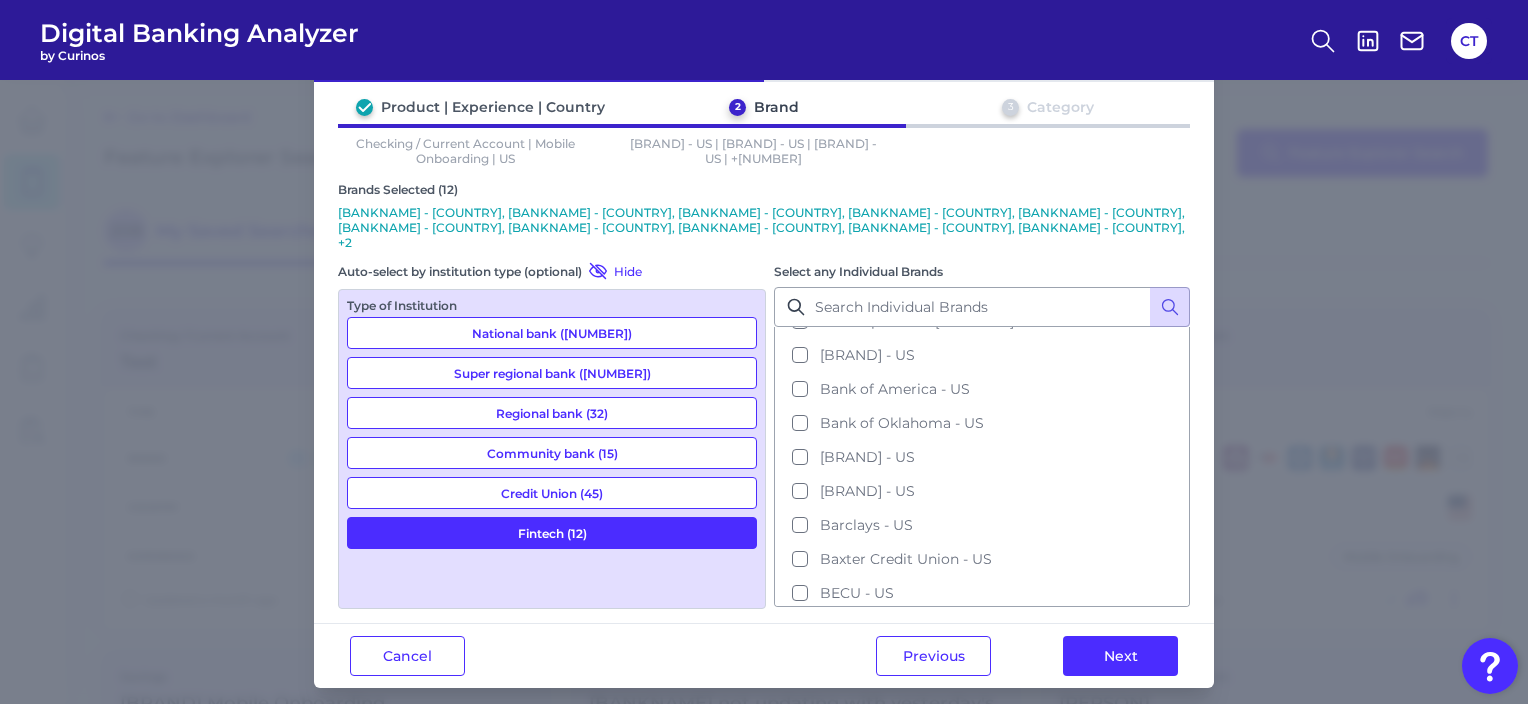 scroll, scrollTop: 0, scrollLeft: 0, axis: both 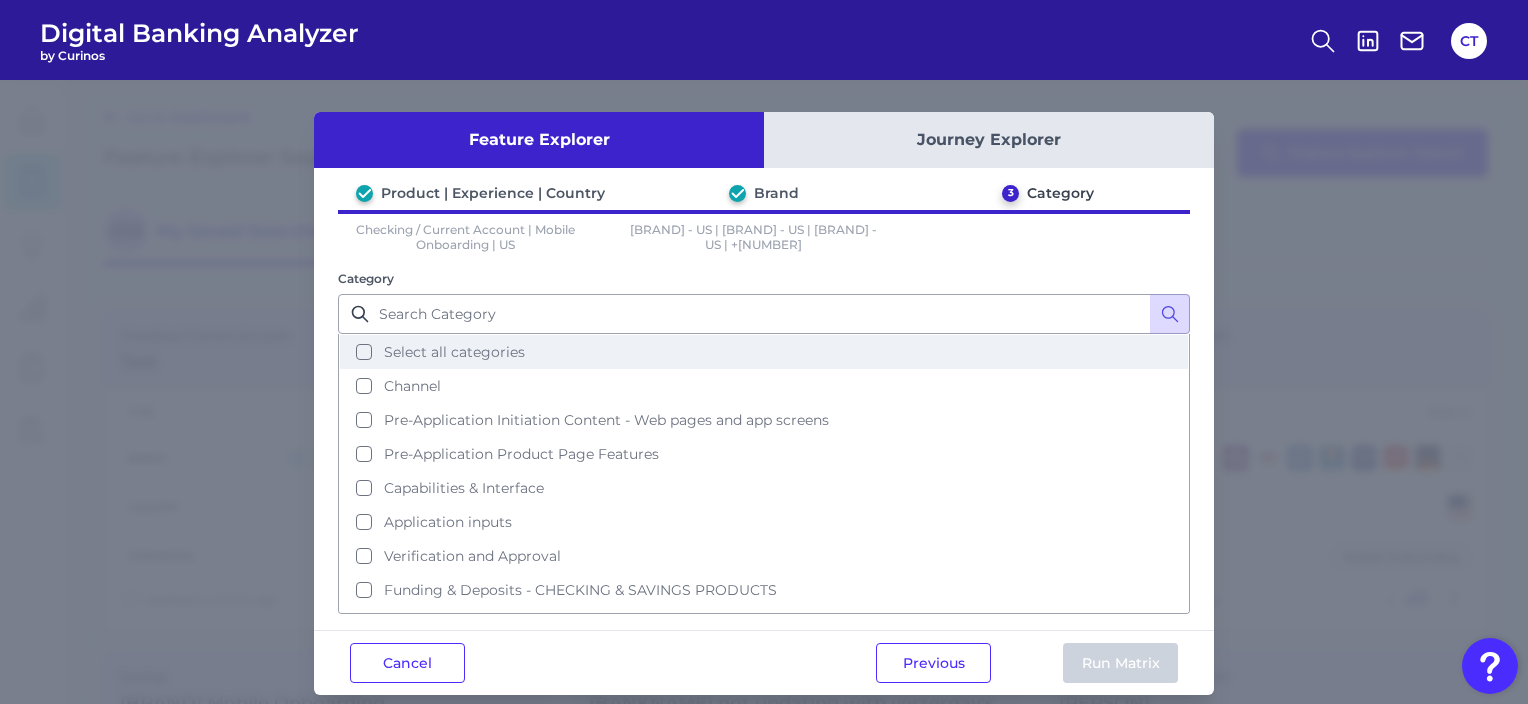 click on "Select all categories" at bounding box center [764, 352] 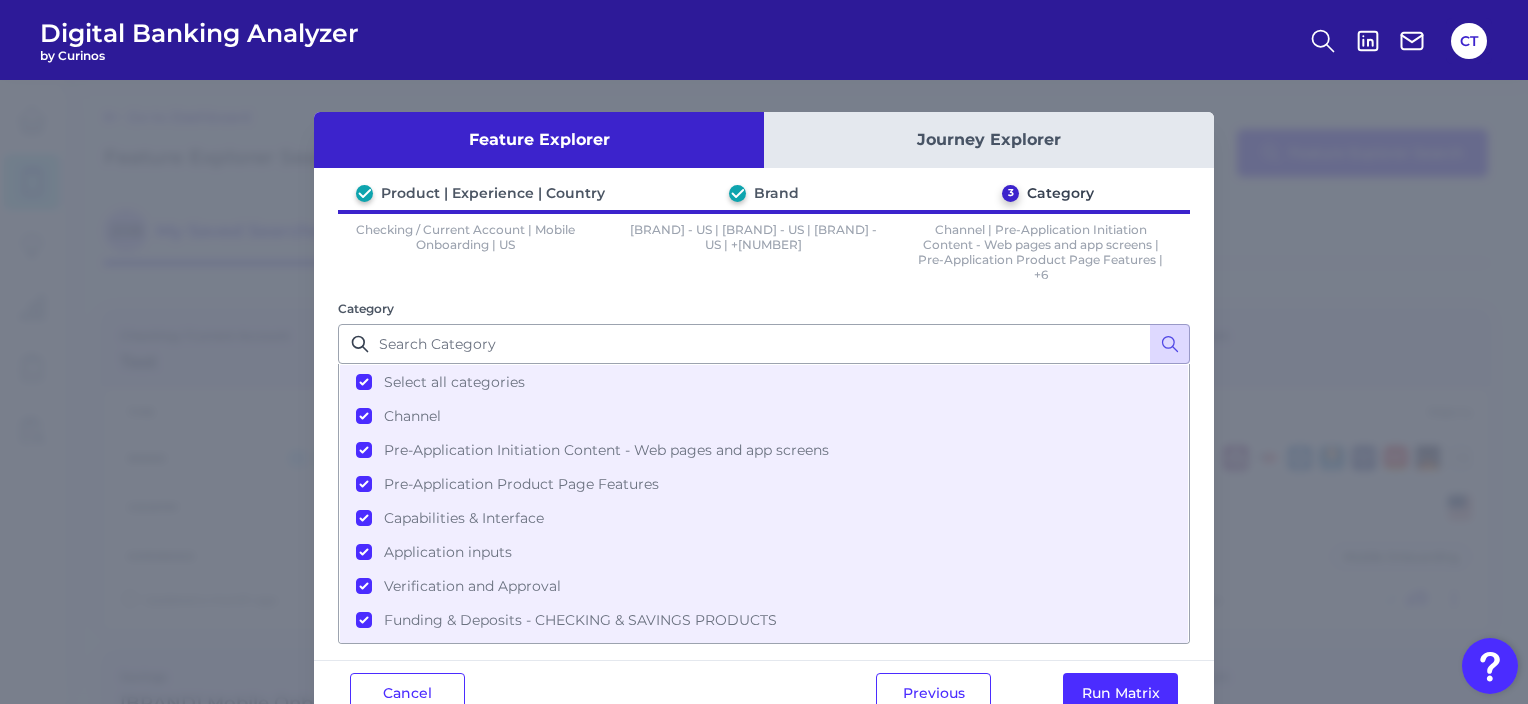 scroll, scrollTop: 52, scrollLeft: 0, axis: vertical 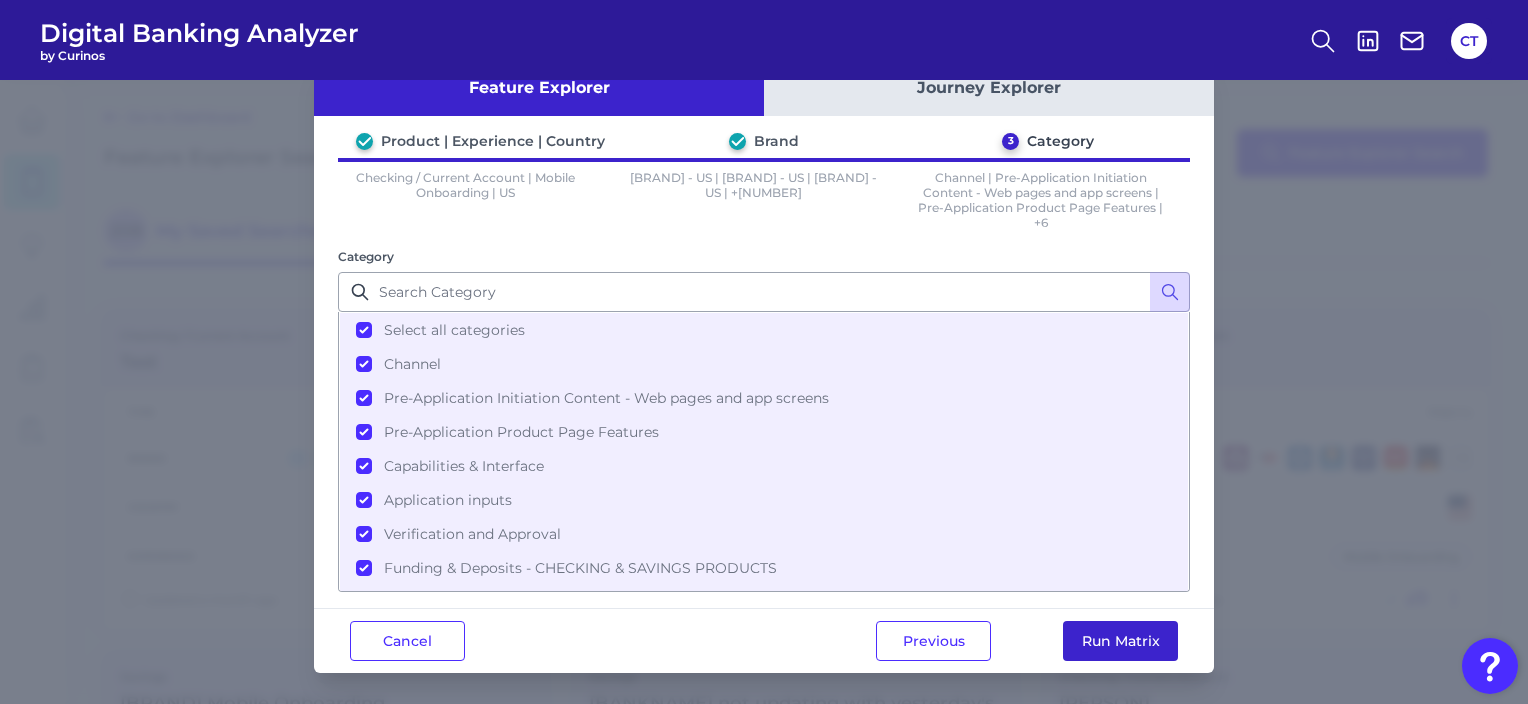 click on "Run Matrix" at bounding box center [1120, 641] 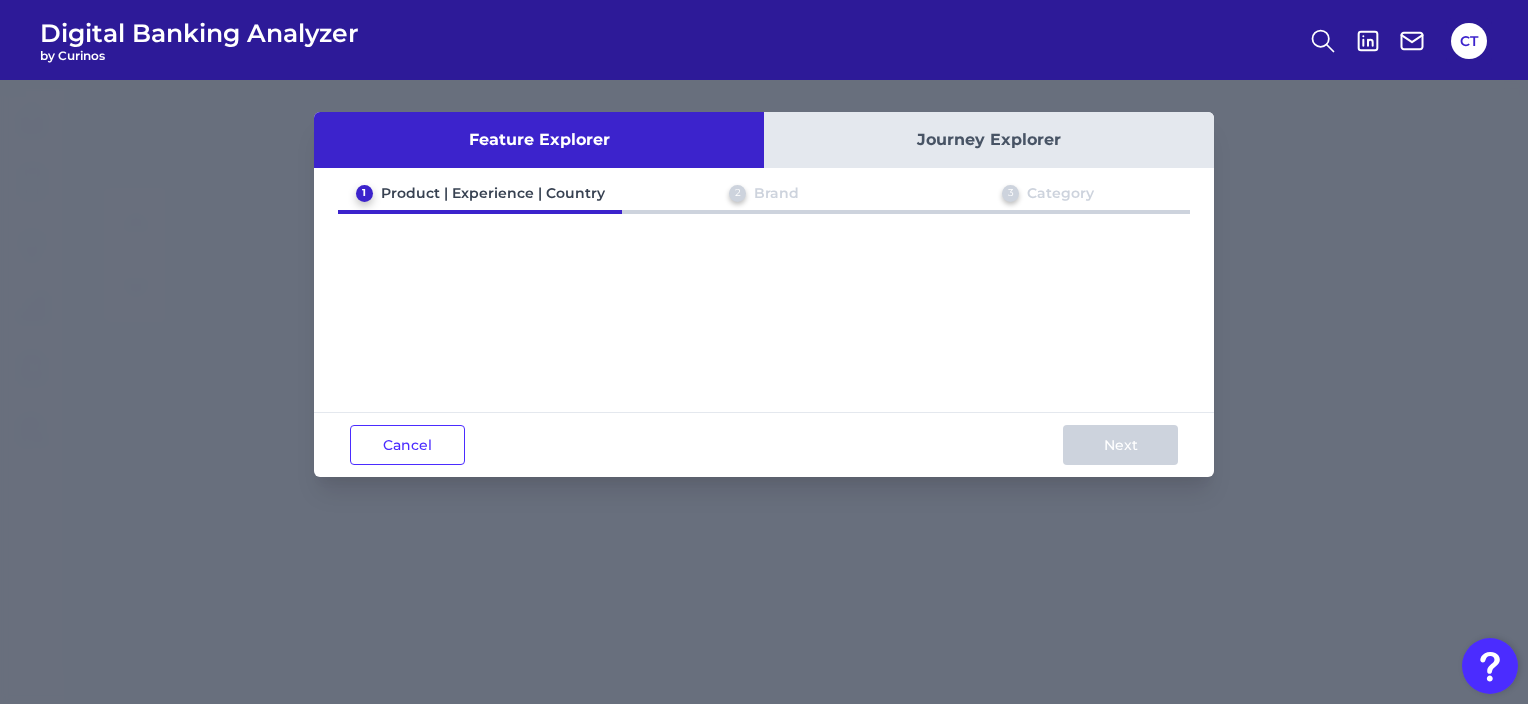 scroll, scrollTop: 0, scrollLeft: 0, axis: both 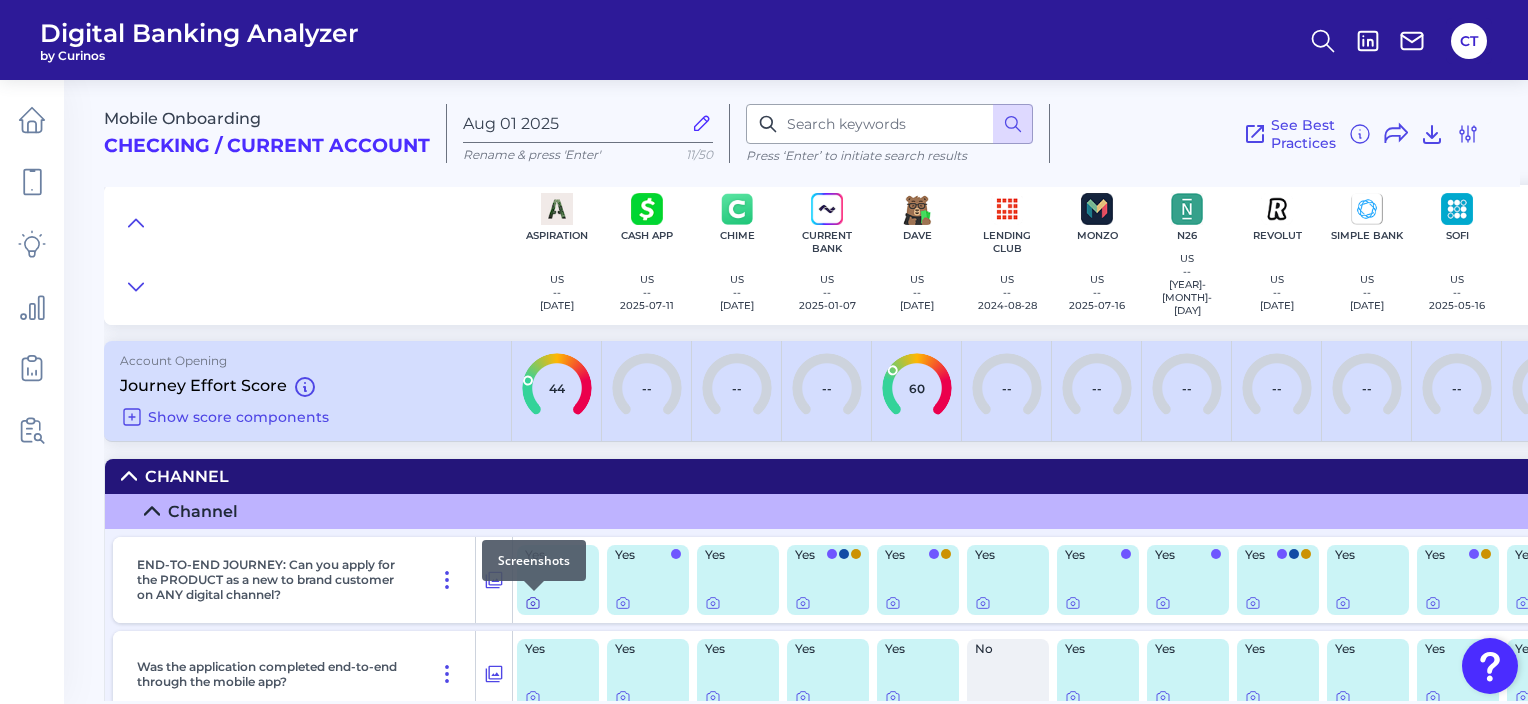 click 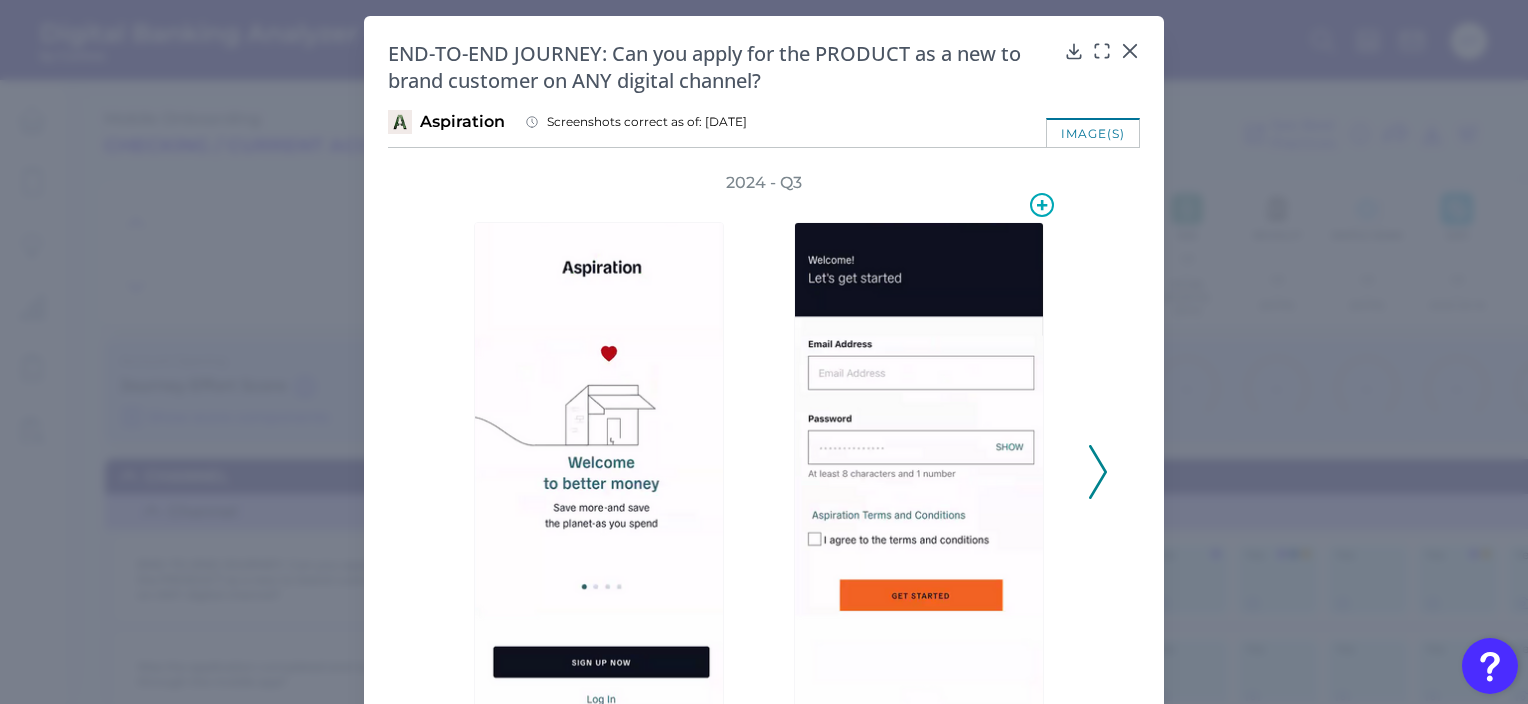 scroll, scrollTop: 140, scrollLeft: 0, axis: vertical 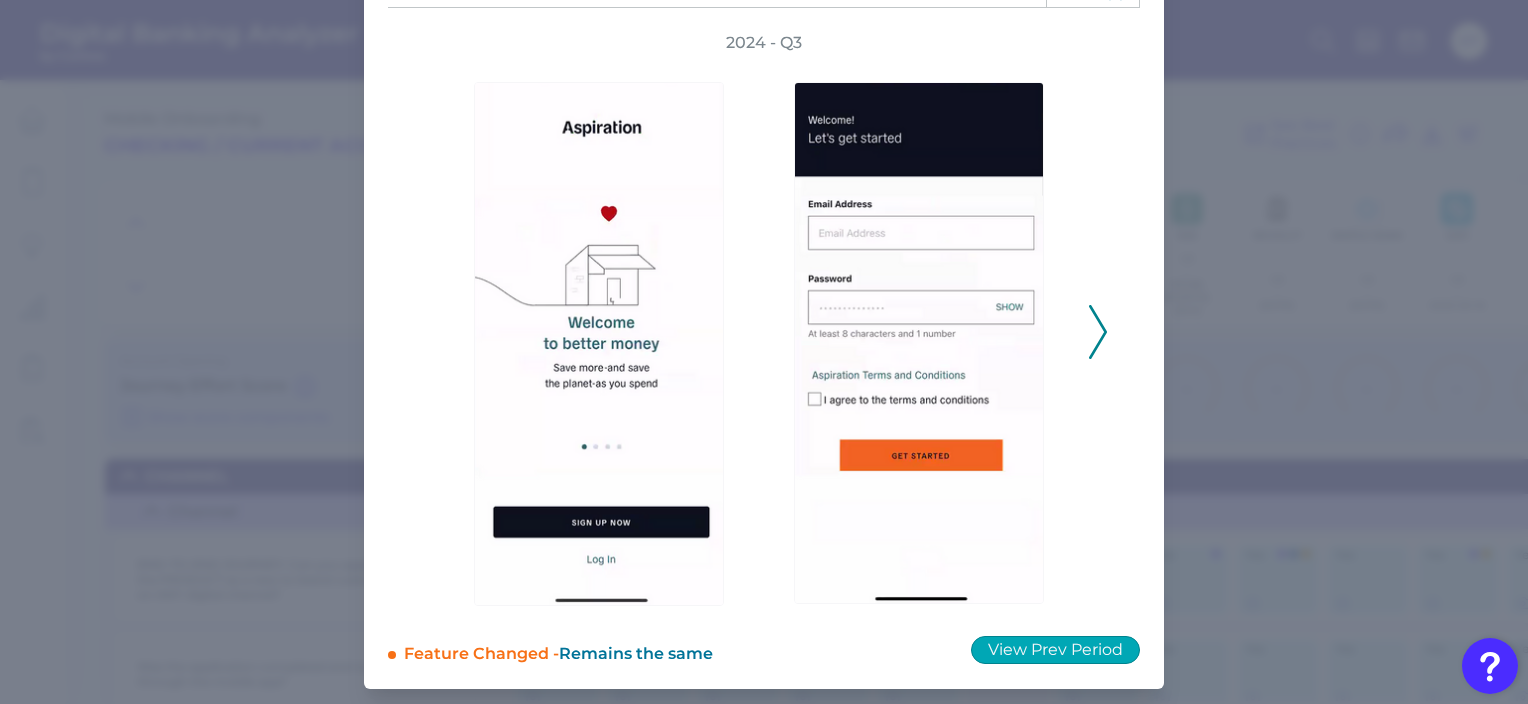 click on "View Prev Period" at bounding box center (1055, 650) 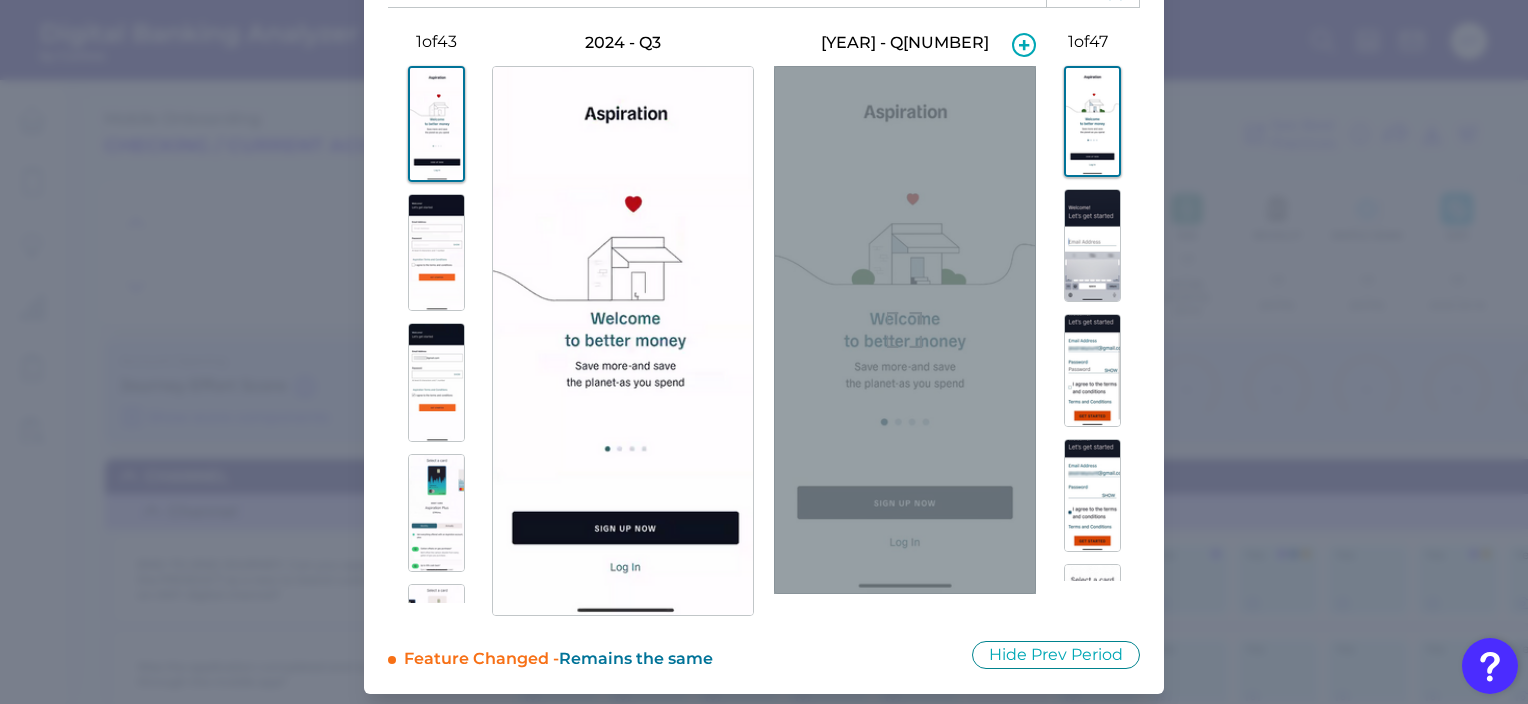 scroll, scrollTop: 0, scrollLeft: 0, axis: both 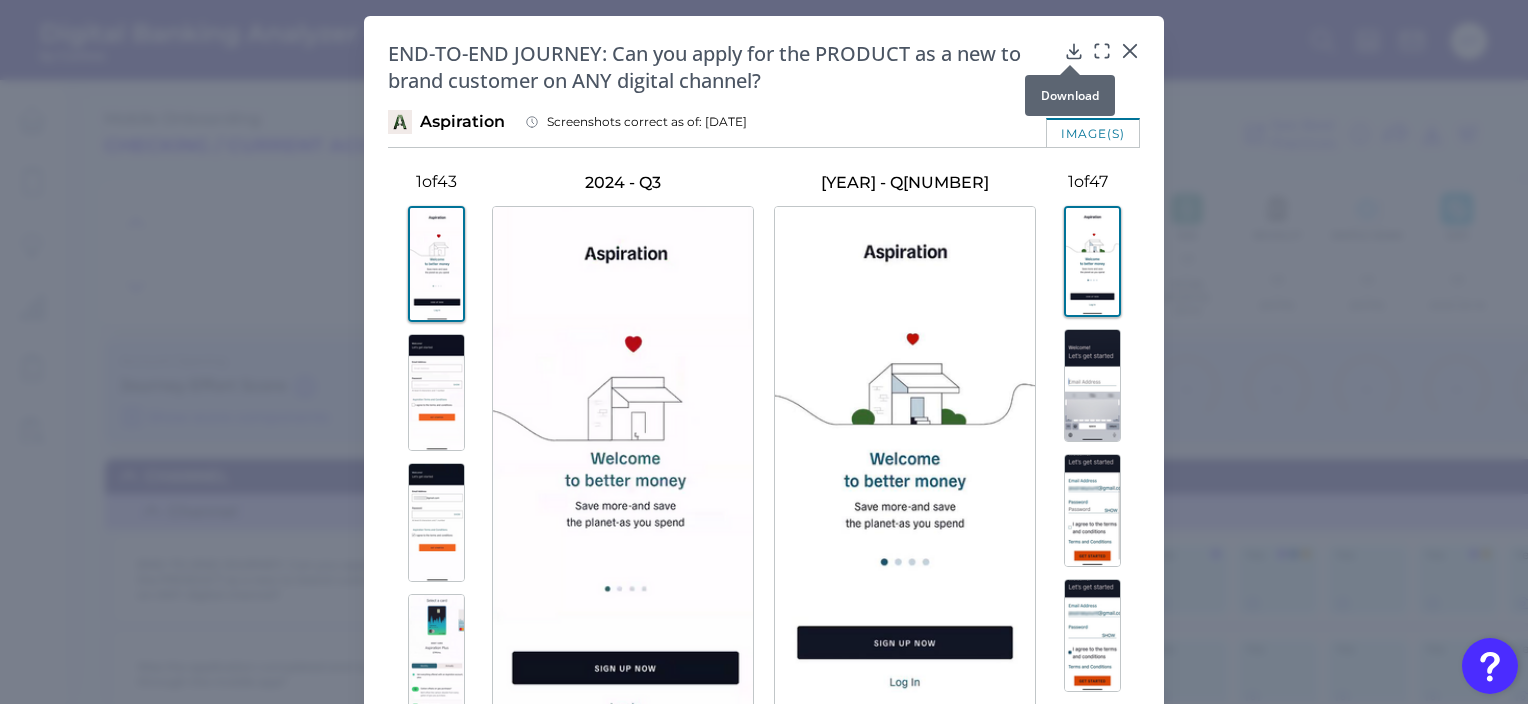 click at bounding box center [1070, 65] 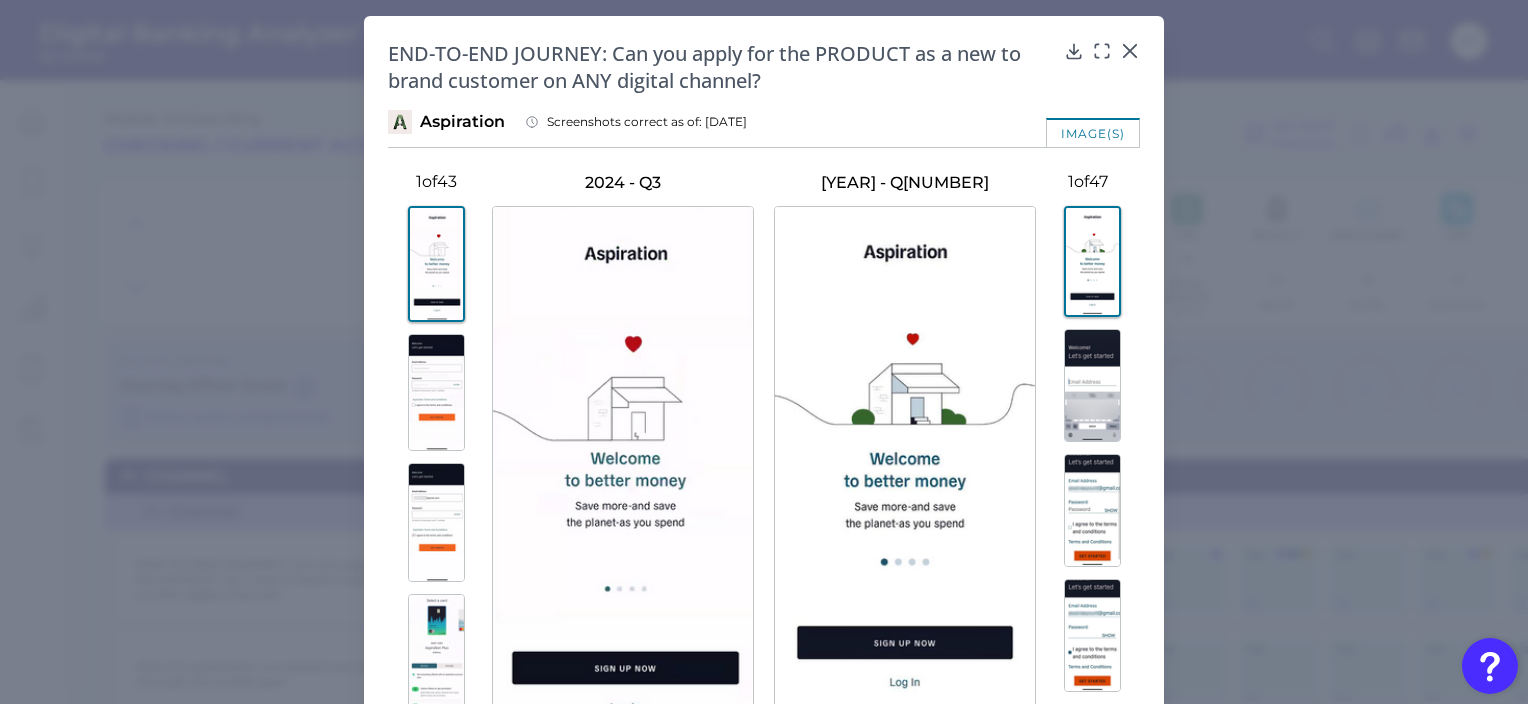 click on "END-TO-END JOURNEY: Can you apply for the PRODUCT as a new to brand customer on ANY digital channel?" at bounding box center (722, 67) 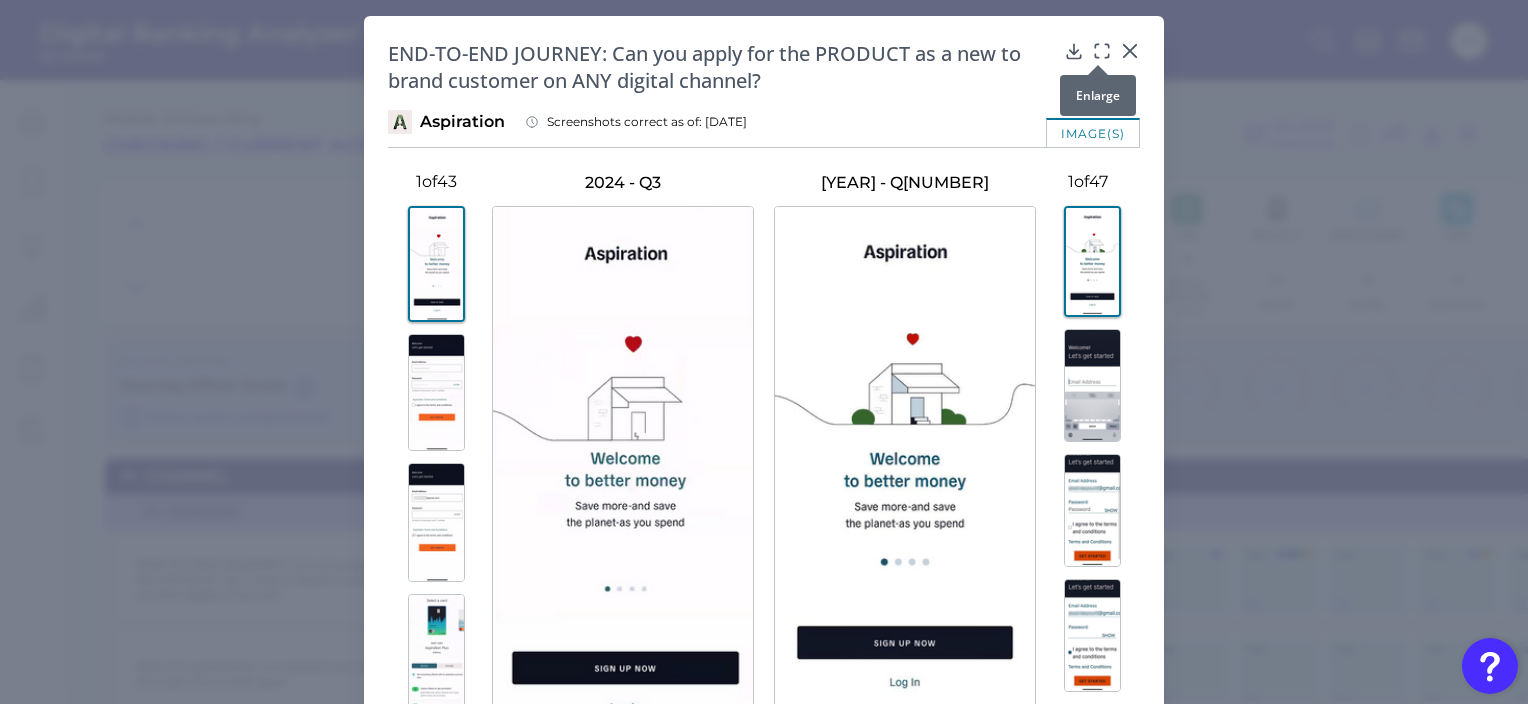 click 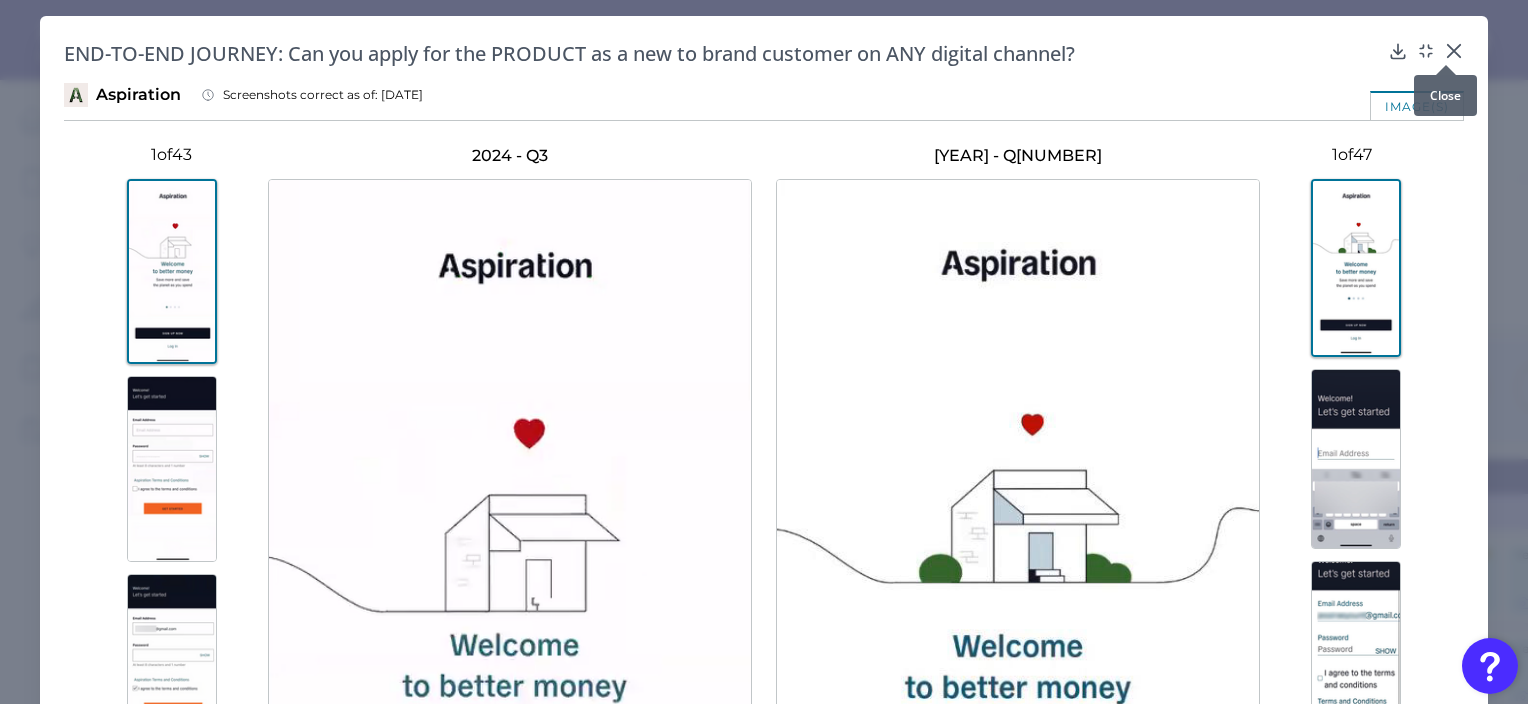 click 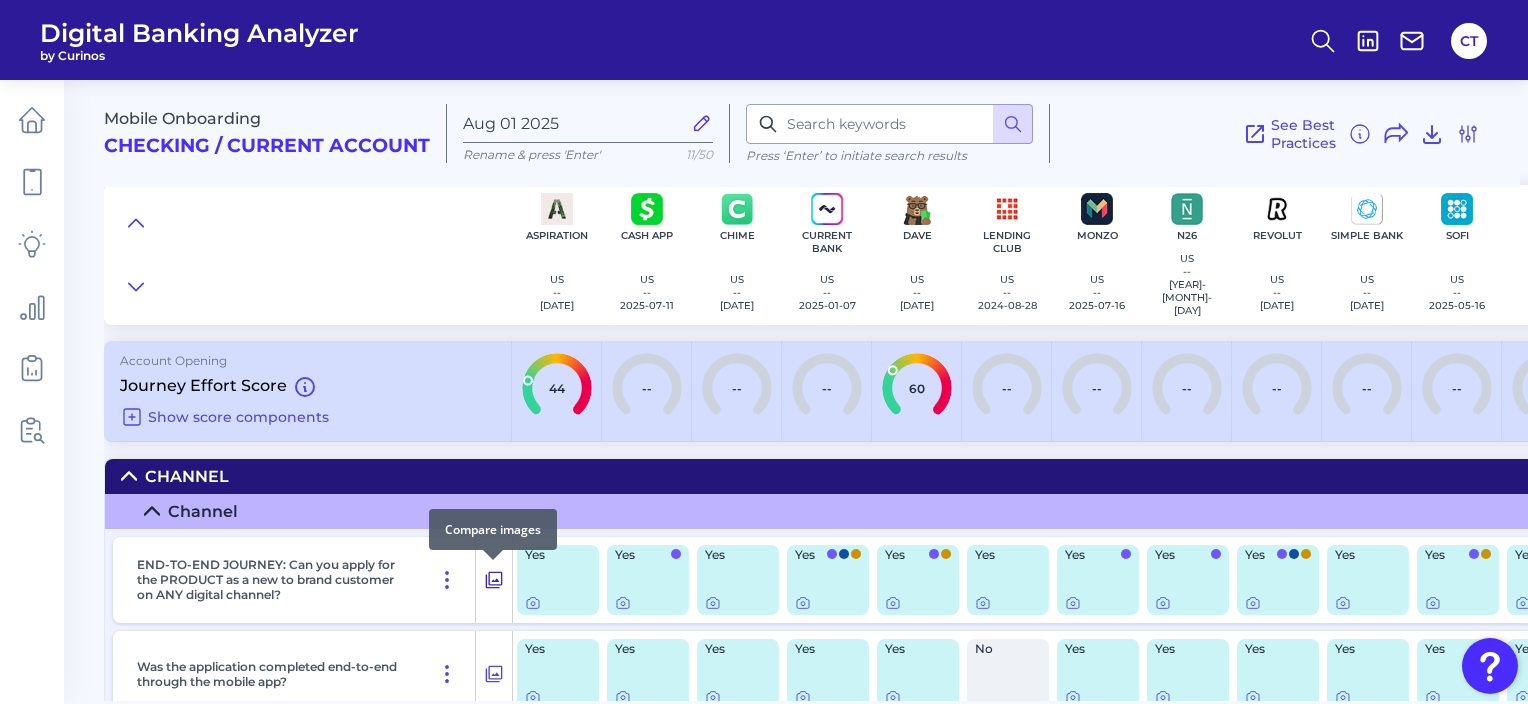 click 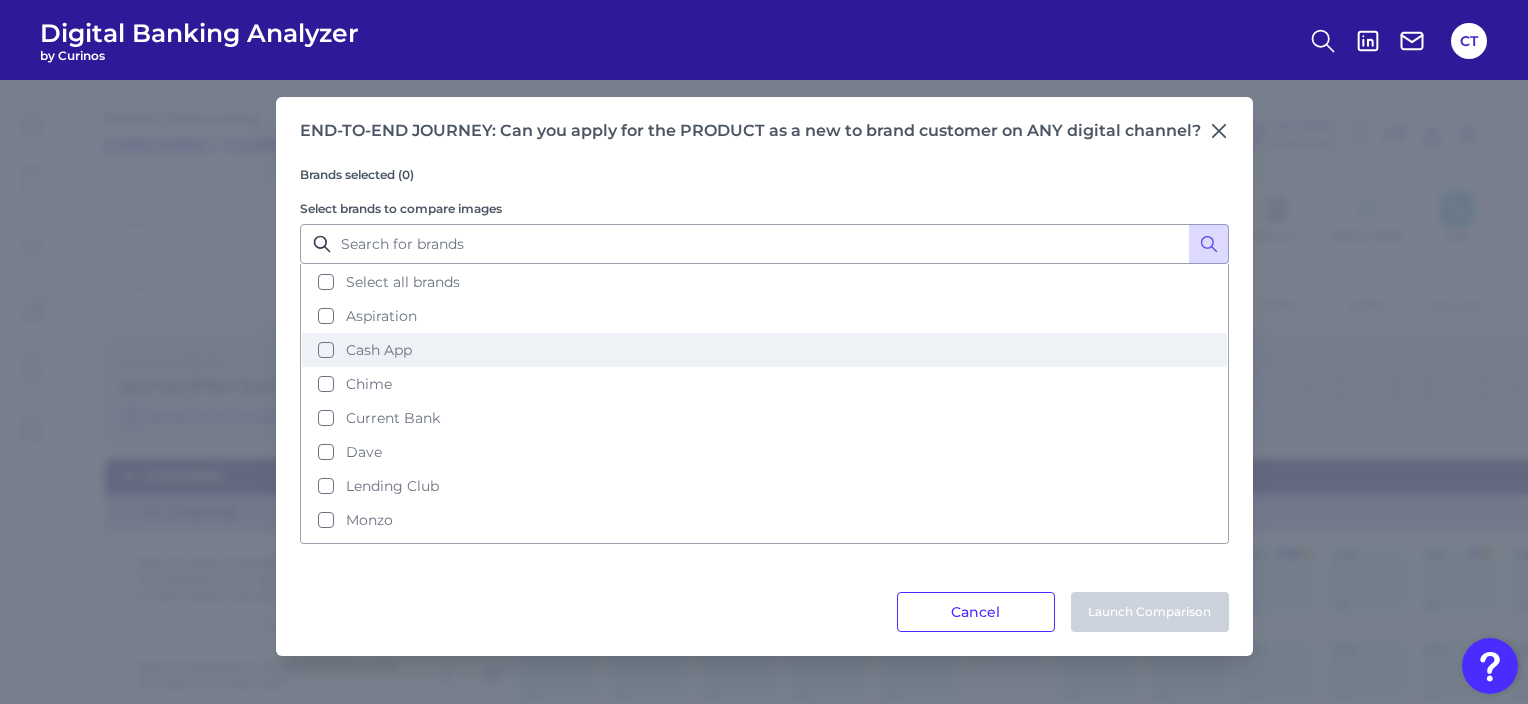 click on "Cash App" at bounding box center [379, 350] 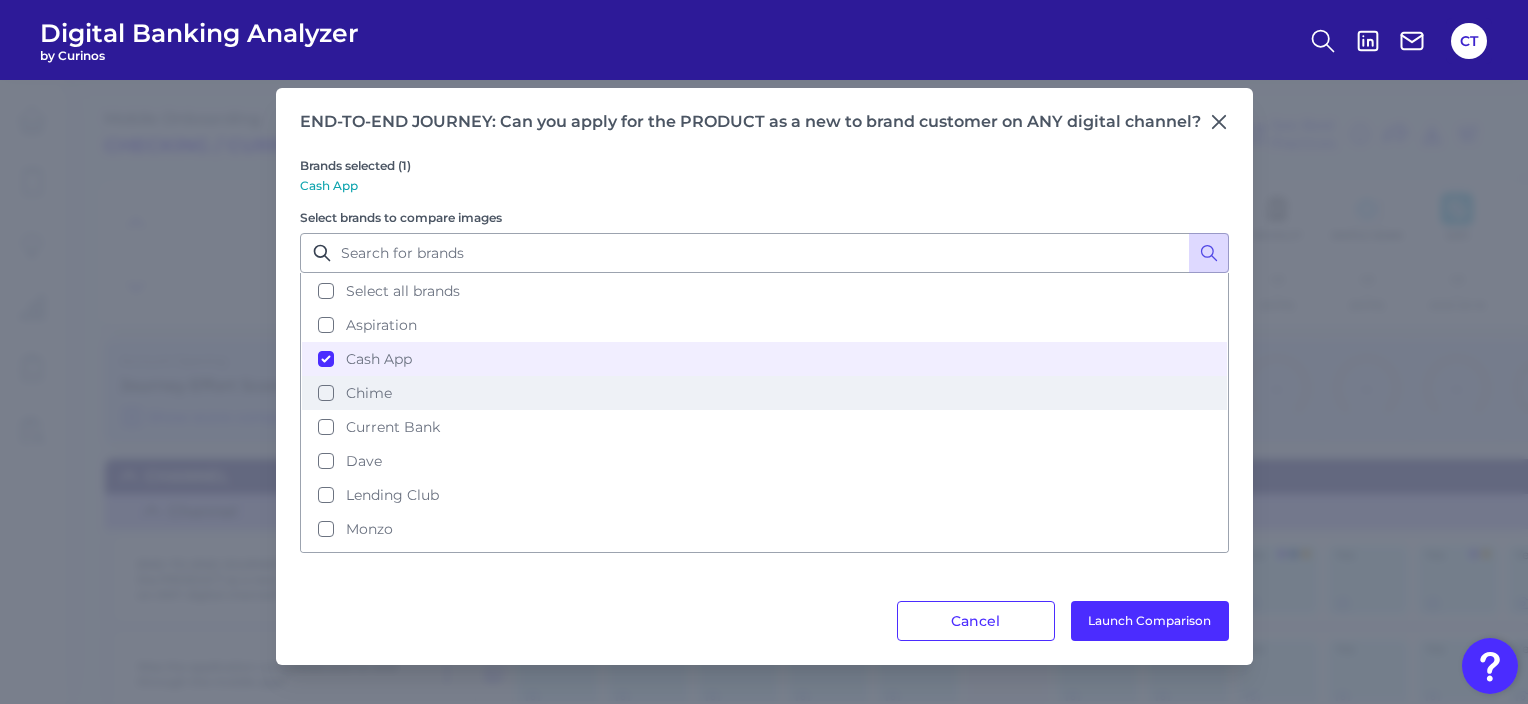 click on "Chime" at bounding box center [764, 393] 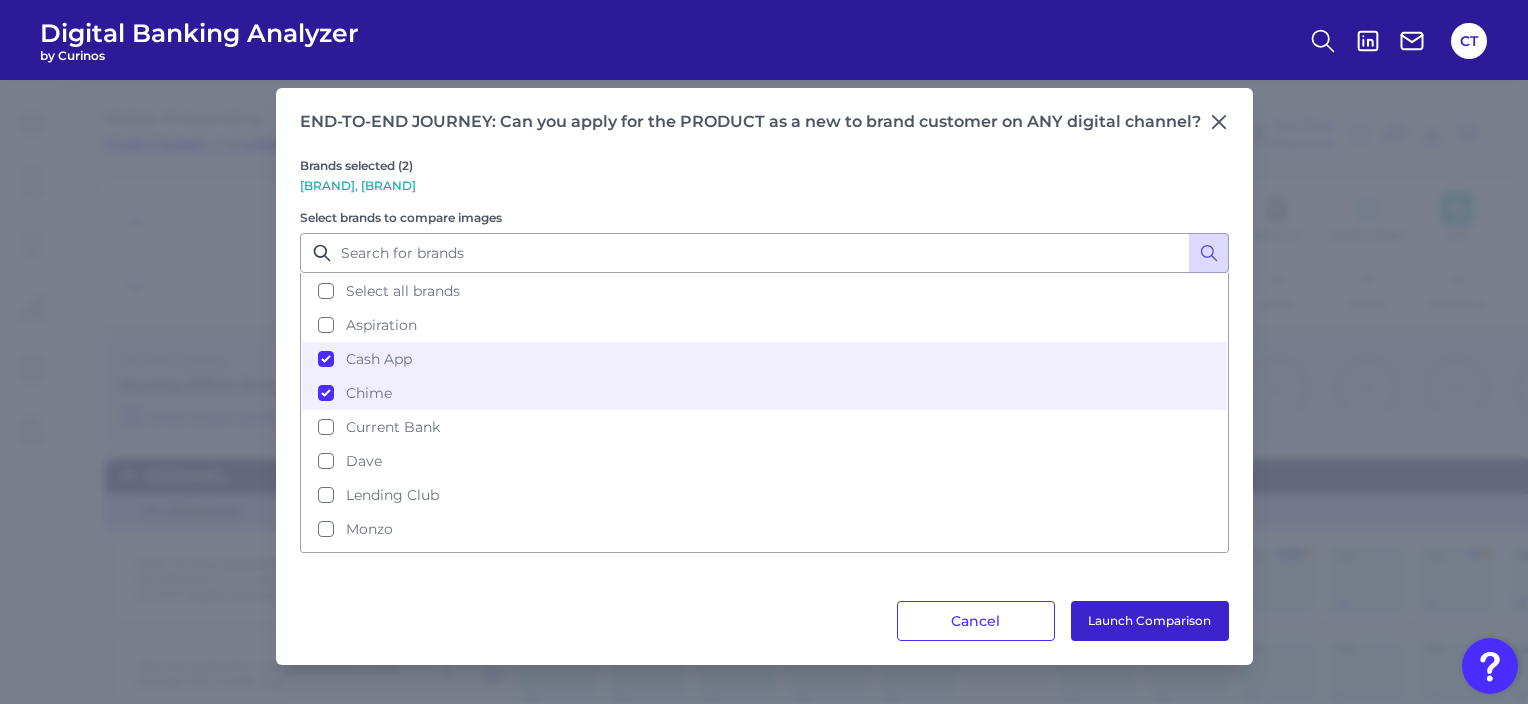 click on "Launch Comparison" at bounding box center [1150, 621] 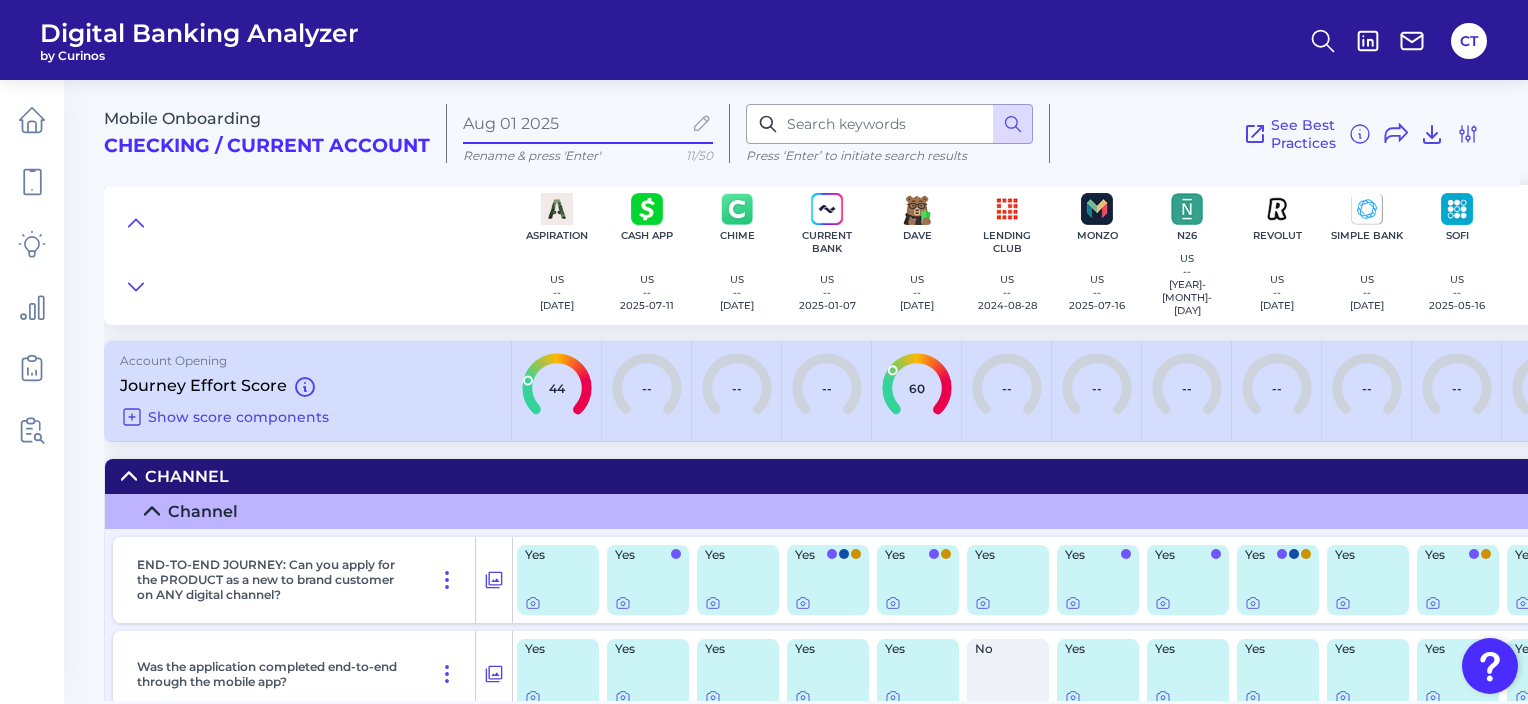 click on "Aug 01 2025" at bounding box center [572, 123] 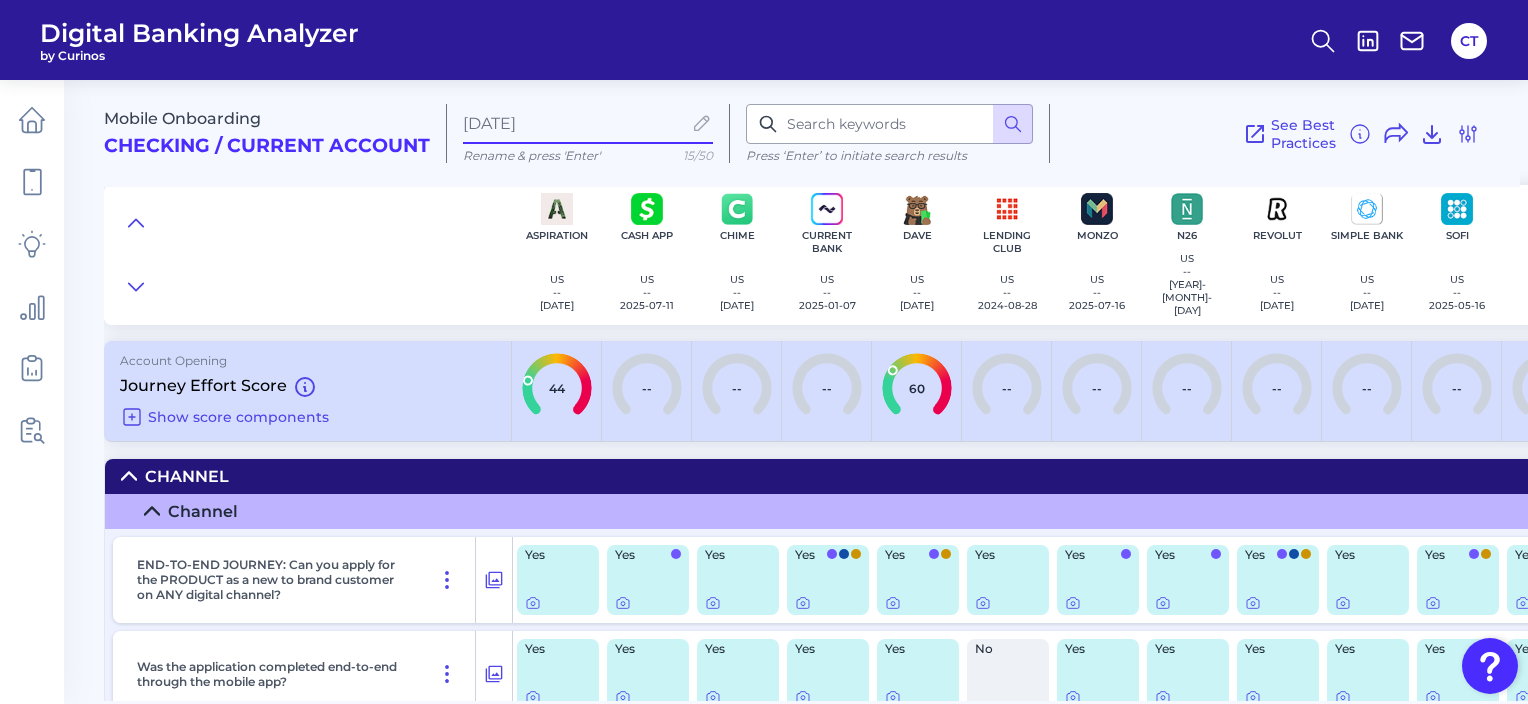 type on "[DATE]" 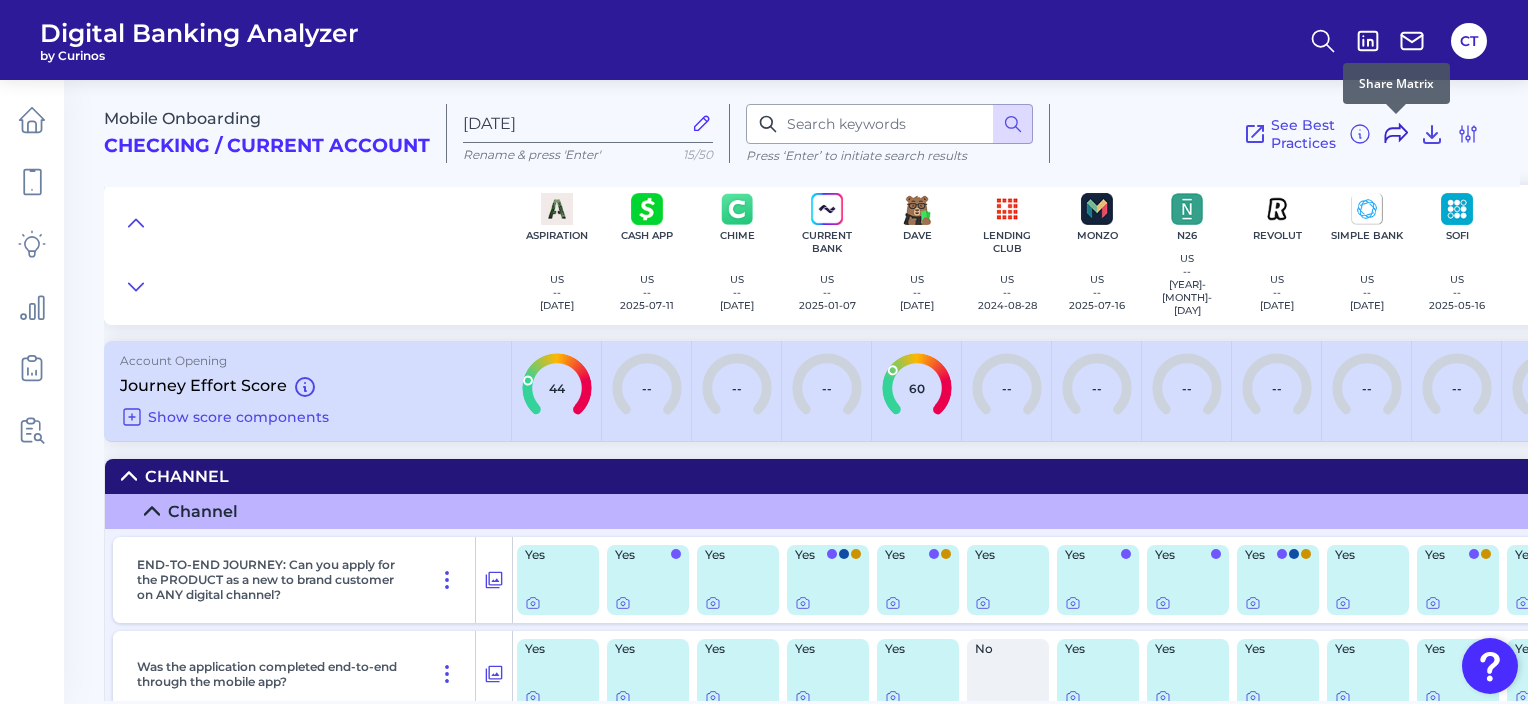 click 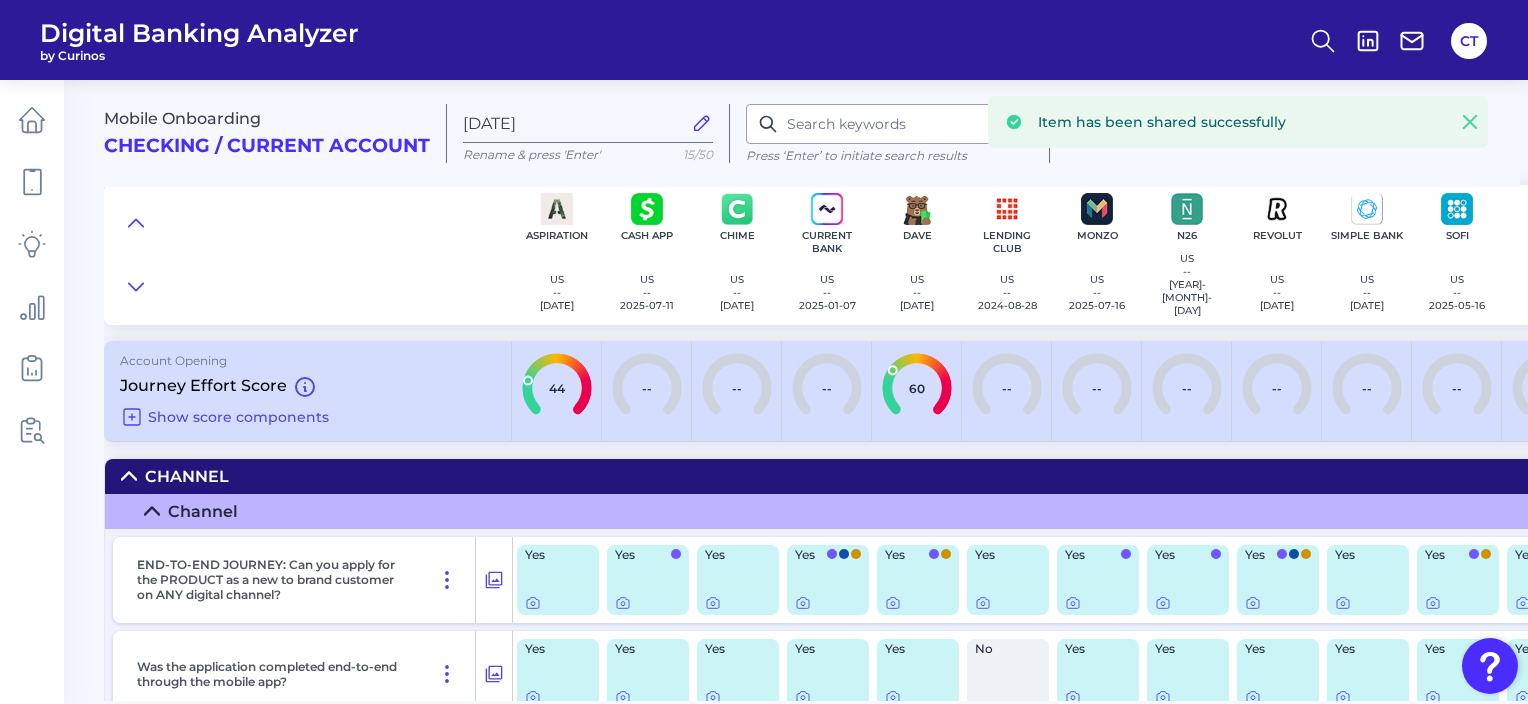 click 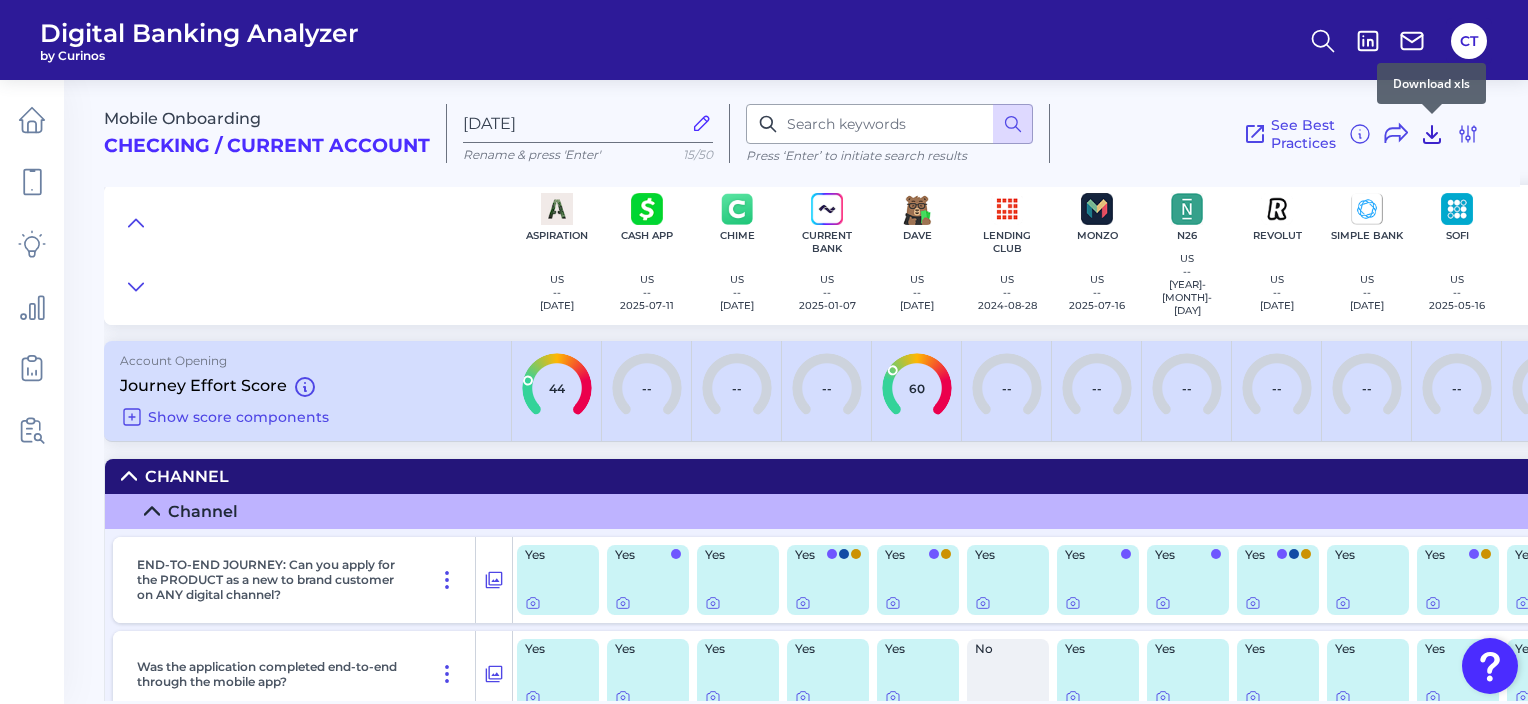 click 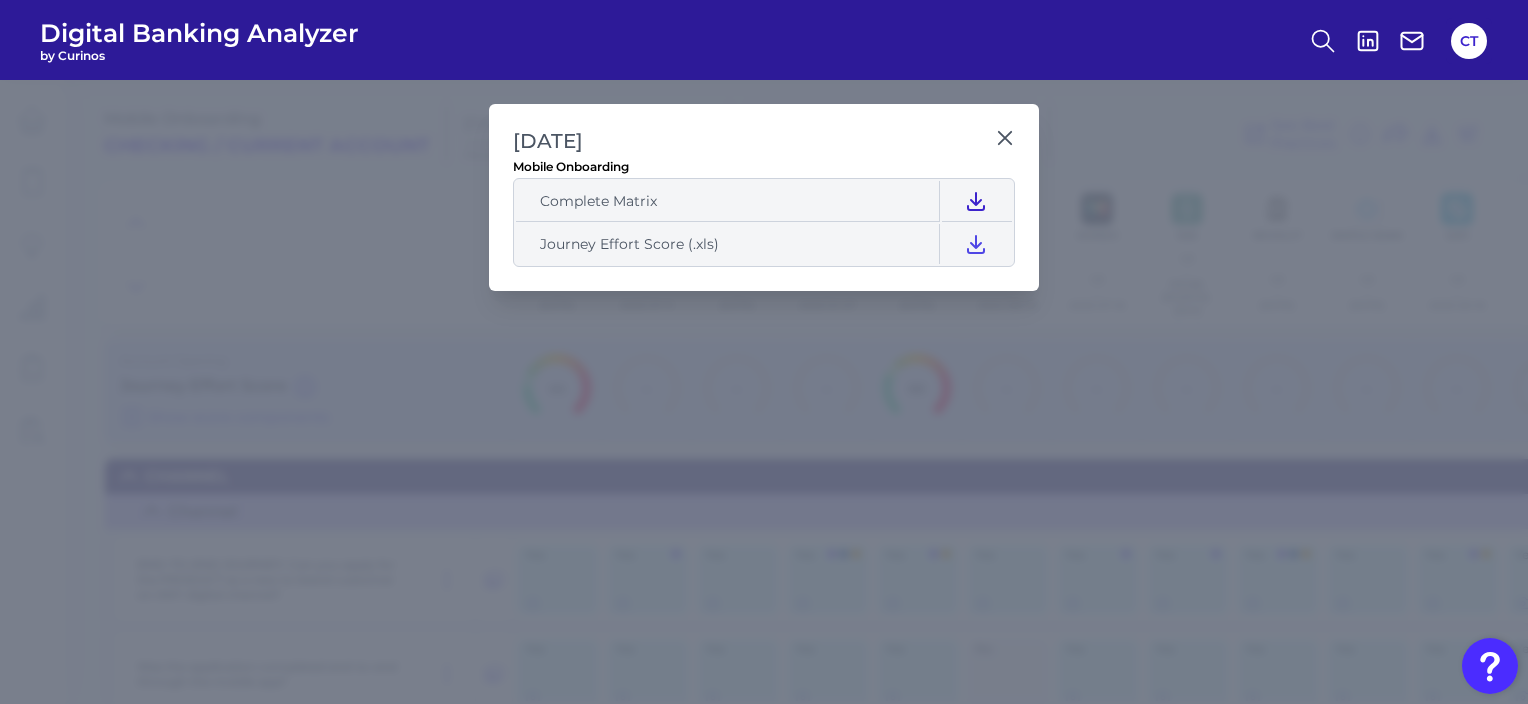 click at bounding box center [976, 201] 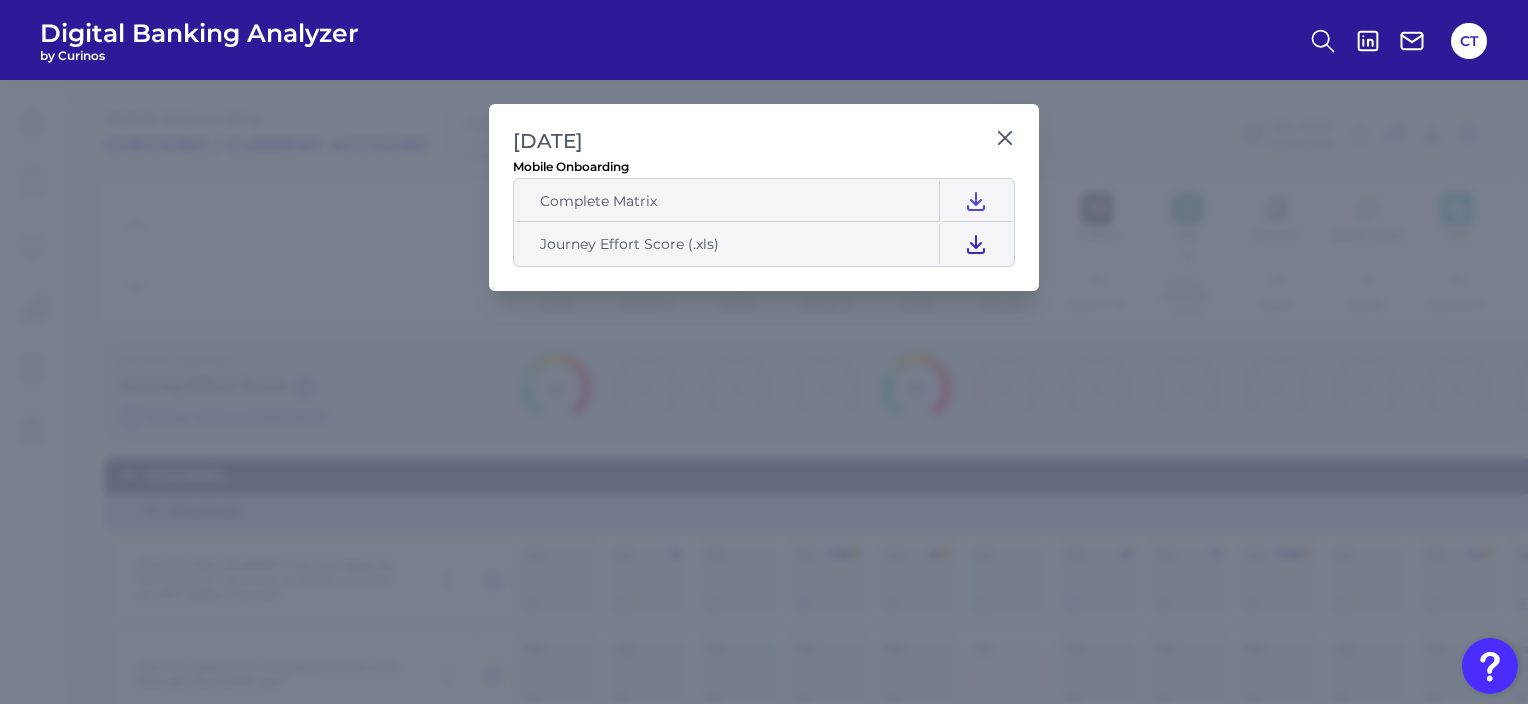 click 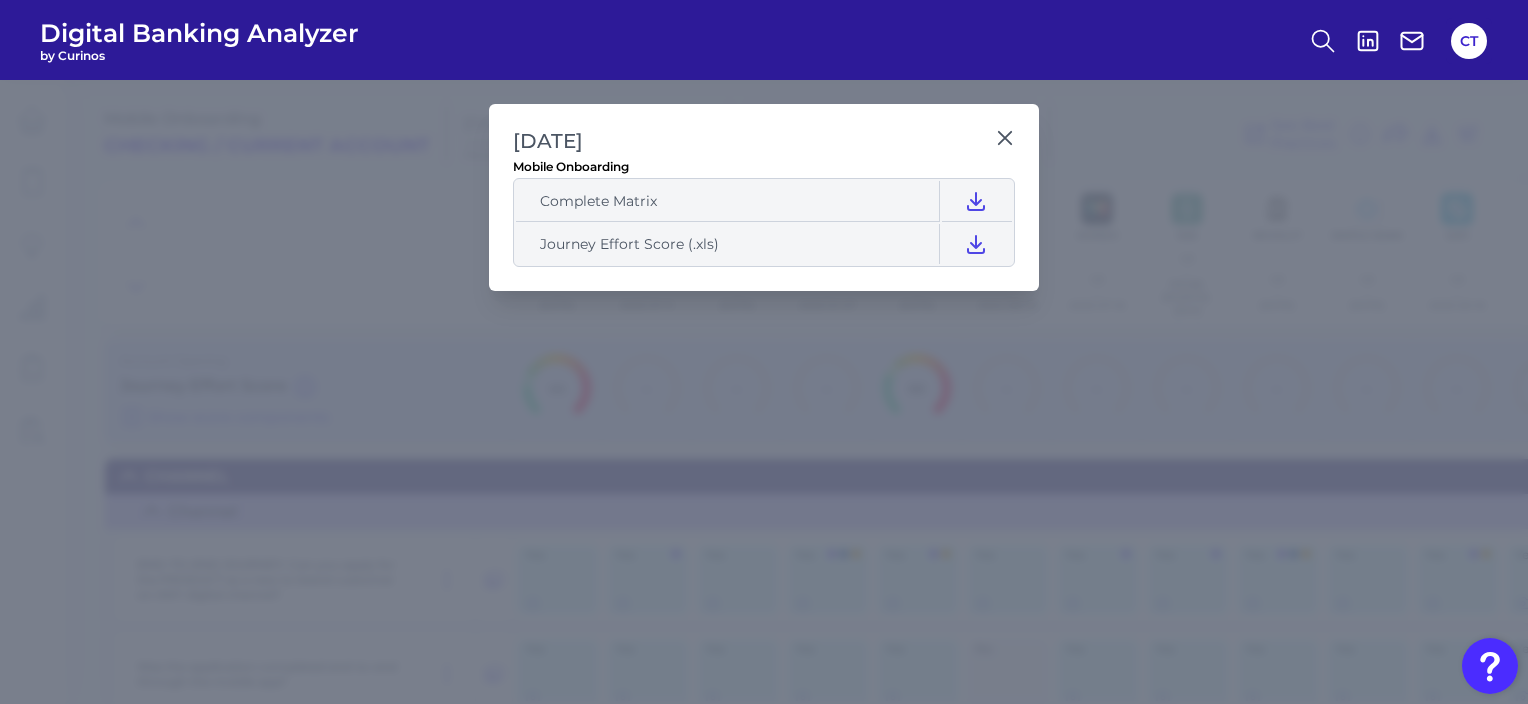 click on "[DATE]" at bounding box center [750, 141] 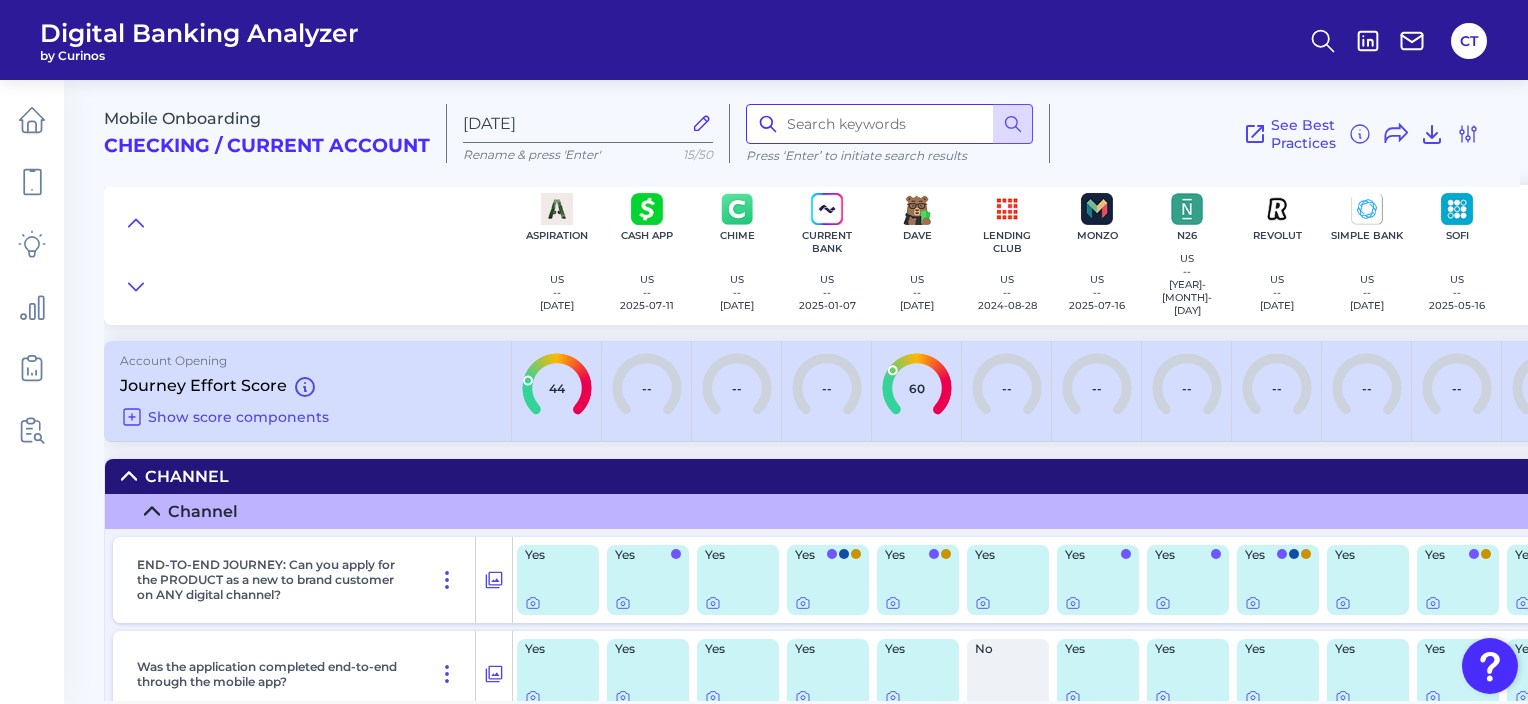 click at bounding box center (889, 124) 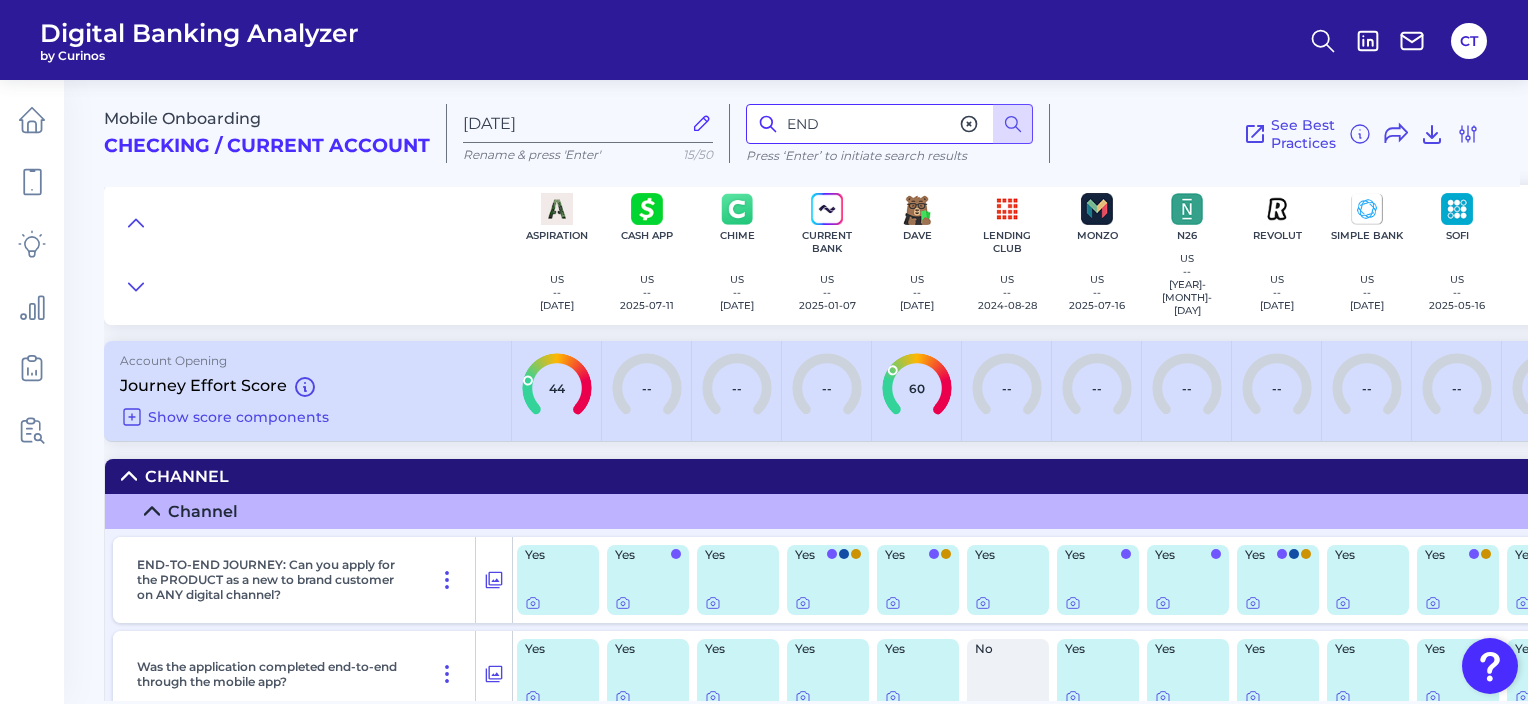 type on "END" 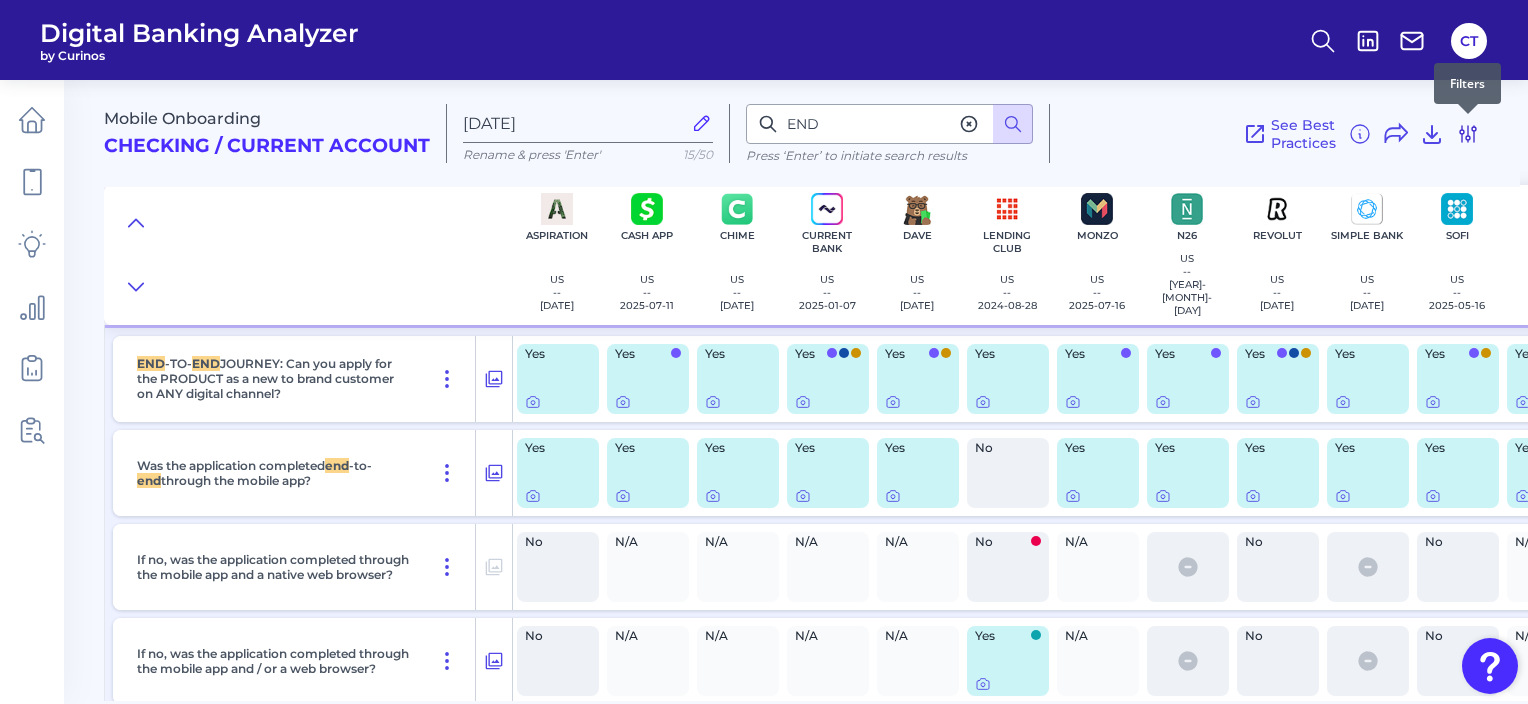 click 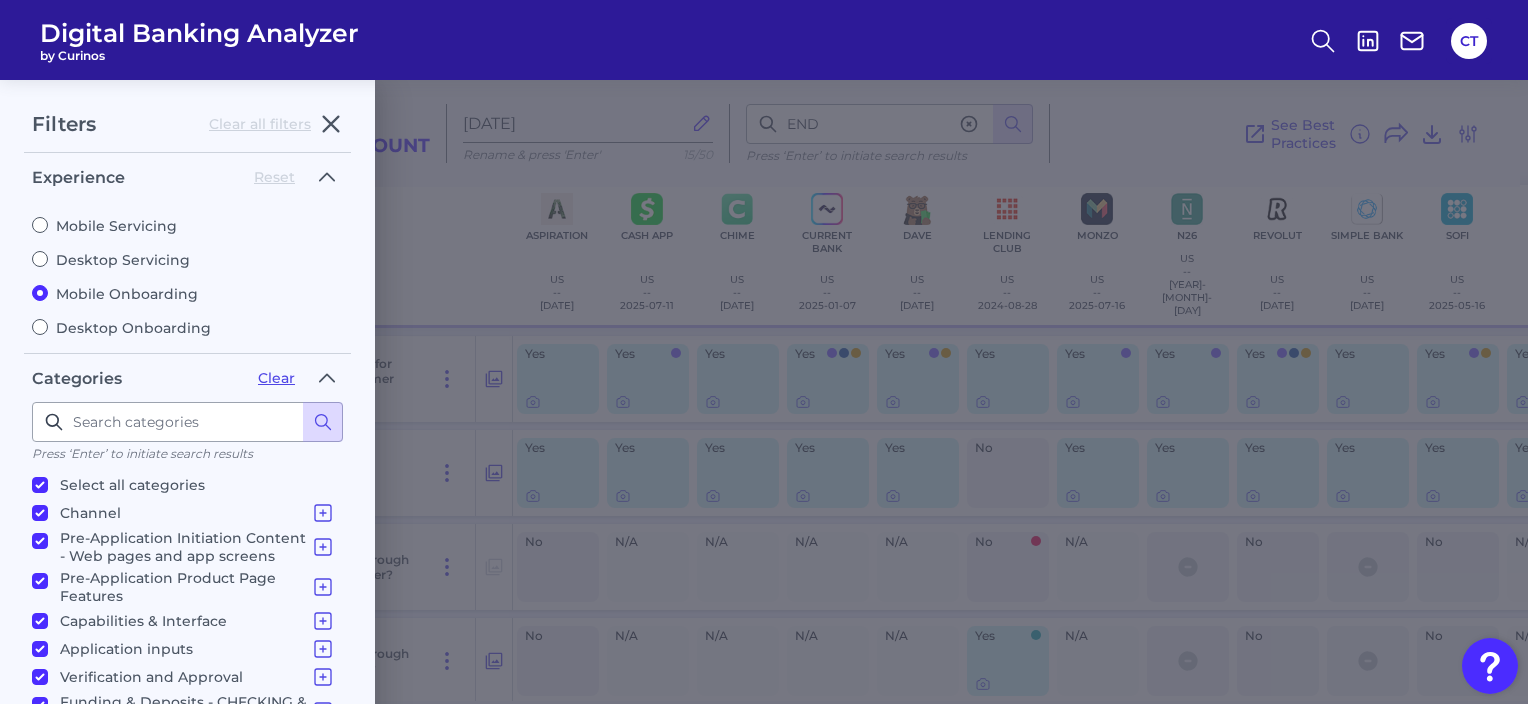 click on "Desktop Servicing" at bounding box center (40, 259) 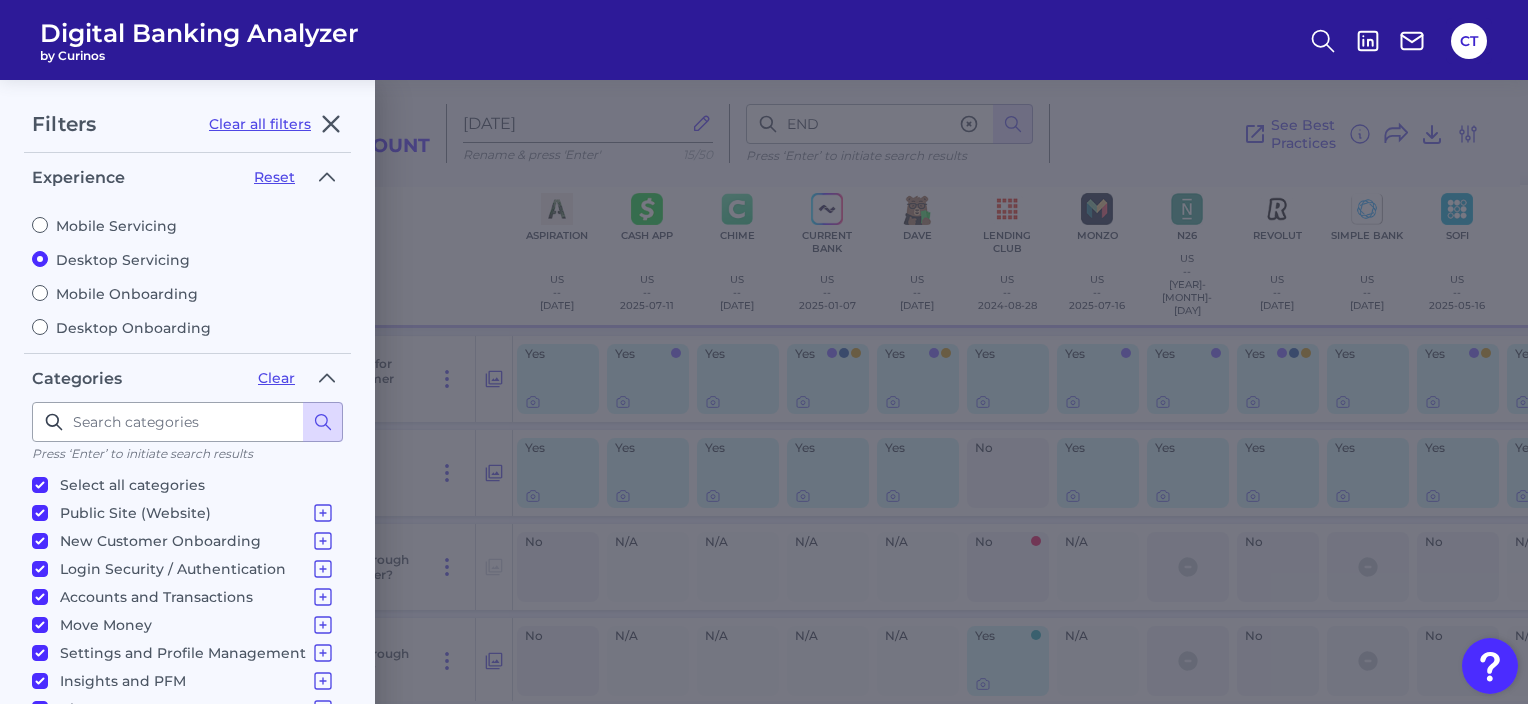 scroll, scrollTop: 20, scrollLeft: 0, axis: vertical 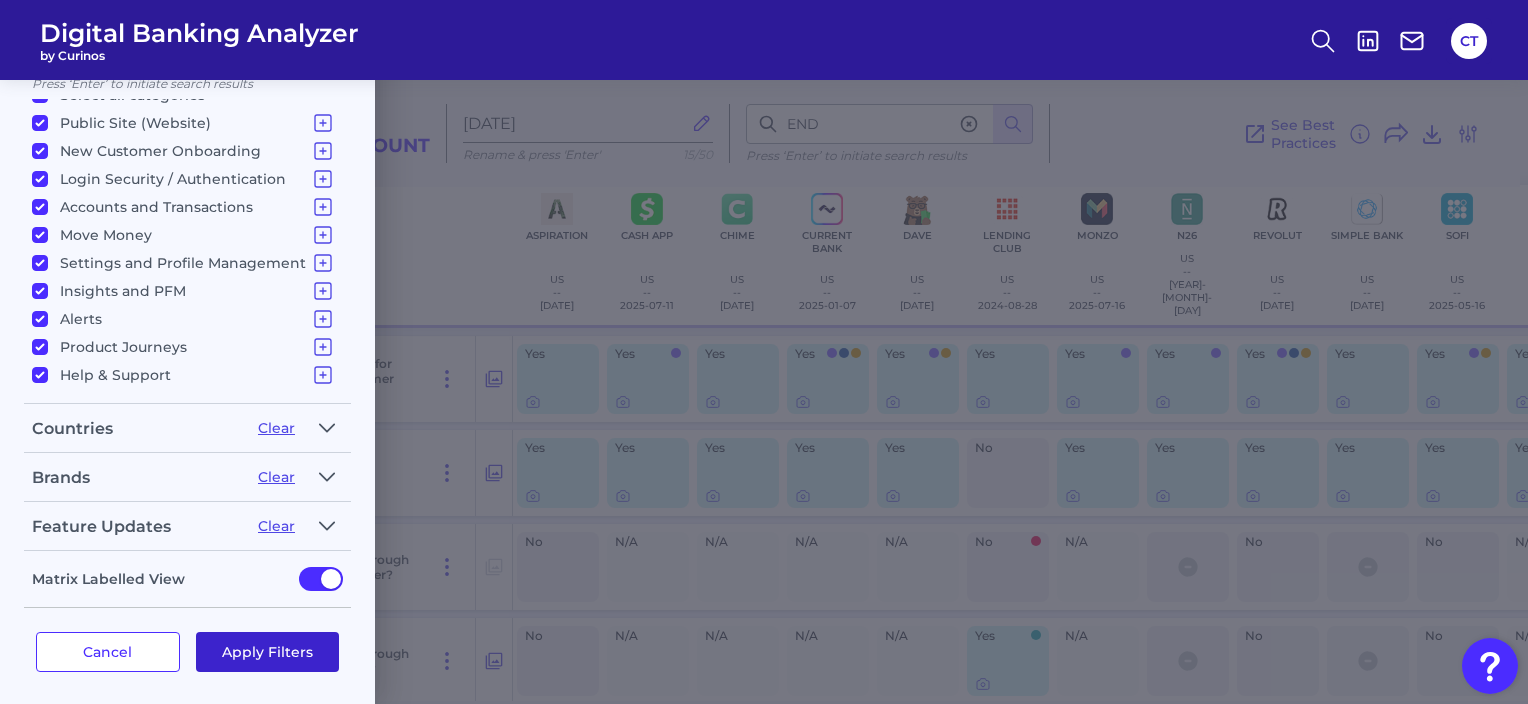 click on "Apply Filters" at bounding box center (268, 652) 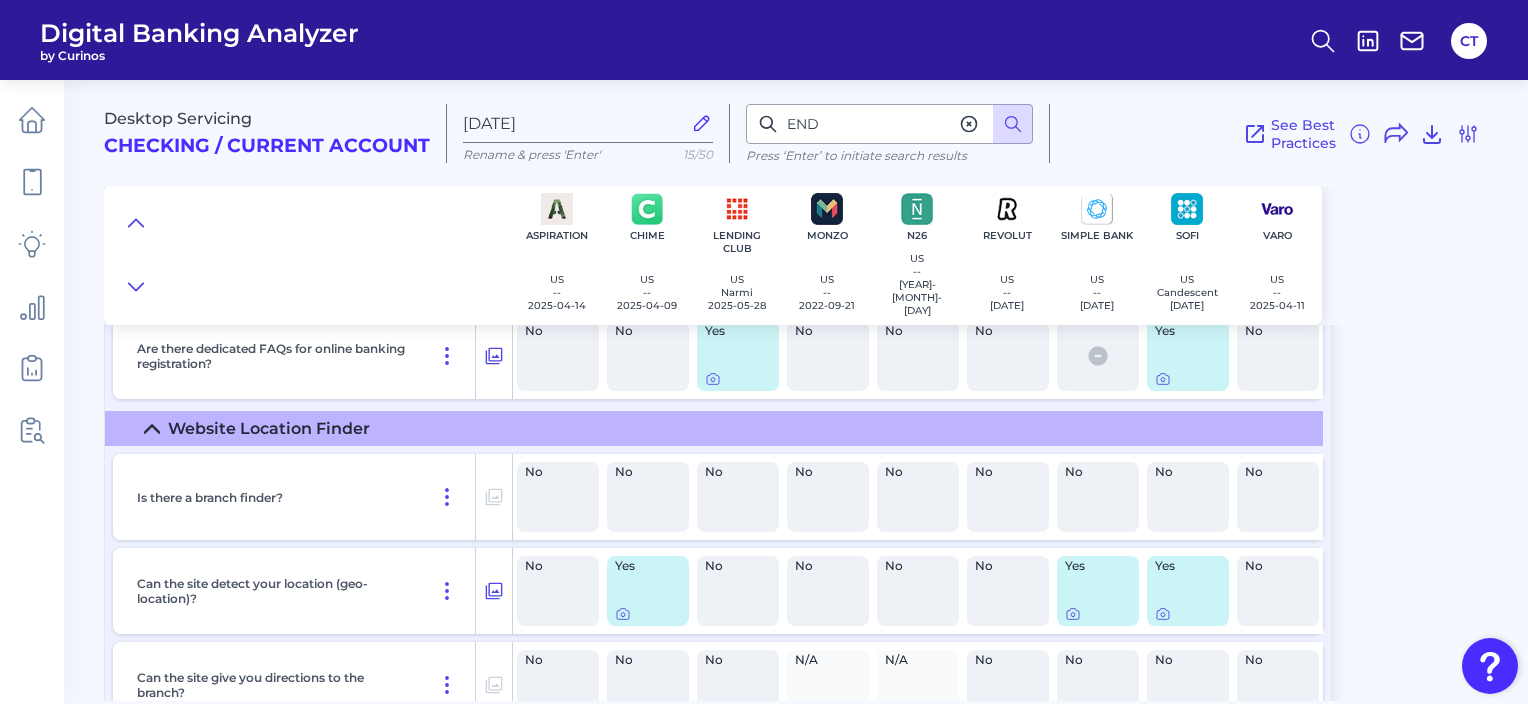 scroll, scrollTop: 0, scrollLeft: 0, axis: both 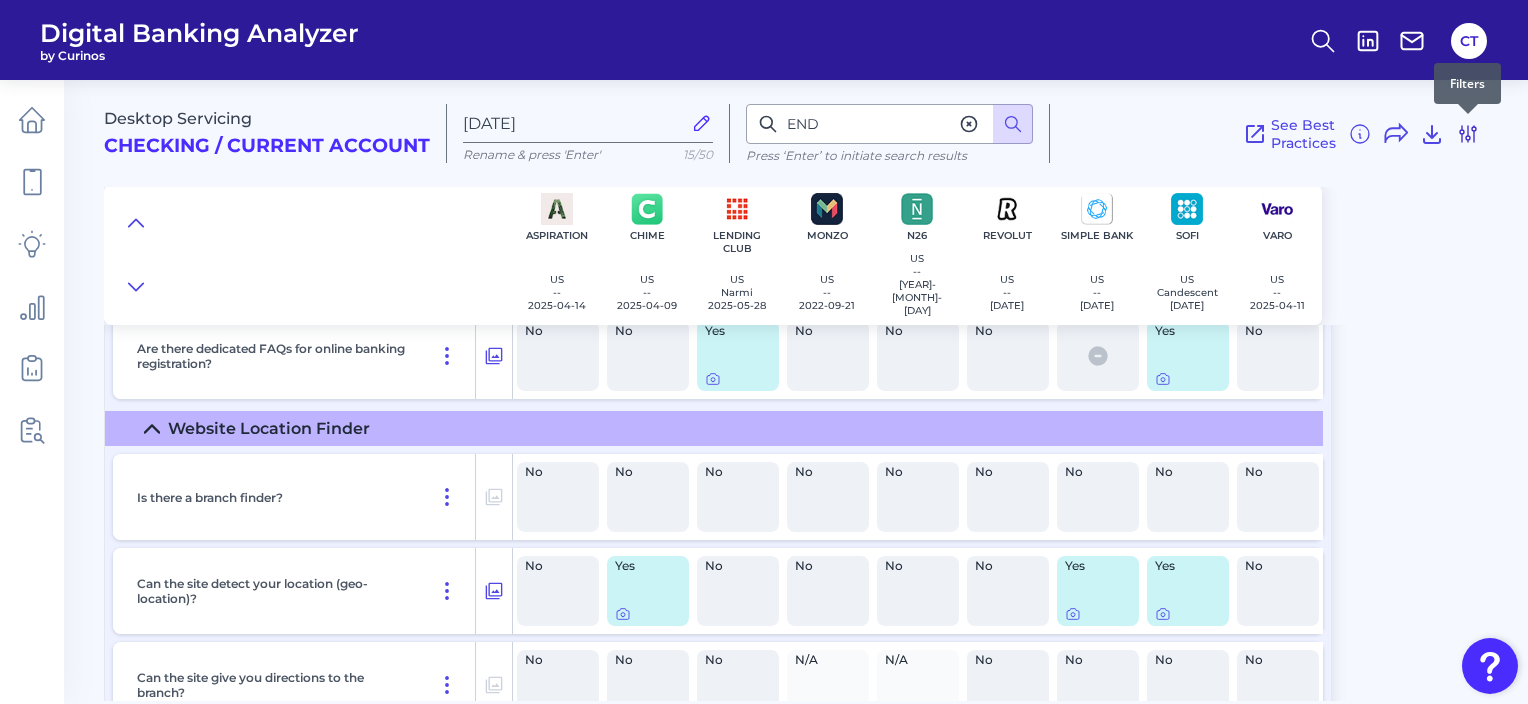 click 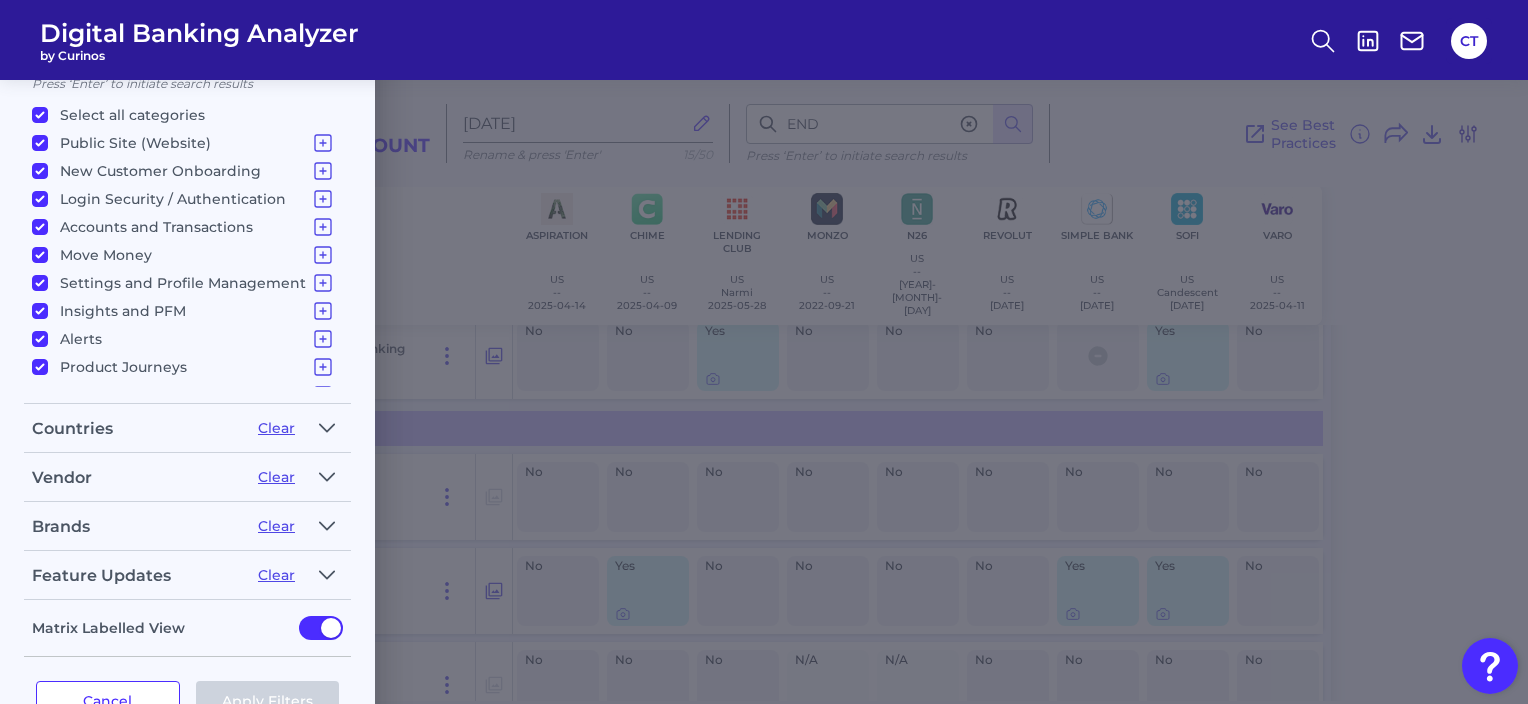 scroll, scrollTop: 20, scrollLeft: 0, axis: vertical 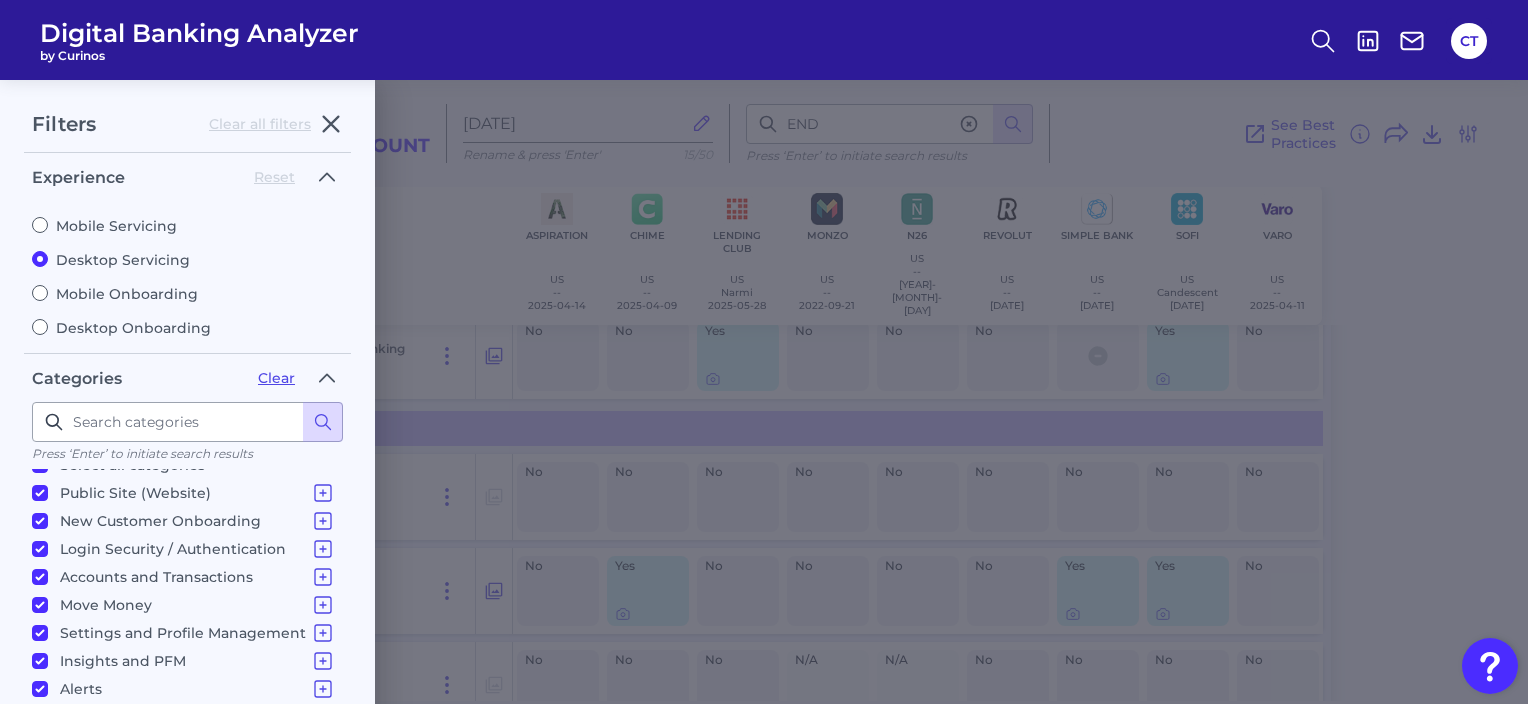 click on "Mobile Onboarding" at bounding box center (40, 293) 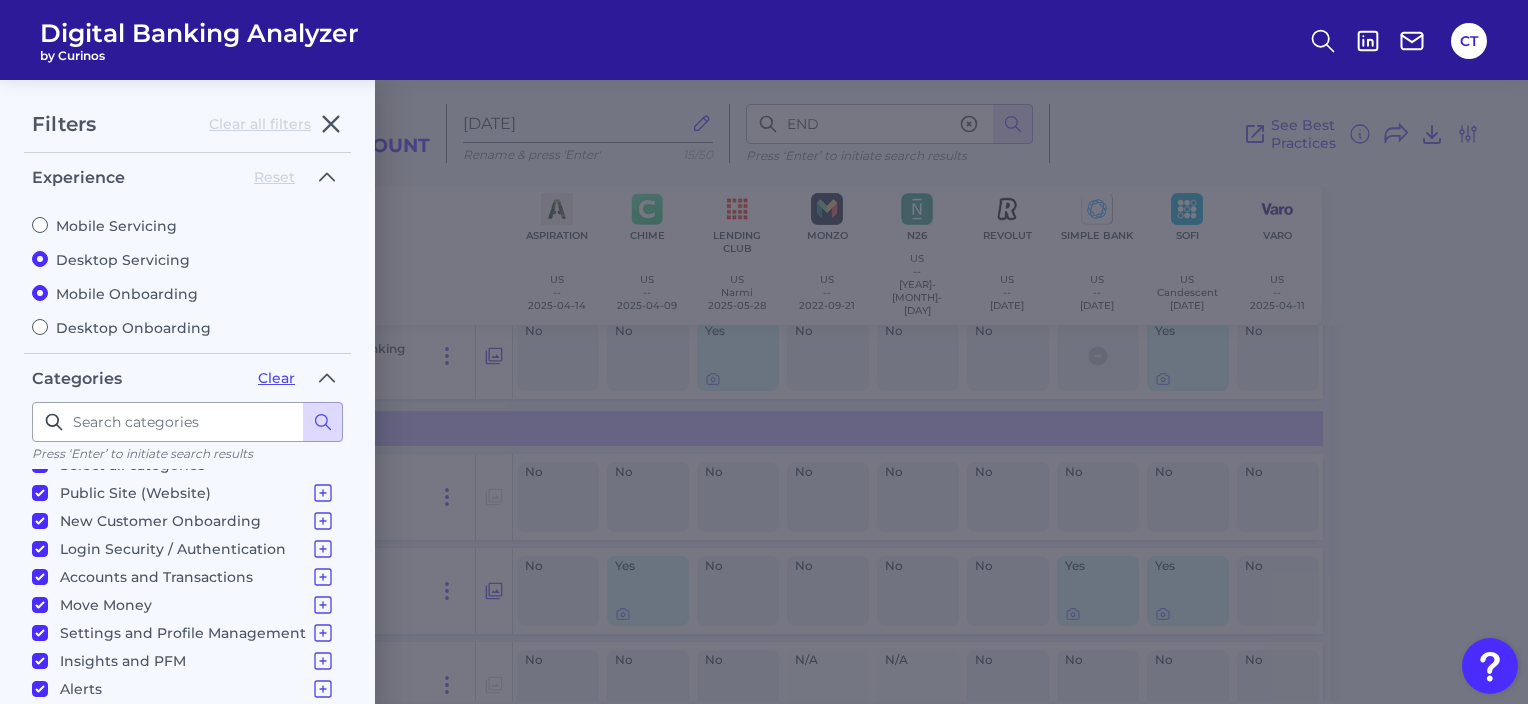 radio on "false" 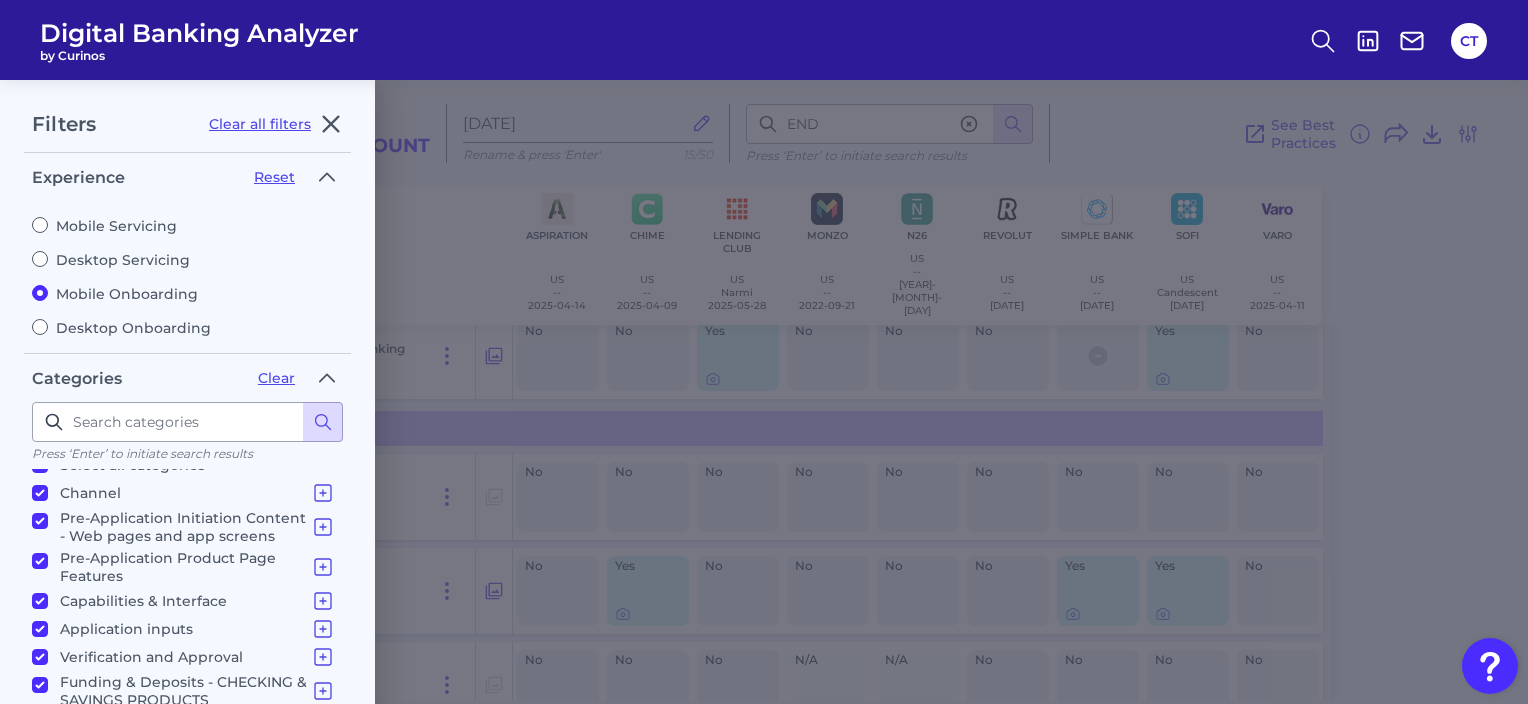 scroll, scrollTop: 0, scrollLeft: 0, axis: both 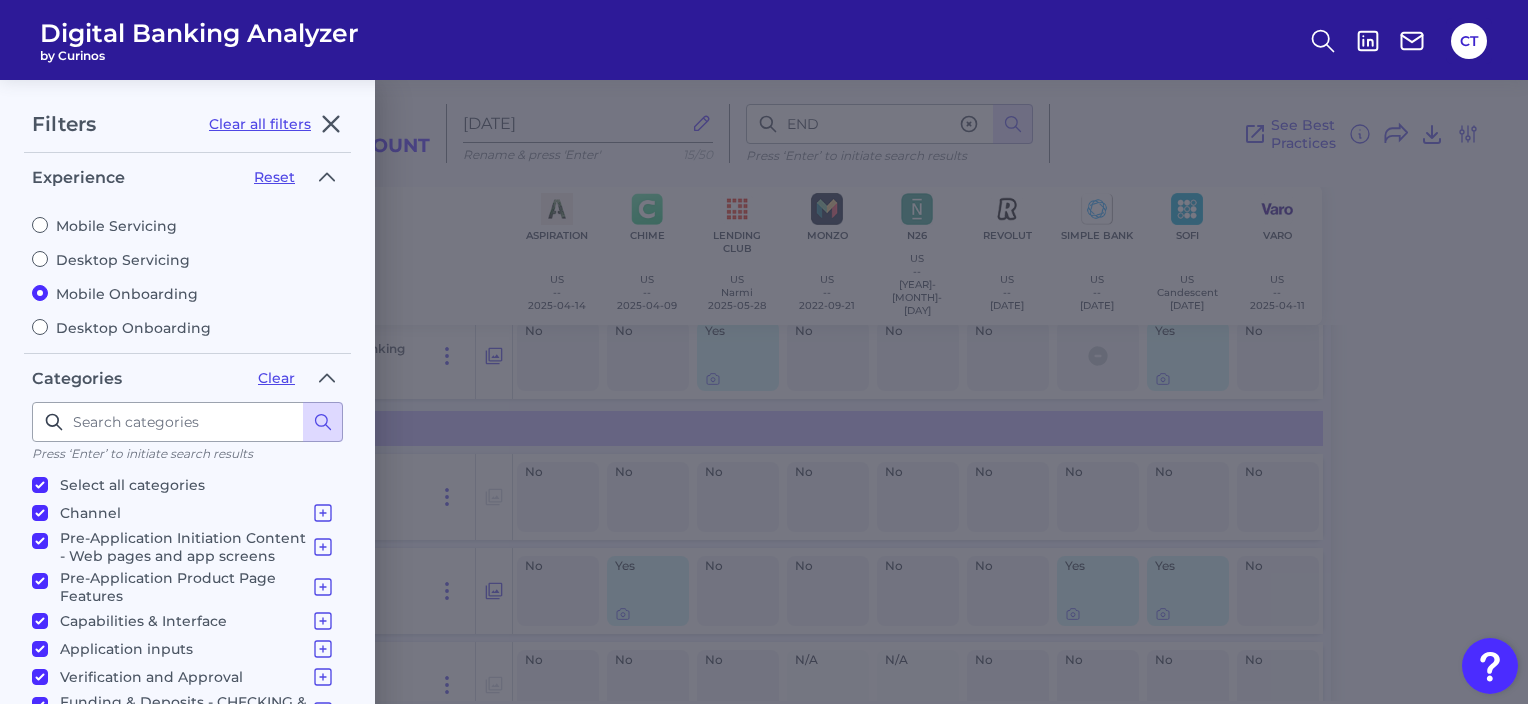 click on "Select all categories" at bounding box center (40, 485) 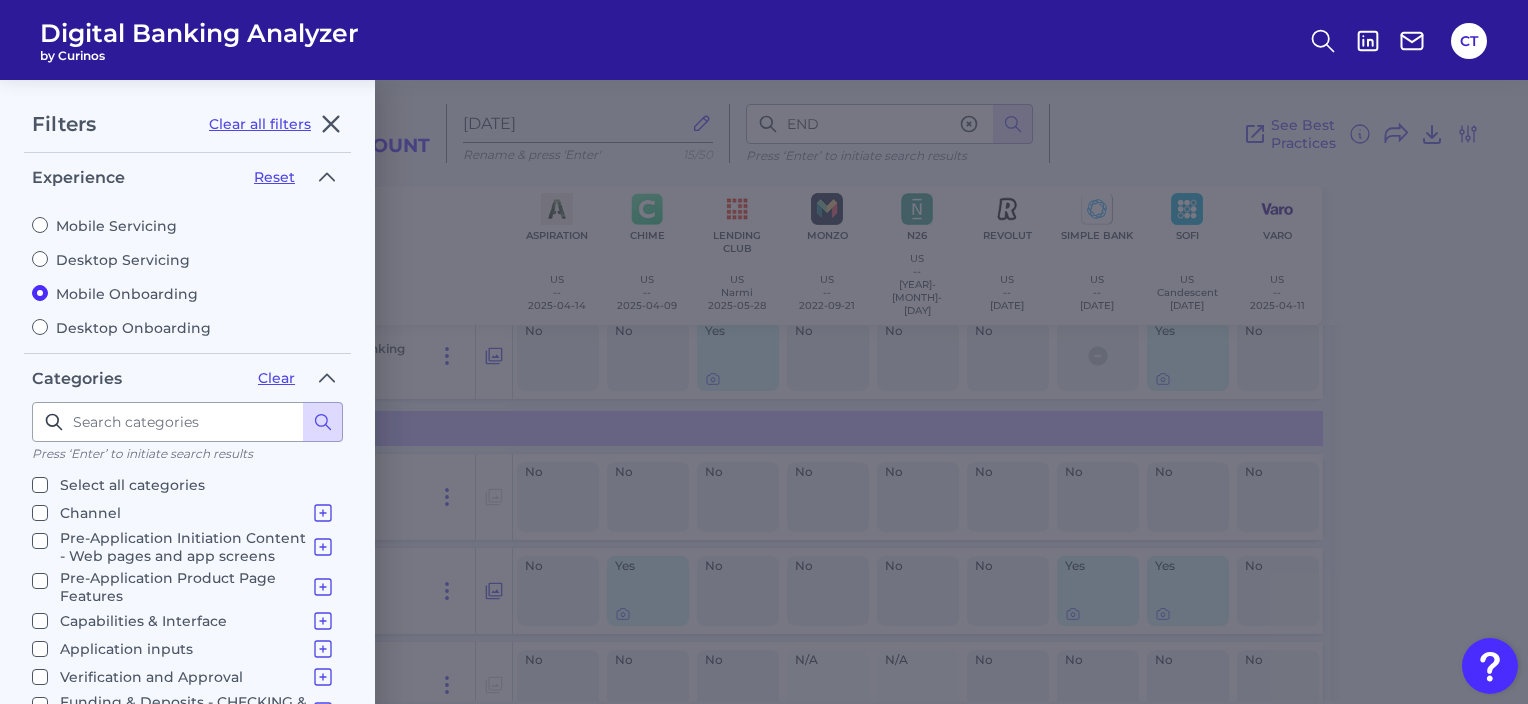 checkbox on "false" 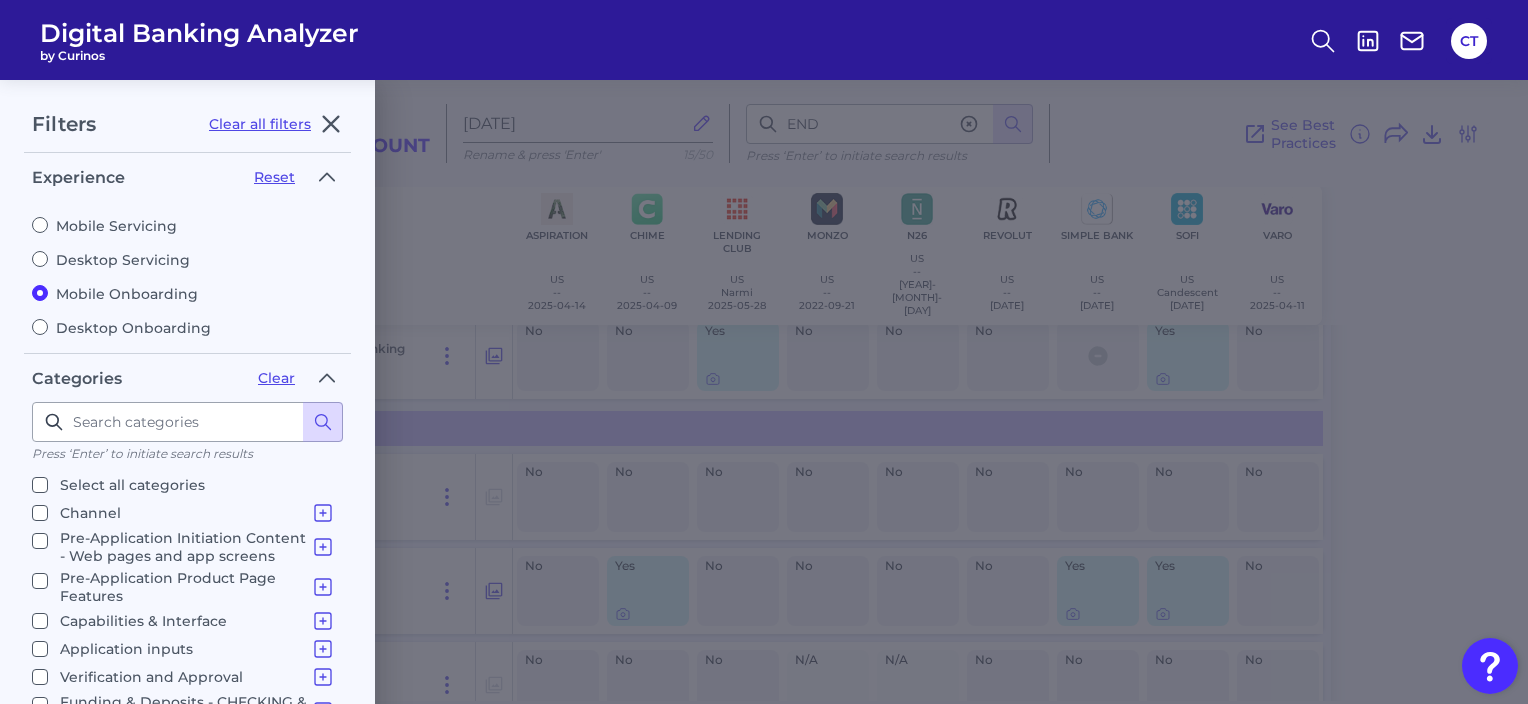 checkbox on "false" 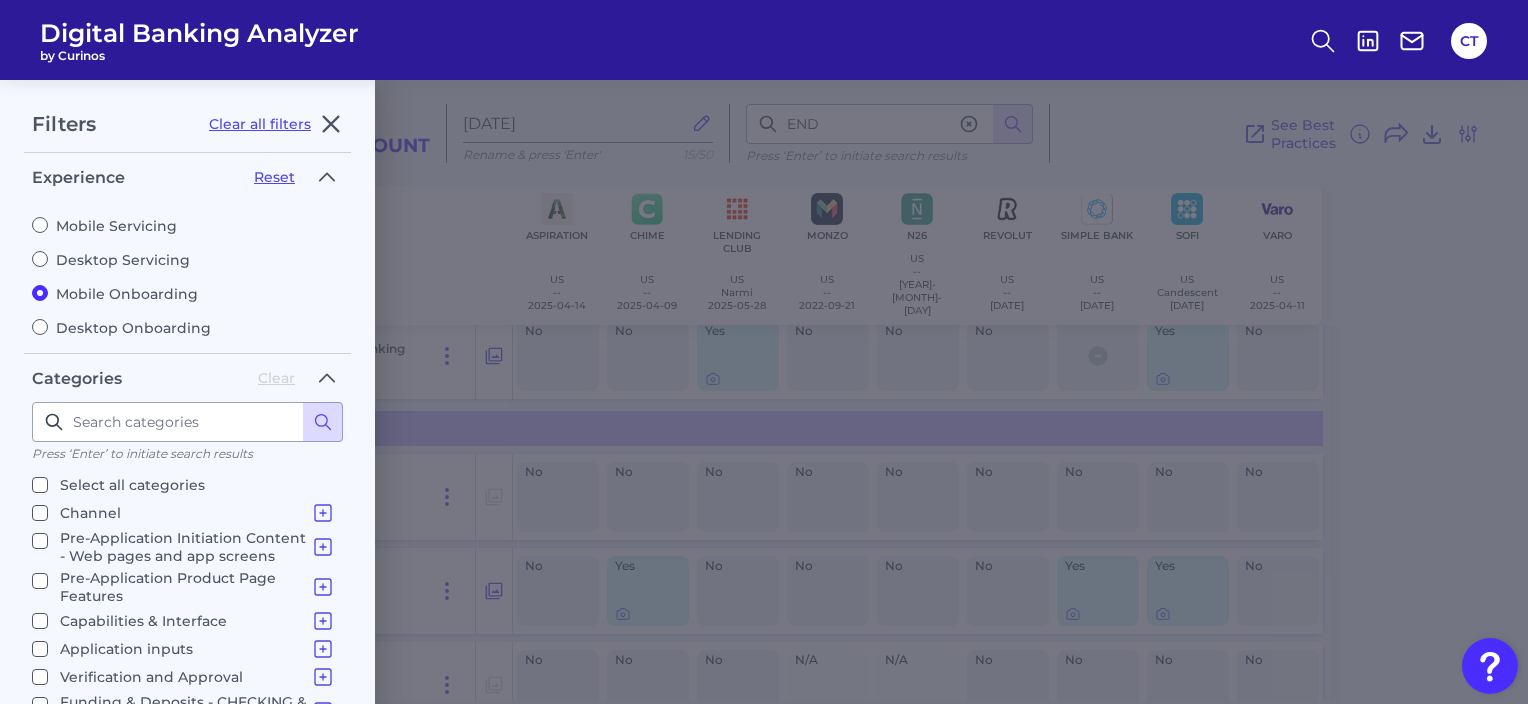 click on "Select all categories" at bounding box center (40, 485) 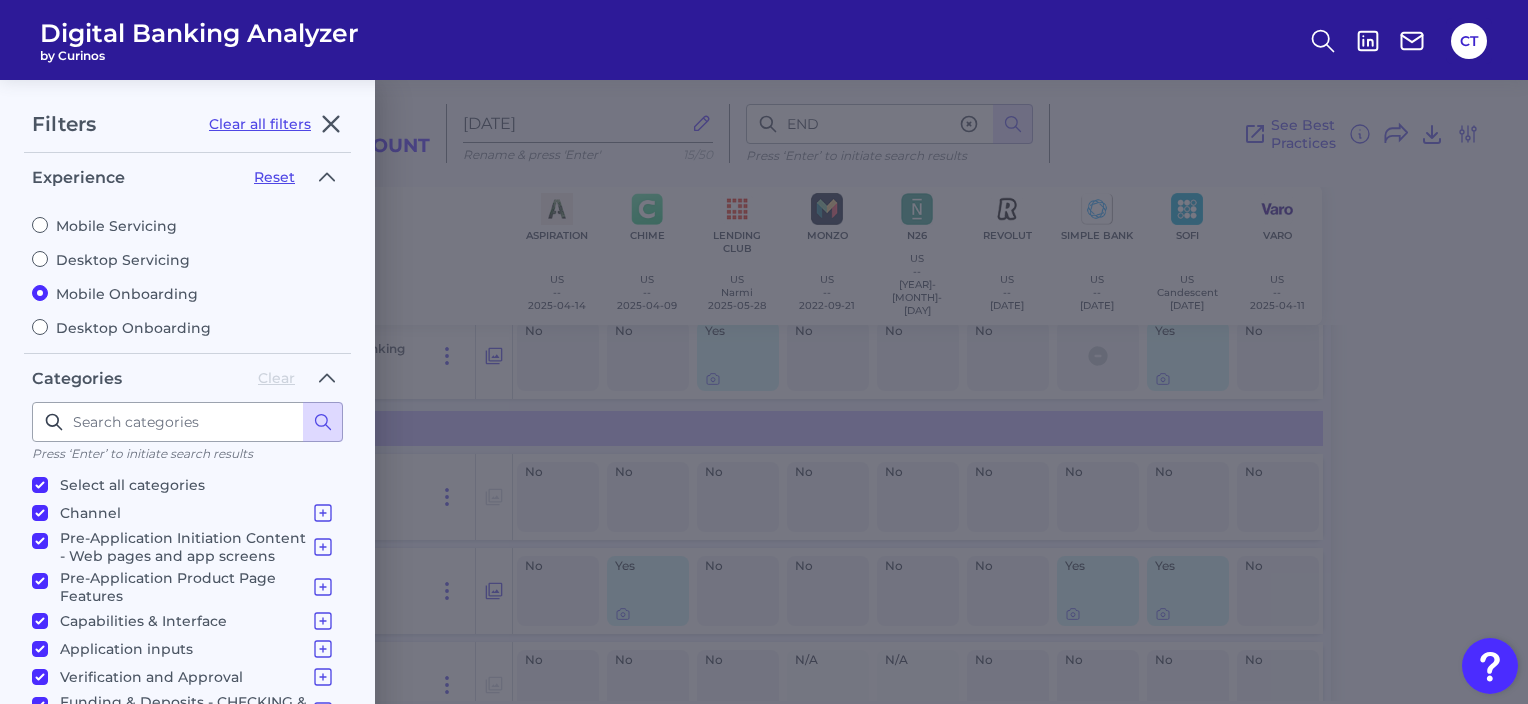 checkbox on "true" 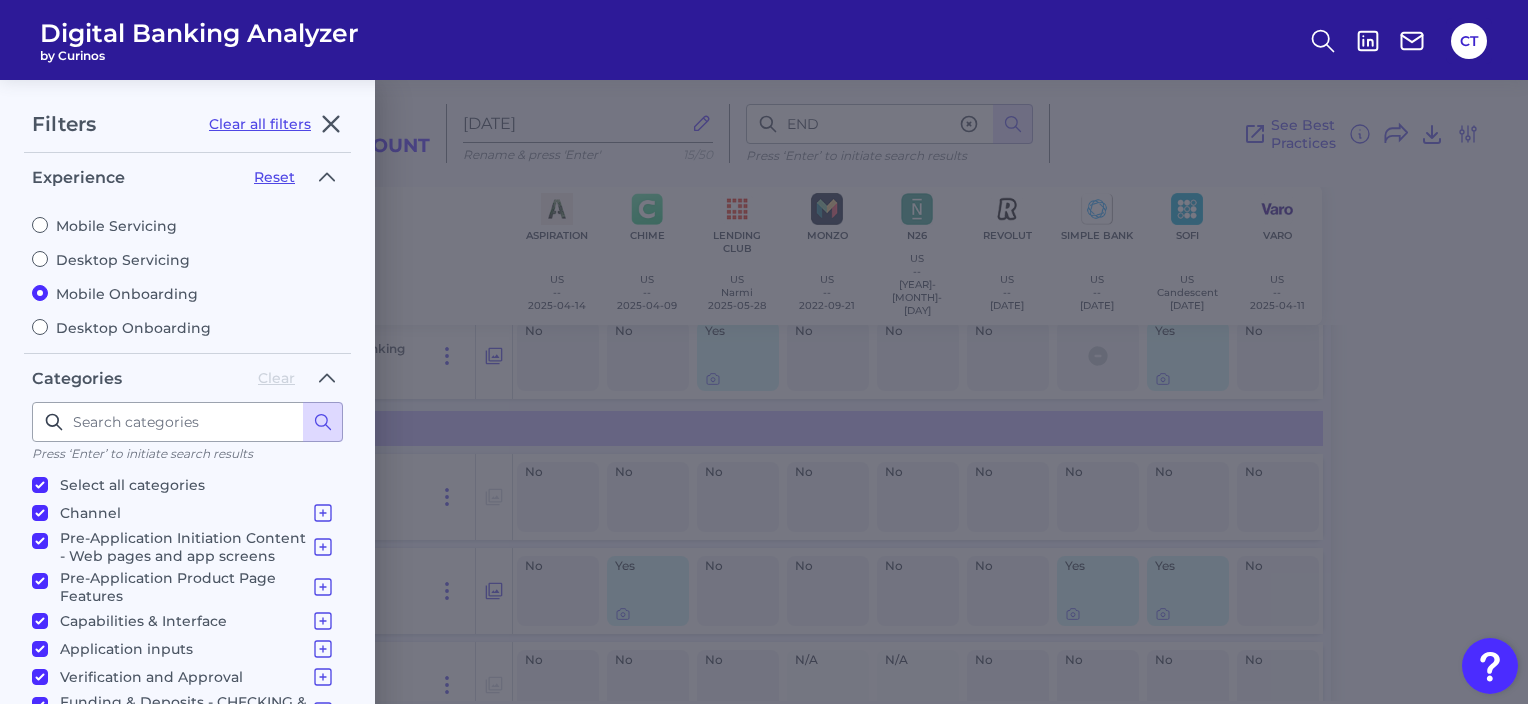 checkbox on "true" 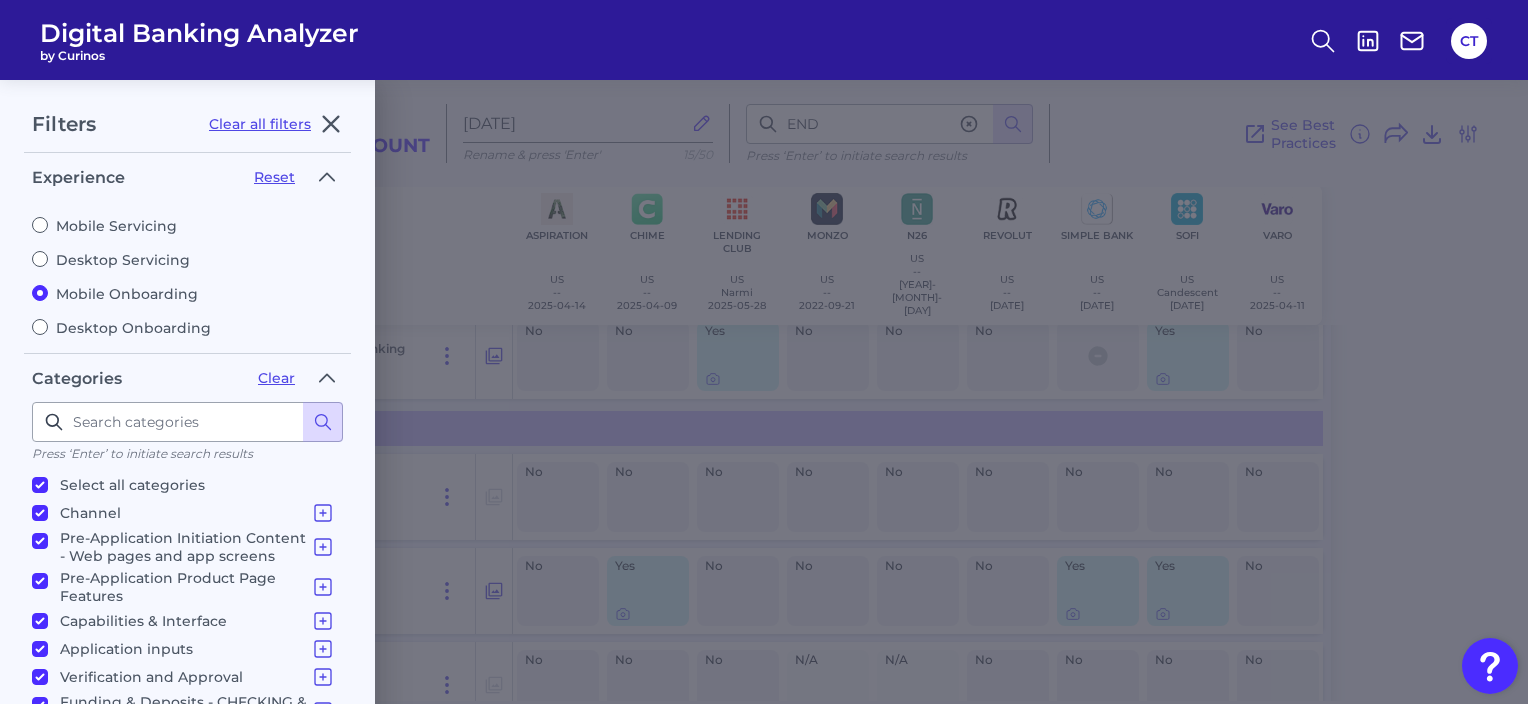 scroll, scrollTop: 20, scrollLeft: 0, axis: vertical 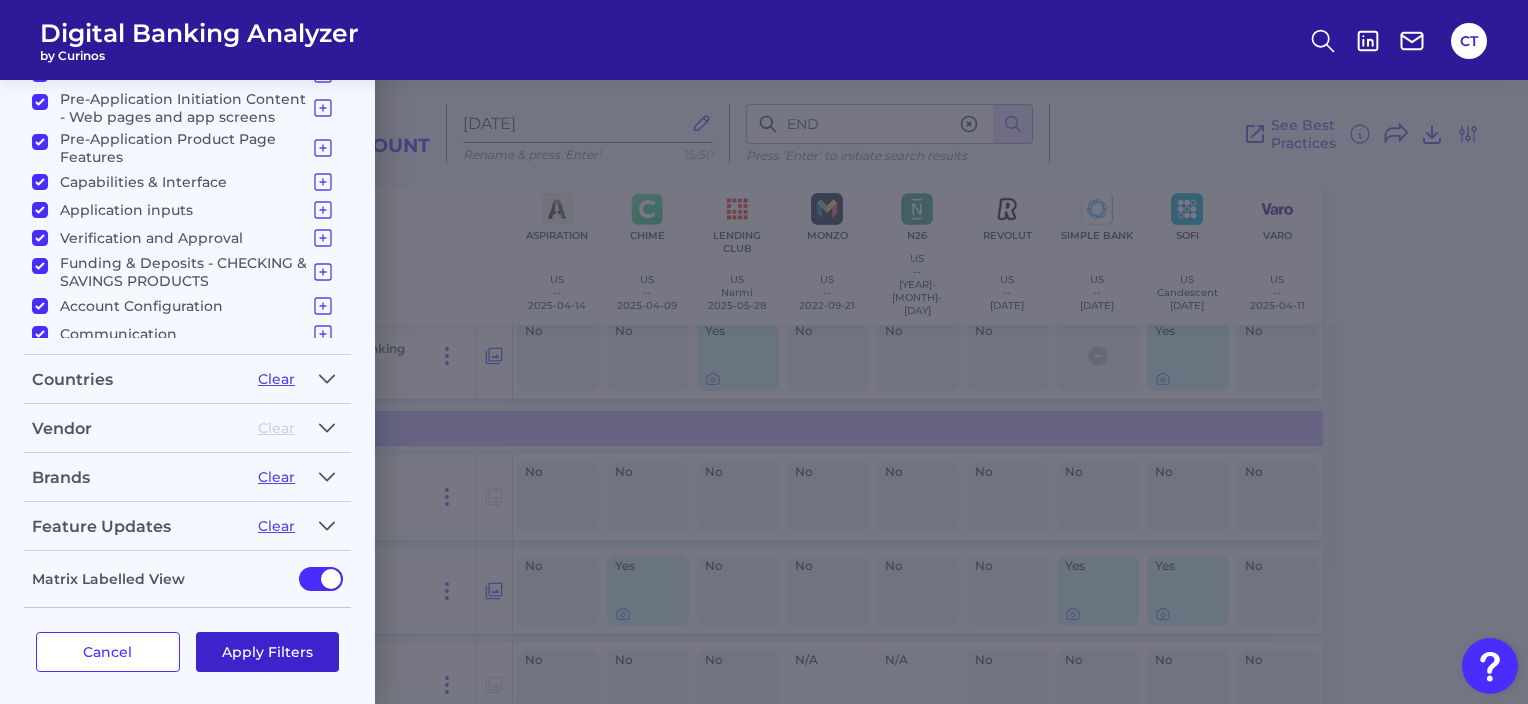 click on "Apply Filters" at bounding box center (268, 652) 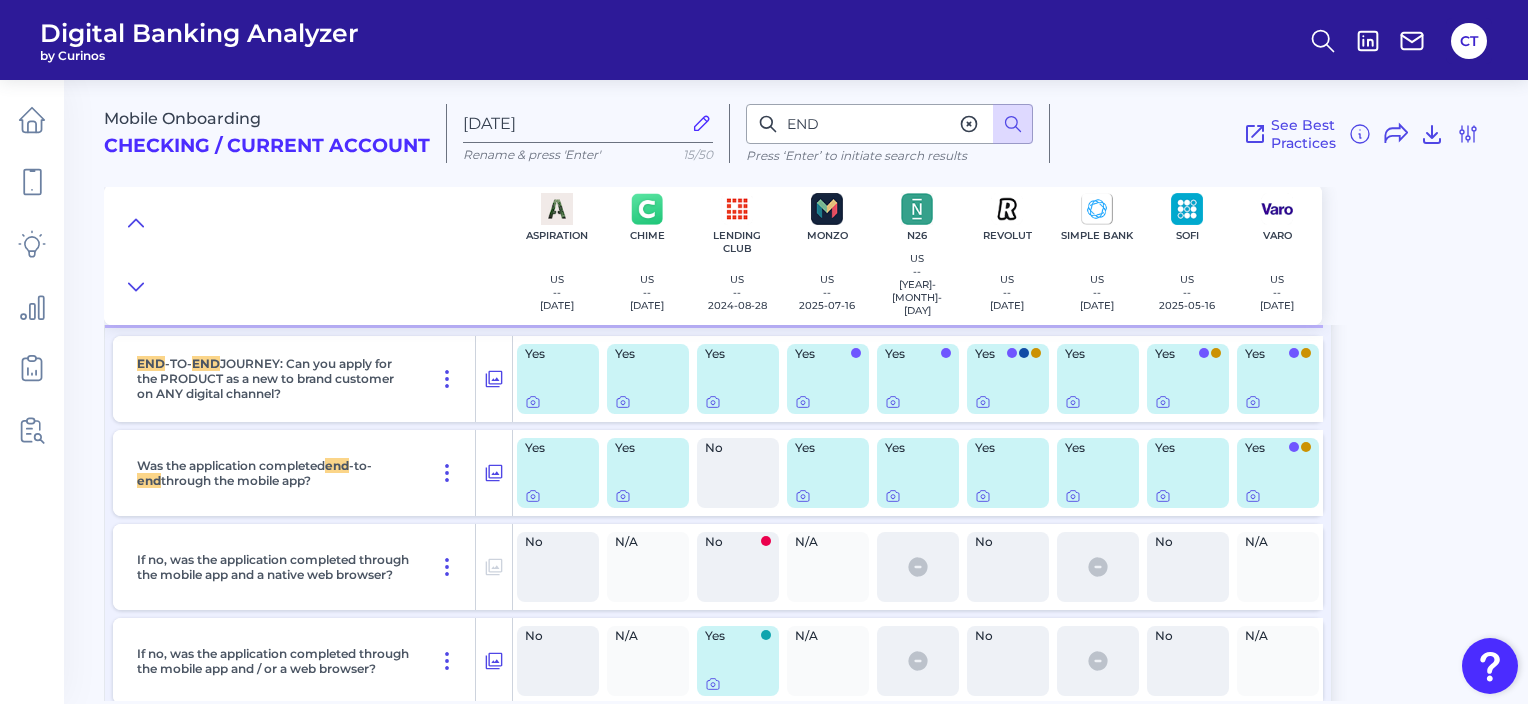 scroll, scrollTop: 370, scrollLeft: 0, axis: vertical 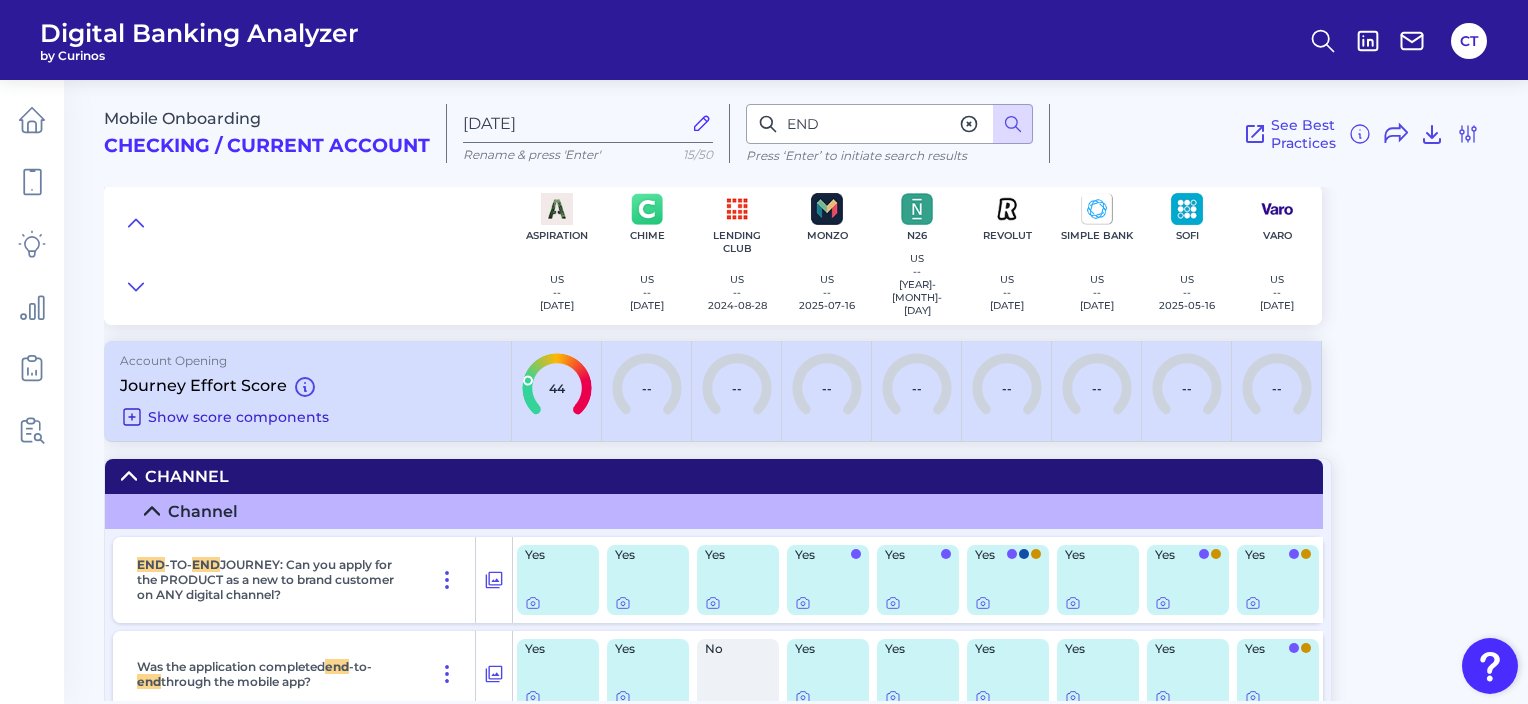 click 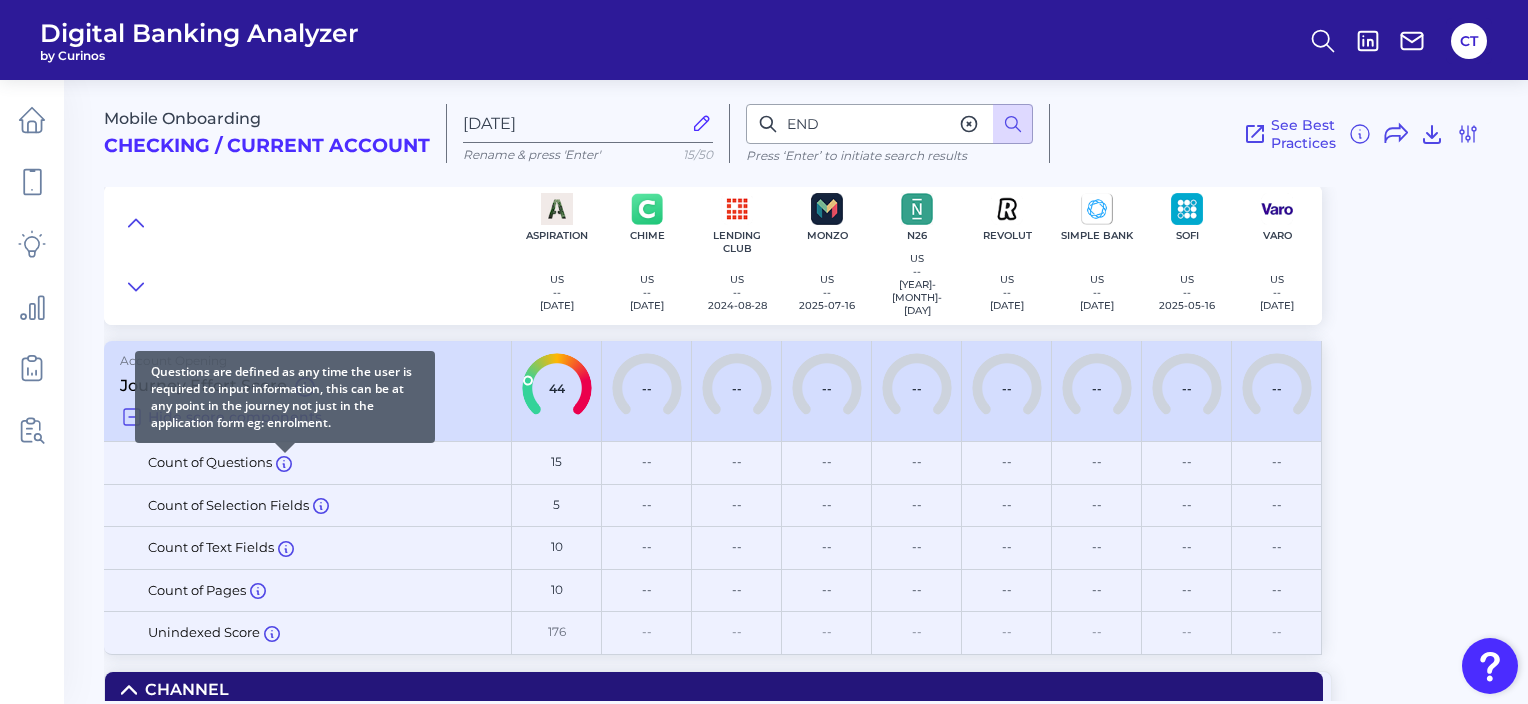 click at bounding box center [285, 453] 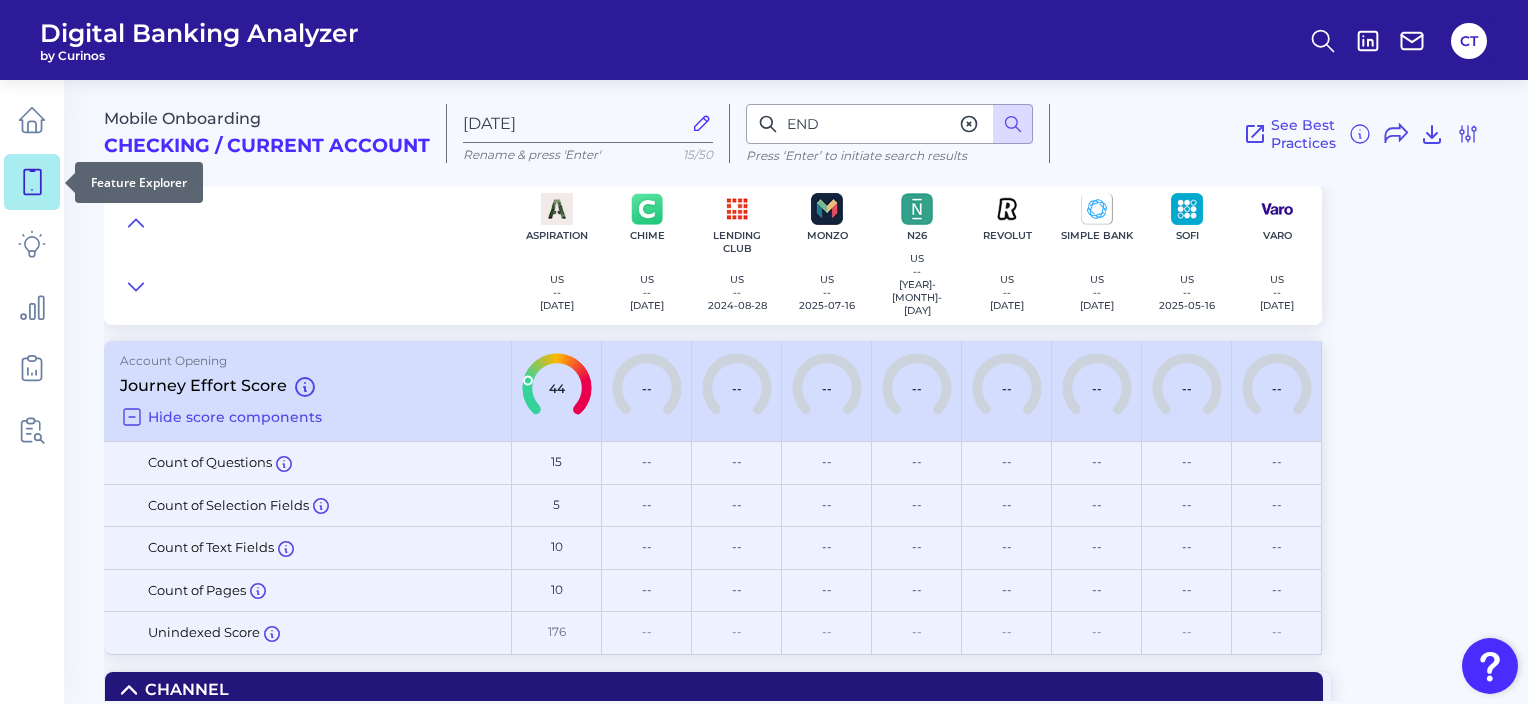 click 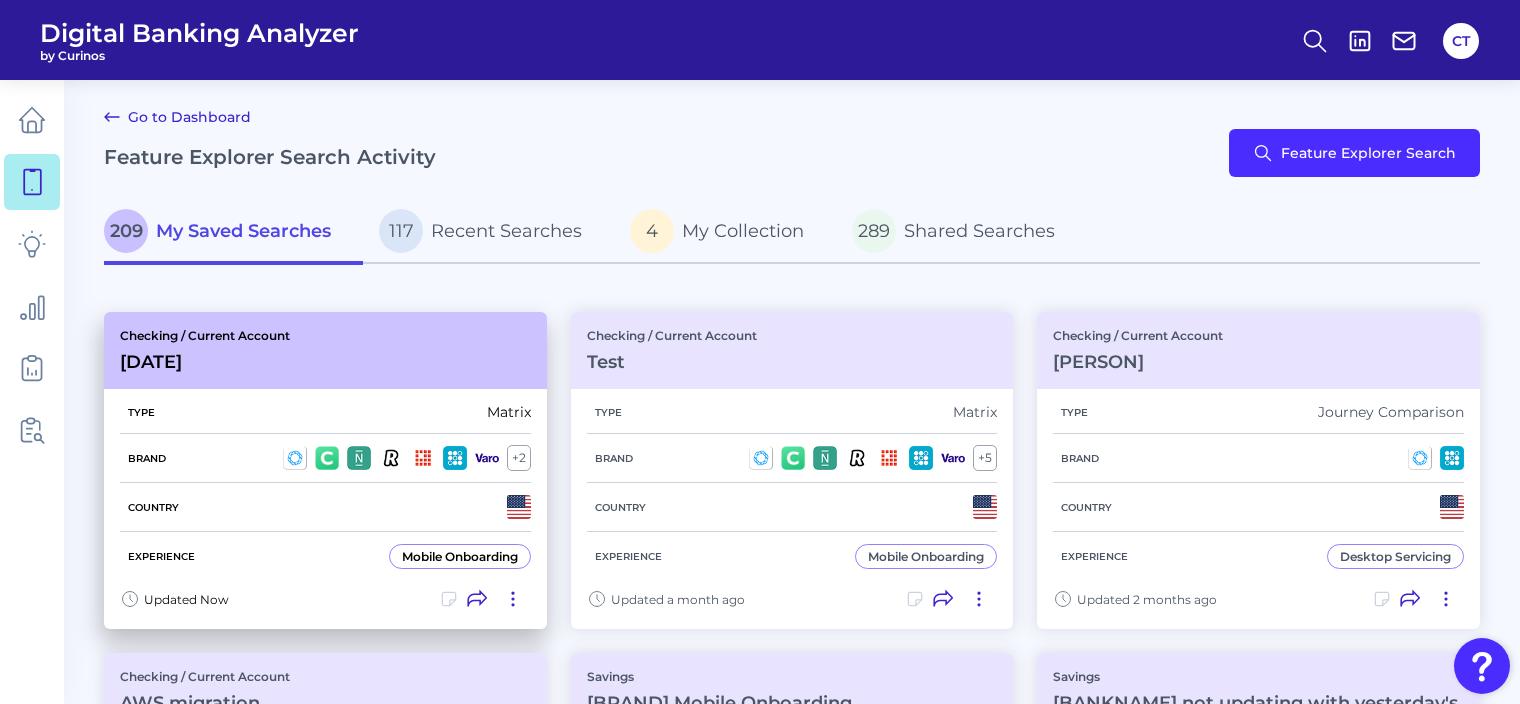 click 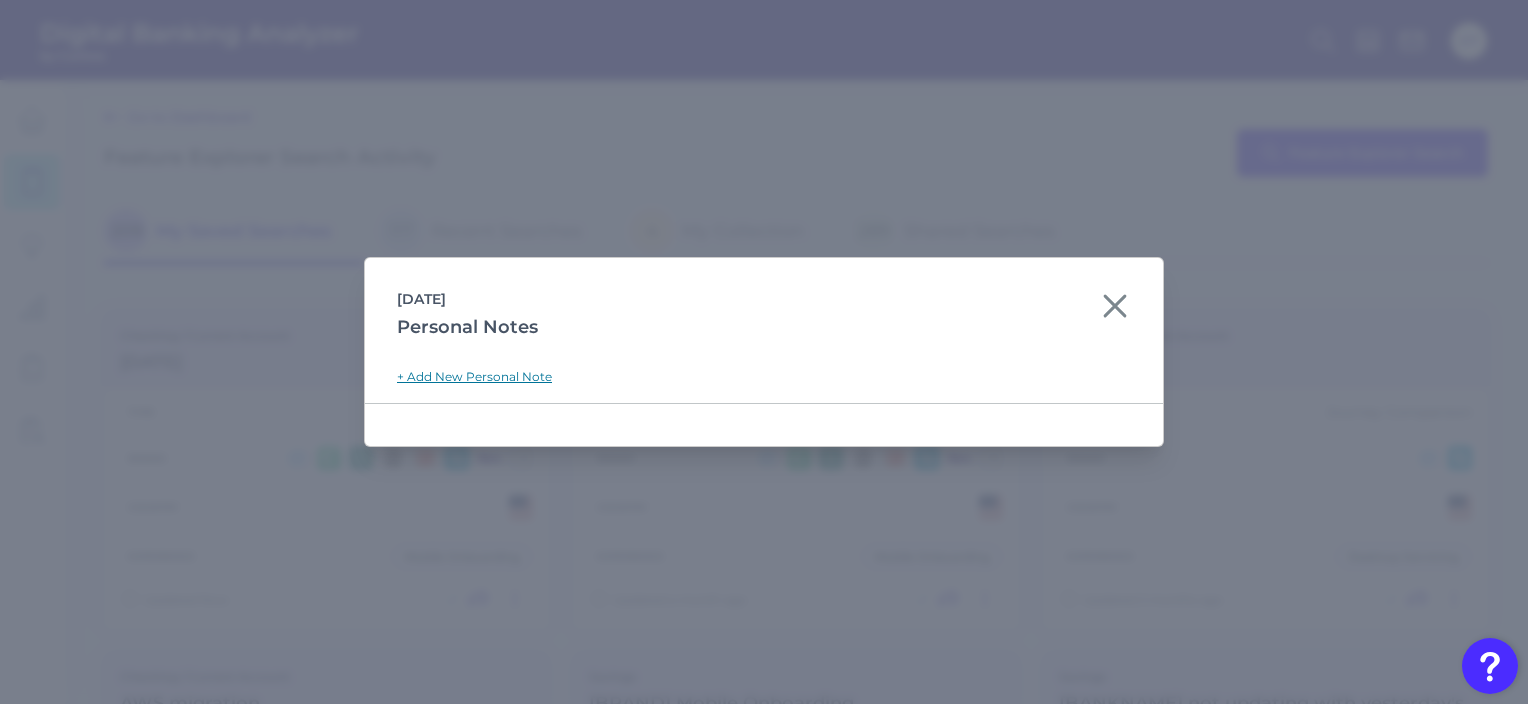 click on "+ Add New Personal Note" at bounding box center (474, 376) 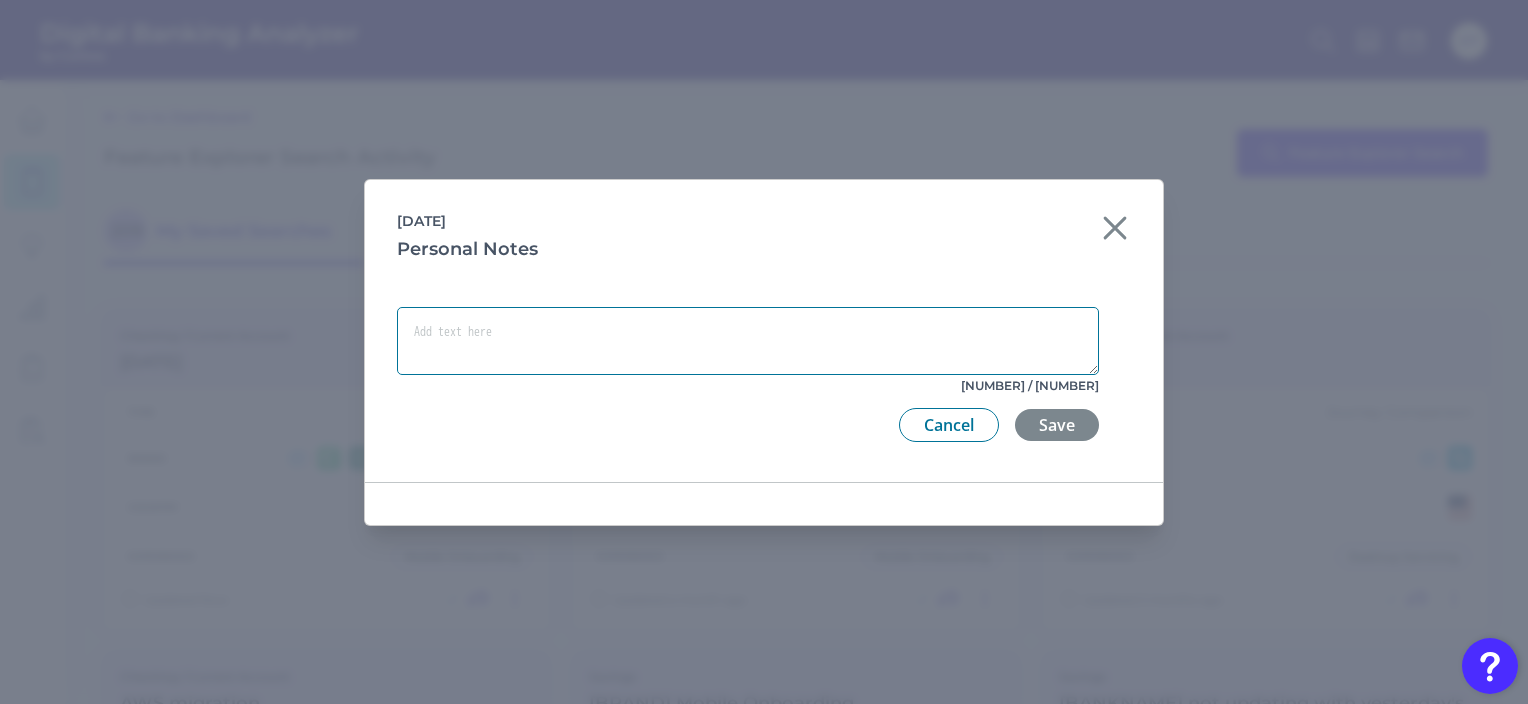 click at bounding box center [748, 341] 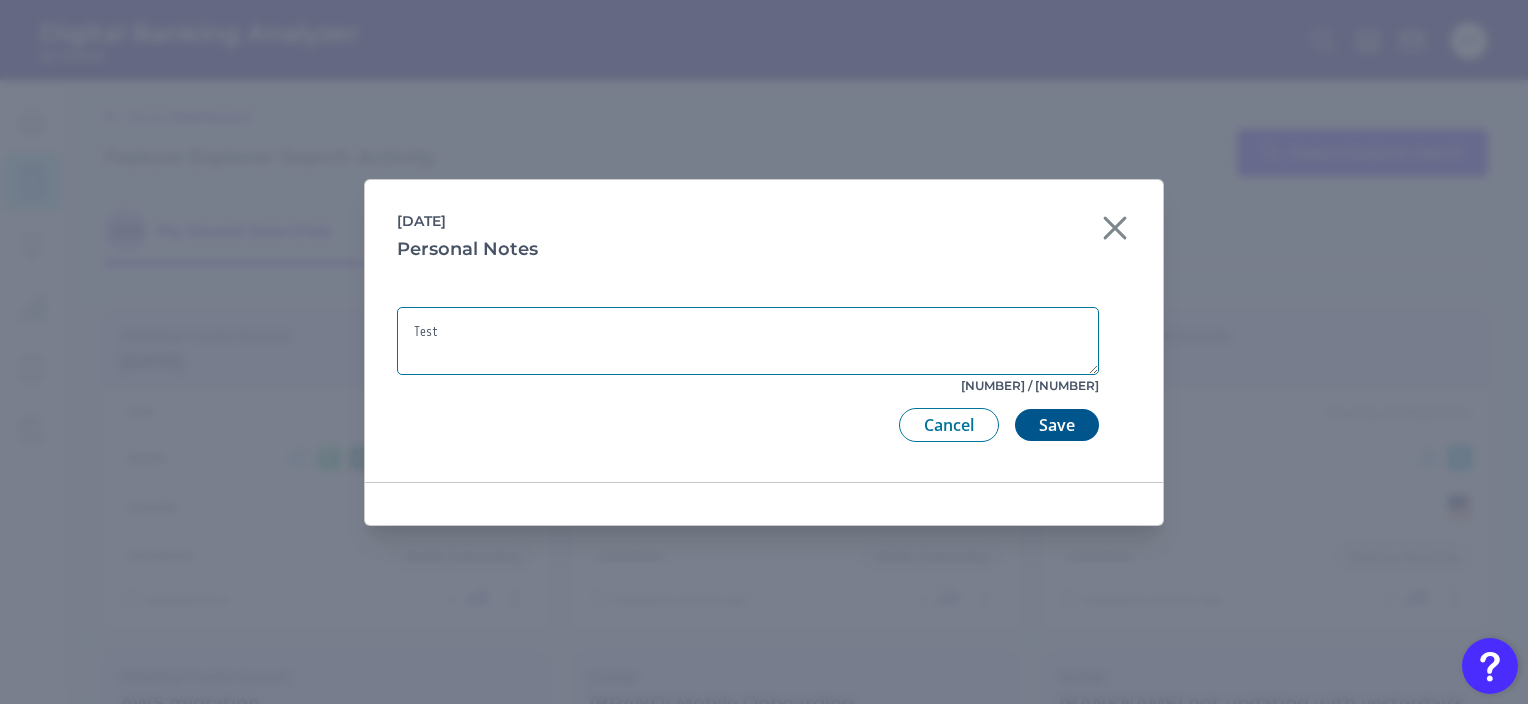 type on "Test" 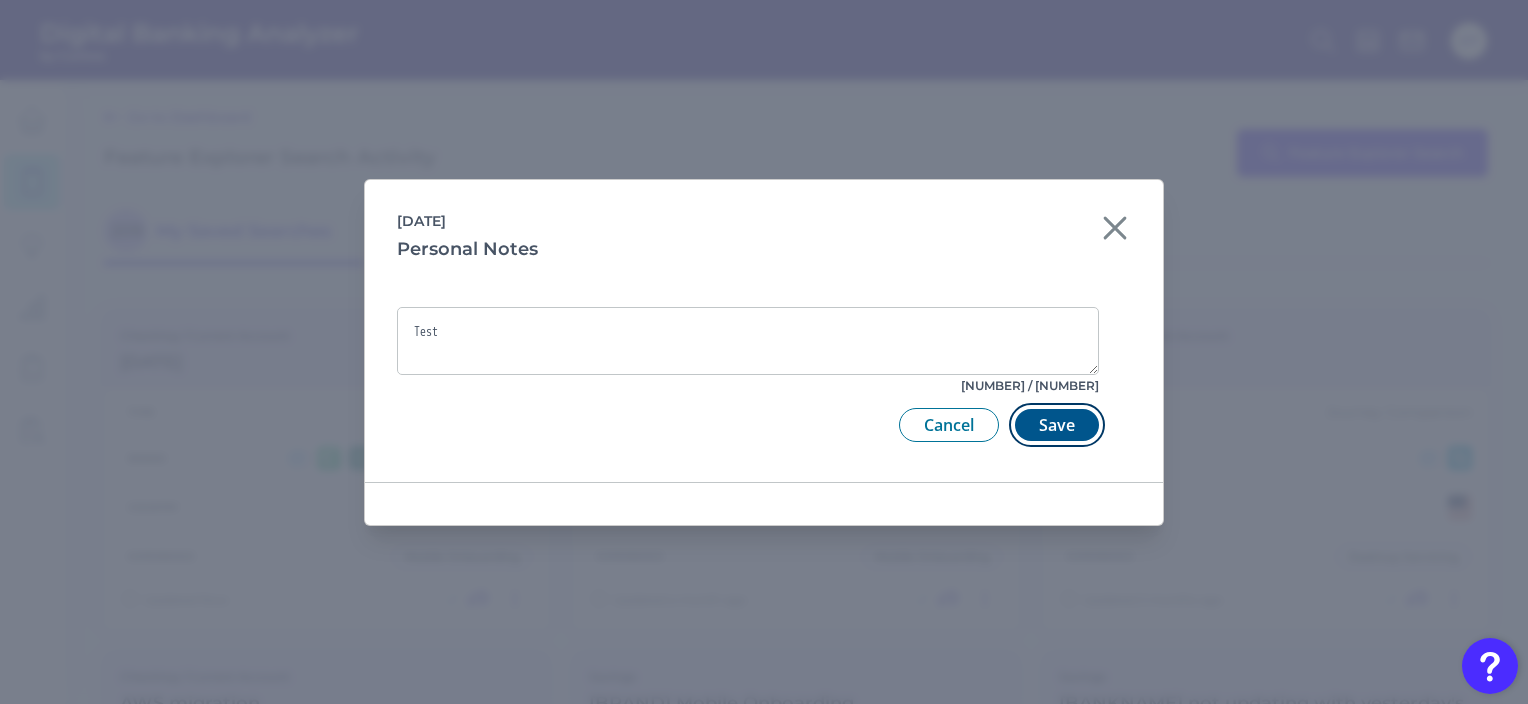 click on "Save" at bounding box center (1057, 425) 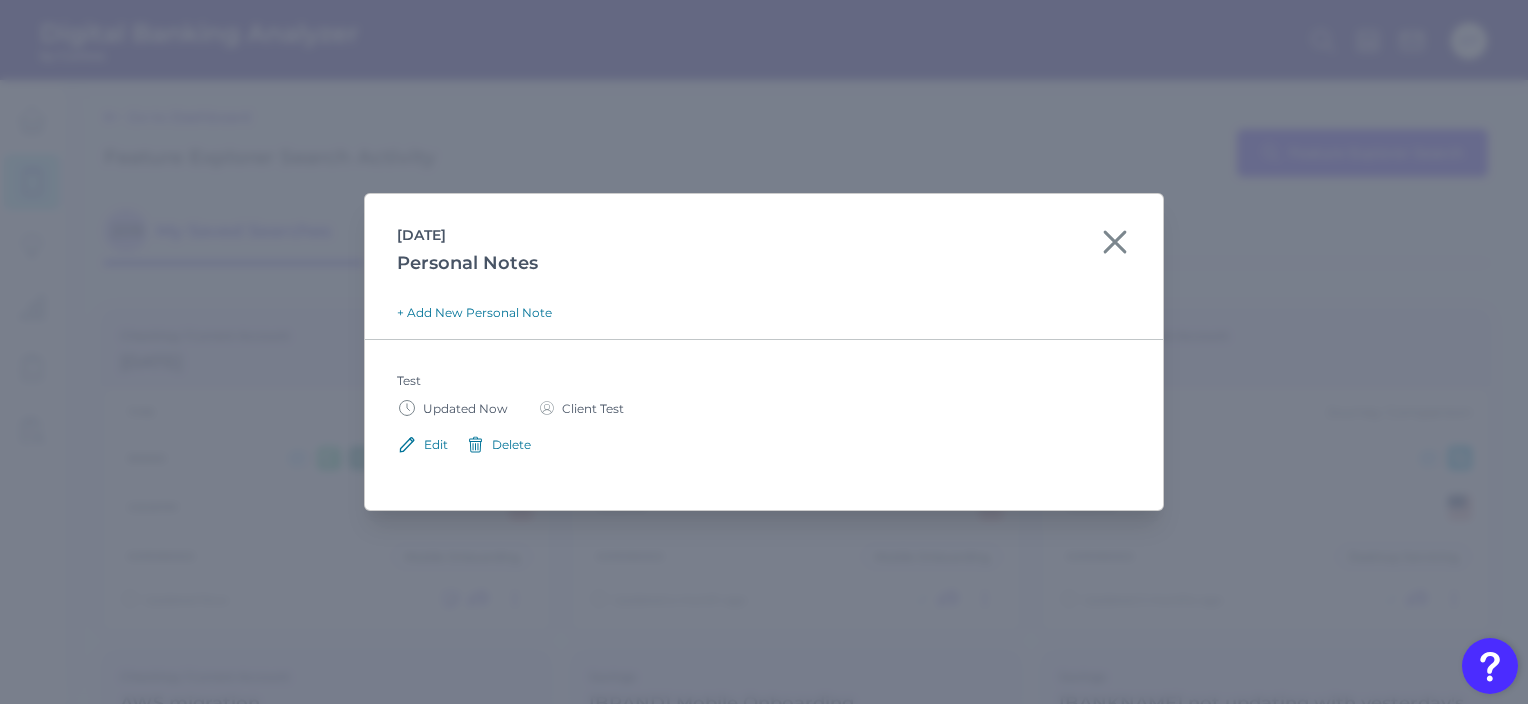 click on "Delete" at bounding box center [511, 444] 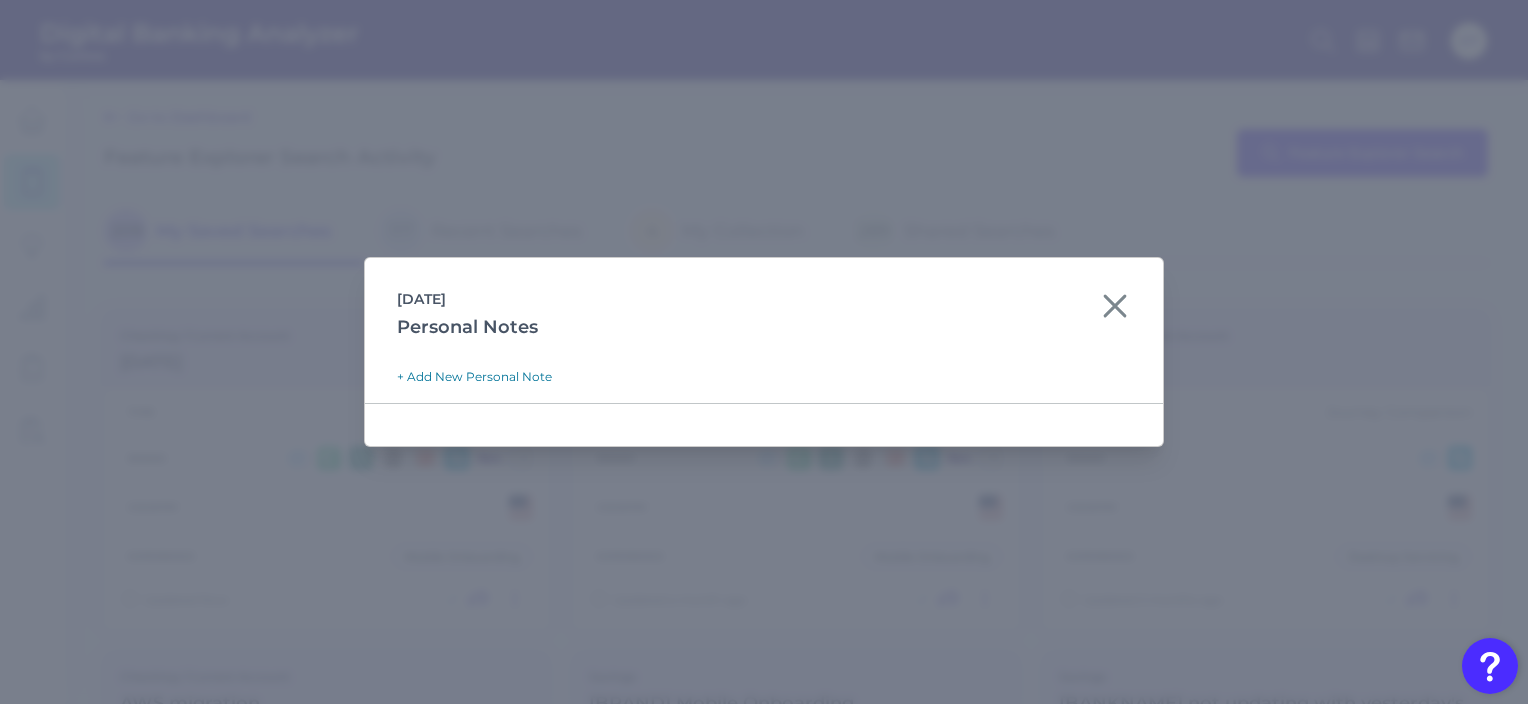 click 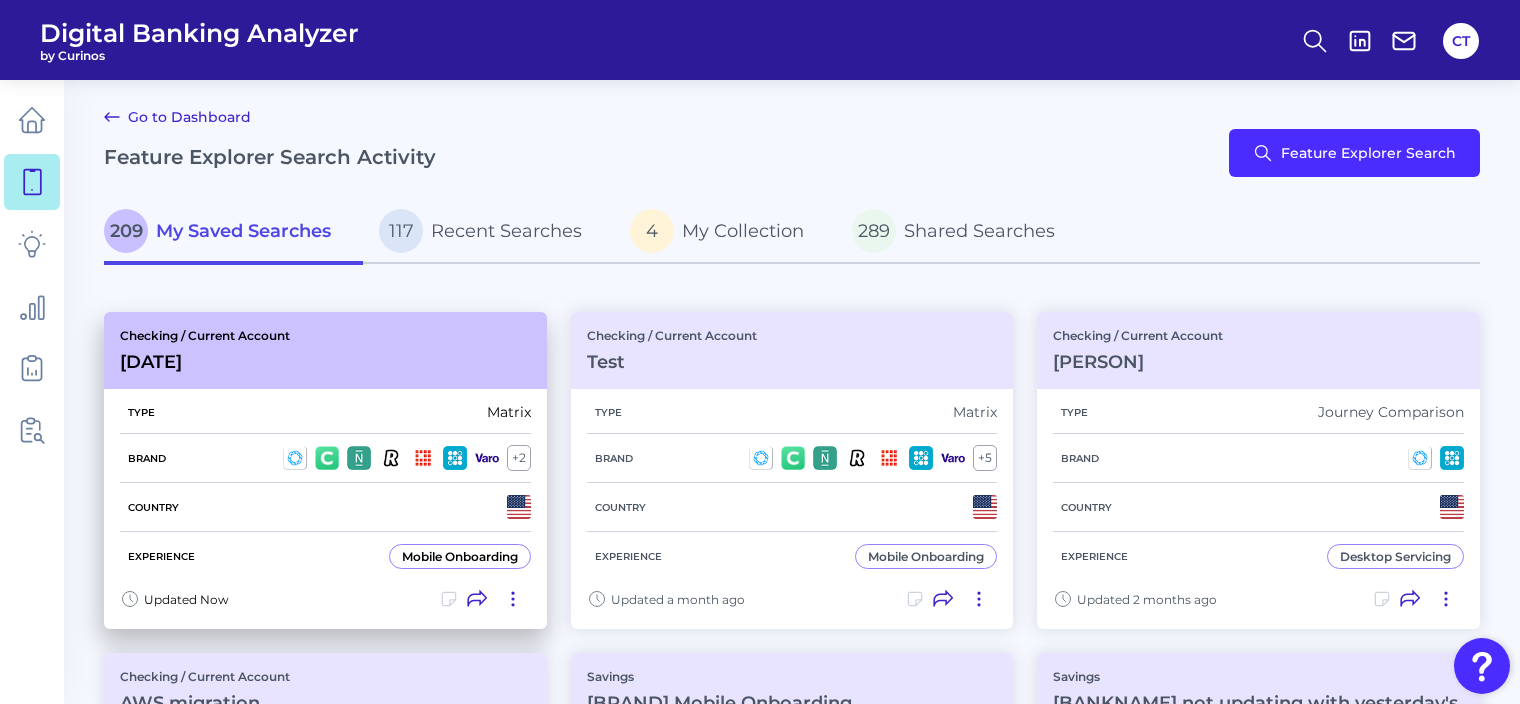 click 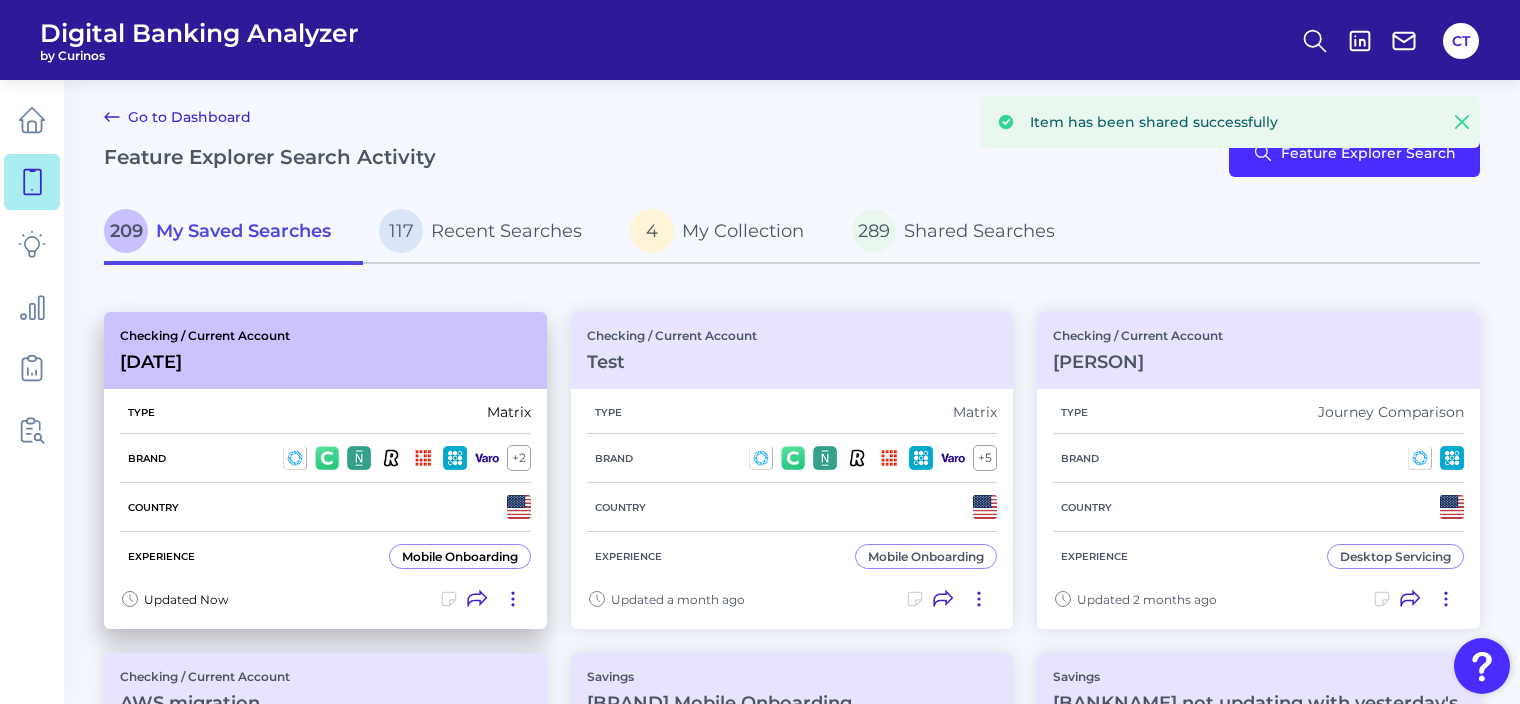 click 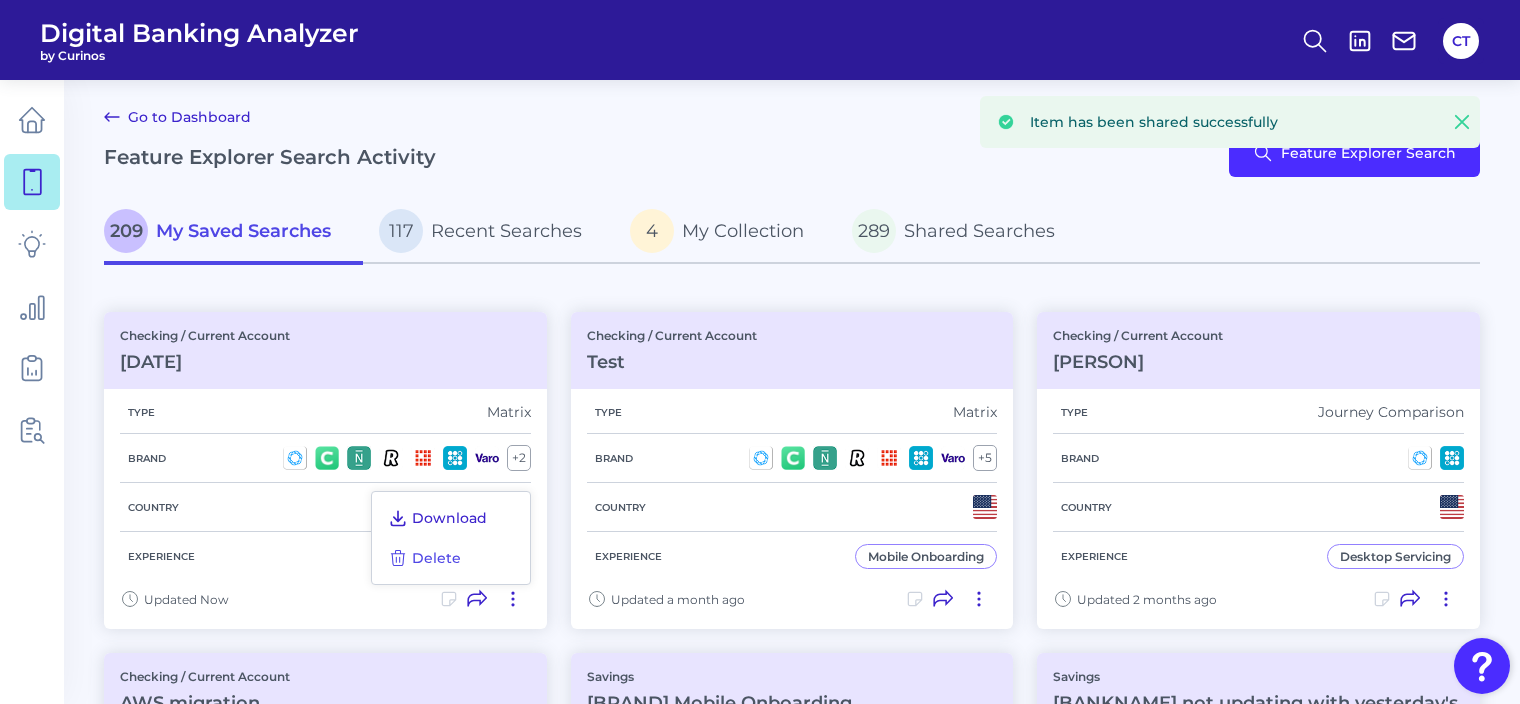click on "Download" at bounding box center (449, 518) 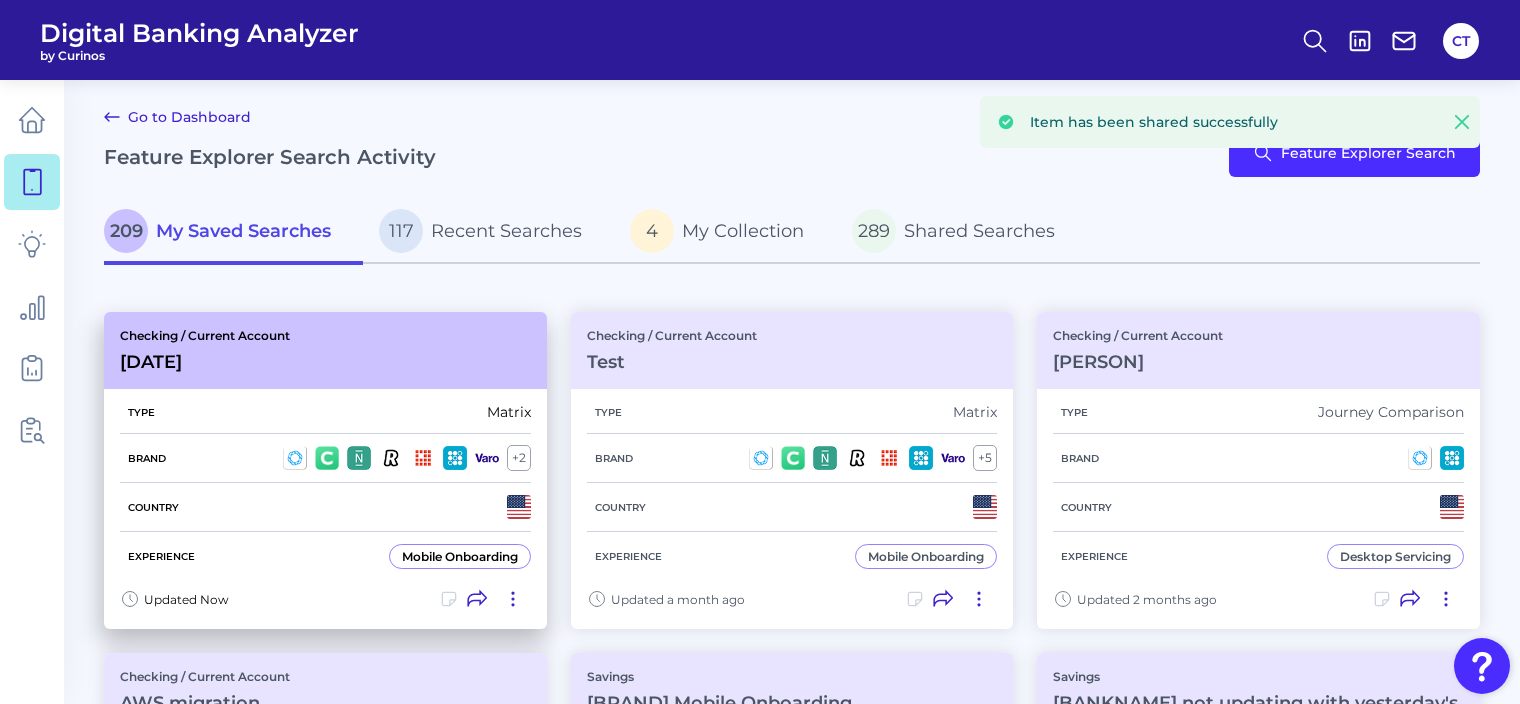 click 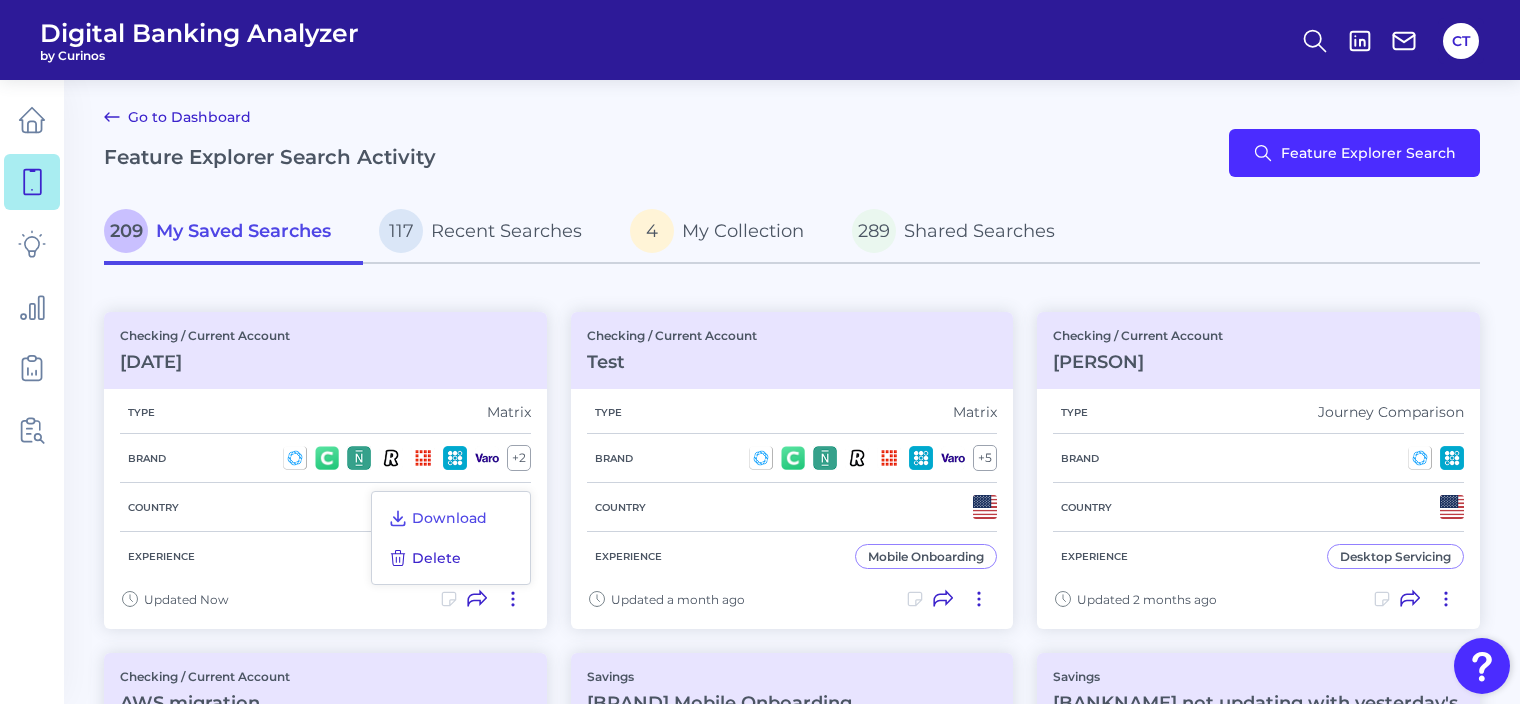 click on "Delete" at bounding box center (436, 558) 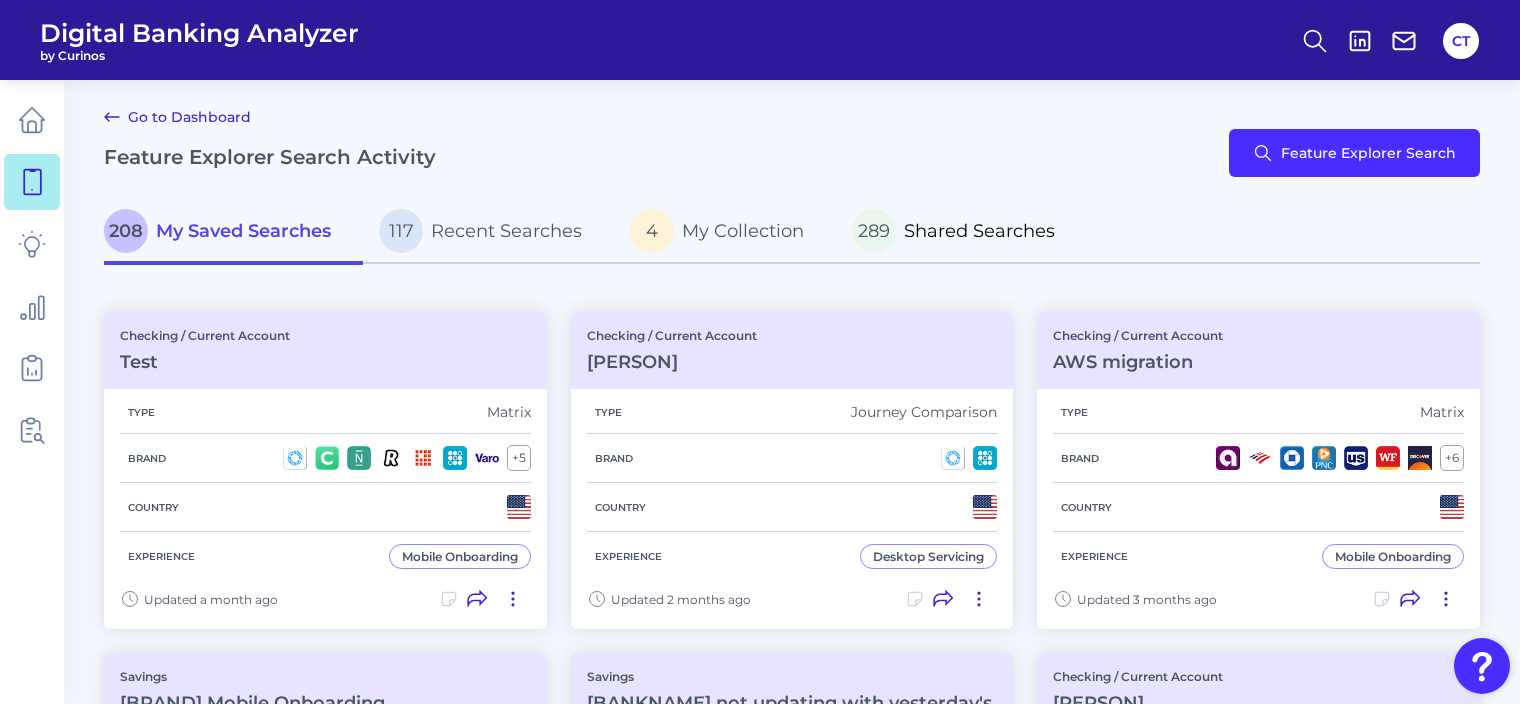 click on "Shared Searches" at bounding box center (979, 231) 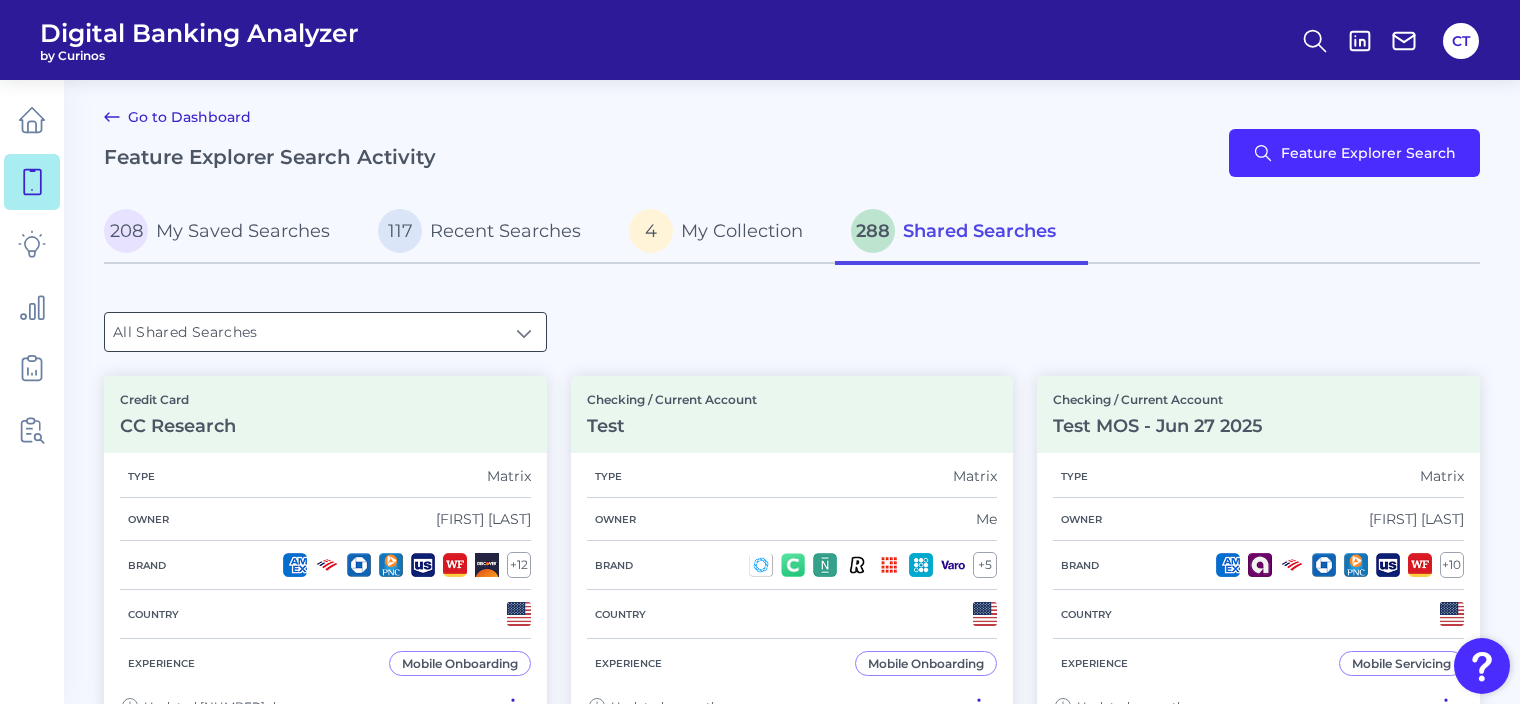 click on "All Shared Searches" at bounding box center (325, 332) 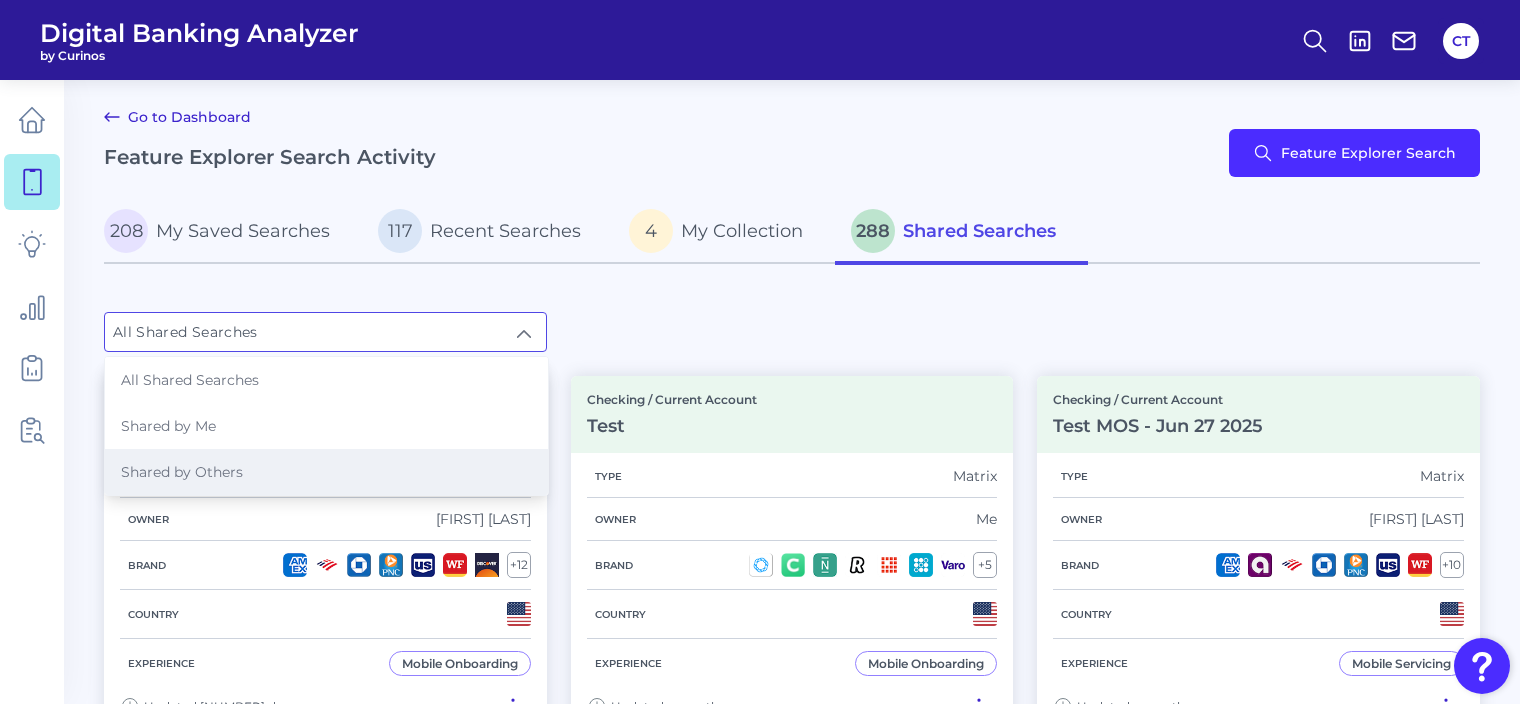 click on "Shared by Others" at bounding box center [326, 472] 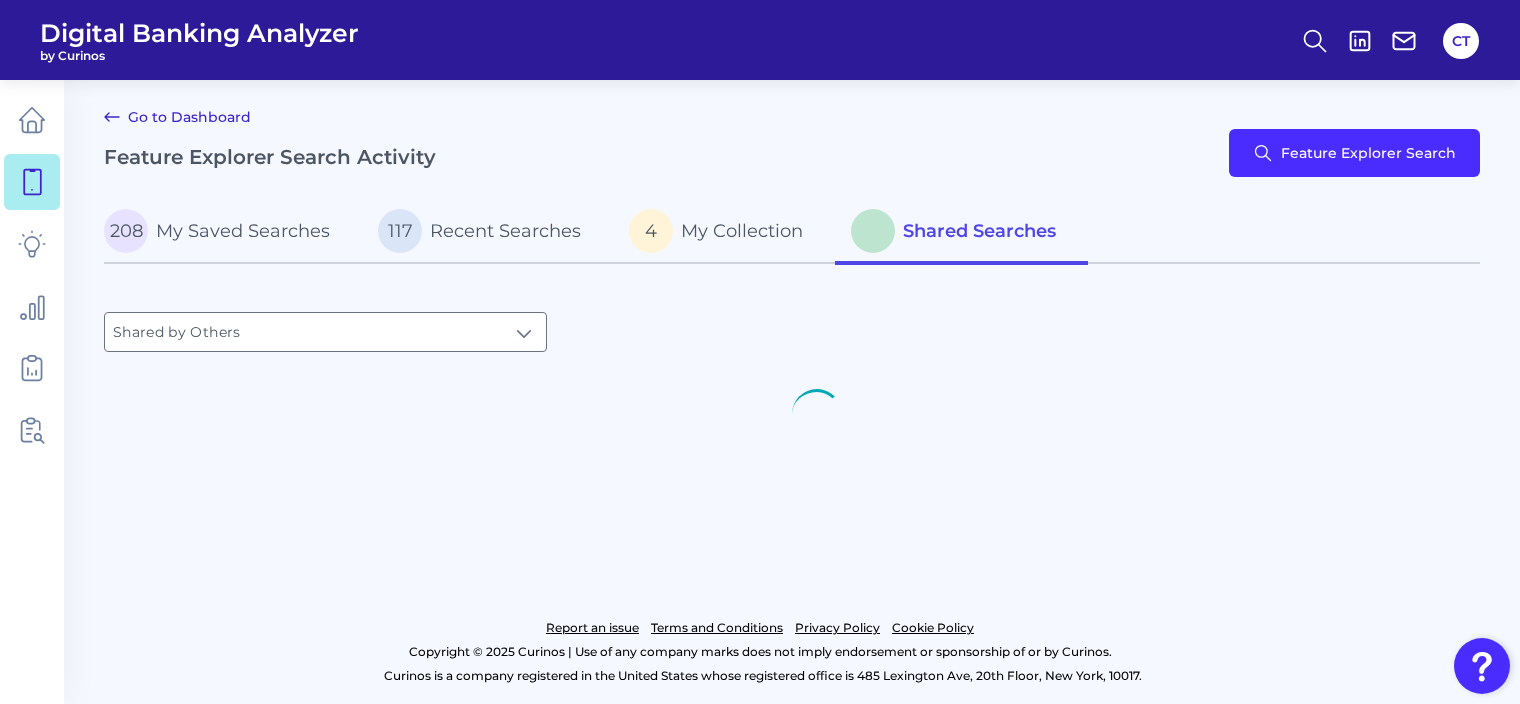 type on "Shared by Others" 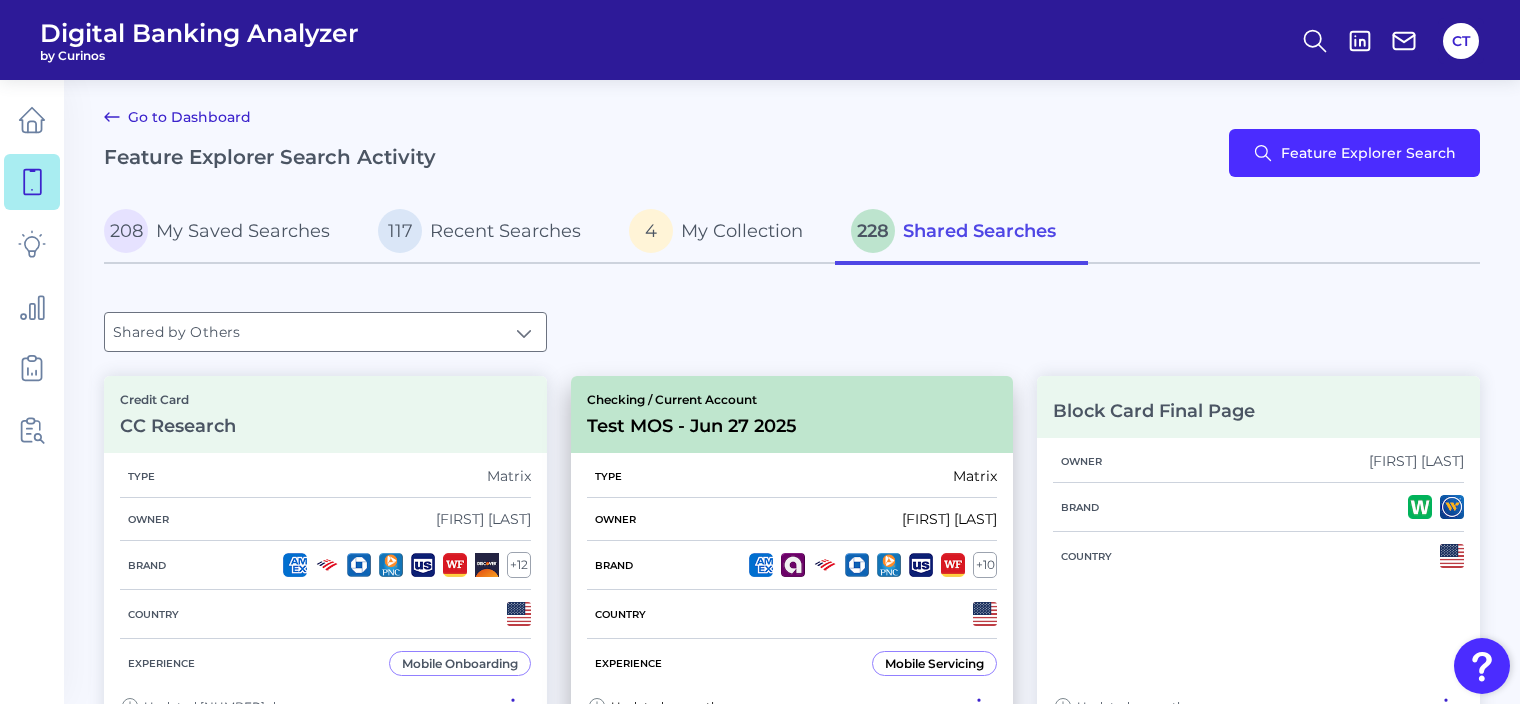 click on "Type Matrix" at bounding box center (792, 476) 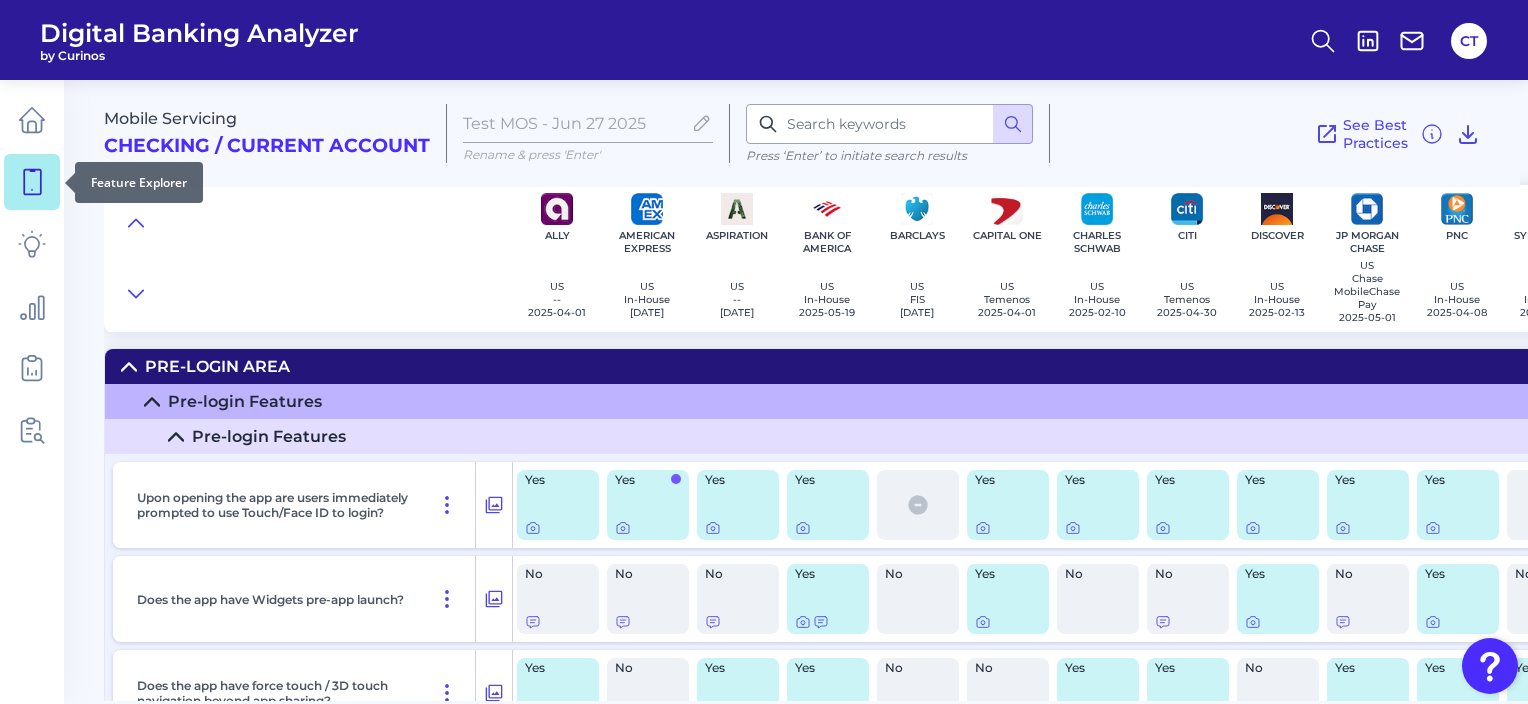click 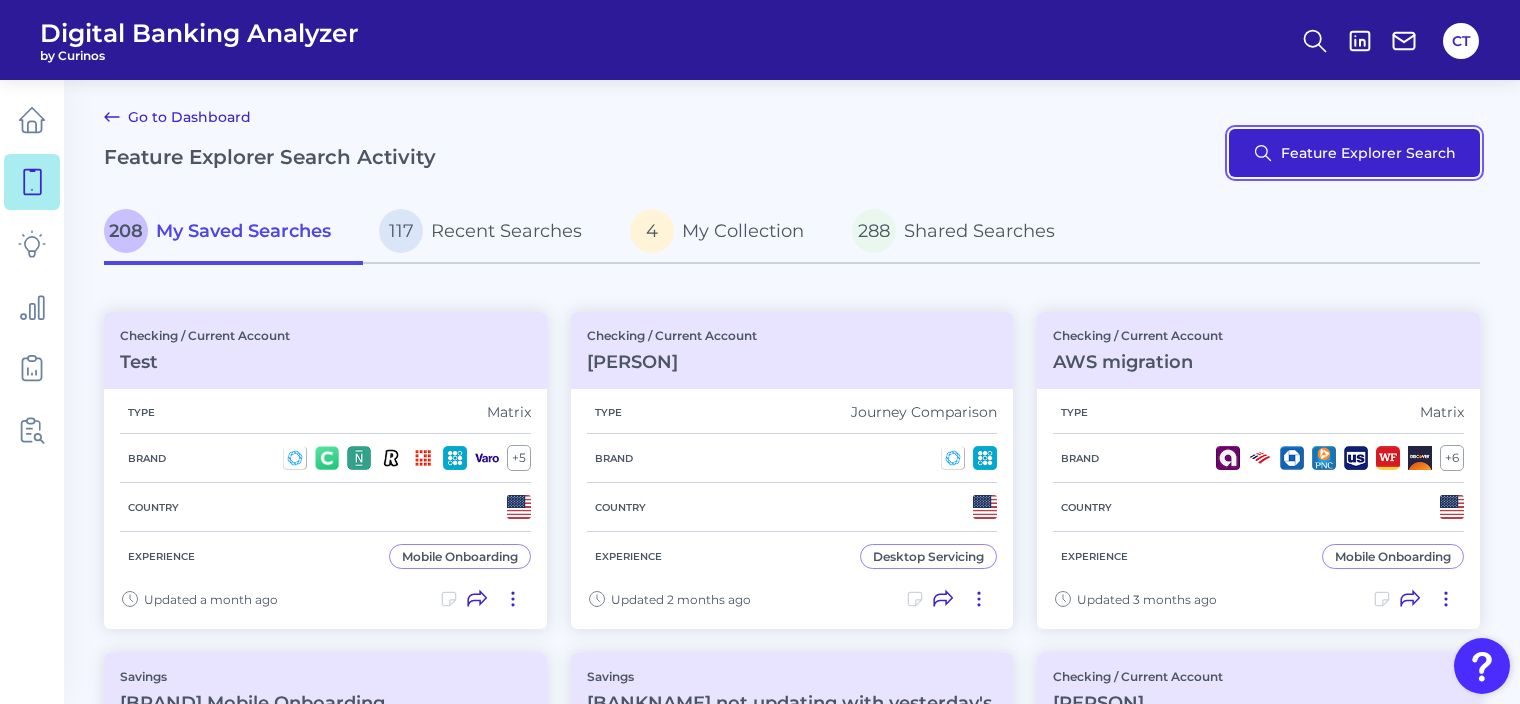 click on "Feature Explorer Search" at bounding box center (1354, 153) 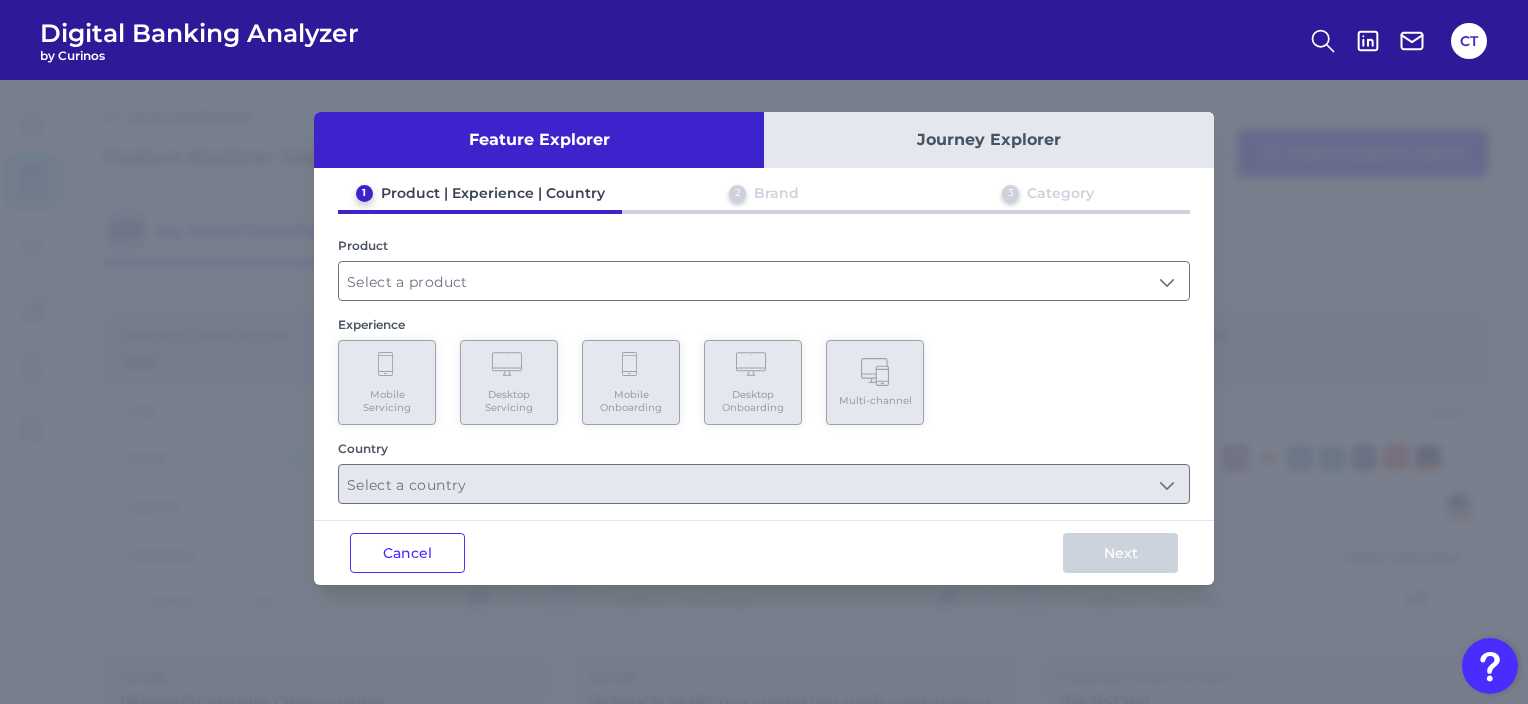 click on "Journey Explorer" at bounding box center (989, 140) 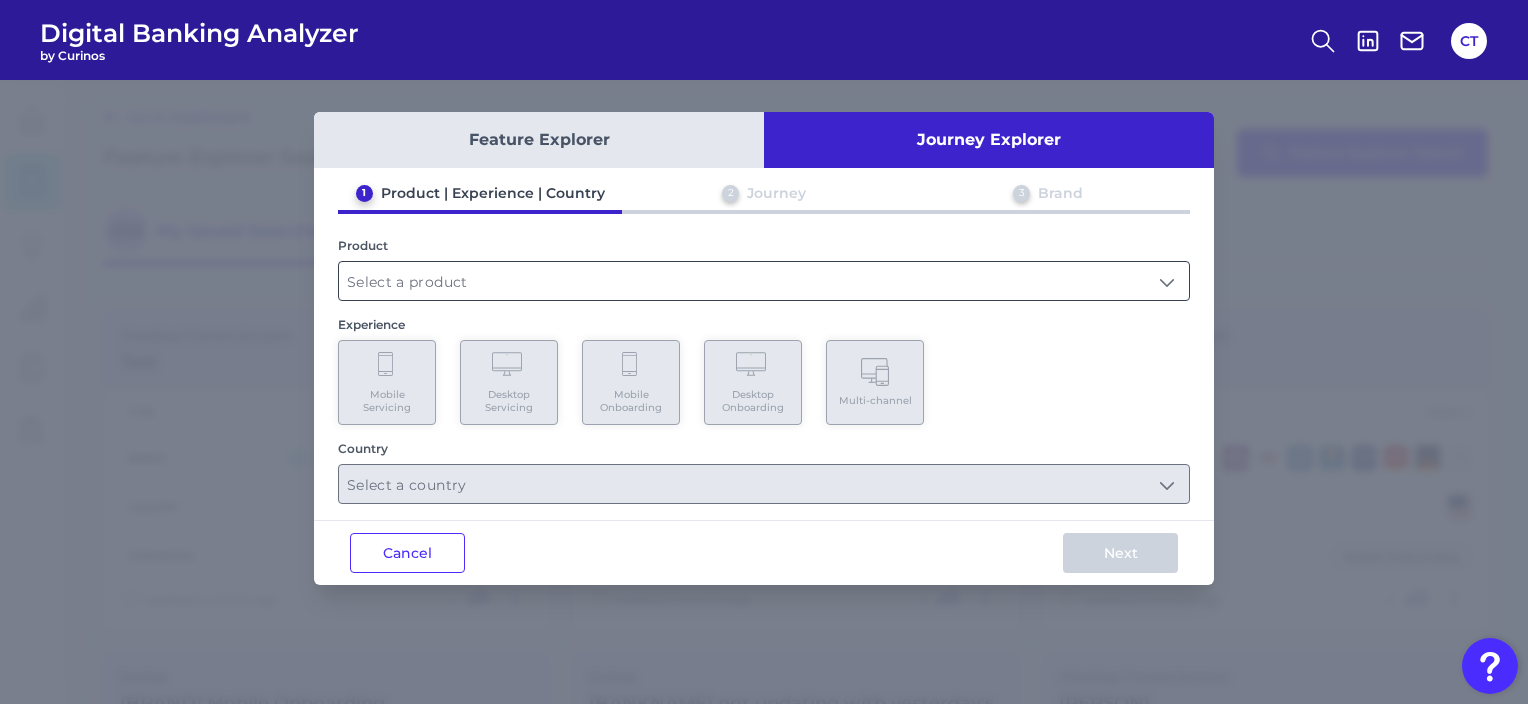 click at bounding box center [764, 281] 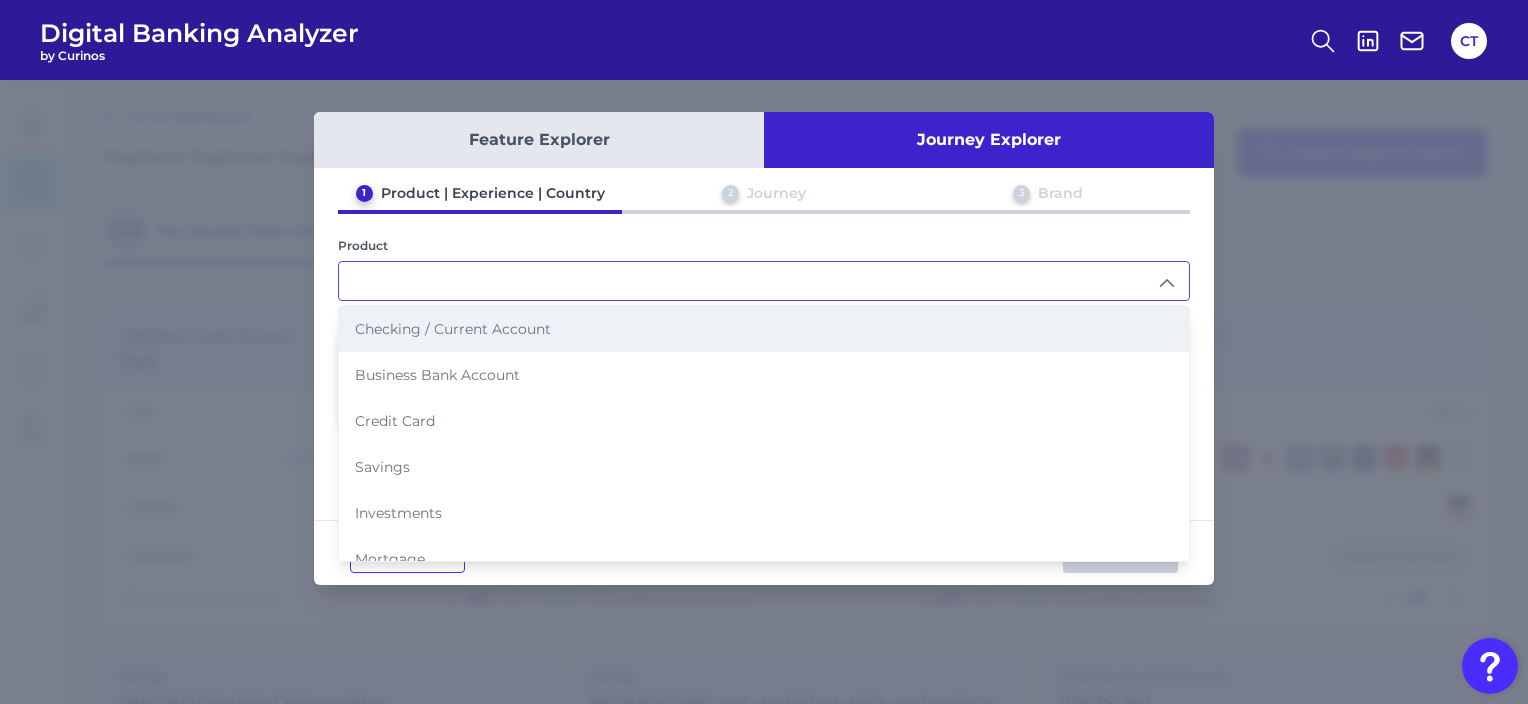 click on "Checking / Current Account" at bounding box center [453, 329] 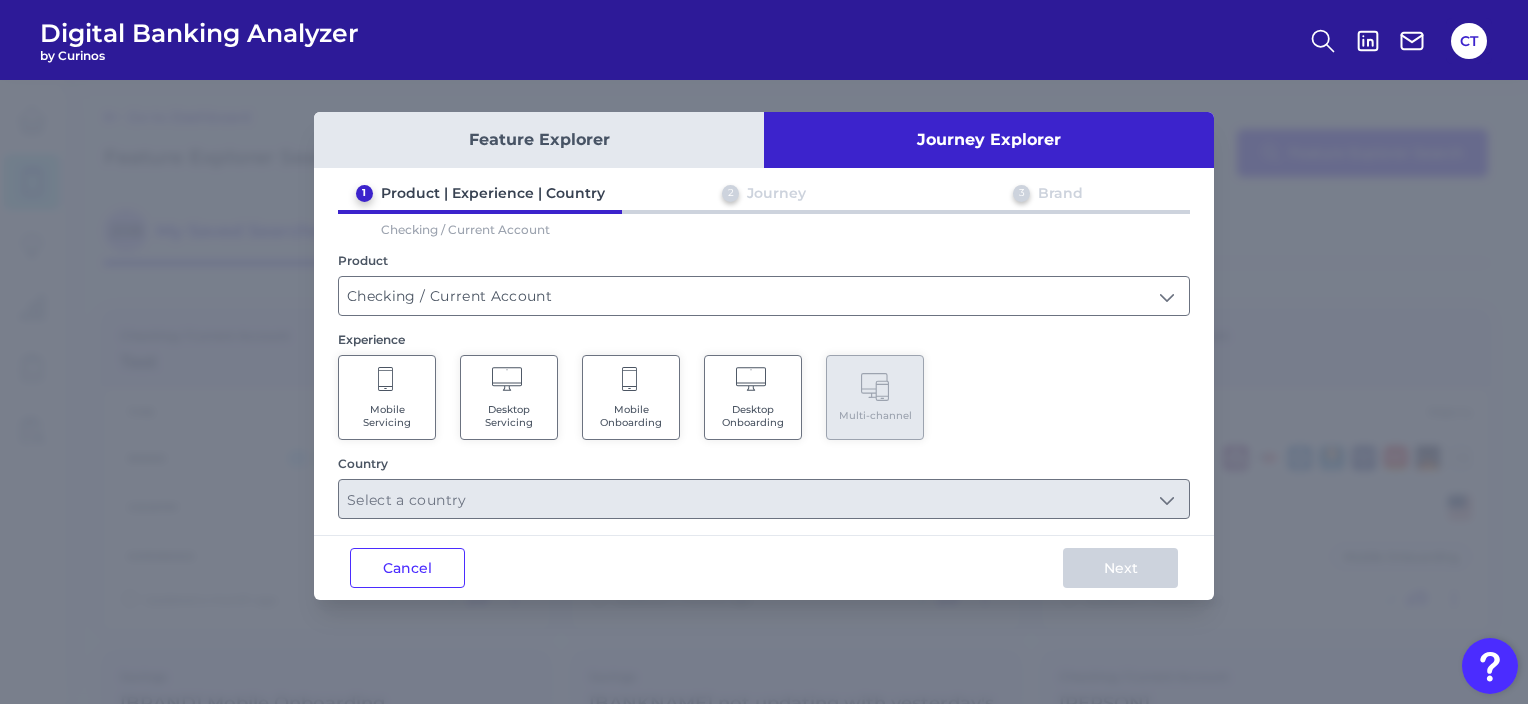 click on "Mobile Onboarding" at bounding box center (631, 416) 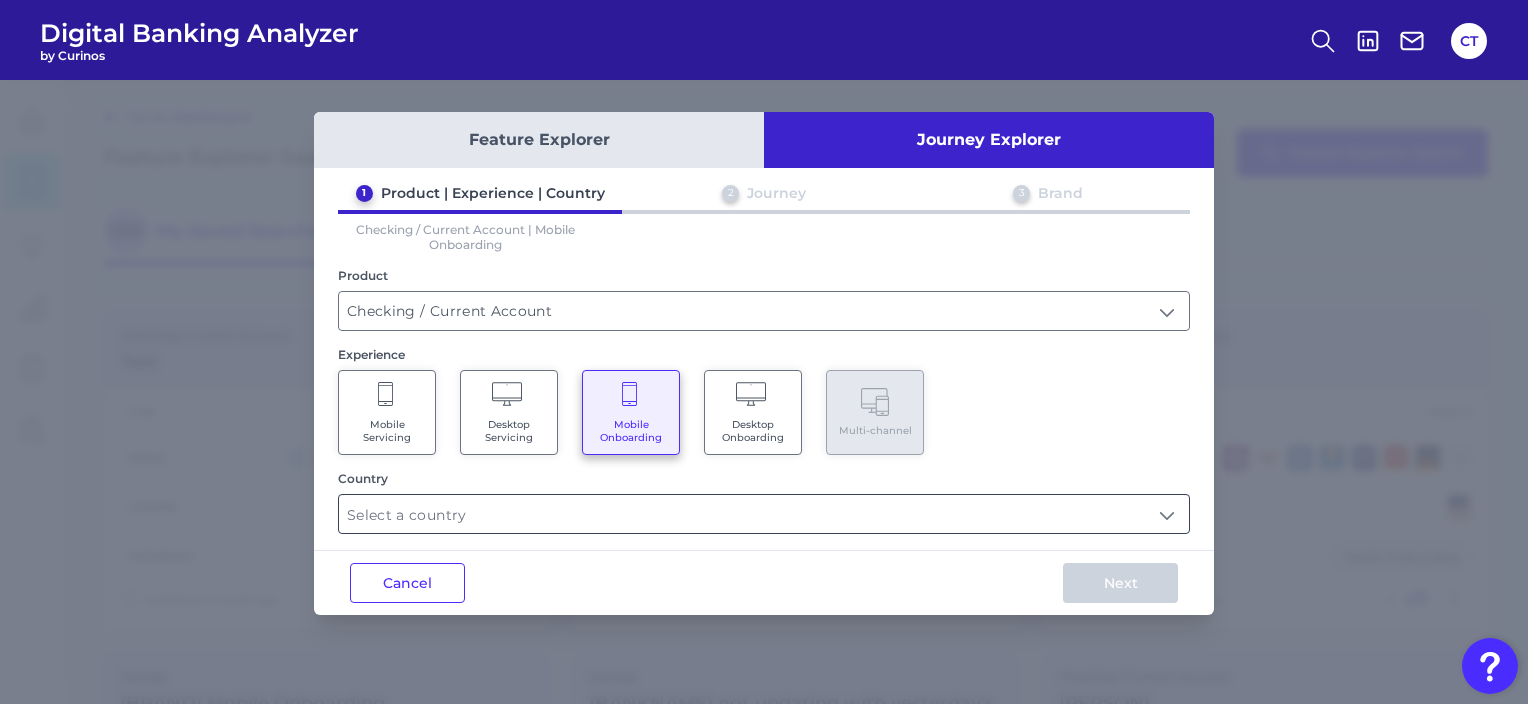 click at bounding box center (764, 514) 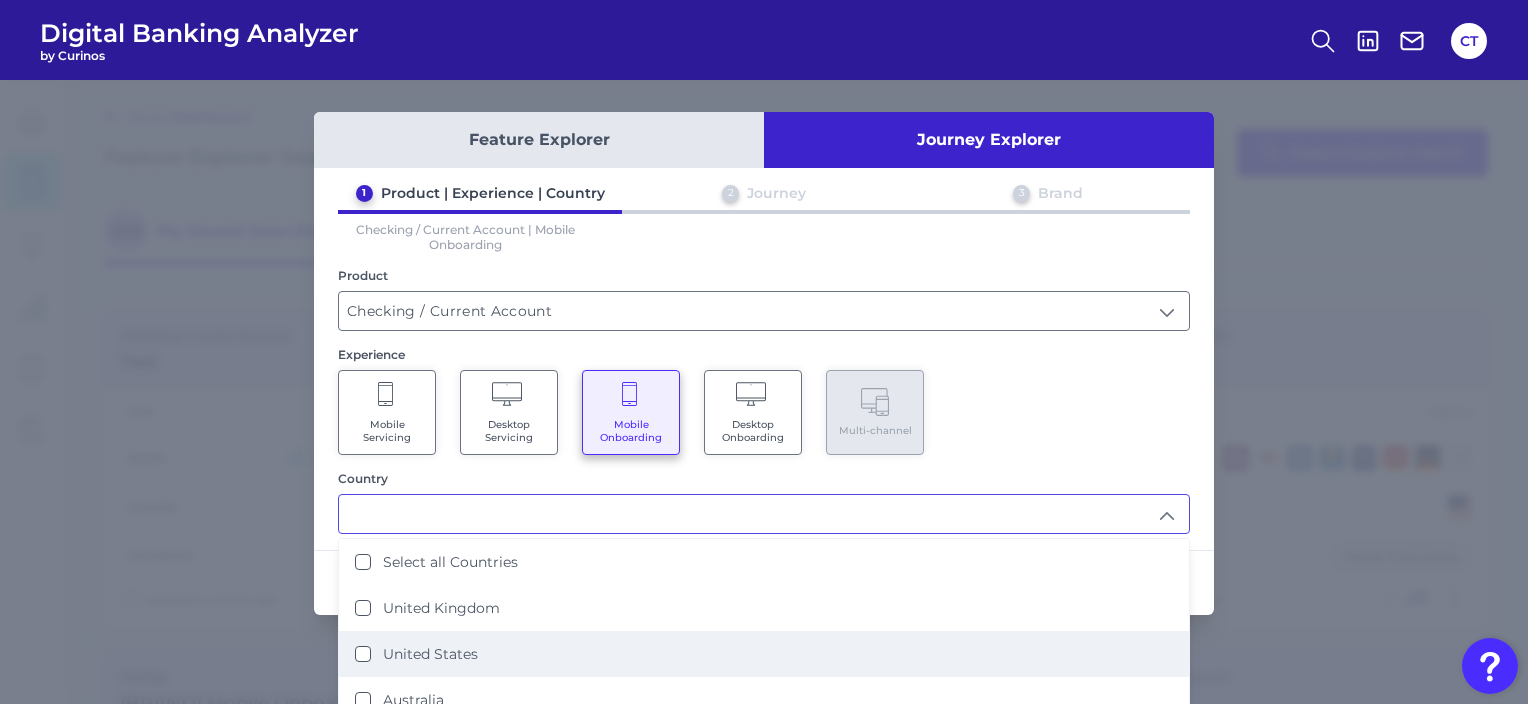 click on "United States" at bounding box center [363, 654] 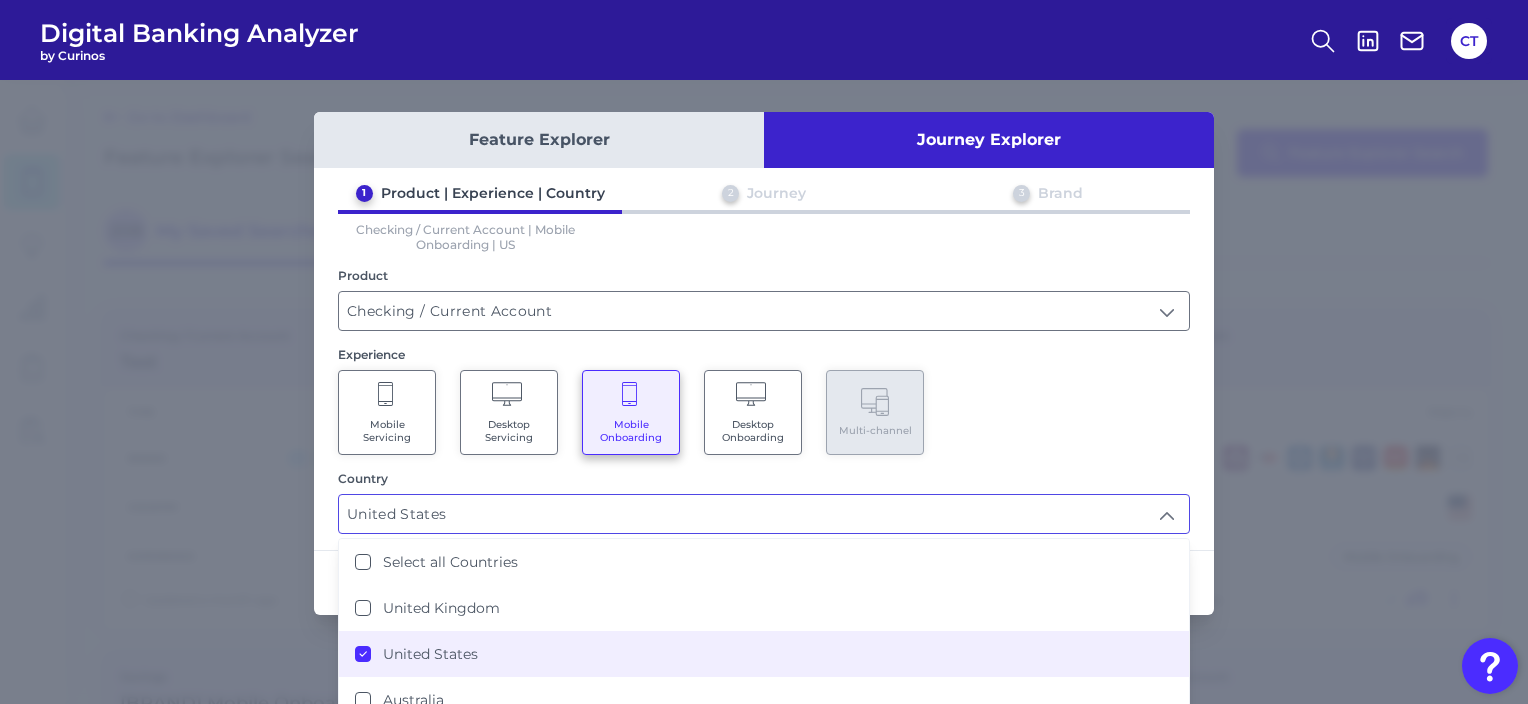 scroll, scrollTop: 0, scrollLeft: 0, axis: both 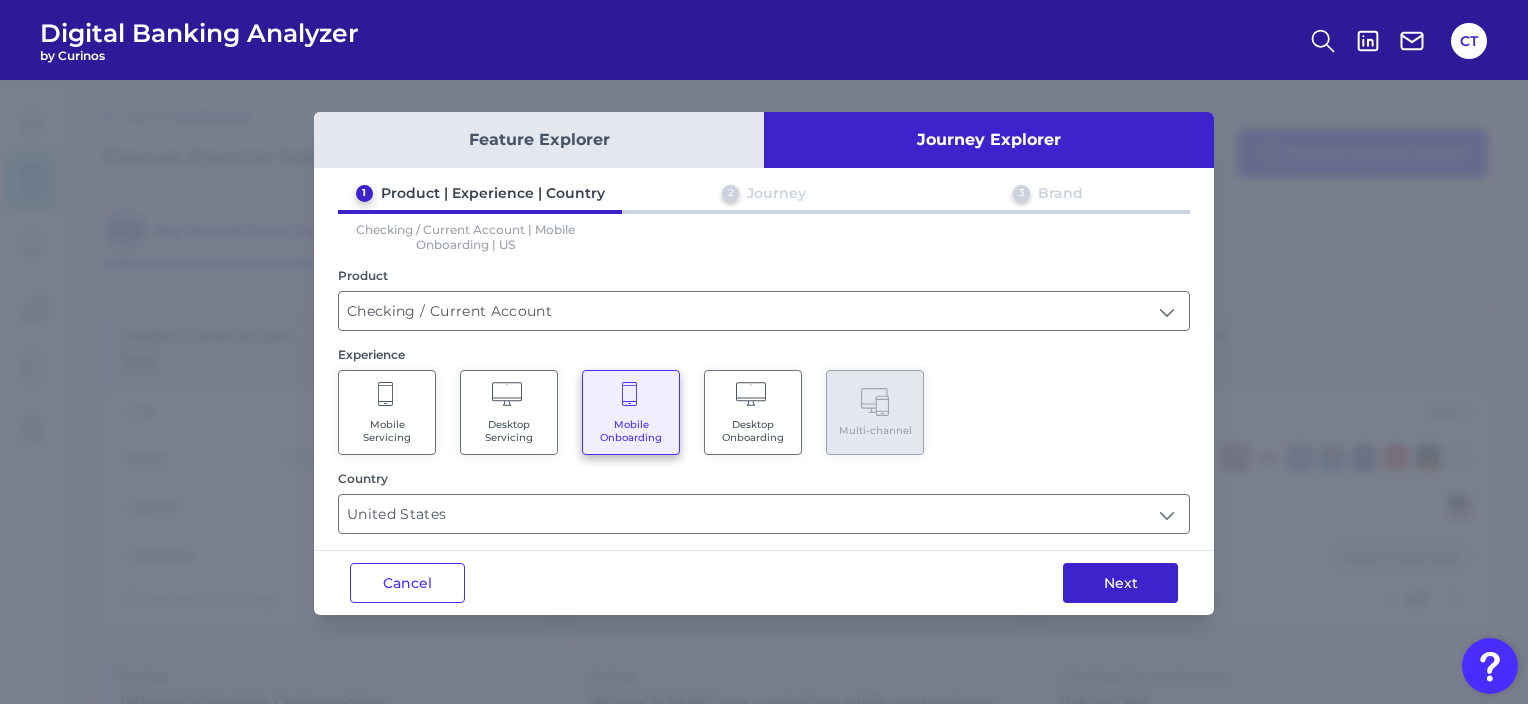 click on "Next" at bounding box center [1120, 583] 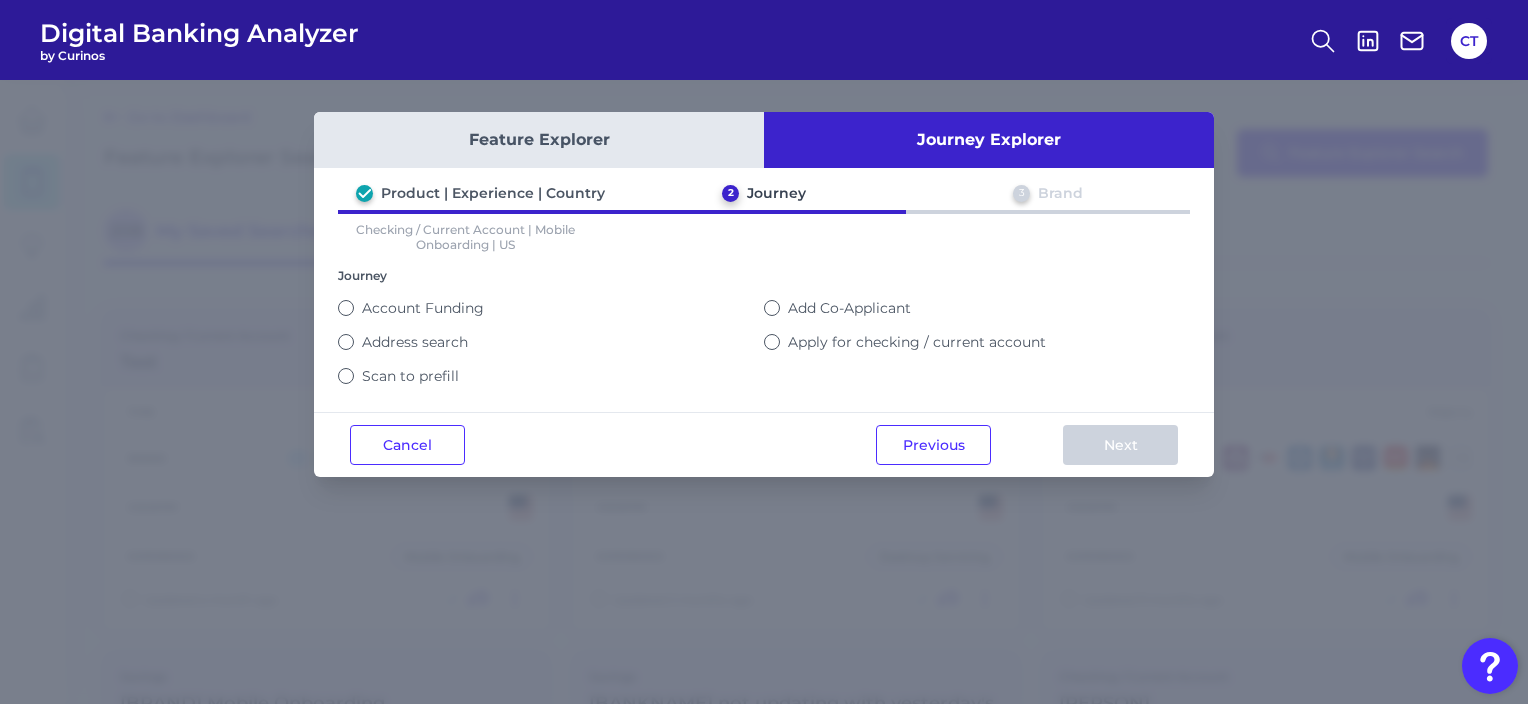 click on "Scan to prefill" at bounding box center [410, 376] 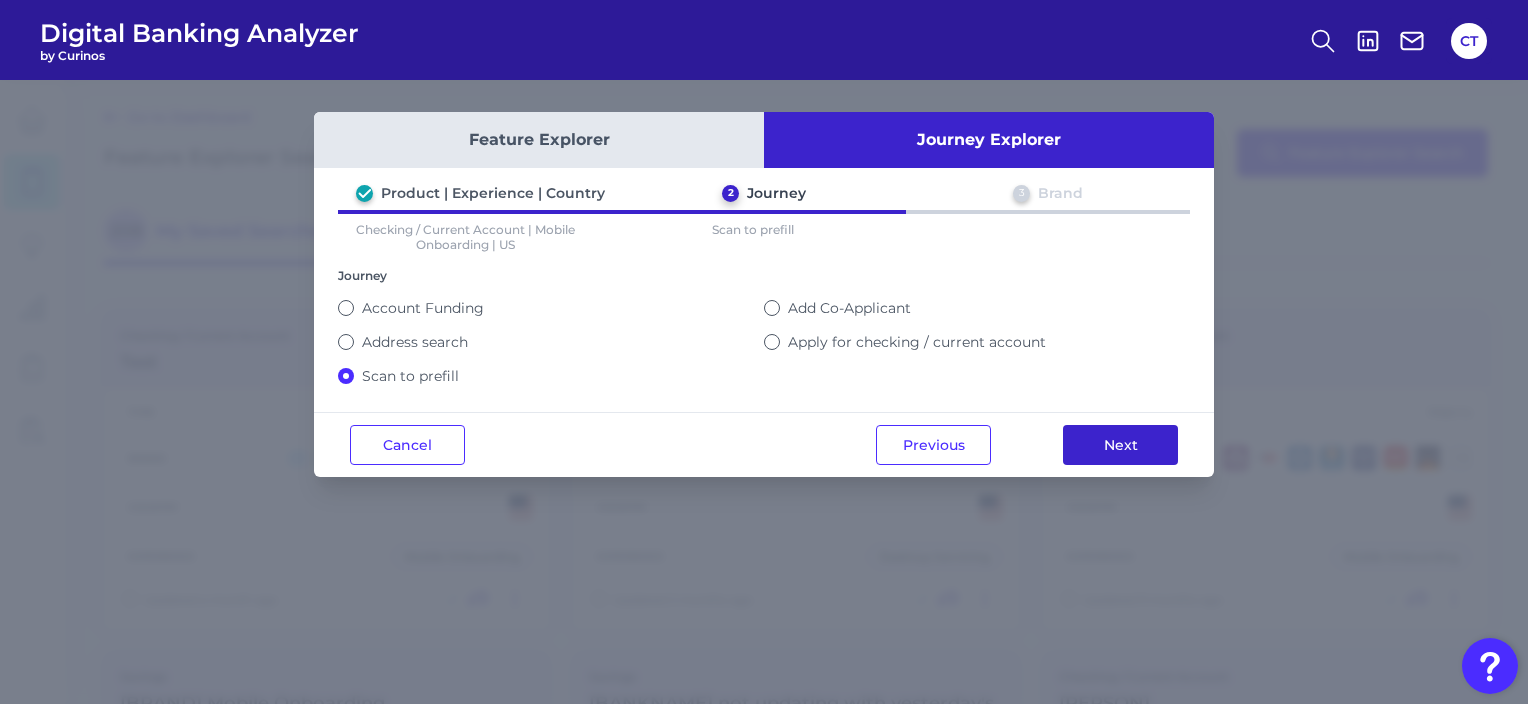 click on "Next" at bounding box center [1120, 445] 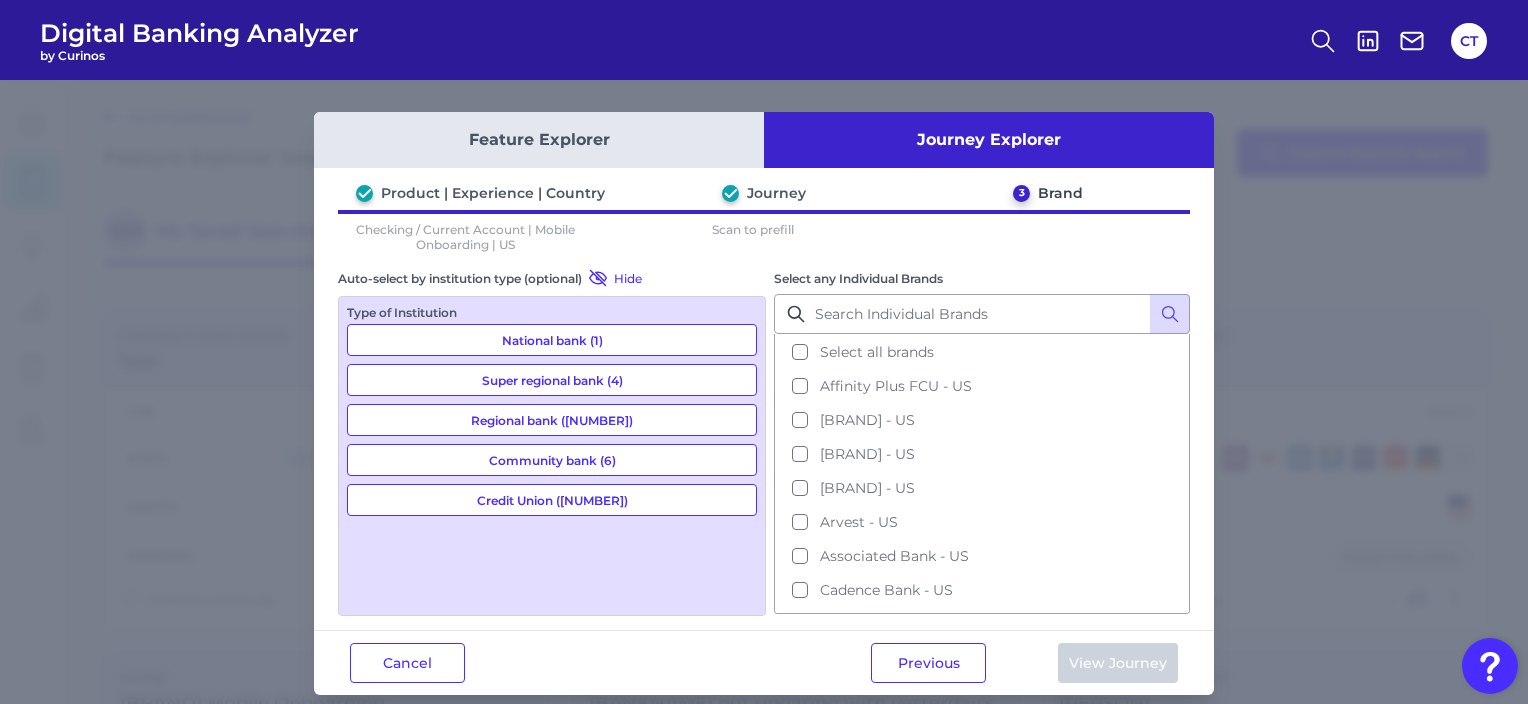 click on "Credit Union ([NUMBER])" at bounding box center (552, 500) 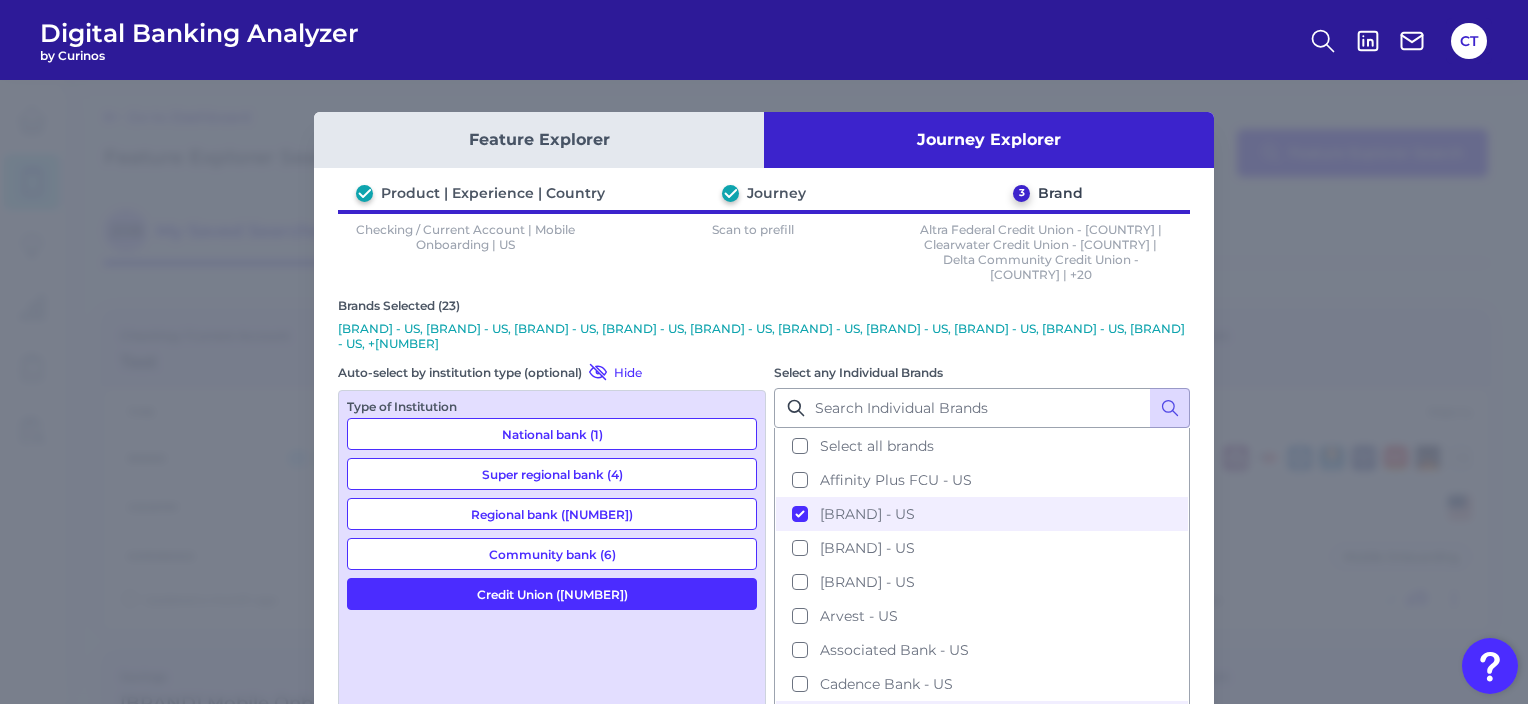 click on "Super regional bank (4)" at bounding box center (552, 474) 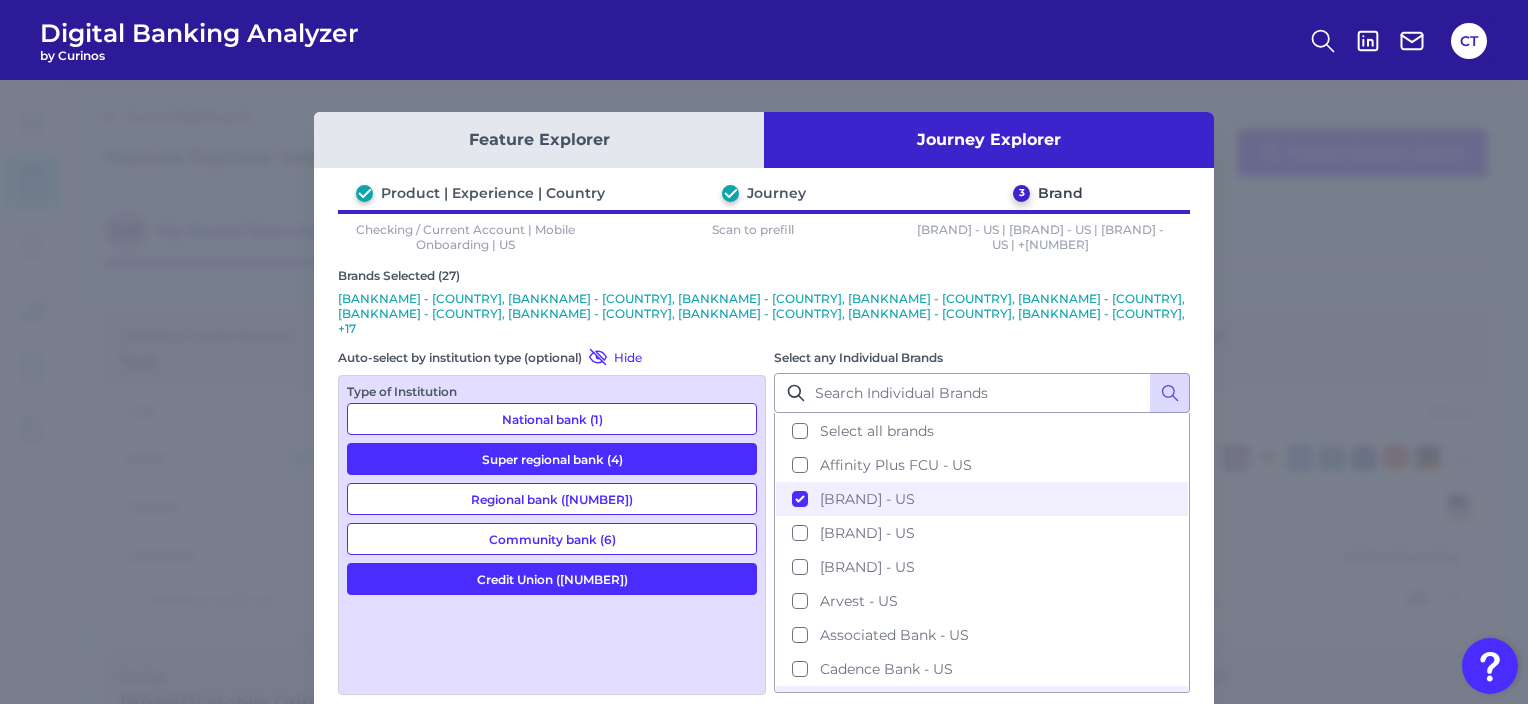 click on "Community bank (6)" at bounding box center (552, 539) 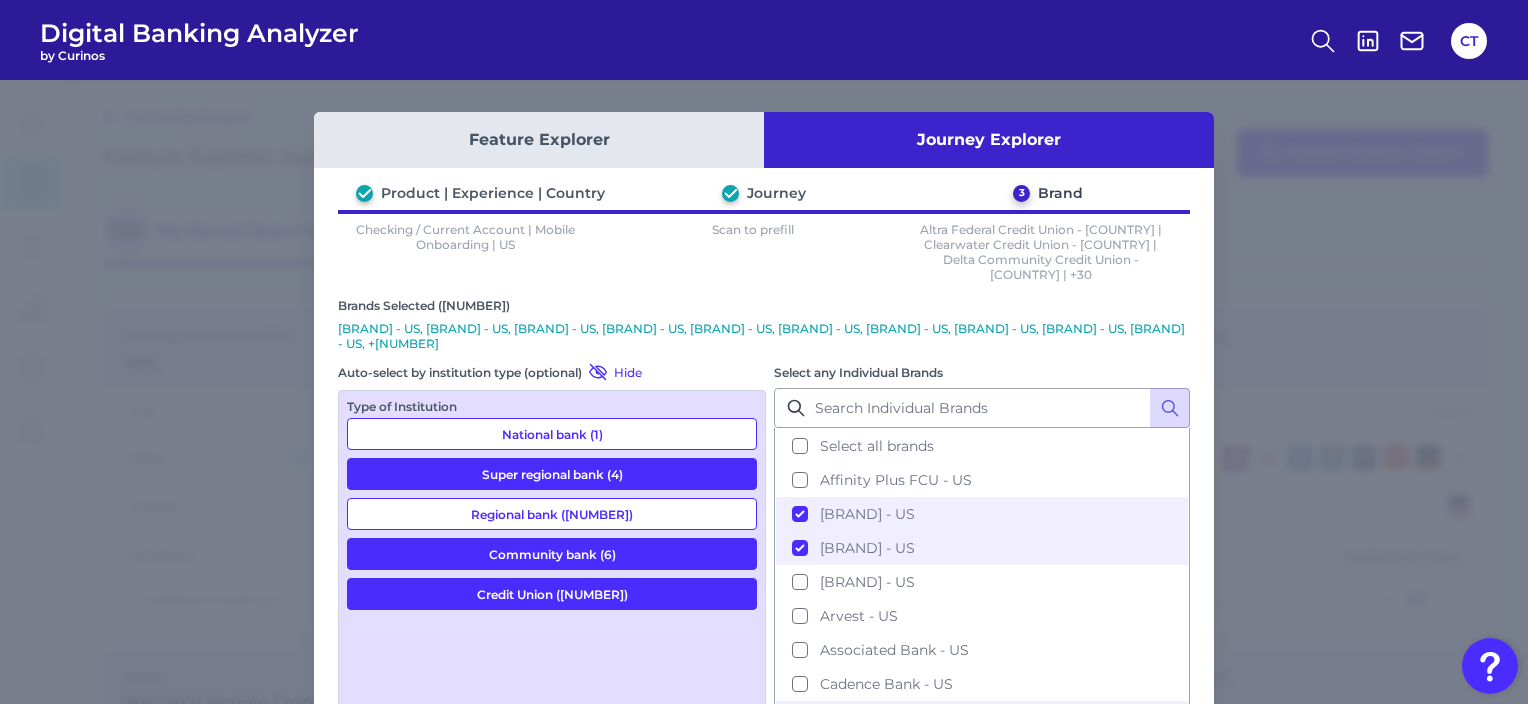 click on "Credit Union ([NUMBER])" at bounding box center [552, 594] 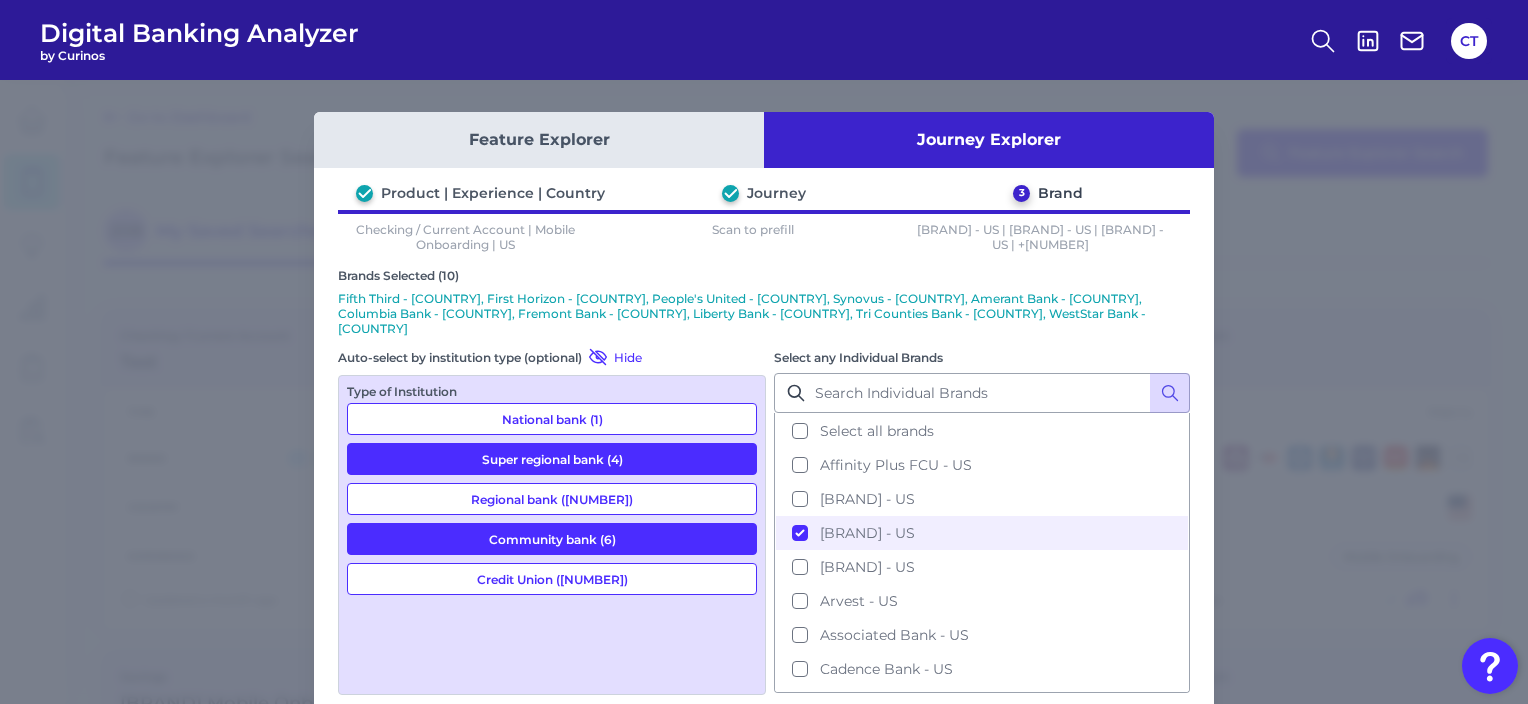 click on "Community bank (6)" at bounding box center (552, 539) 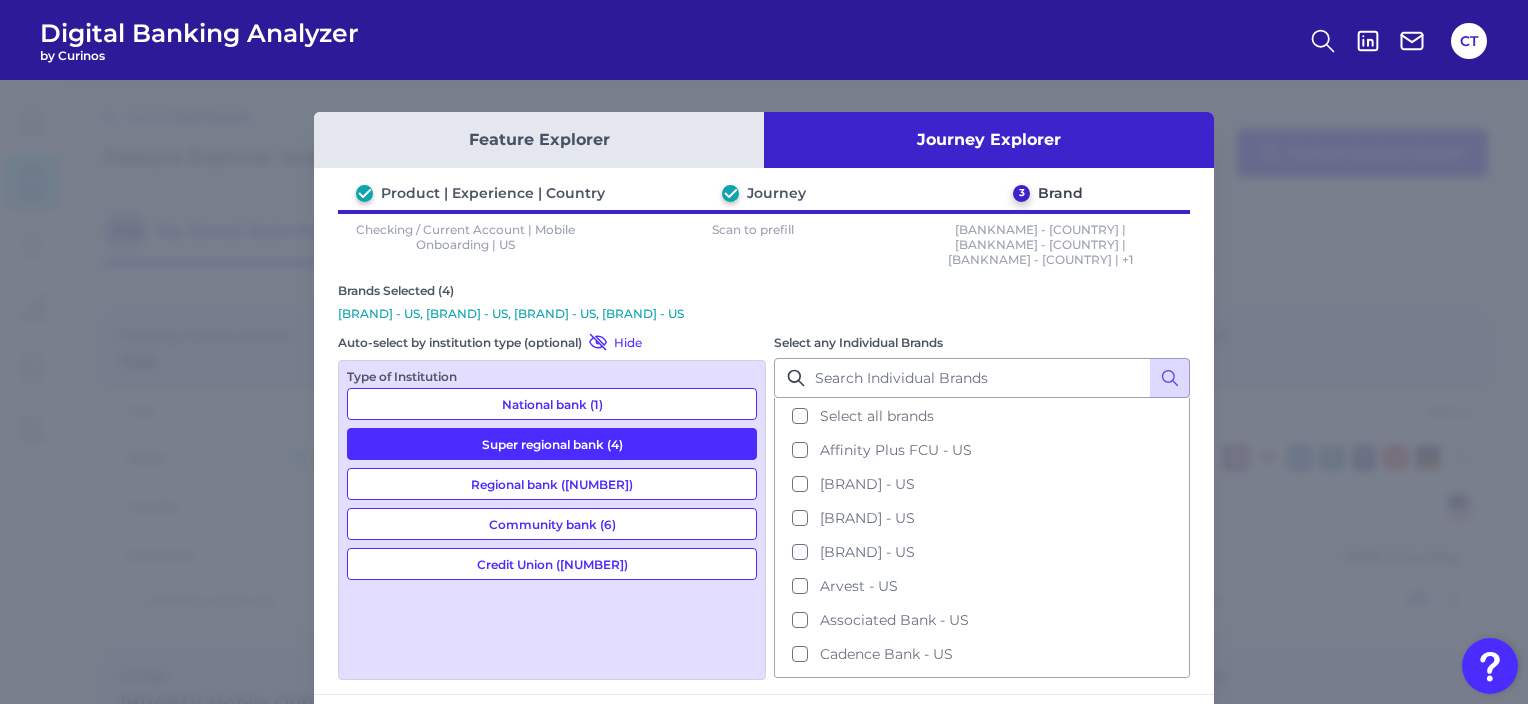 scroll, scrollTop: 71, scrollLeft: 0, axis: vertical 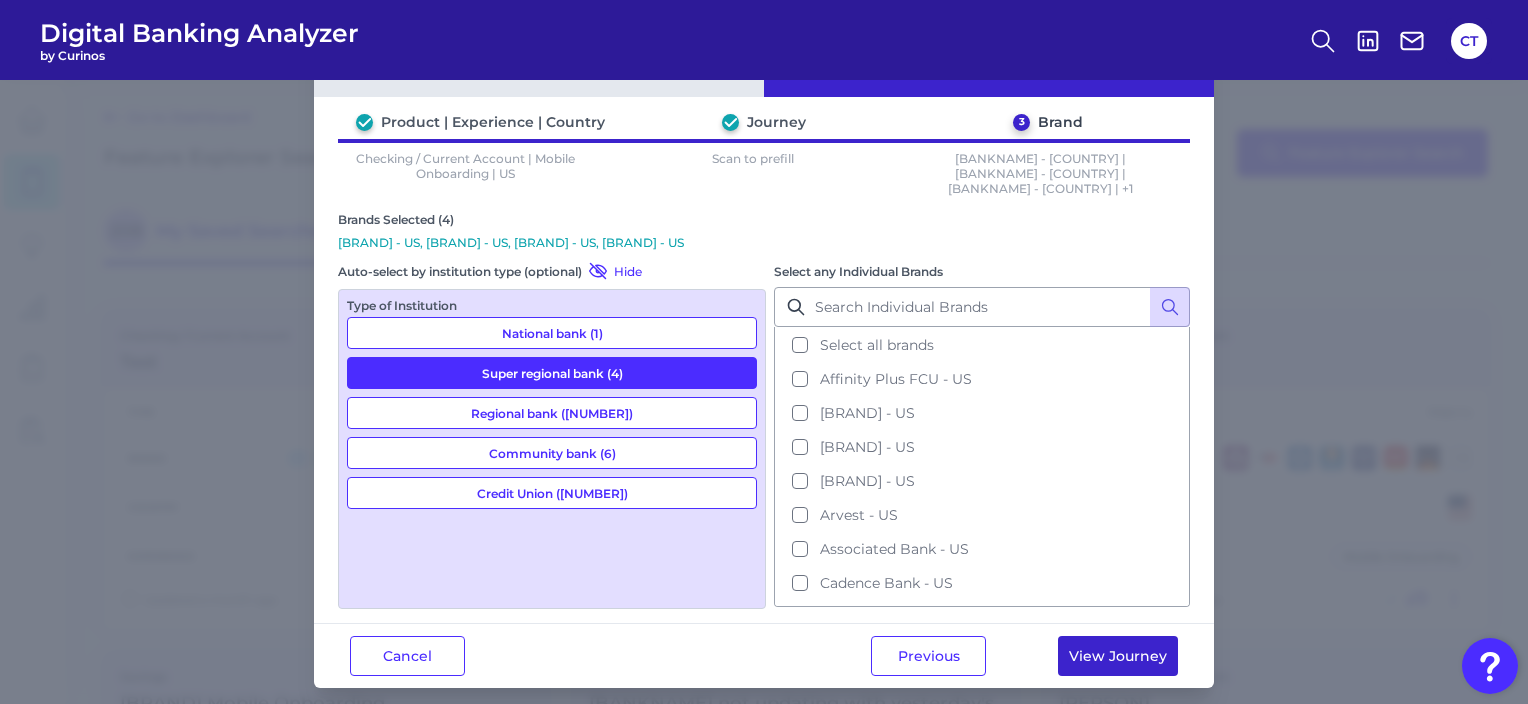 click on "View Journey" at bounding box center (1118, 656) 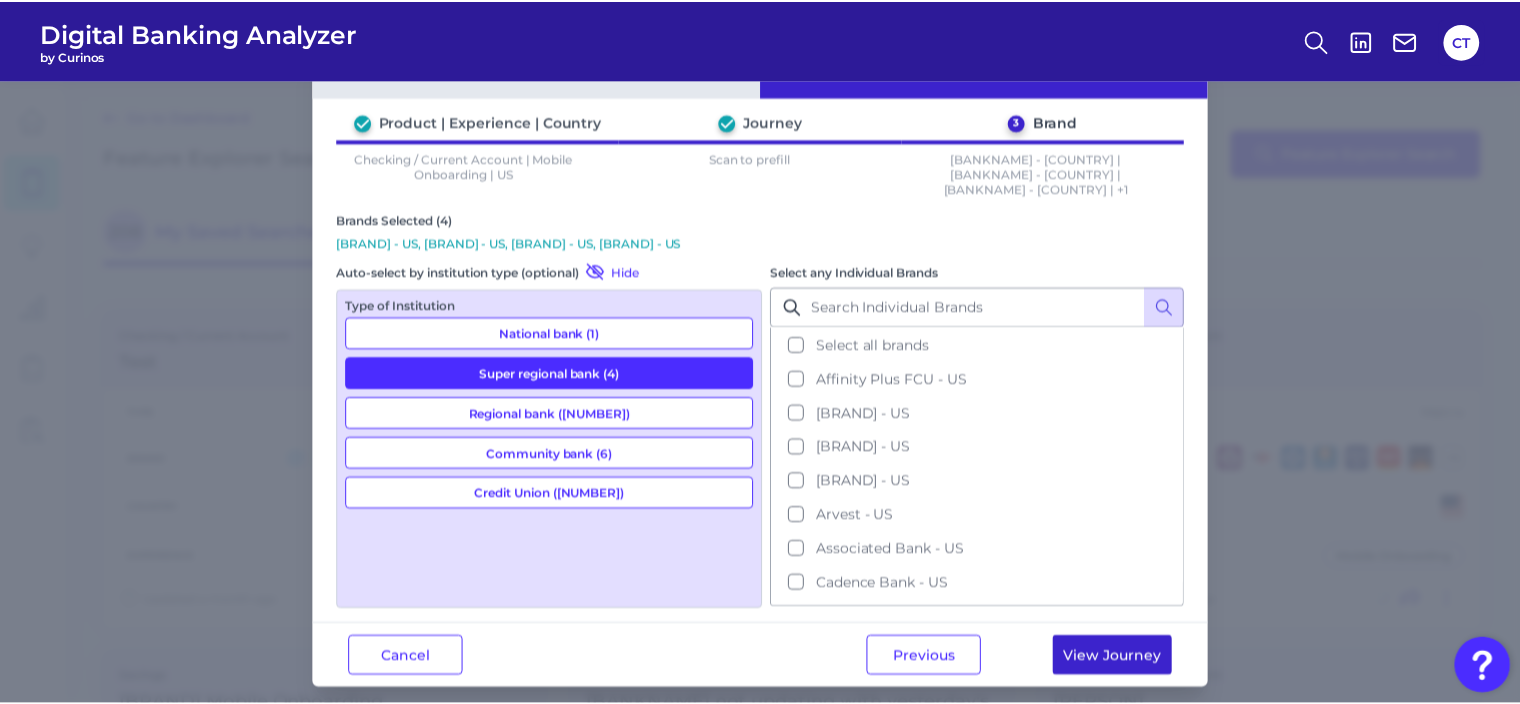 scroll, scrollTop: 0, scrollLeft: 0, axis: both 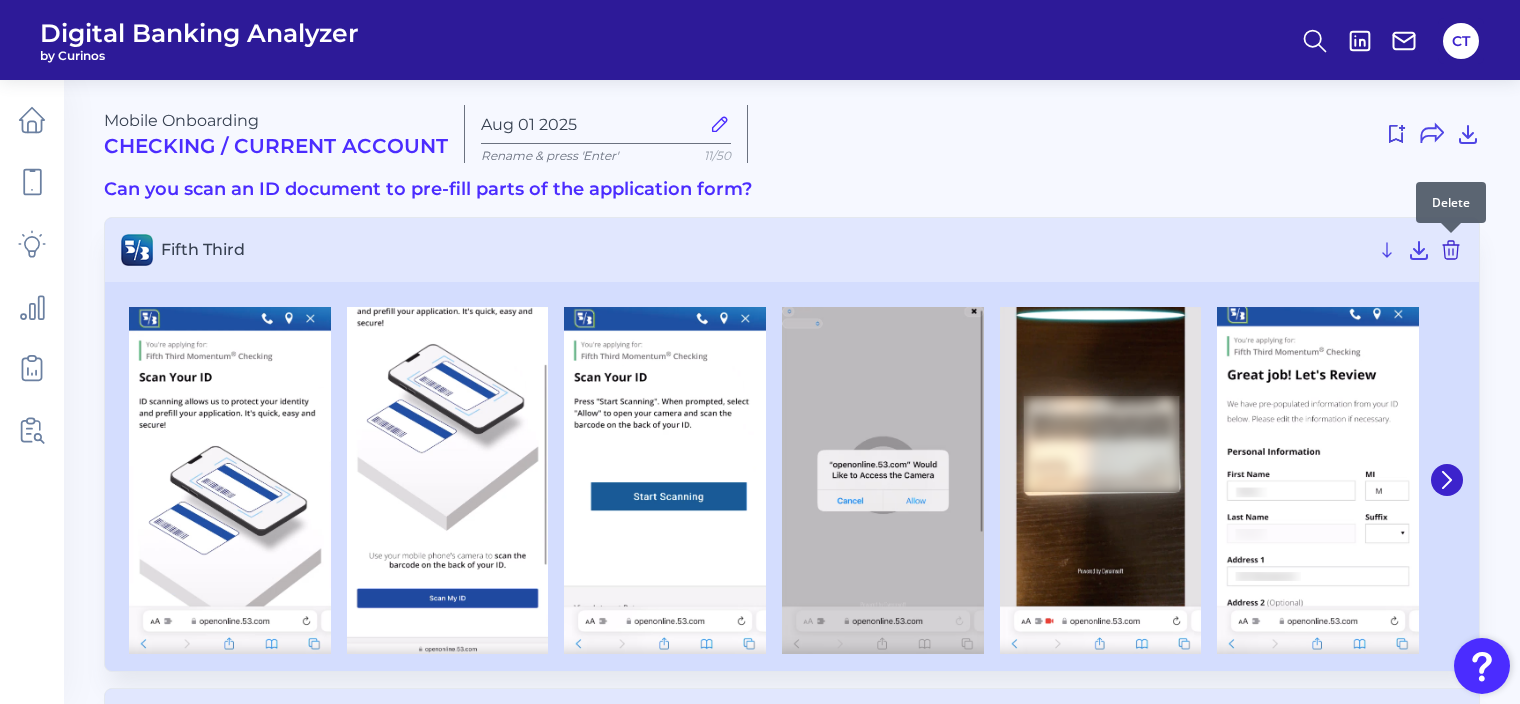 click 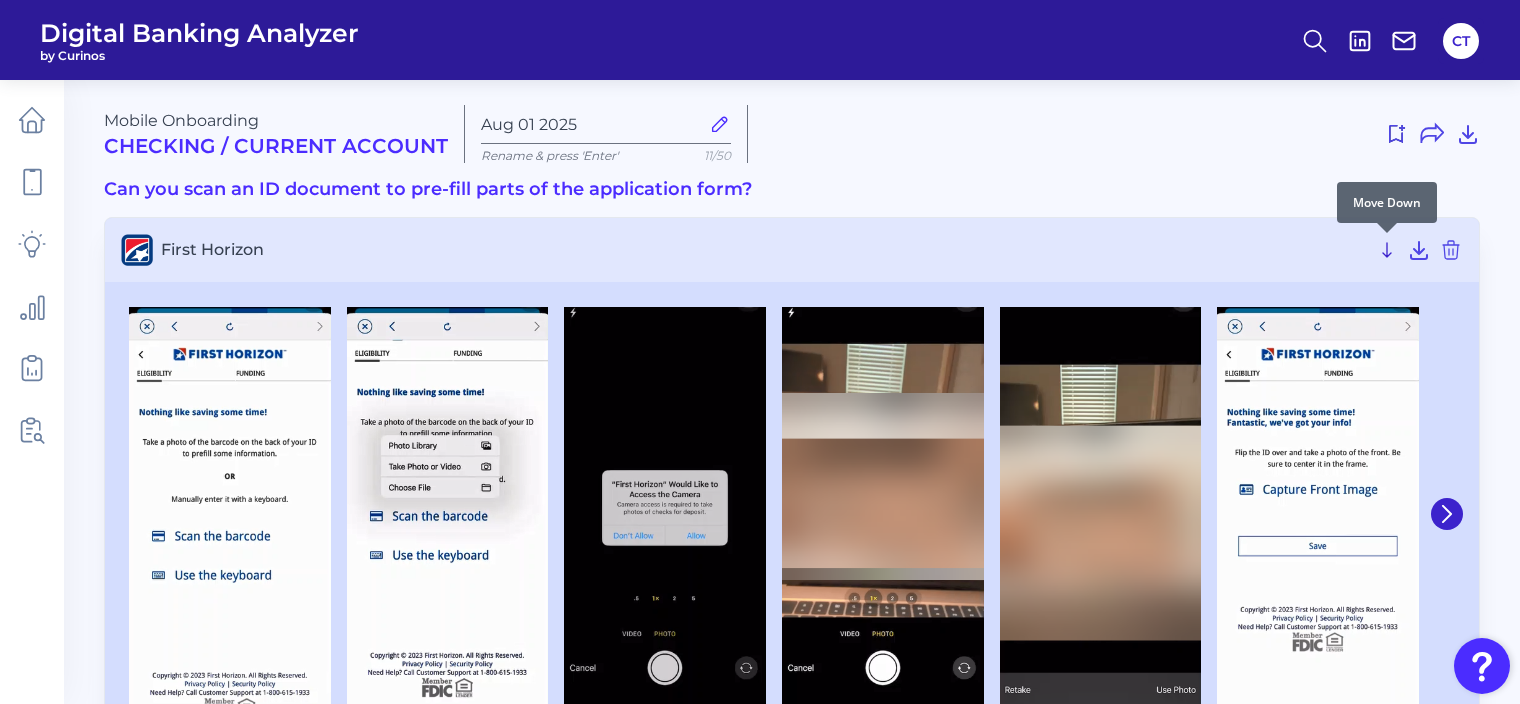 click 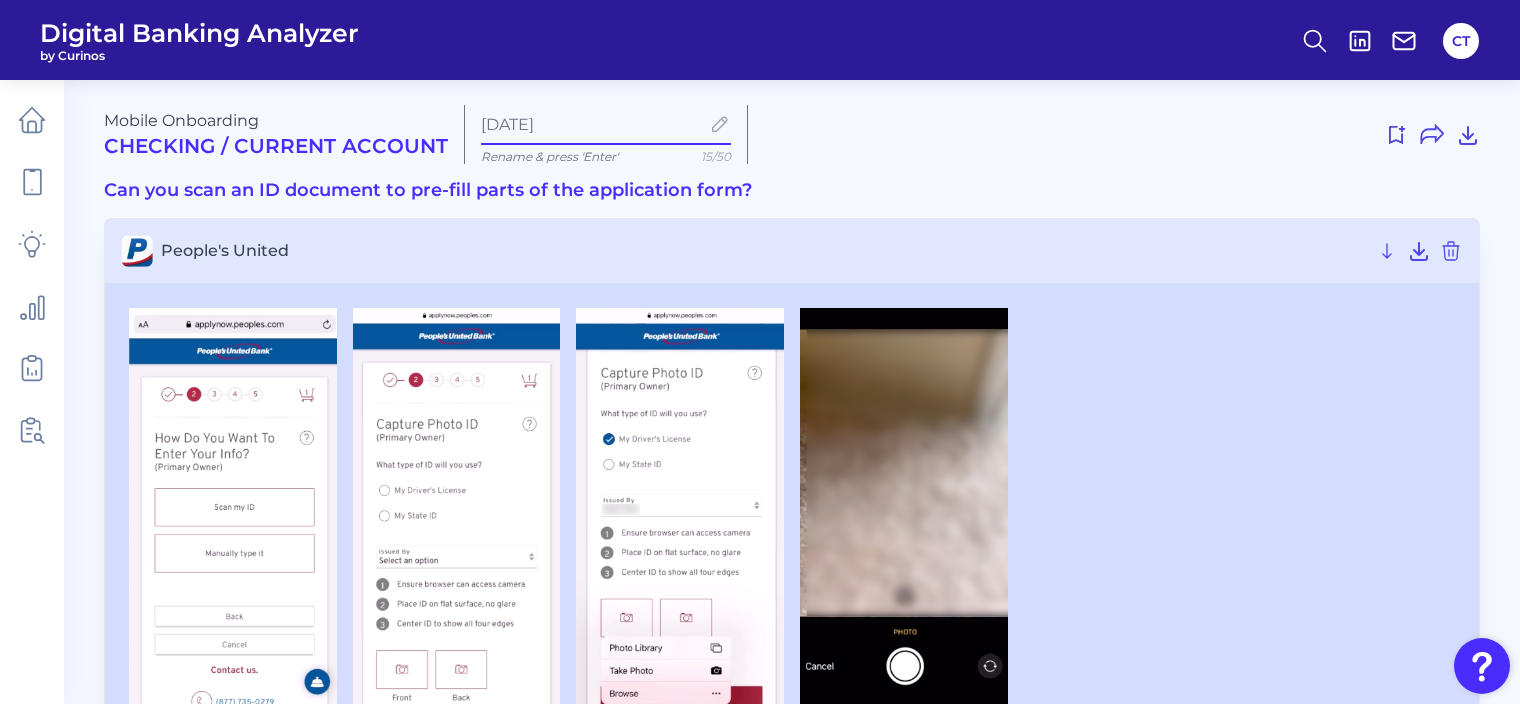 type on "[DATE]" 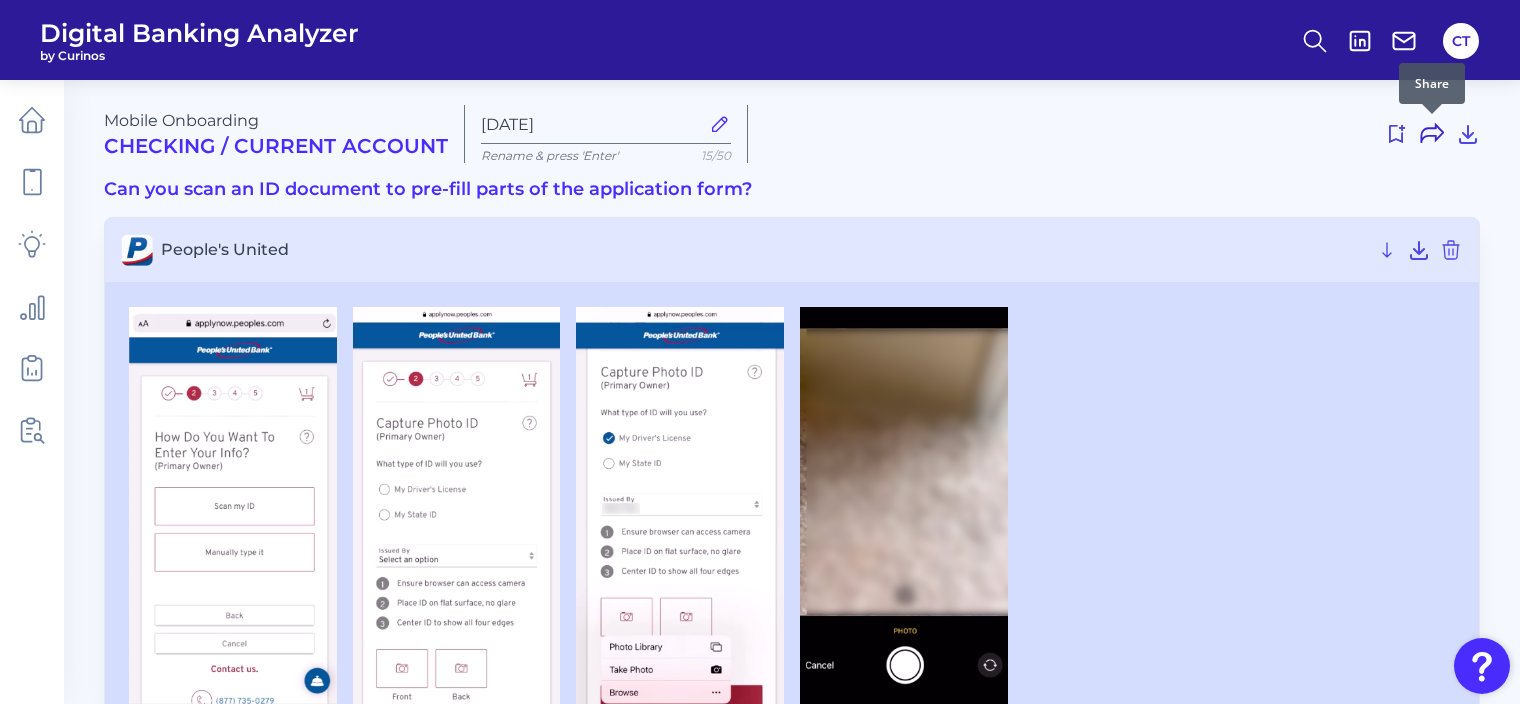 click 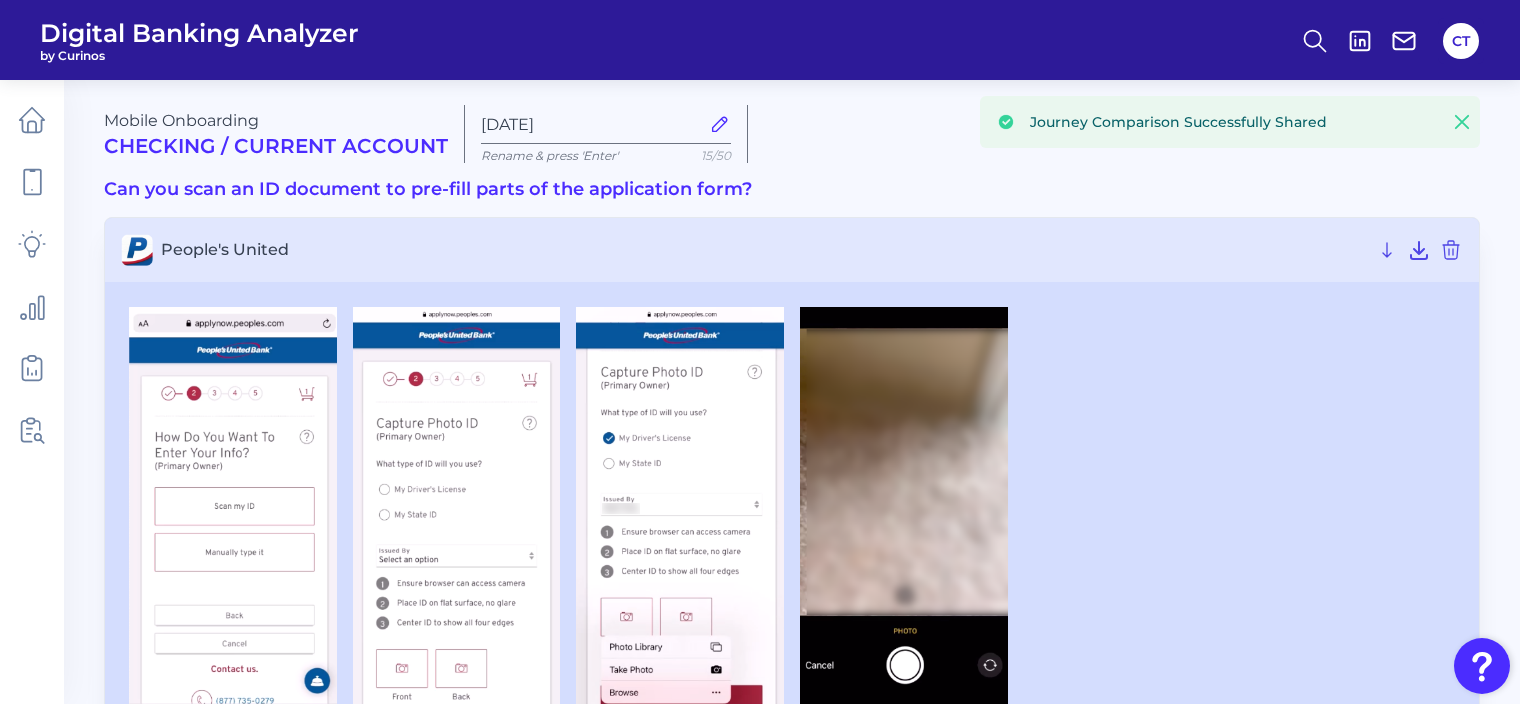 click 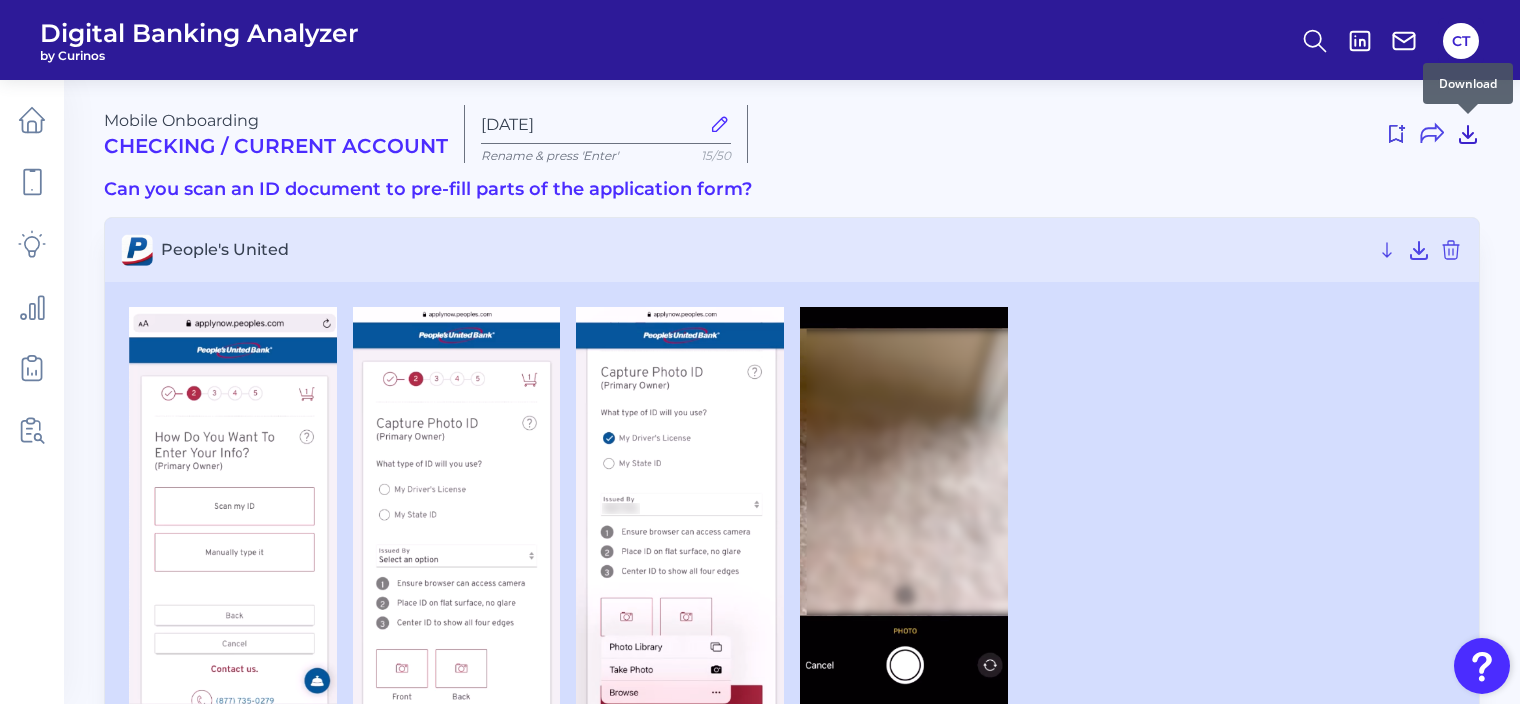 click 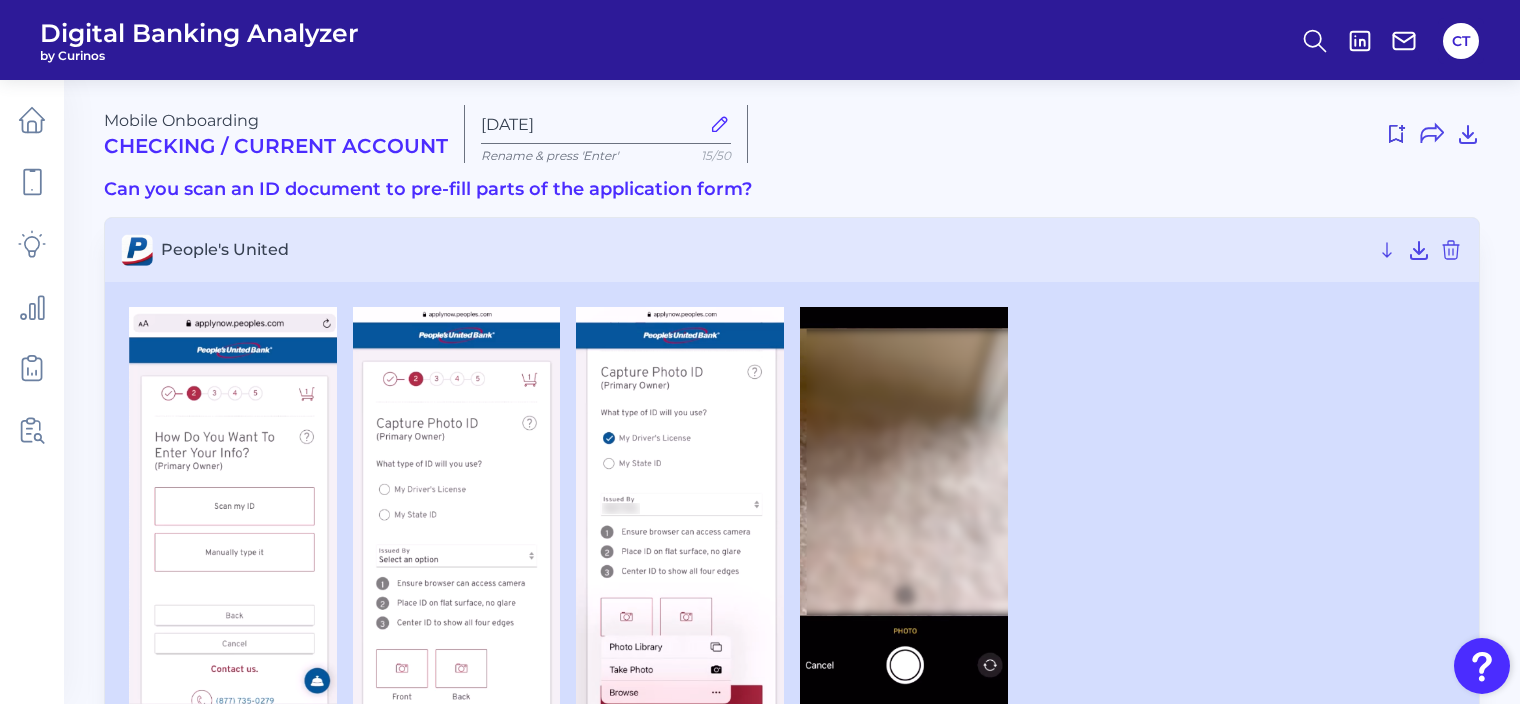 click at bounding box center [1122, 134] 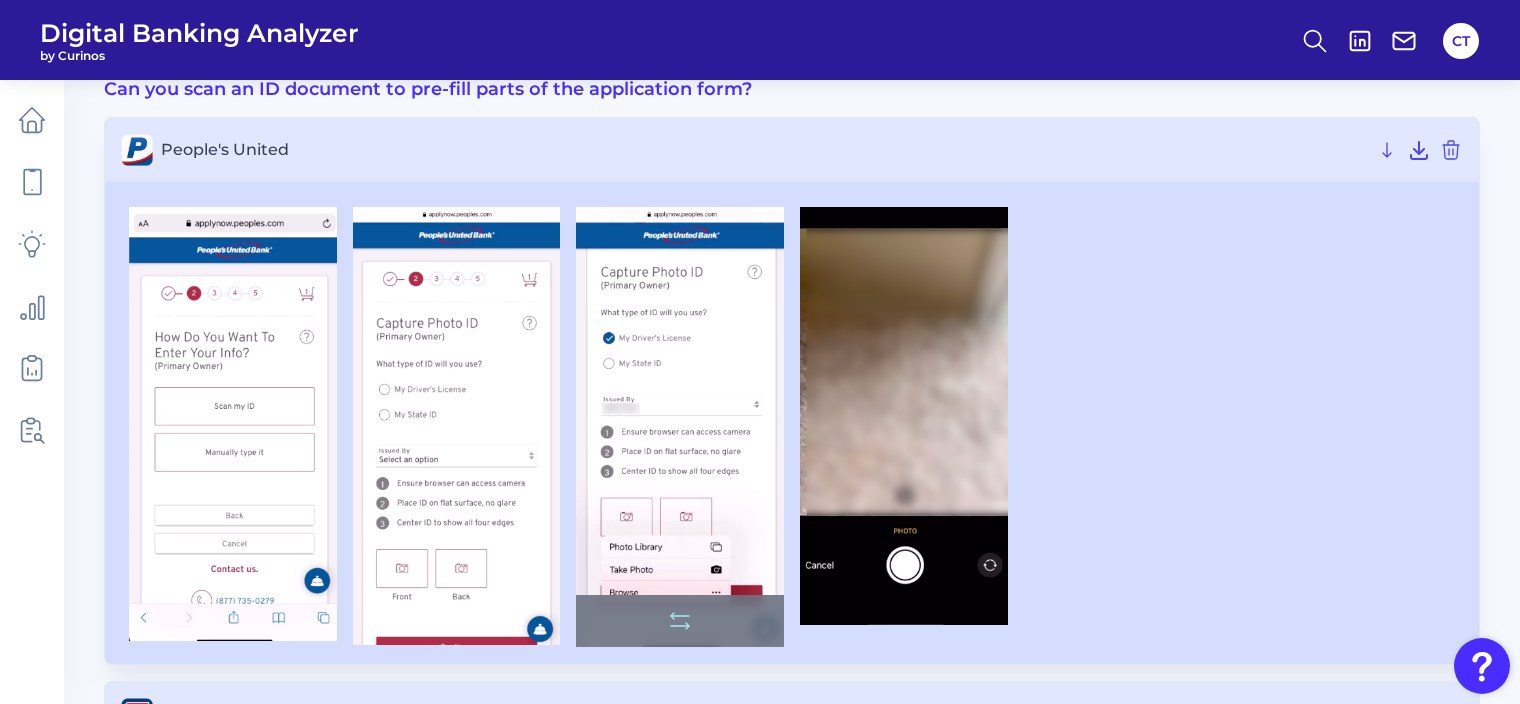 scroll, scrollTop: 200, scrollLeft: 0, axis: vertical 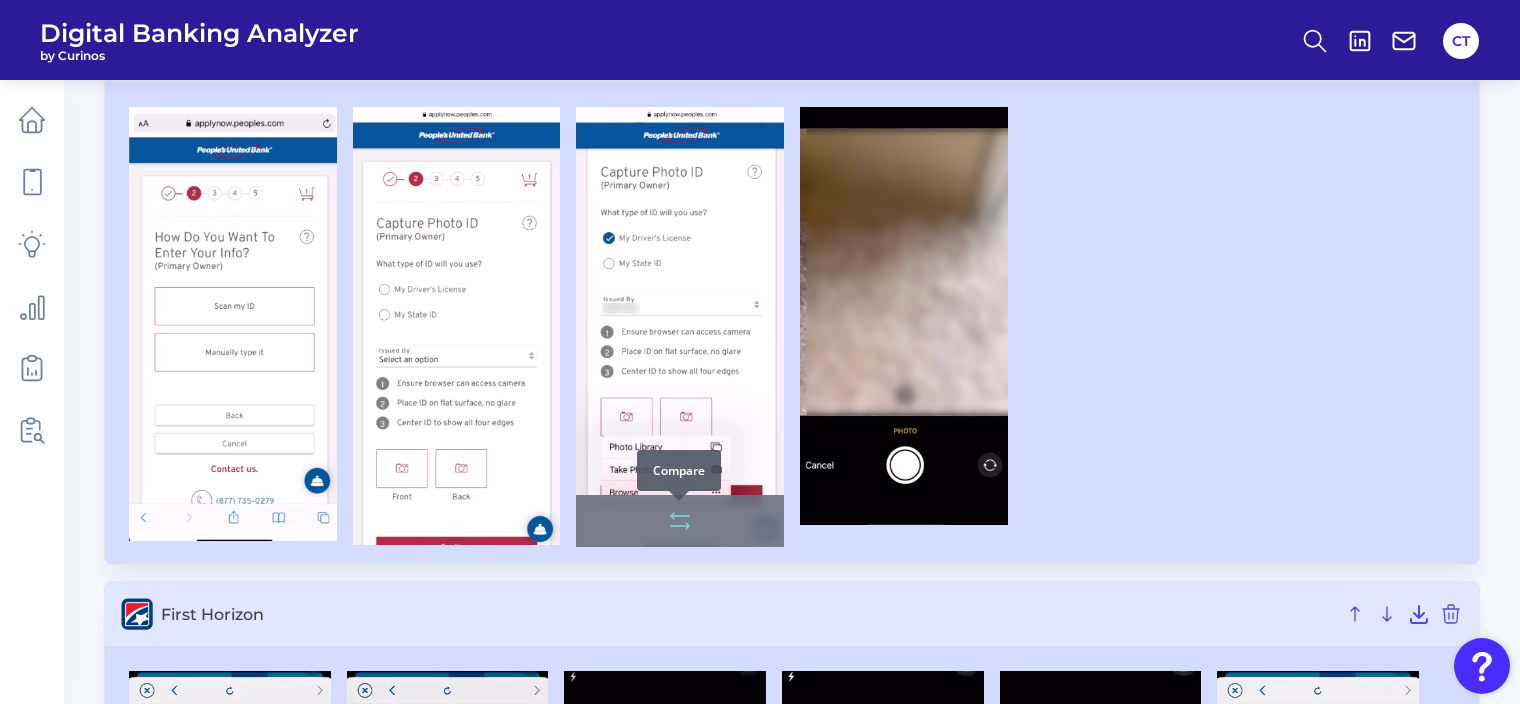 click 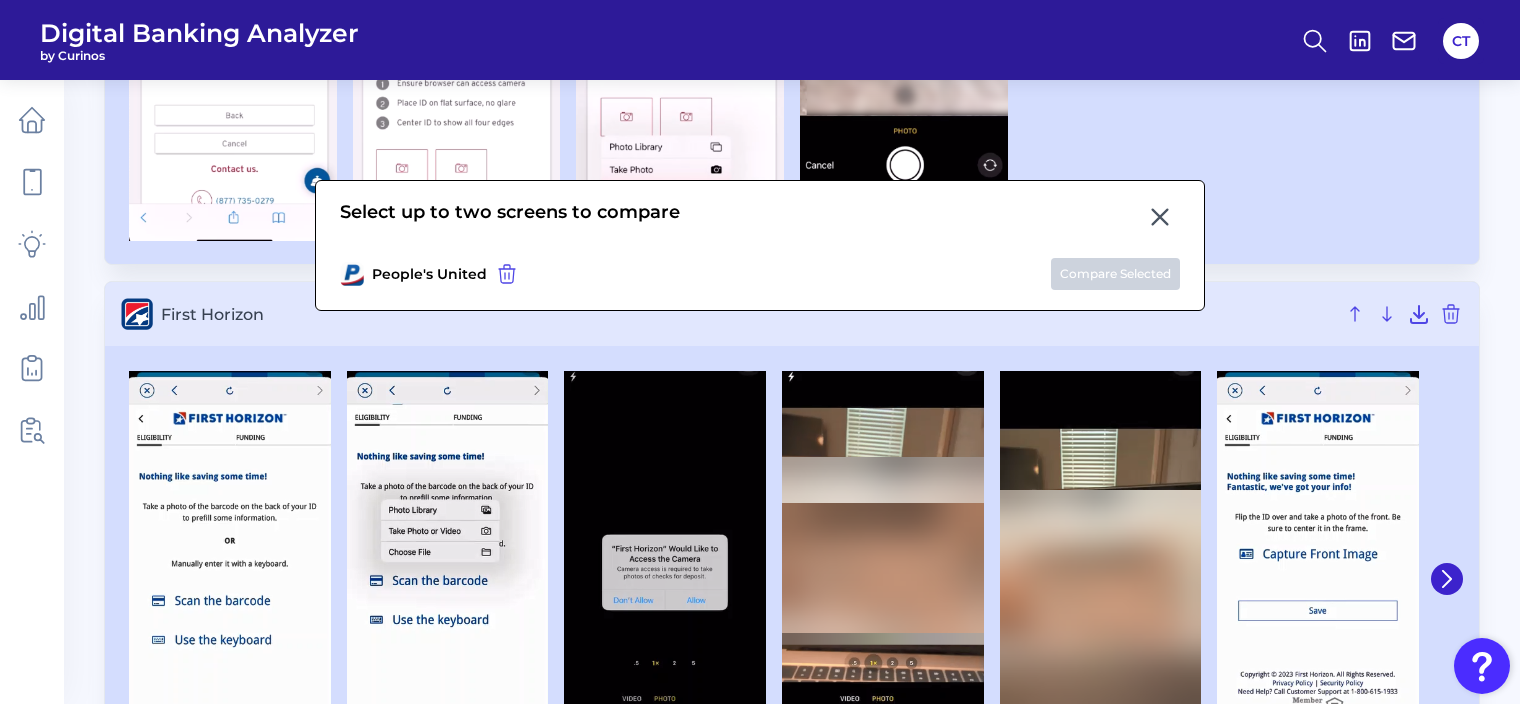 scroll, scrollTop: 700, scrollLeft: 0, axis: vertical 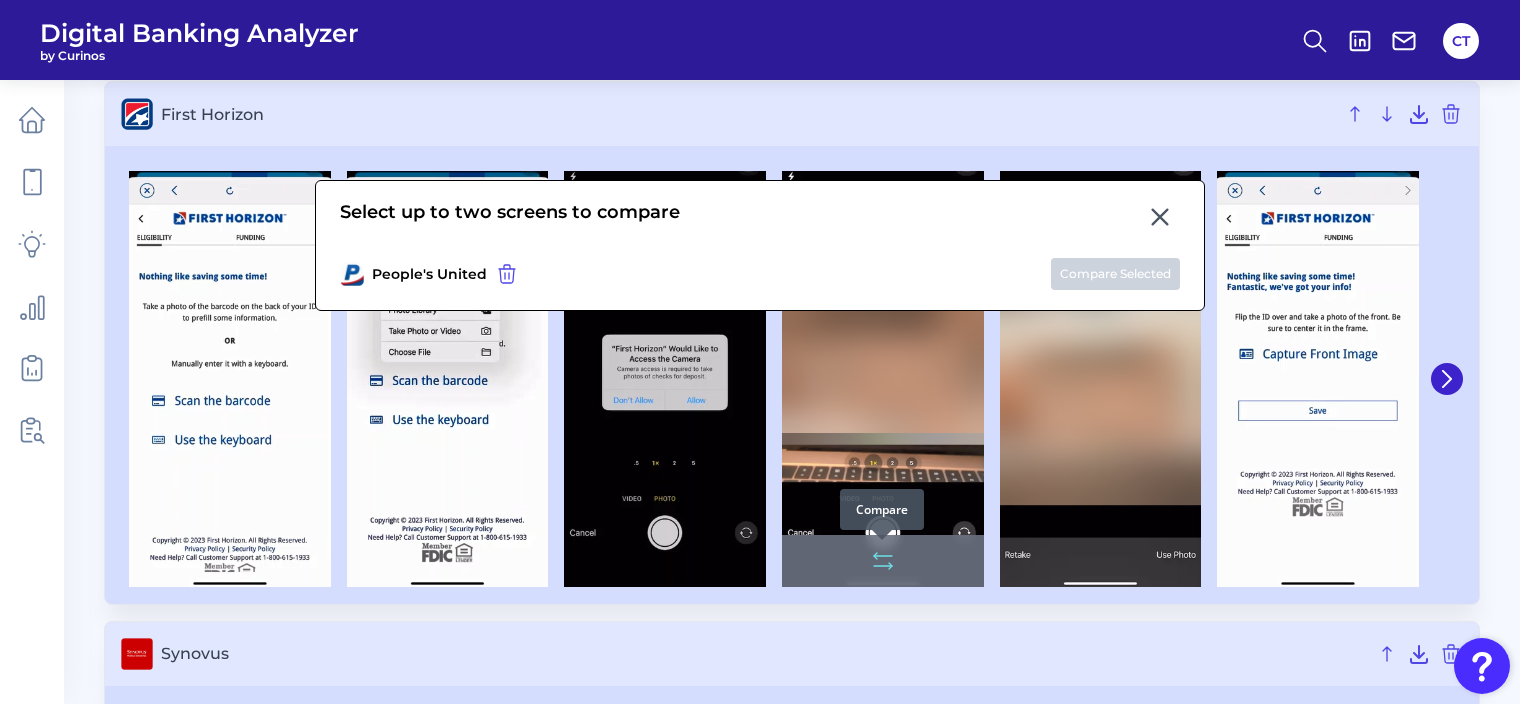 click 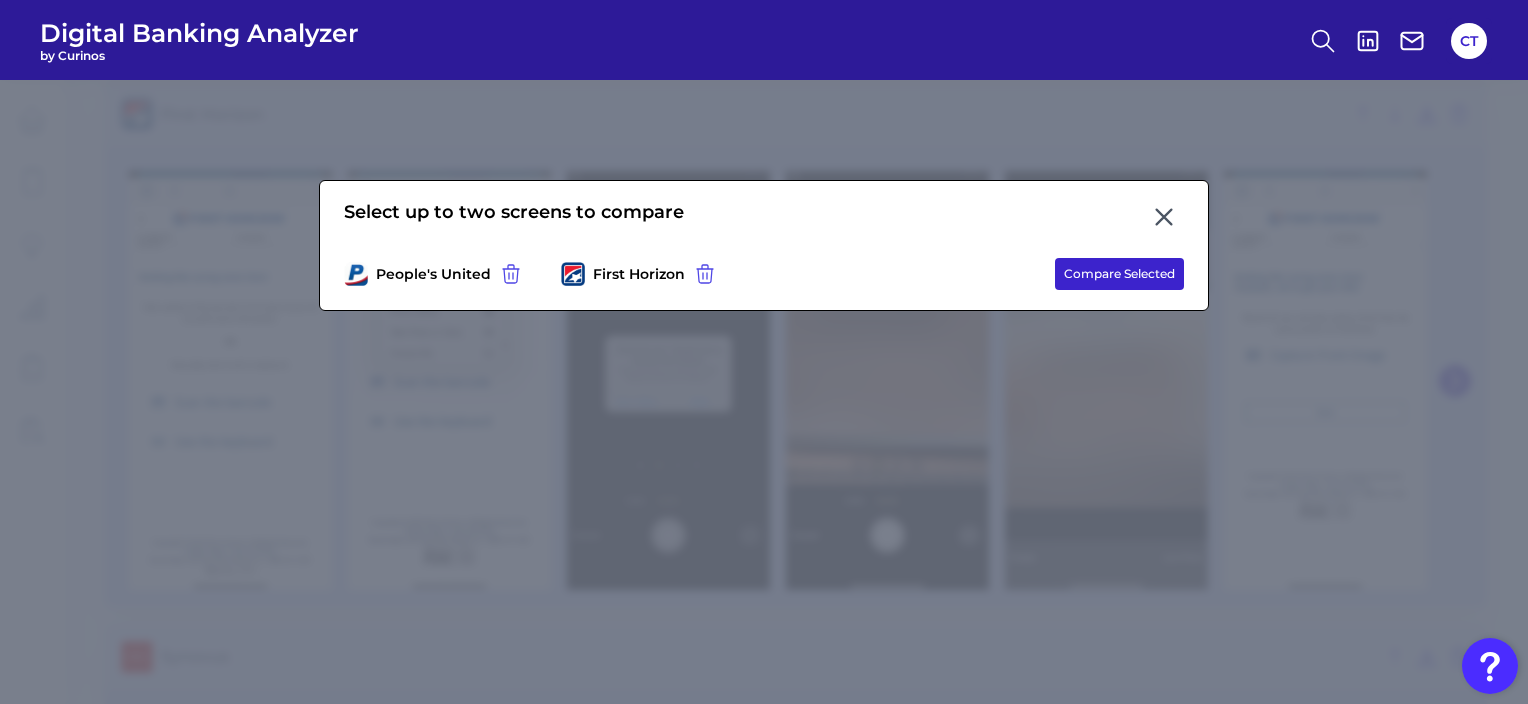 click on "Compare Selected" at bounding box center (1119, 274) 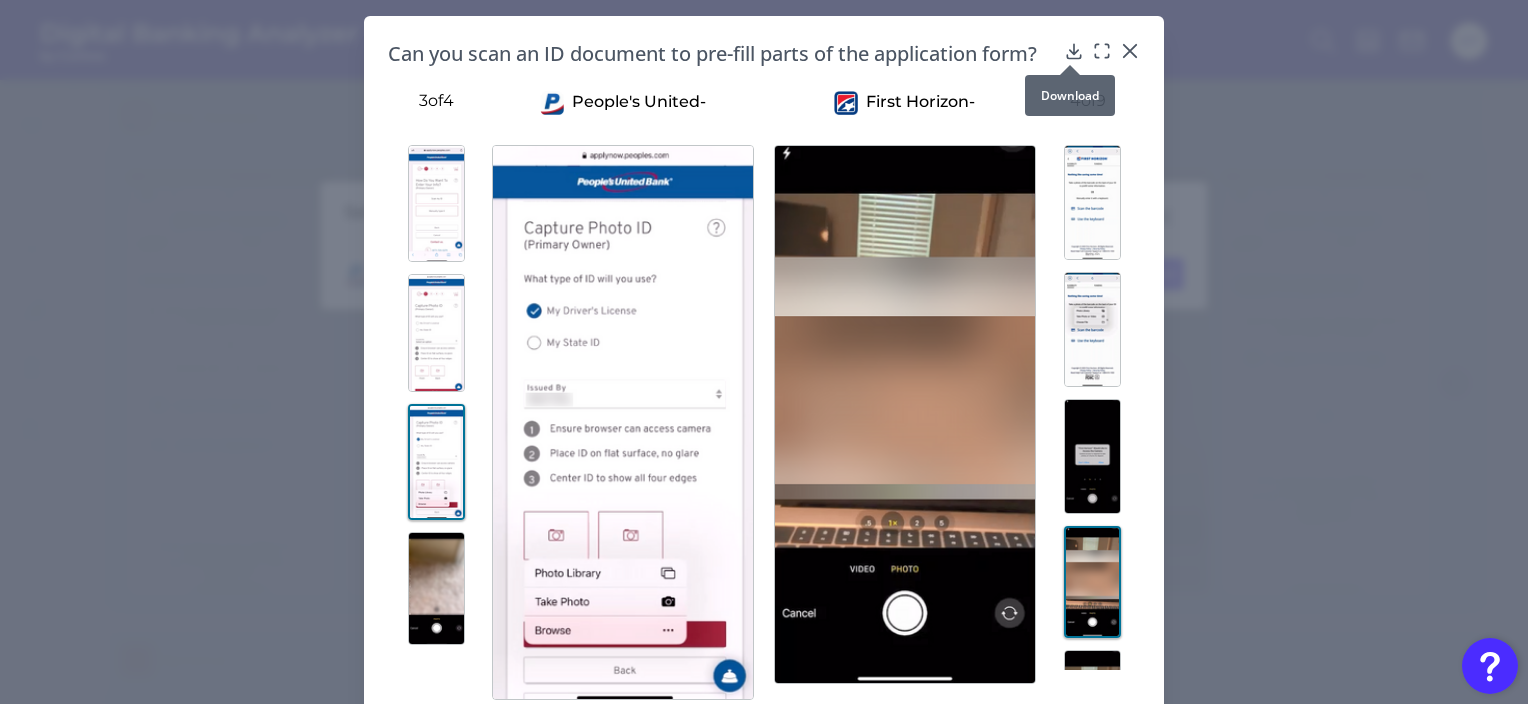 click at bounding box center (1070, 65) 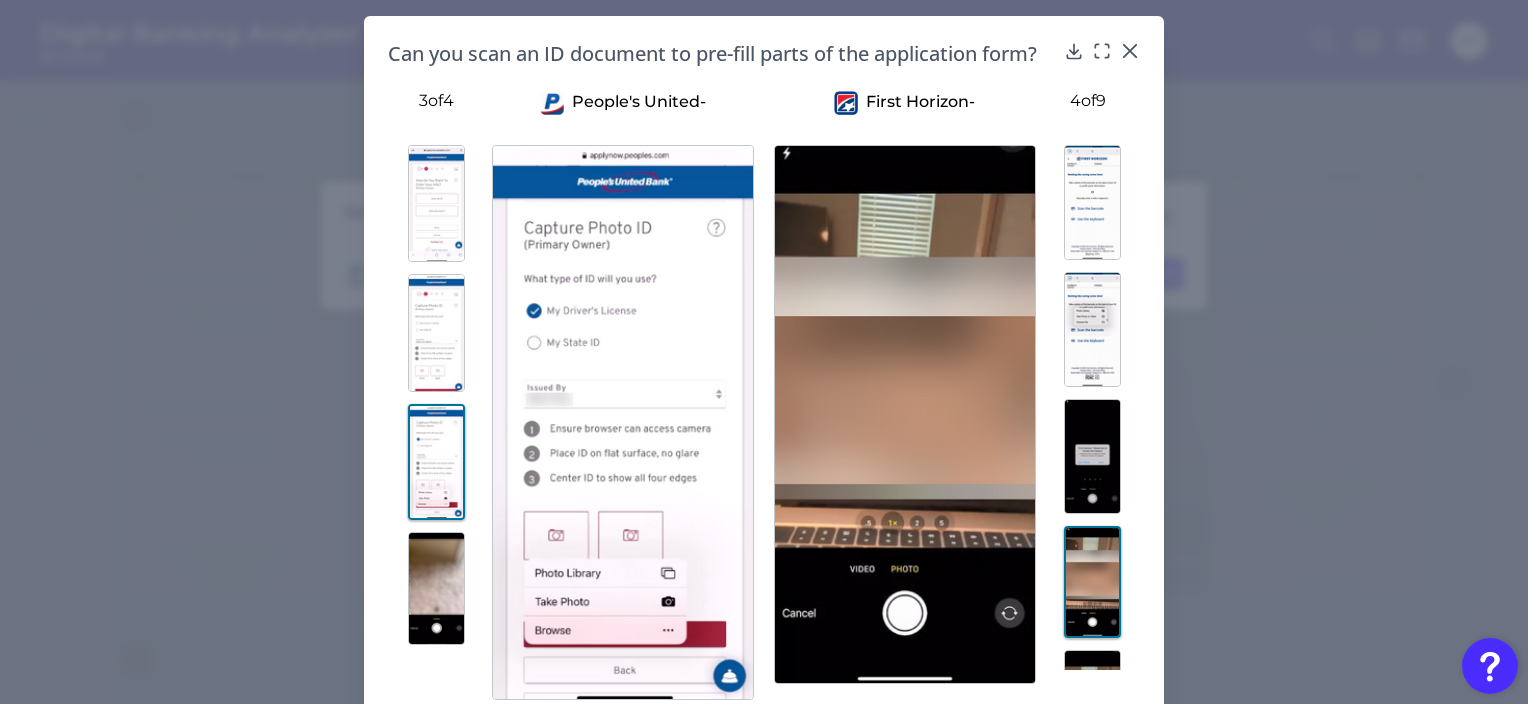 click on "People's United  -  [NUMBER]  of  [NUMBER] First Horizon  -  [NUMBER]  of  [NUMBER]" at bounding box center (764, 383) 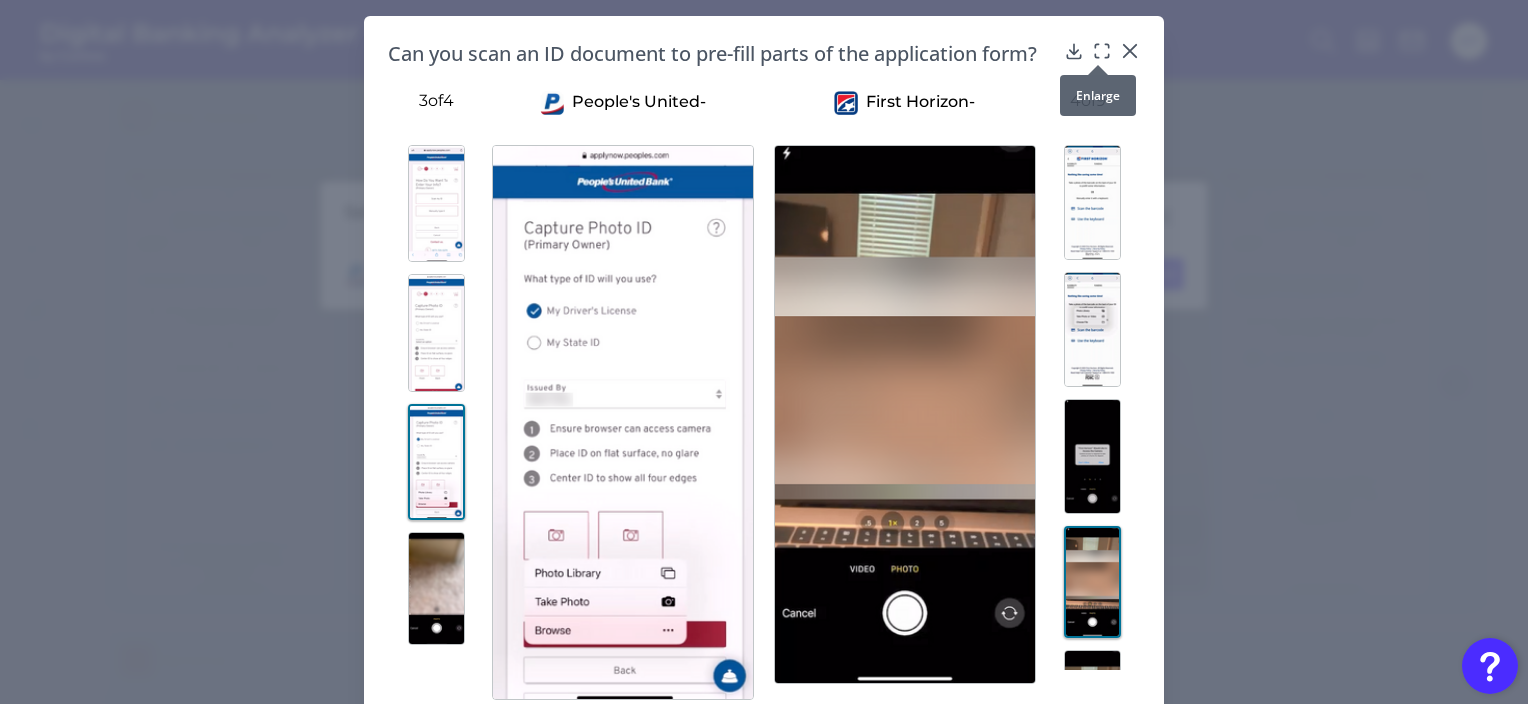 click 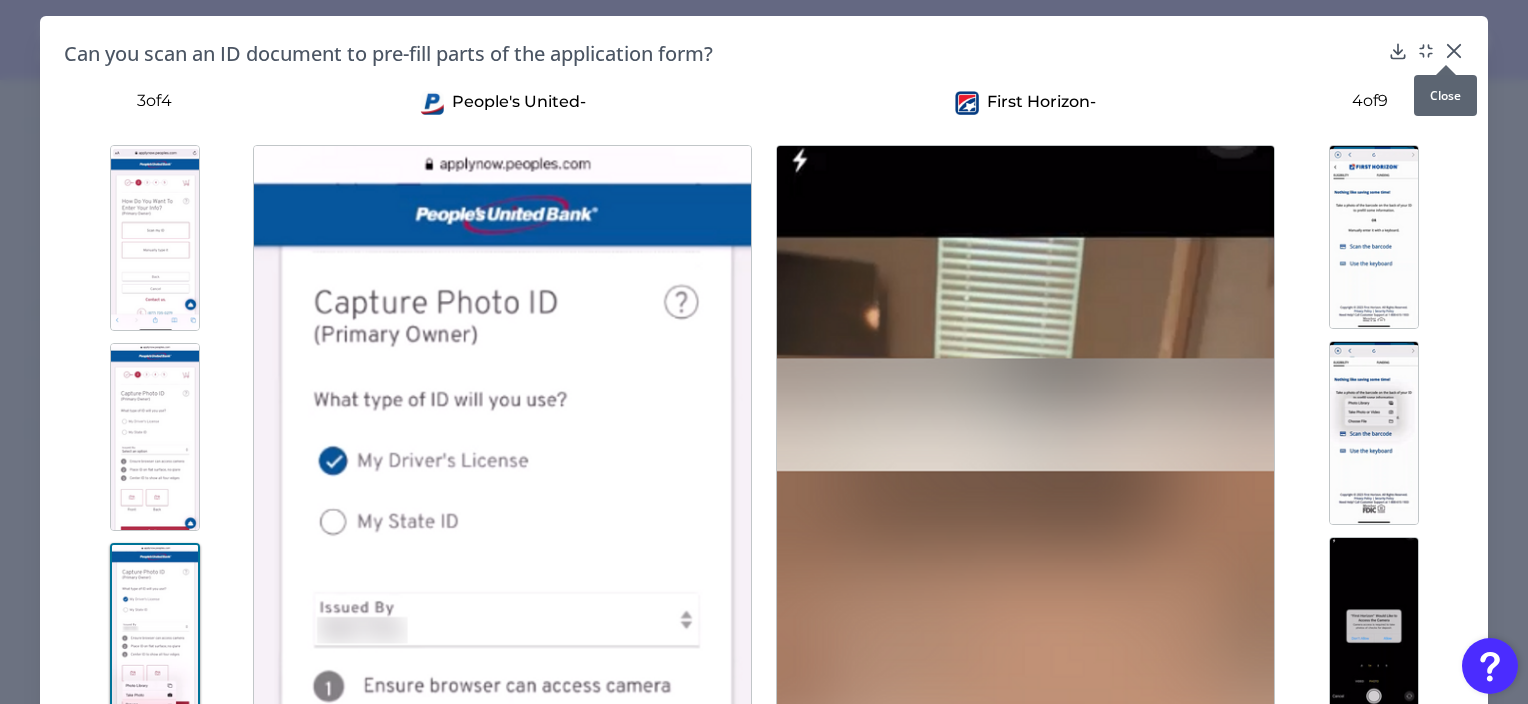 click 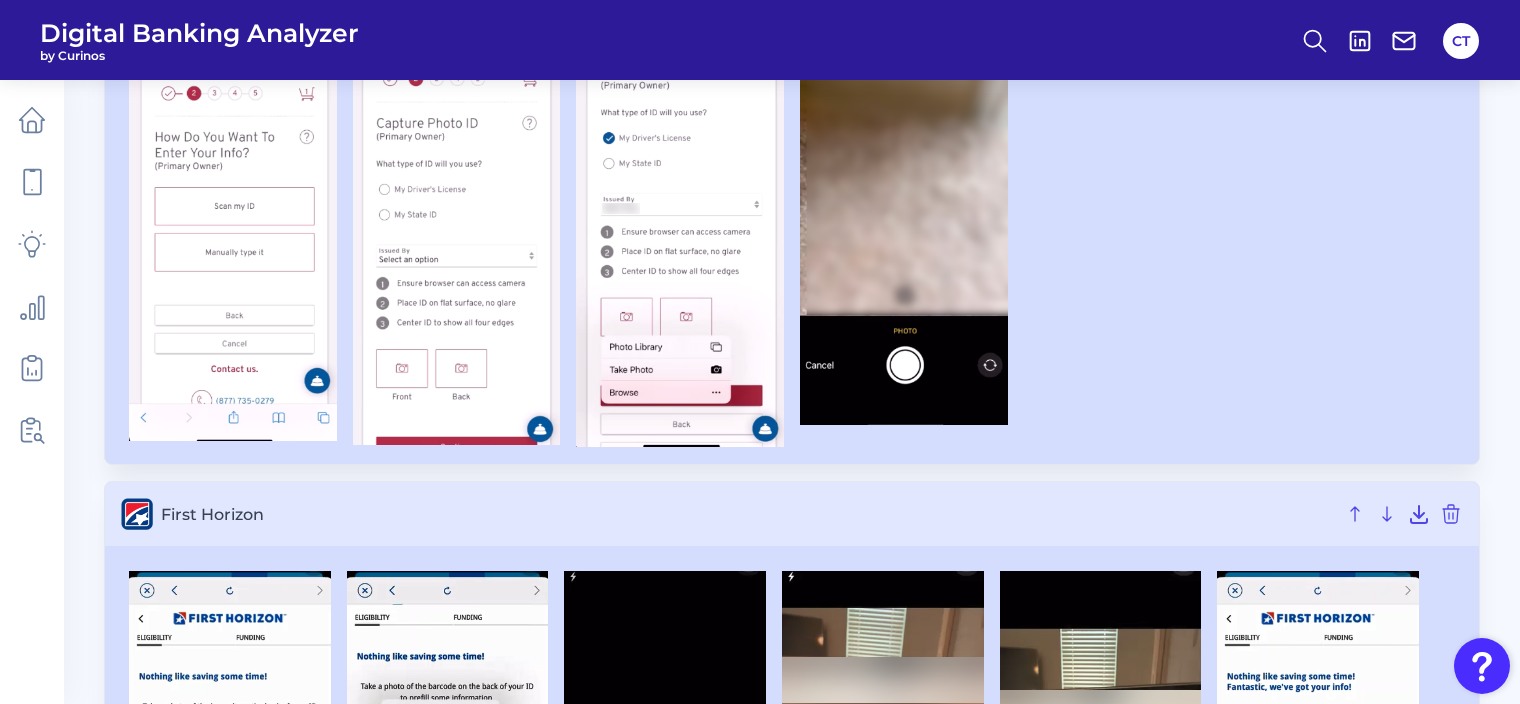 scroll, scrollTop: 0, scrollLeft: 0, axis: both 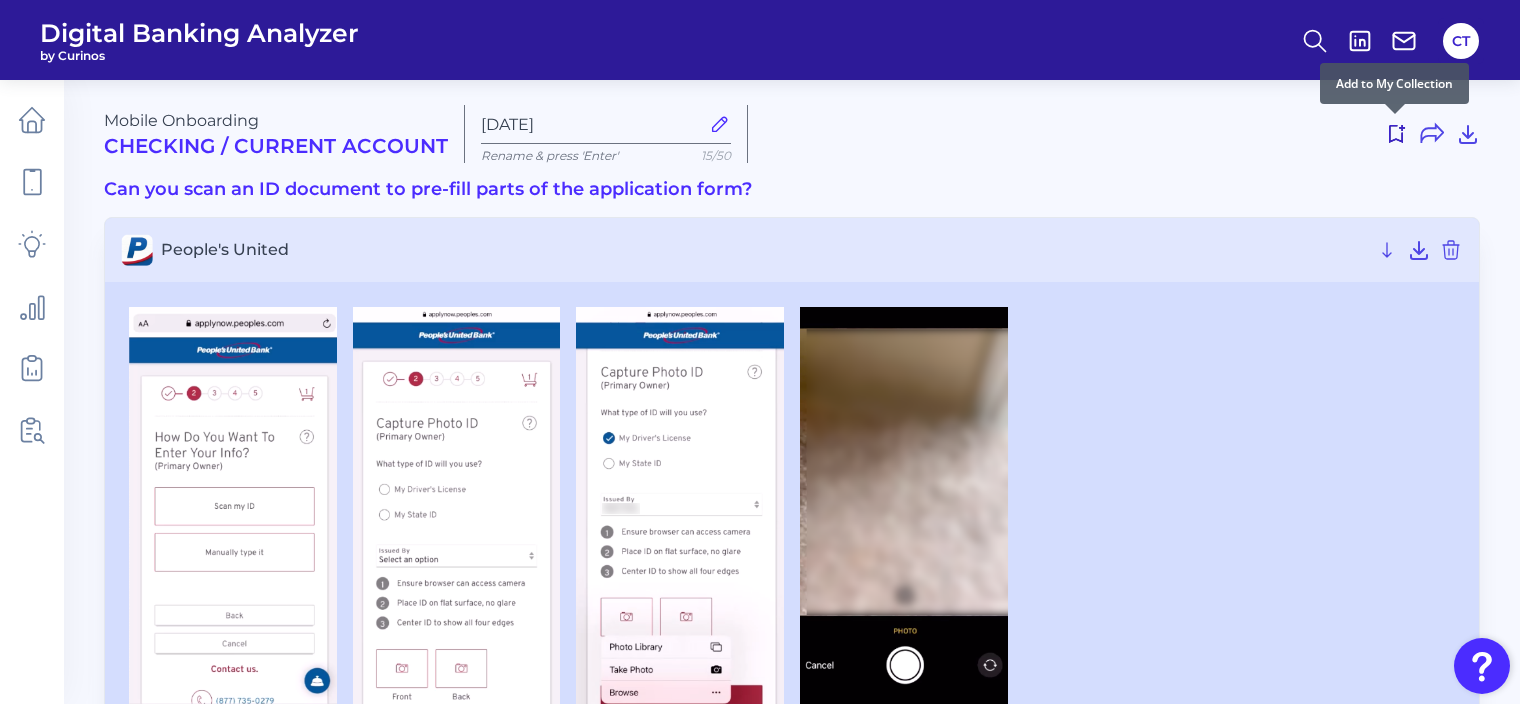 click 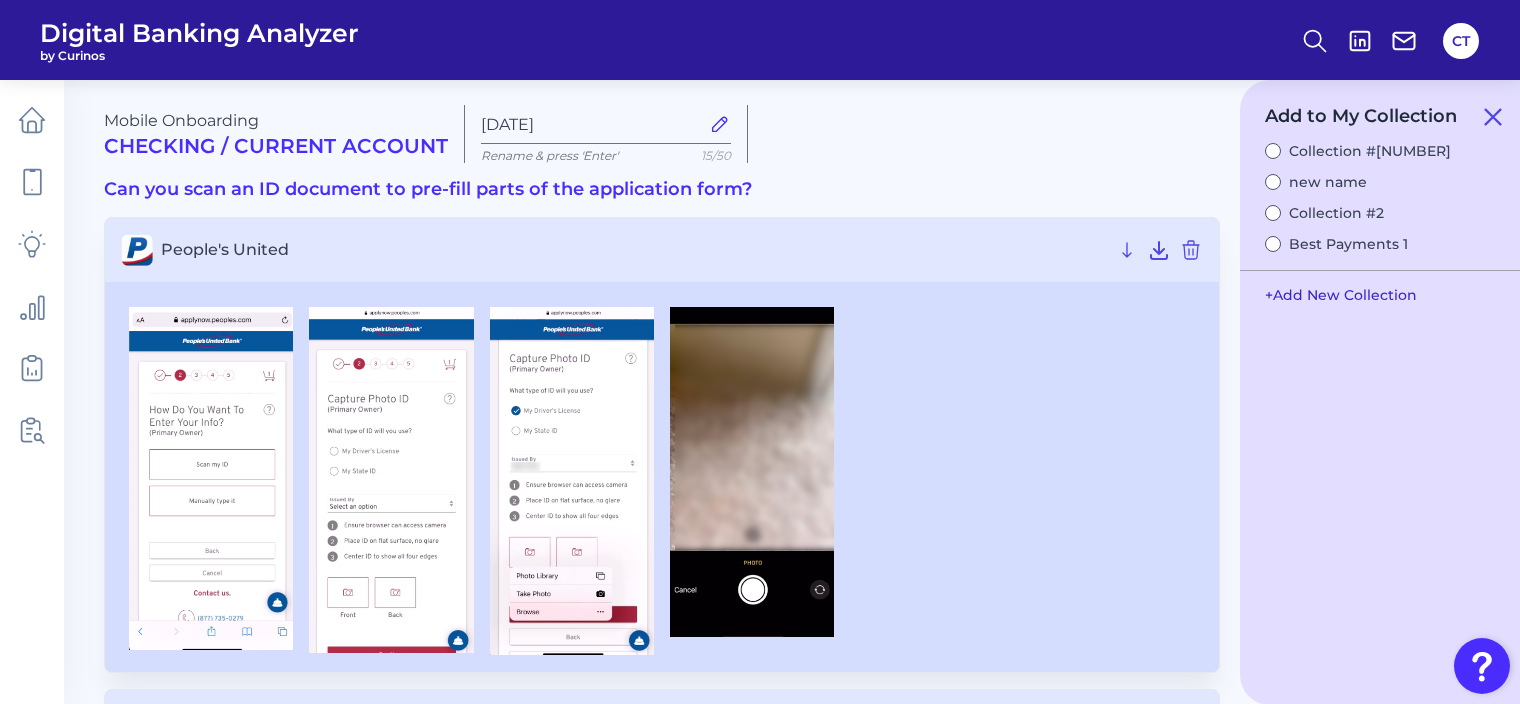 click on "+  Add New Collection" at bounding box center [1341, 295] 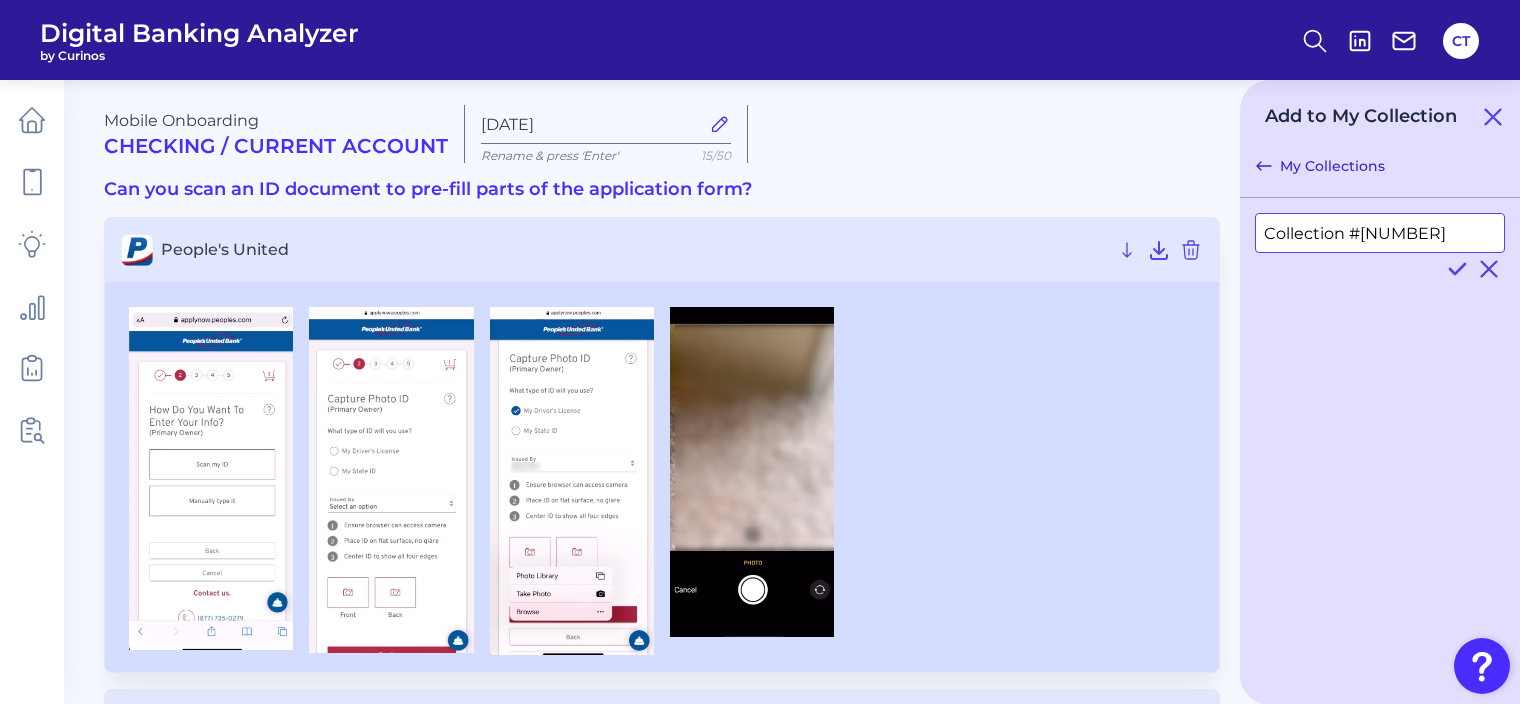 drag, startPoint x: 1376, startPoint y: 228, endPoint x: 1228, endPoint y: 232, distance: 148.05405 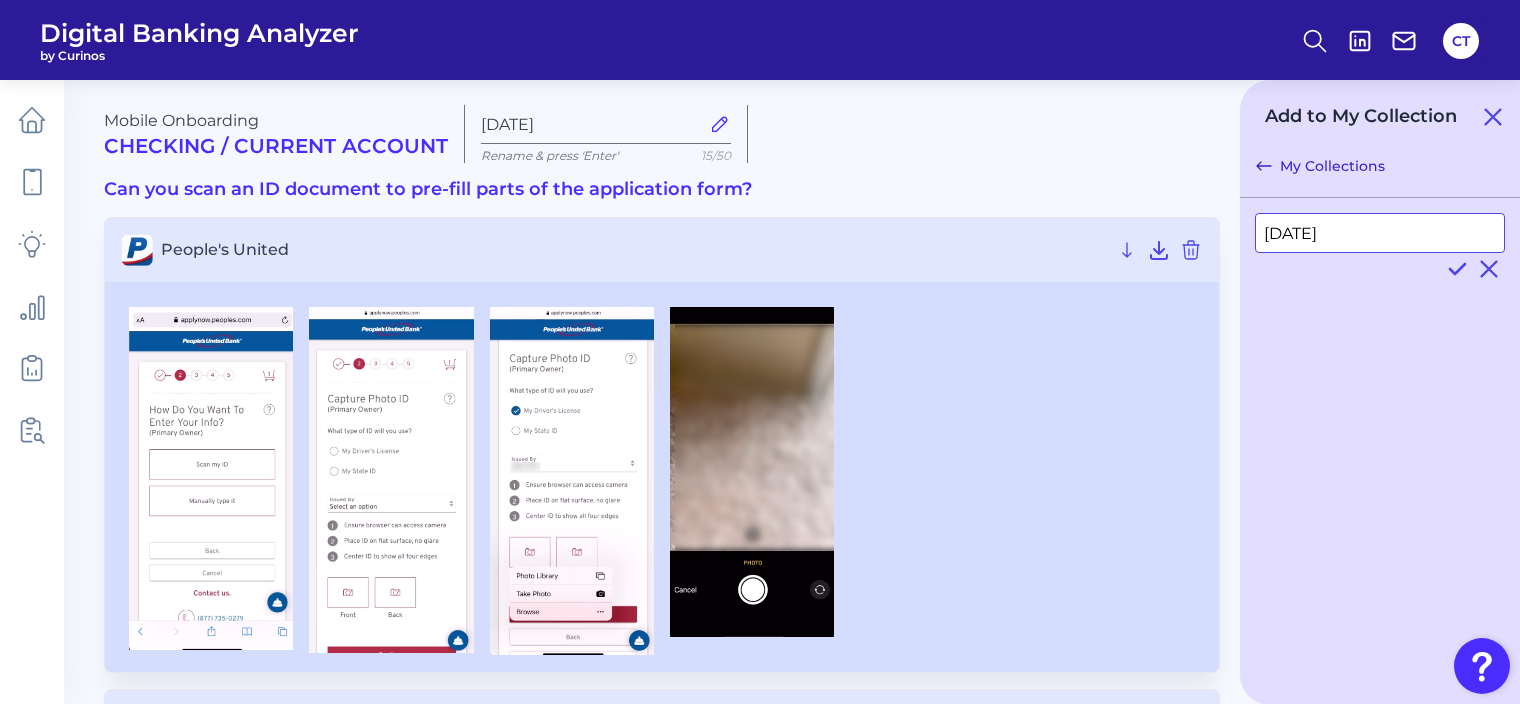 type on "[DATE]" 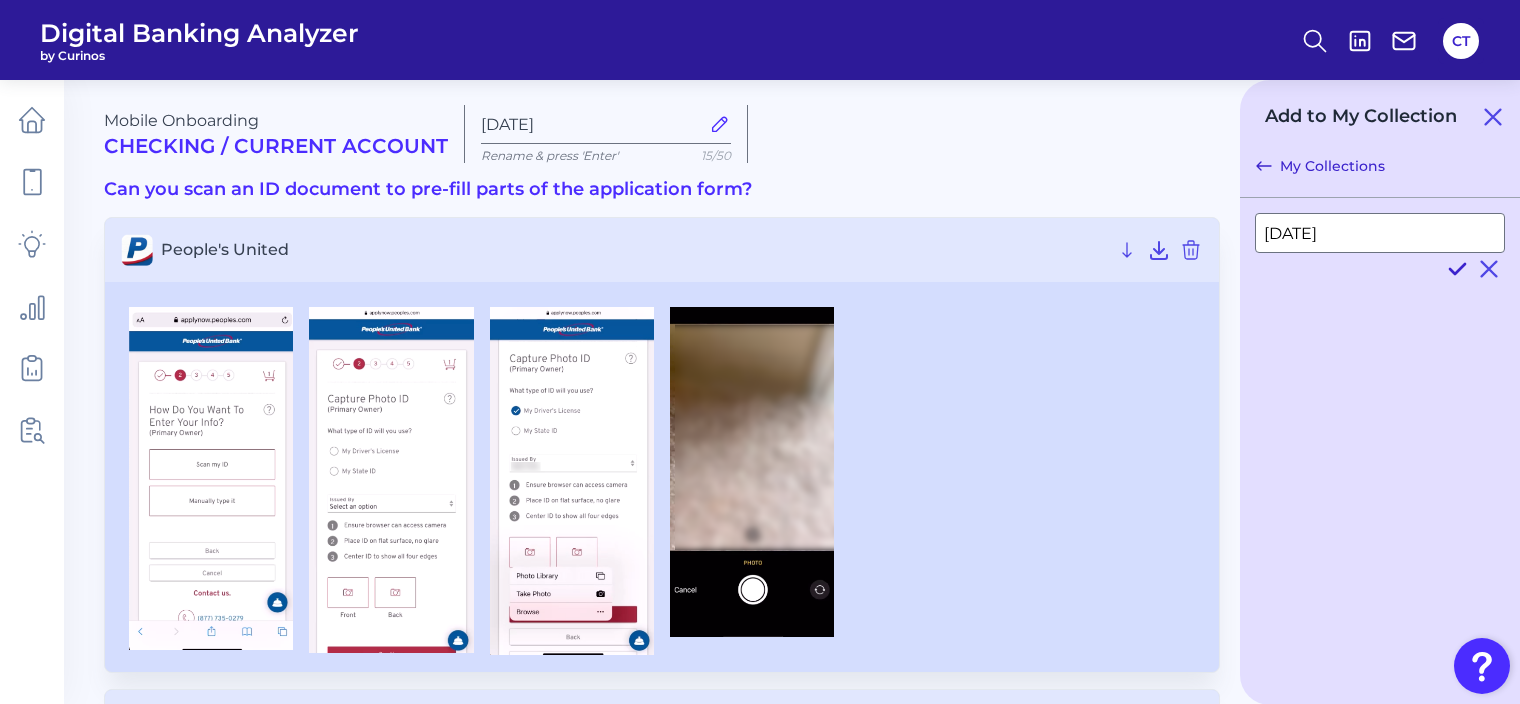 click 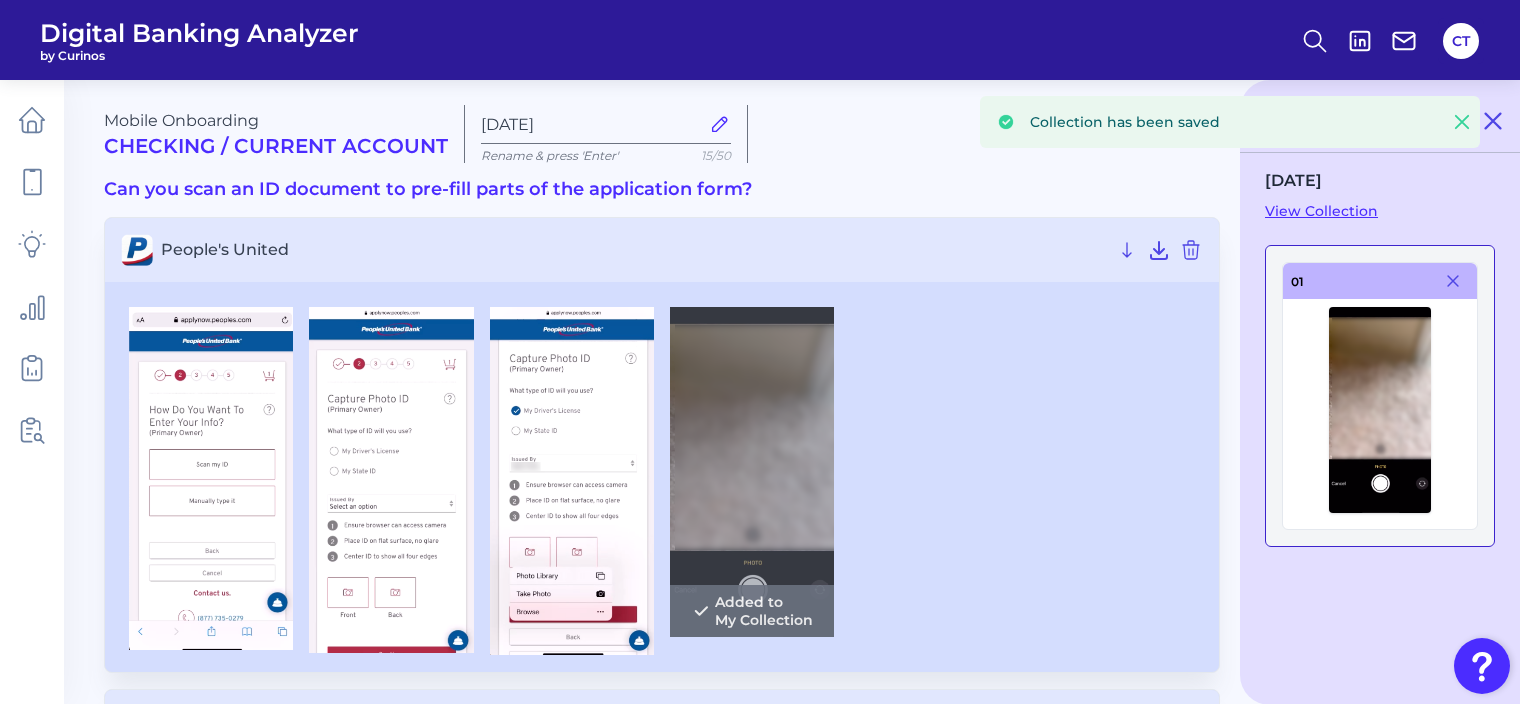 scroll, scrollTop: 400, scrollLeft: 0, axis: vertical 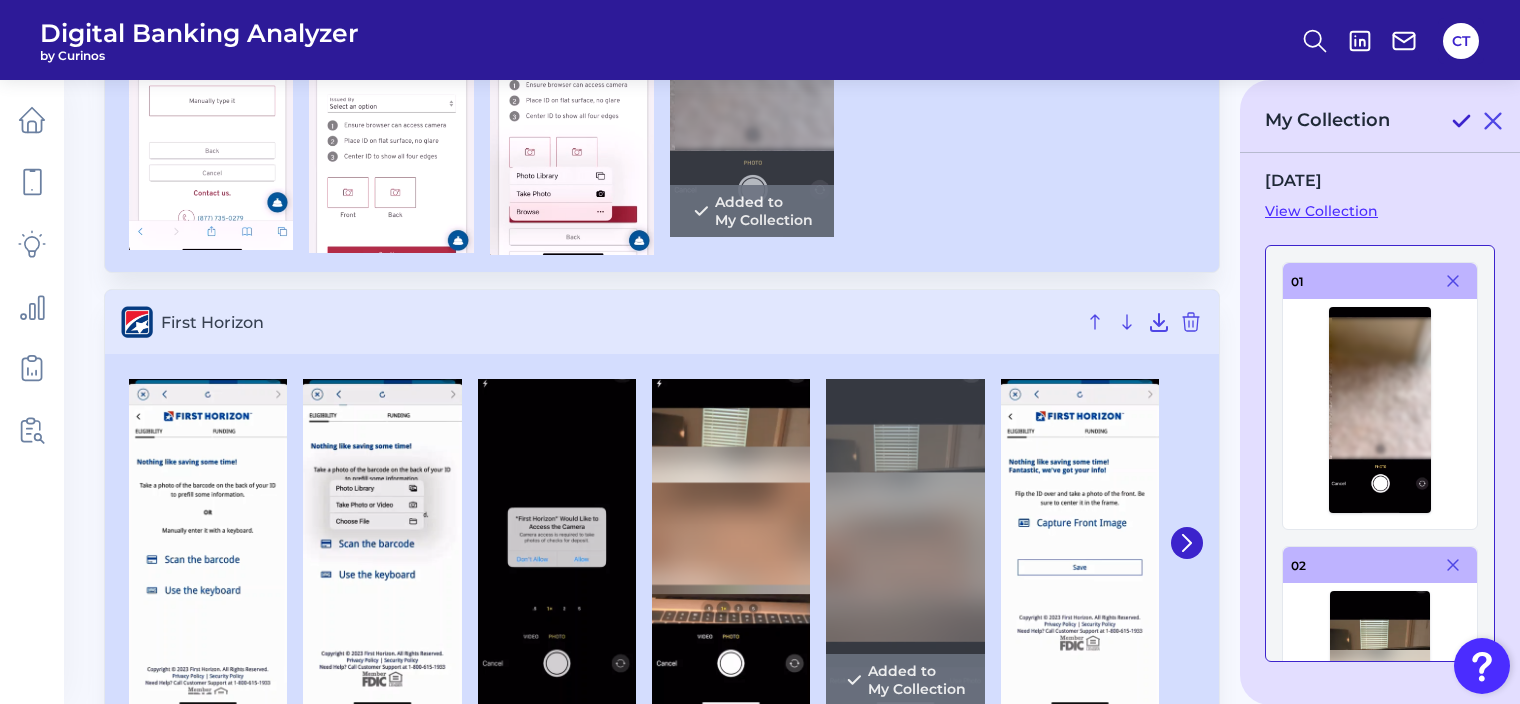 click 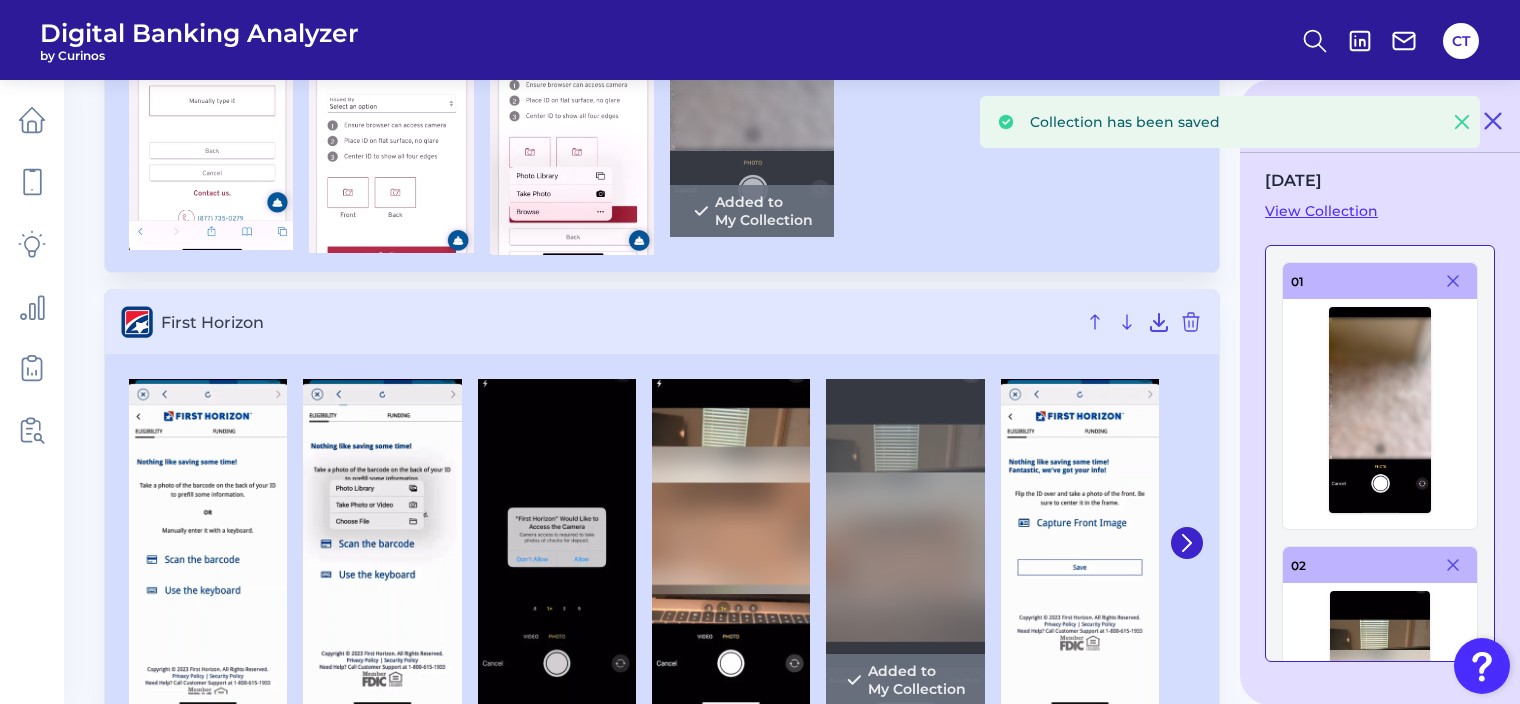 click on "View Collection" at bounding box center (1380, 211) 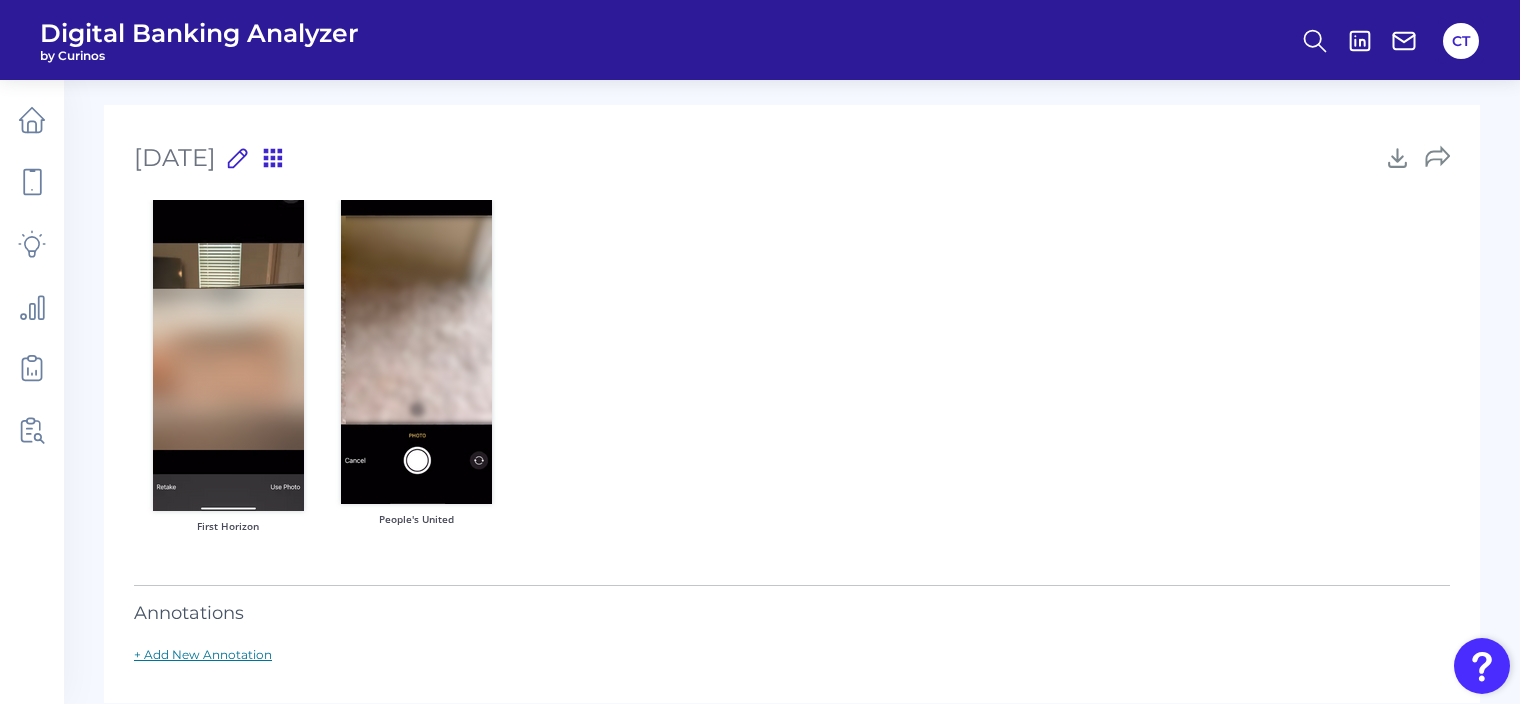 click on "+ Add New Annotation" at bounding box center (203, 654) 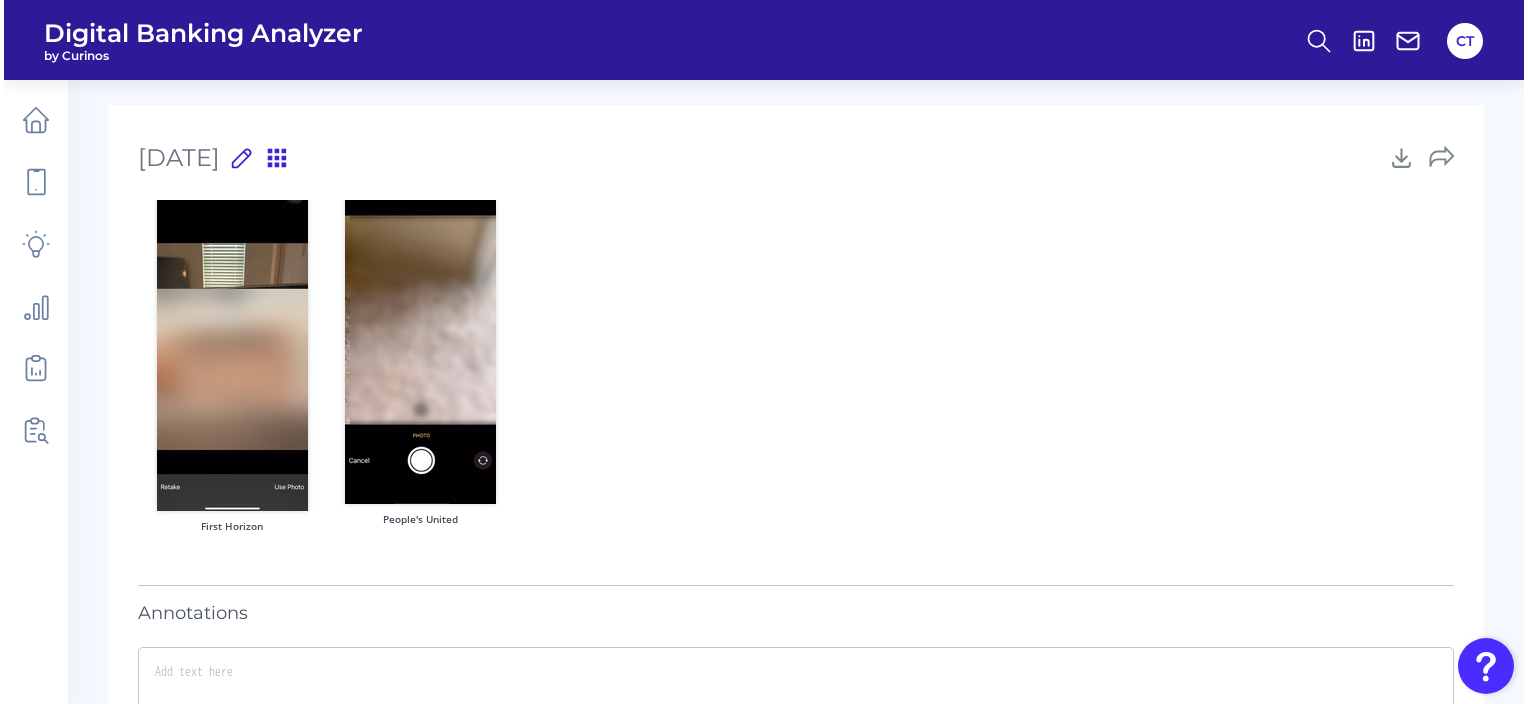 scroll, scrollTop: 150, scrollLeft: 0, axis: vertical 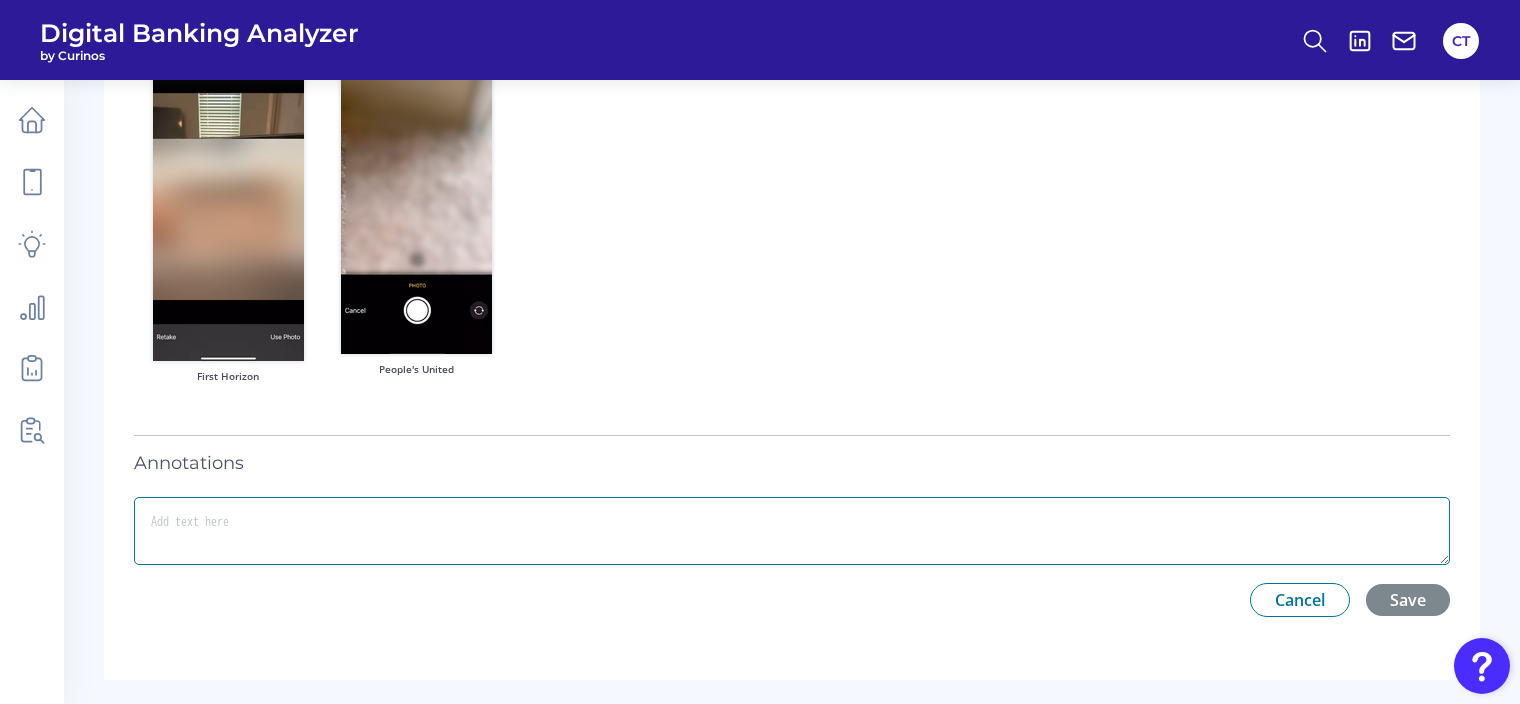 click at bounding box center [792, 531] 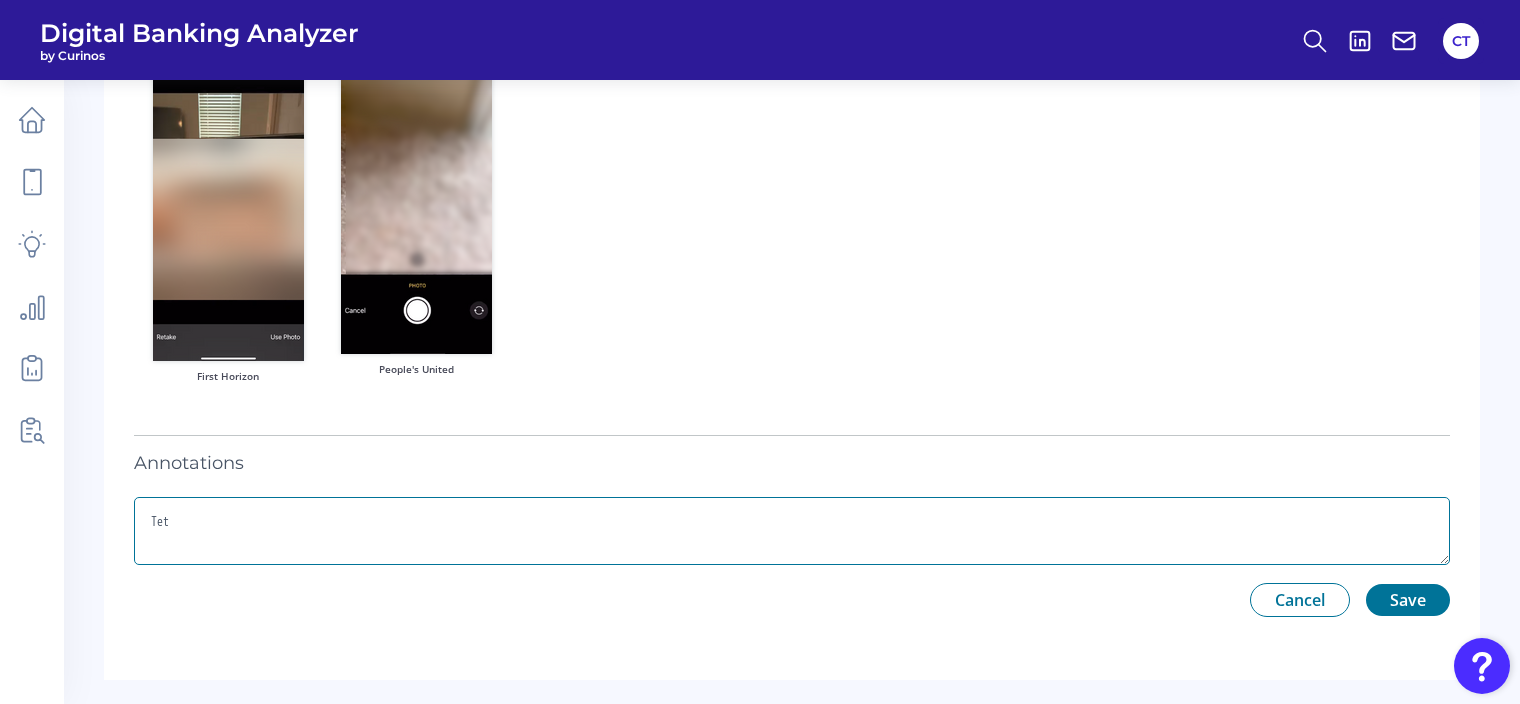 type on "Tet" 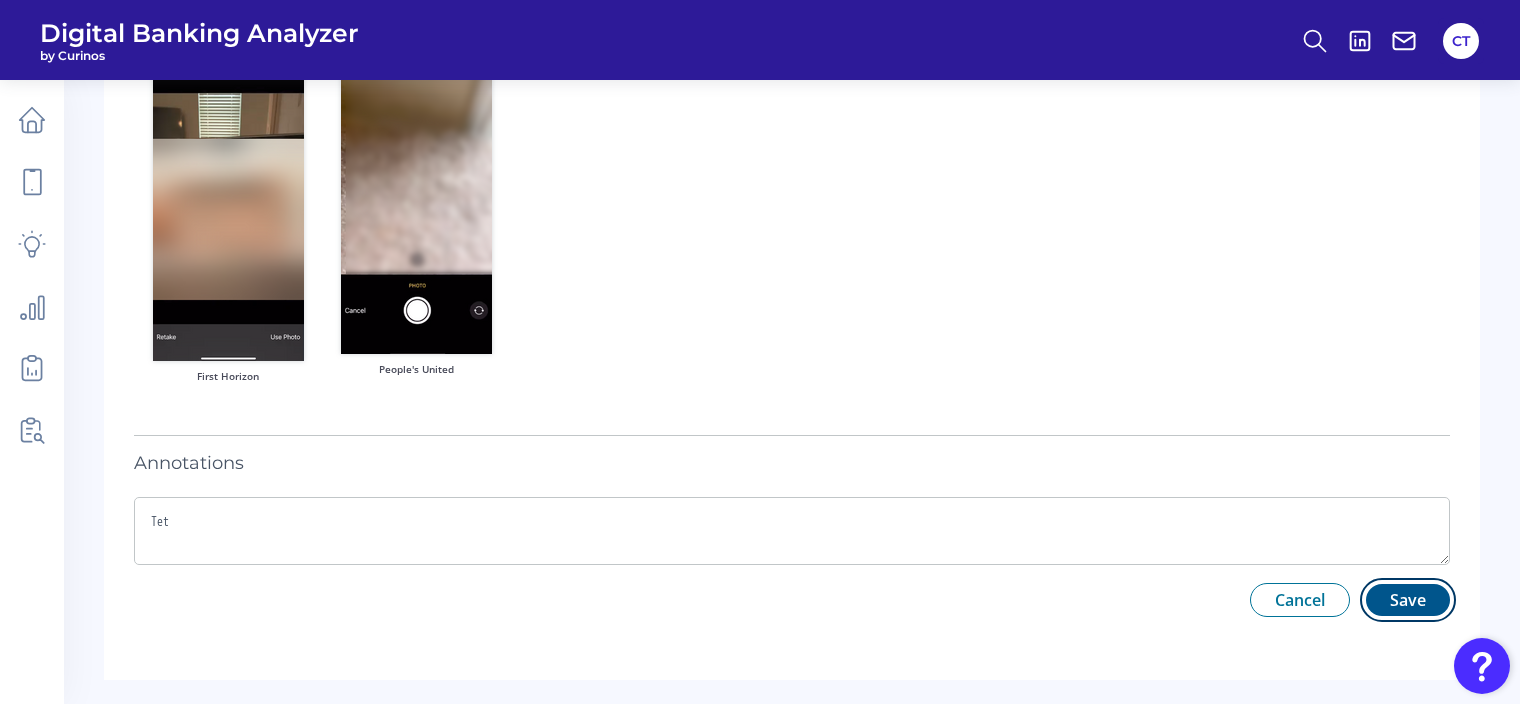 click on "Save" at bounding box center [1408, 600] 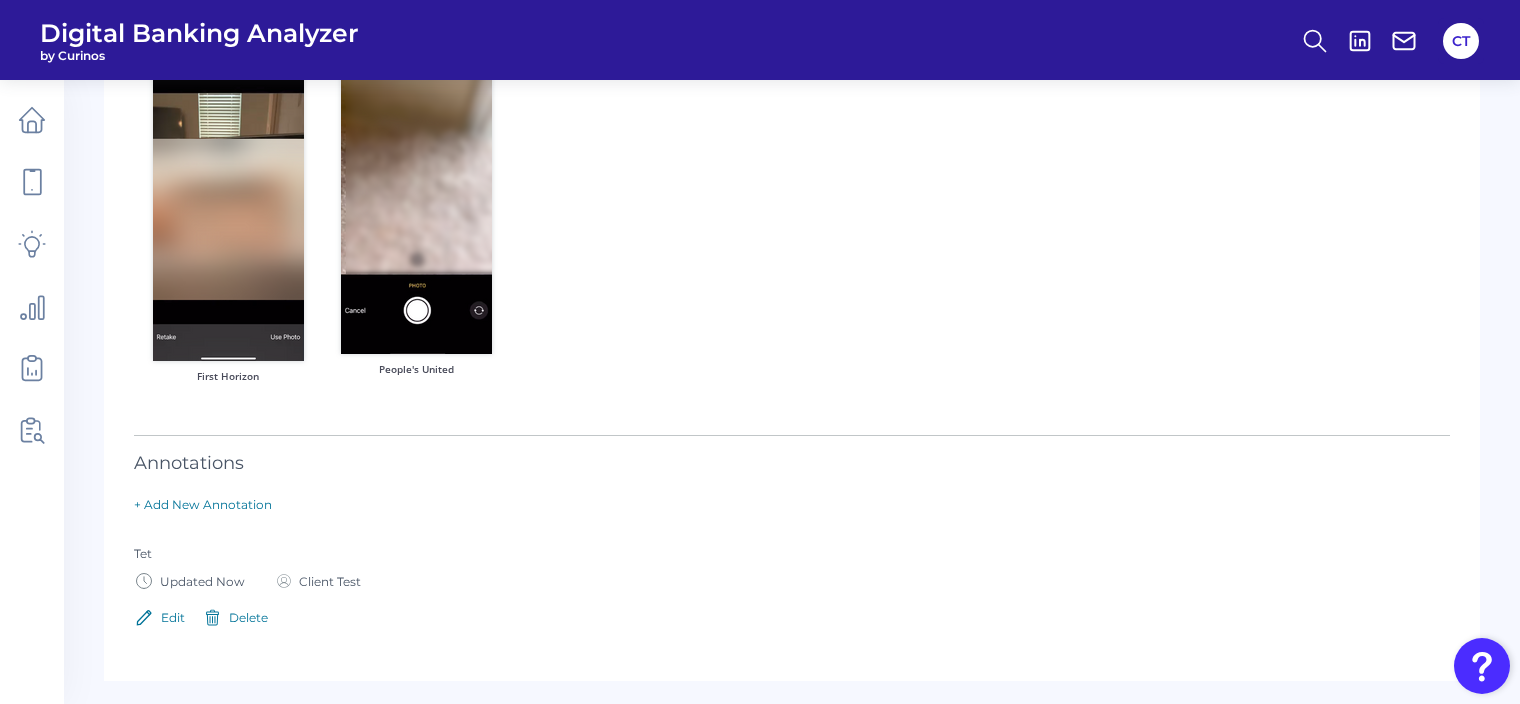 click on "Edit" at bounding box center (159, 617) 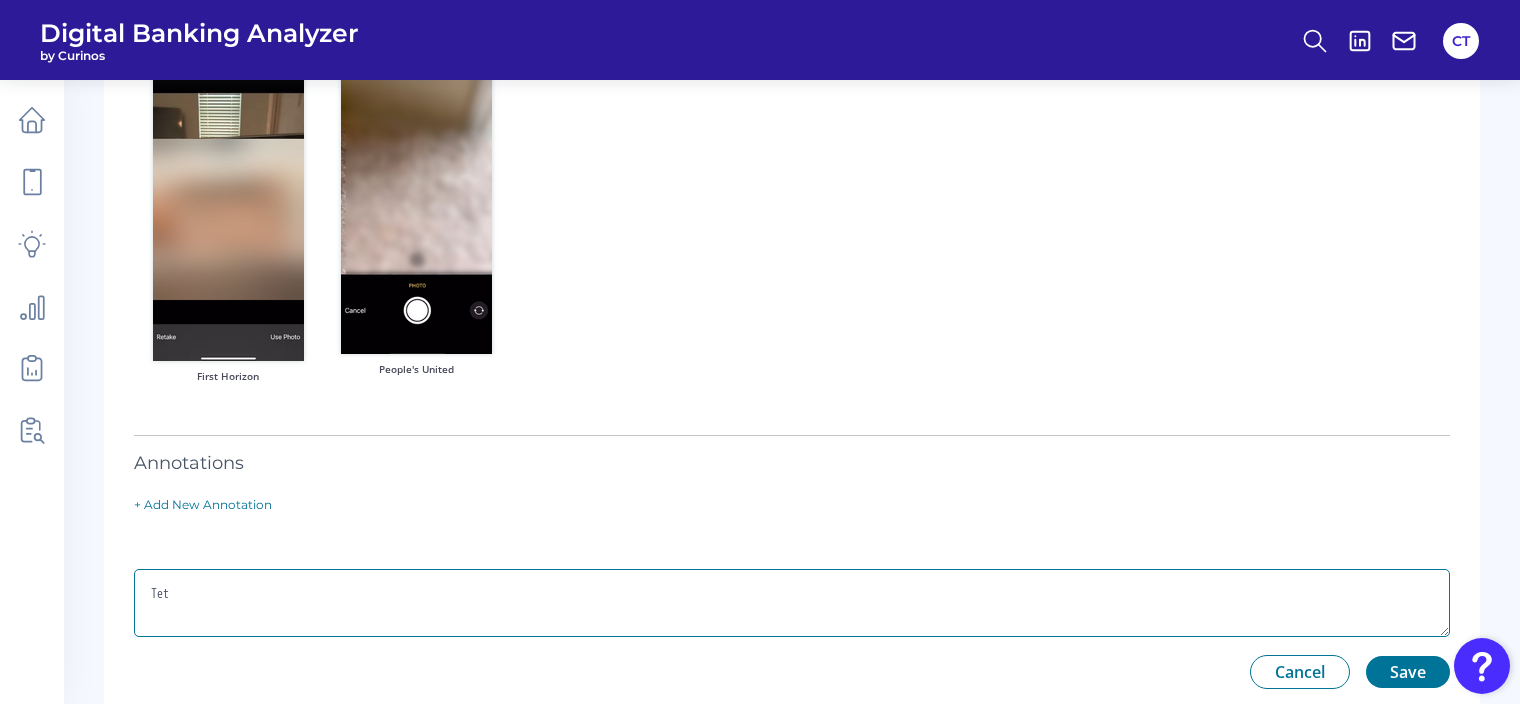 drag, startPoint x: 247, startPoint y: 604, endPoint x: 140, endPoint y: 587, distance: 108.34205 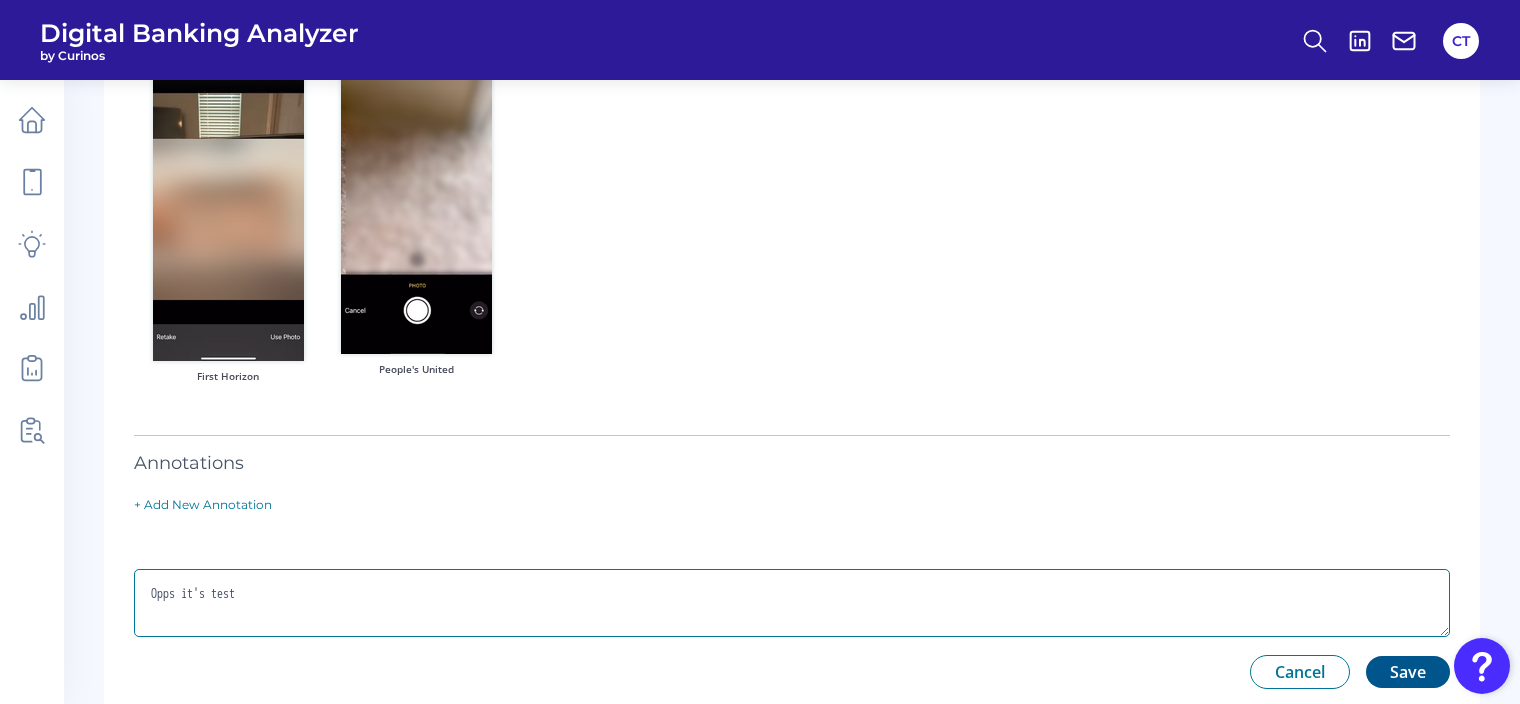 type on "Opps it's test" 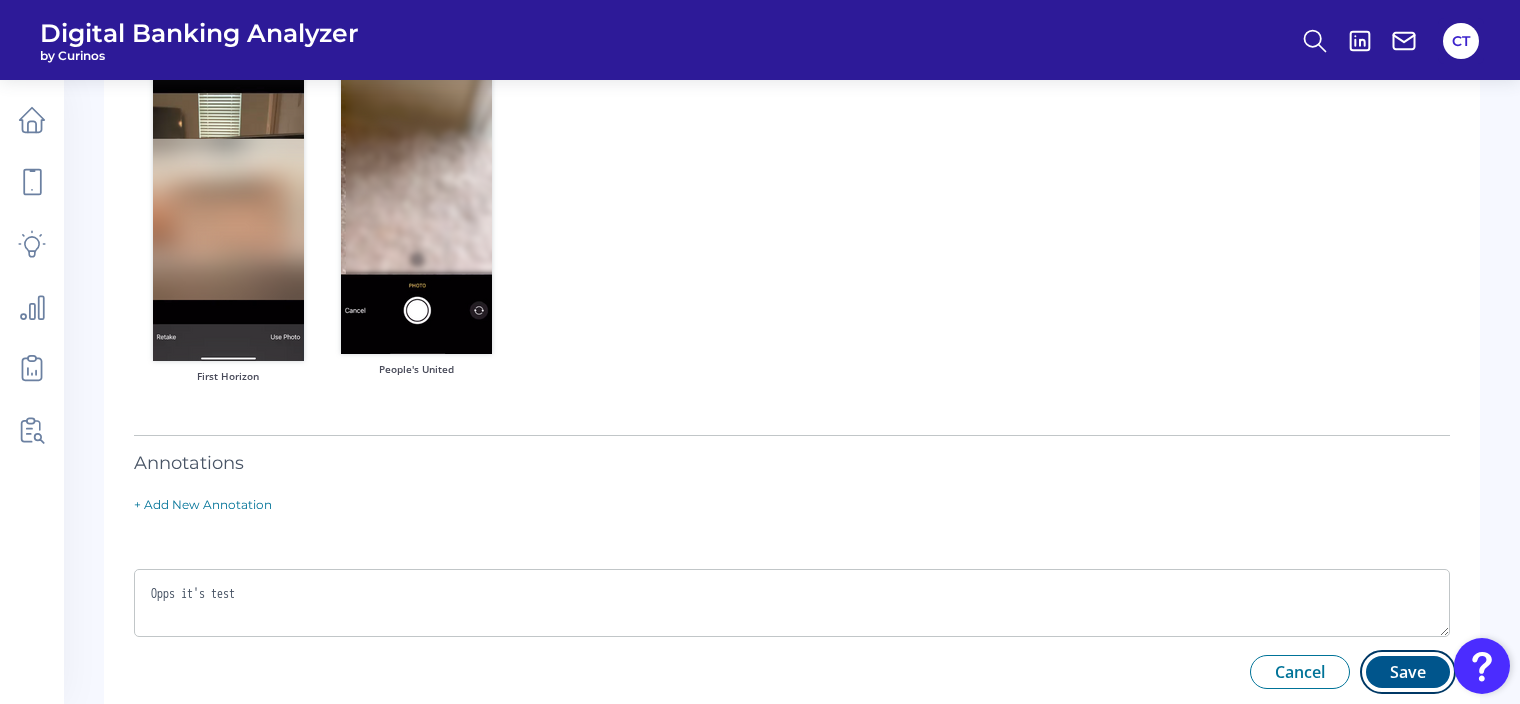 click on "Save" at bounding box center (1408, 672) 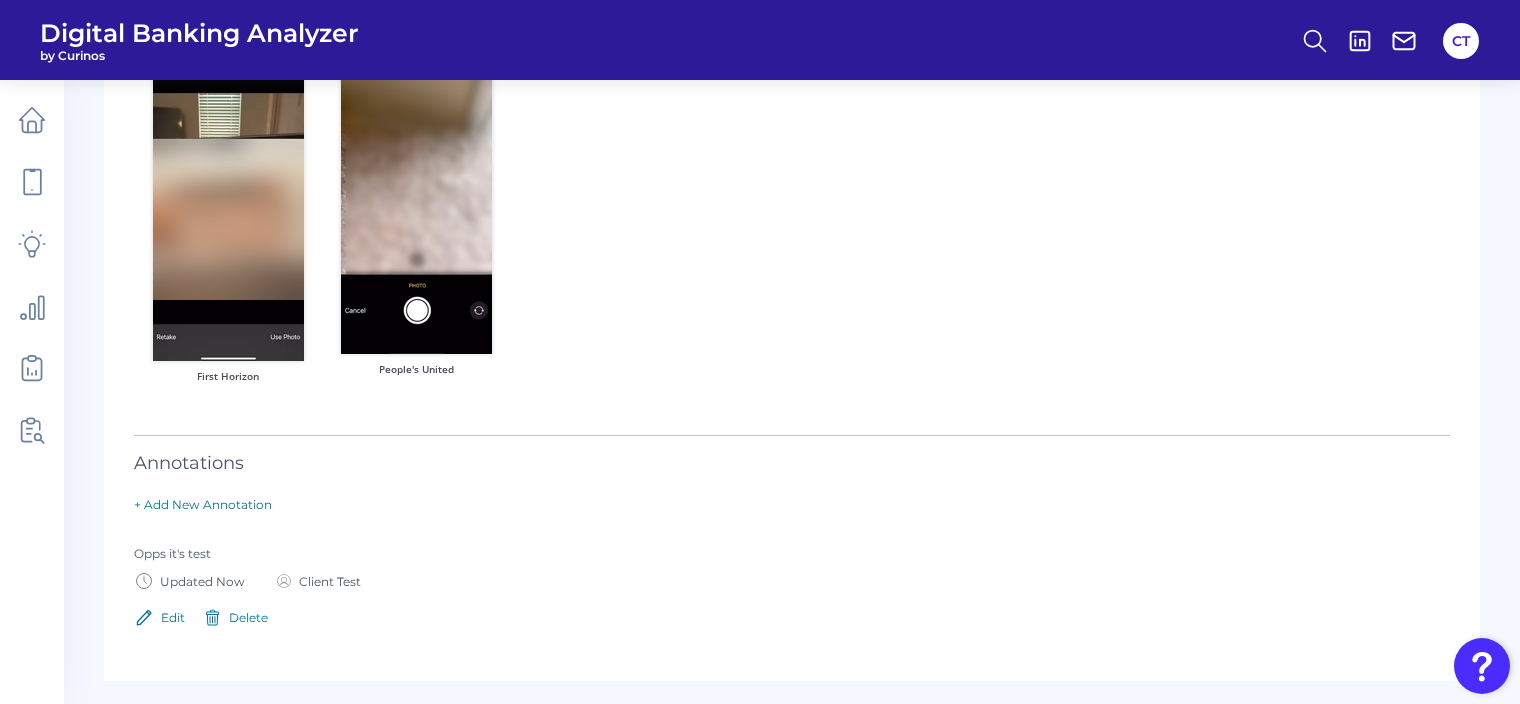 click on "Delete" at bounding box center [248, 617] 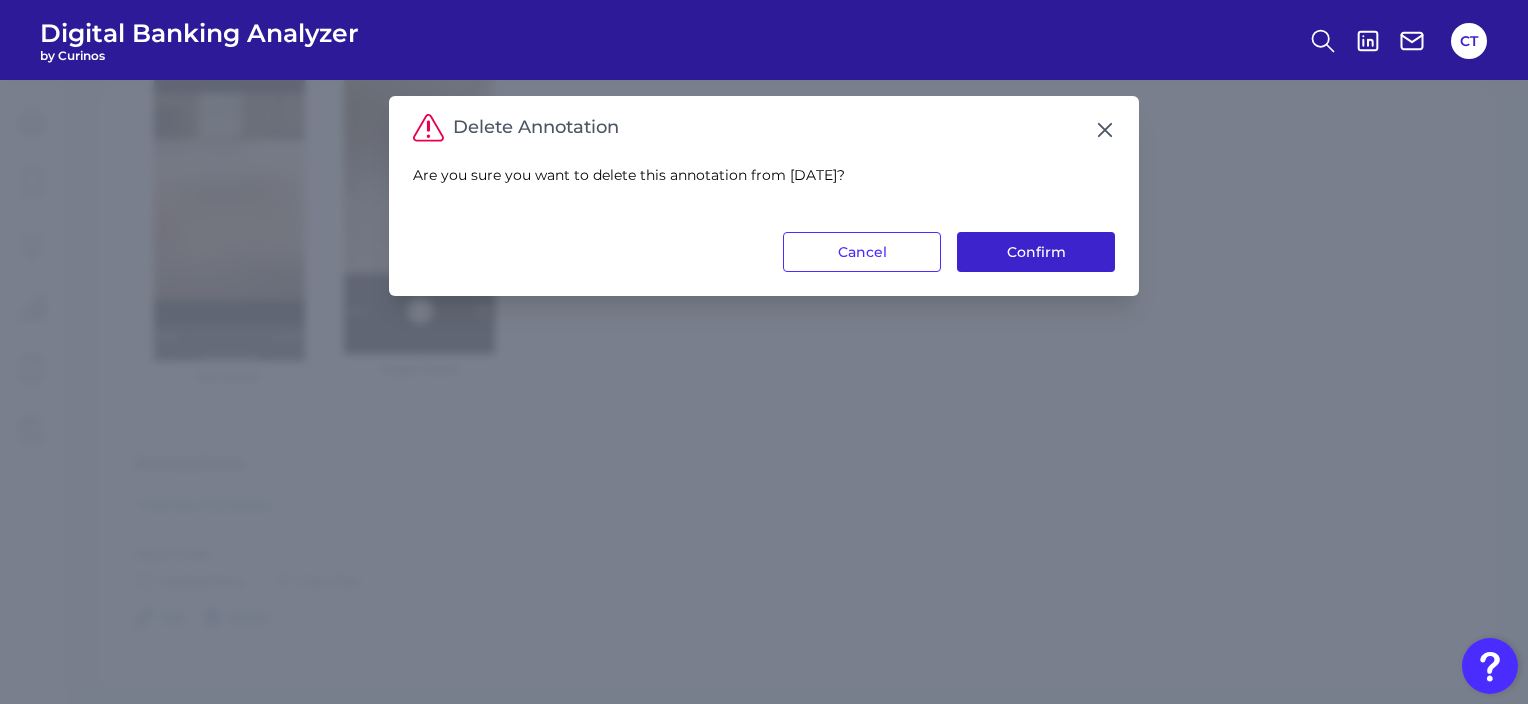 click on "Confirm" at bounding box center (1036, 252) 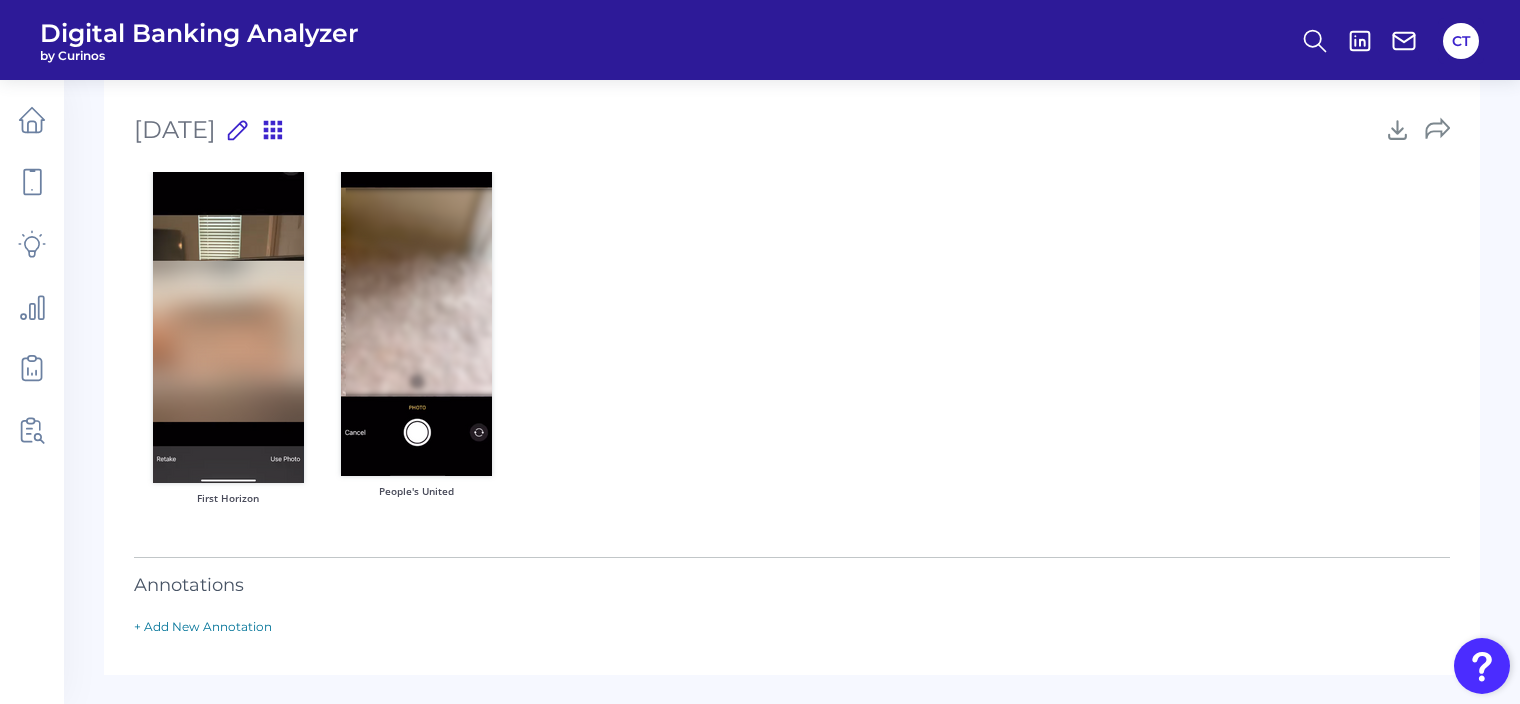 scroll, scrollTop: 0, scrollLeft: 0, axis: both 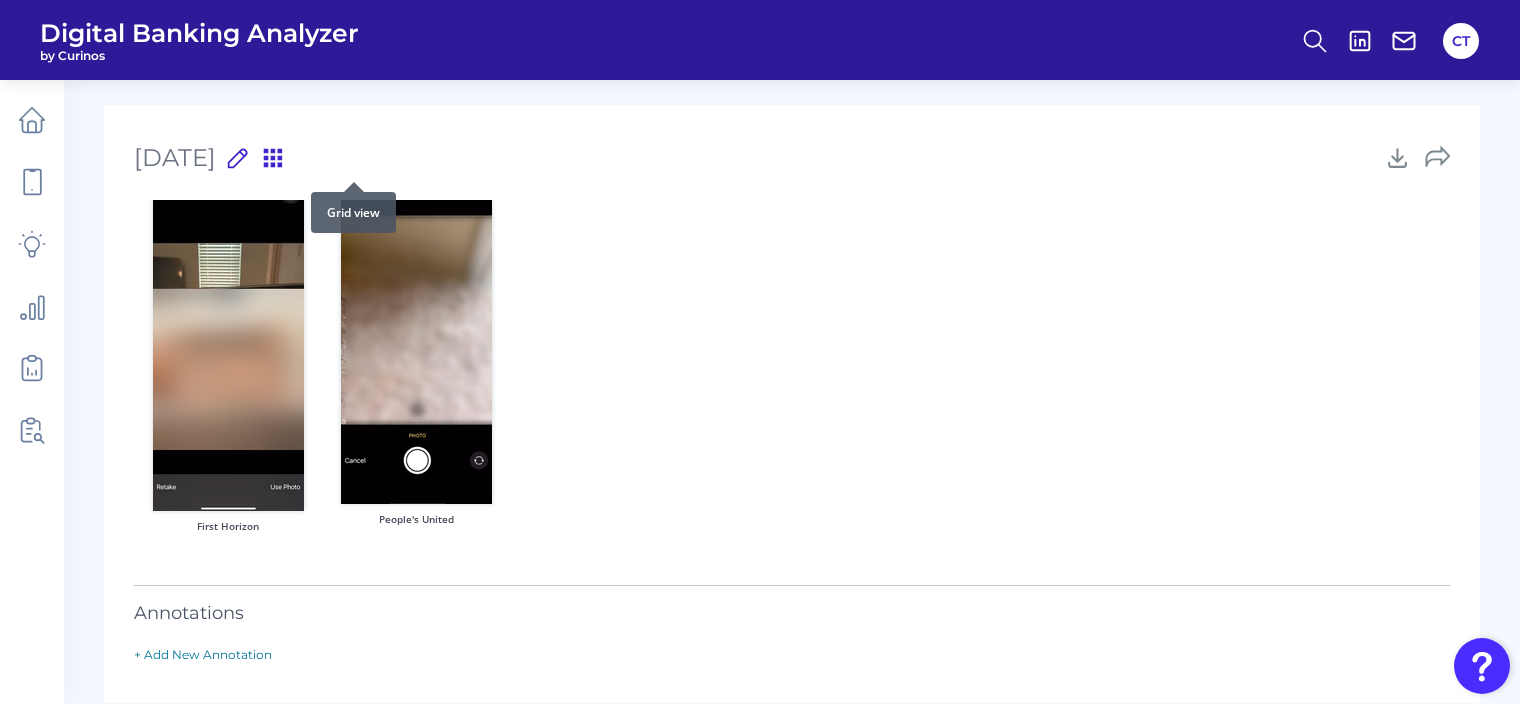 click 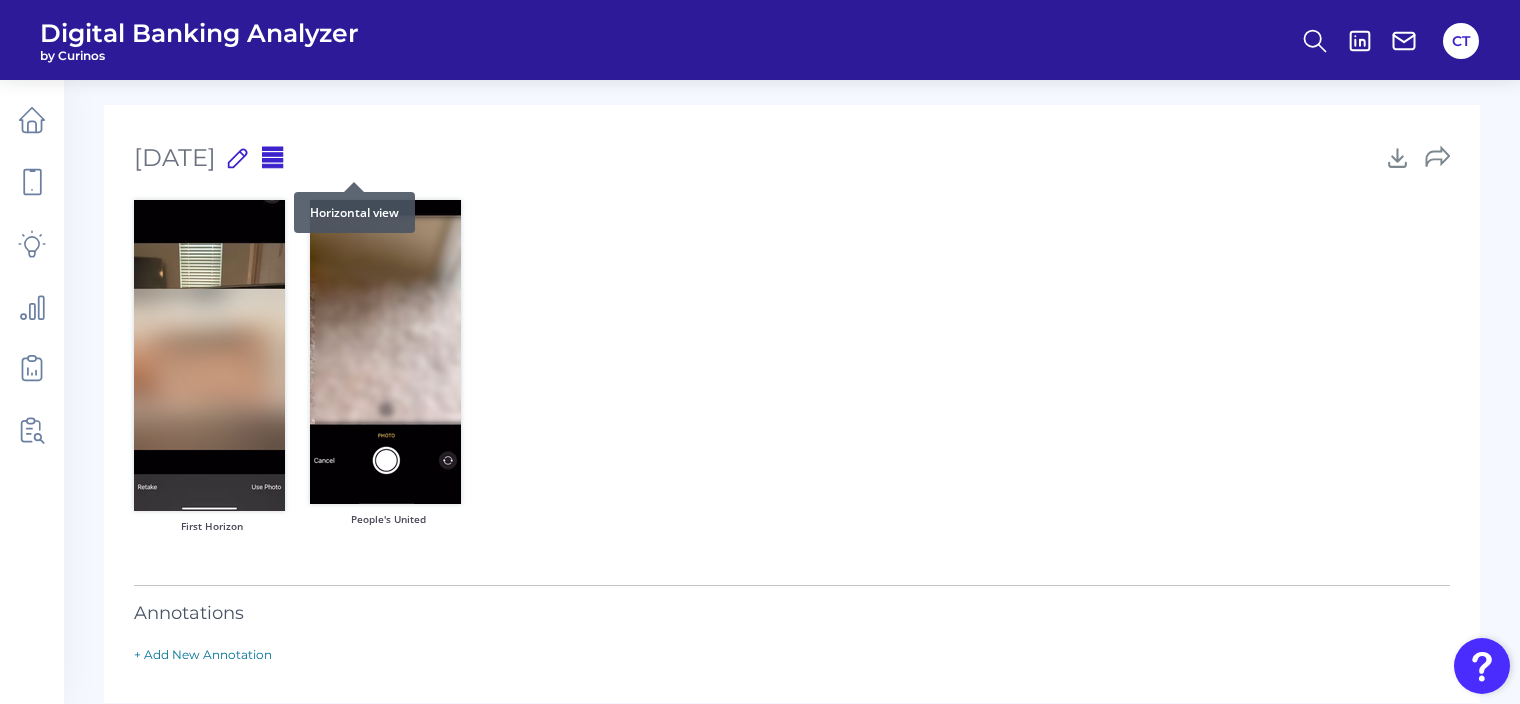 click 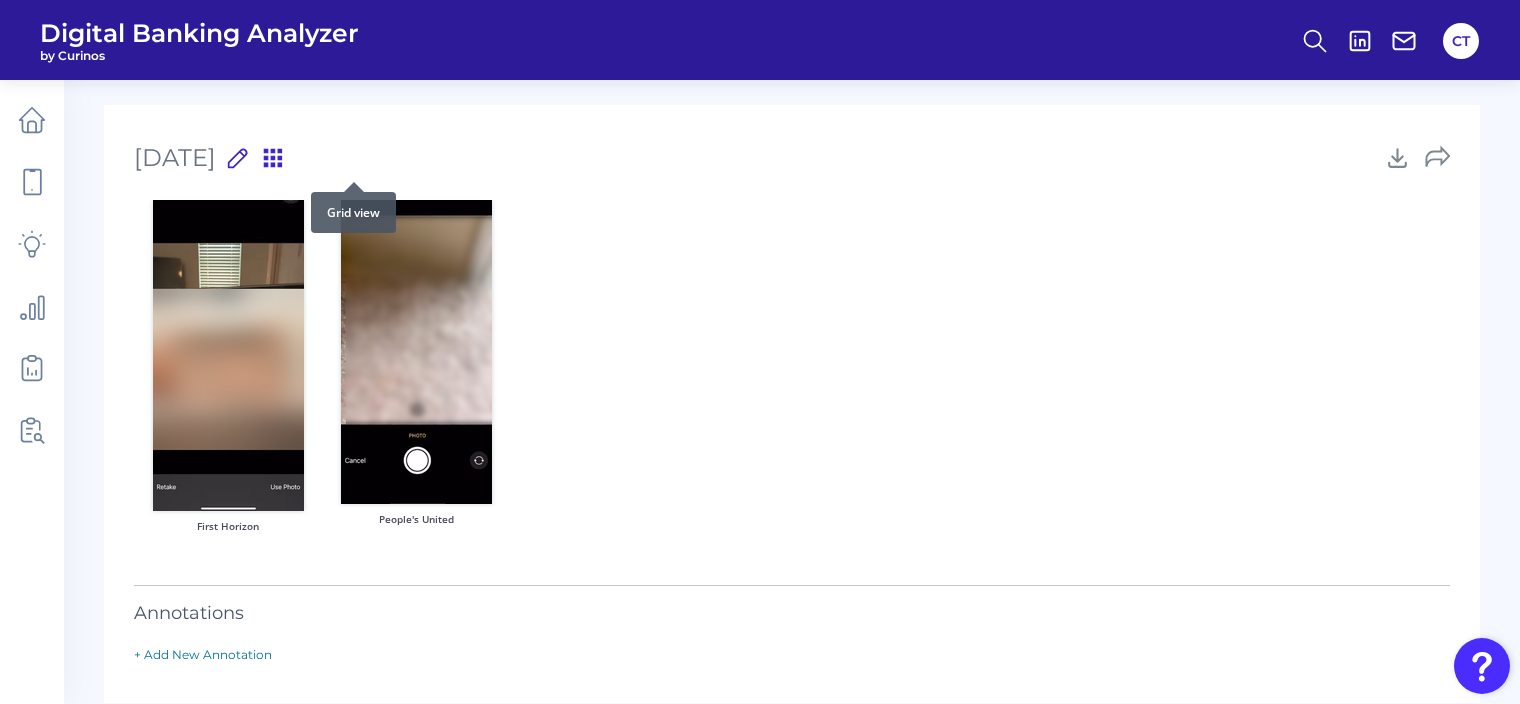 click 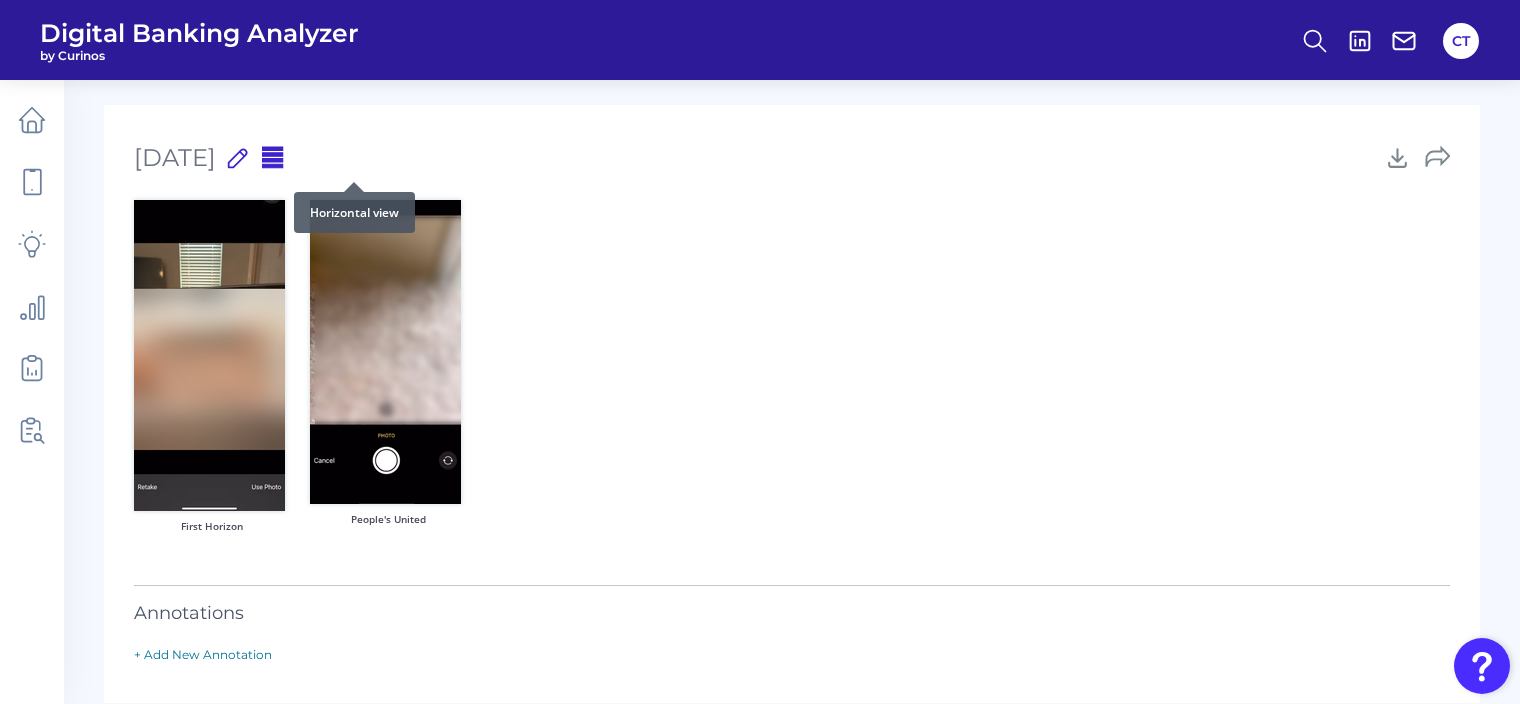 click 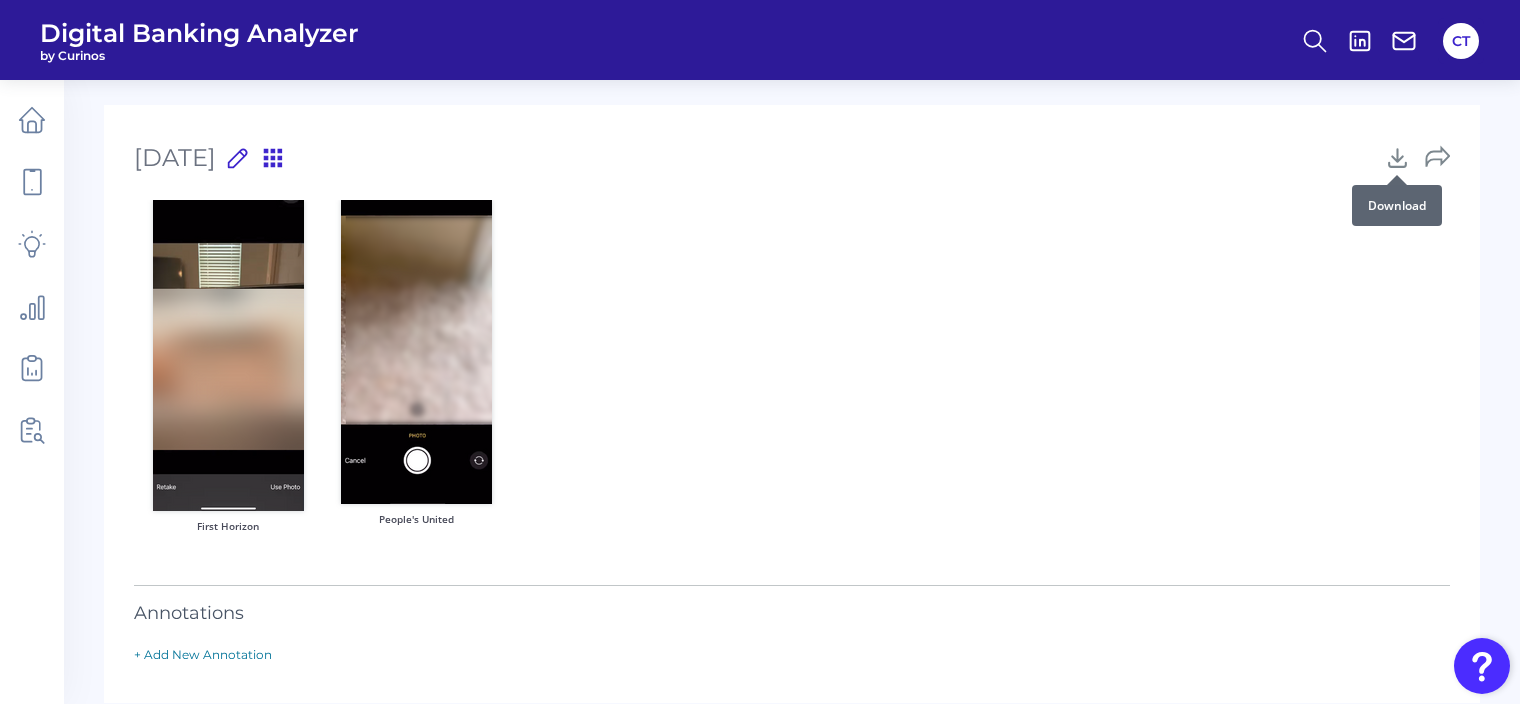 click 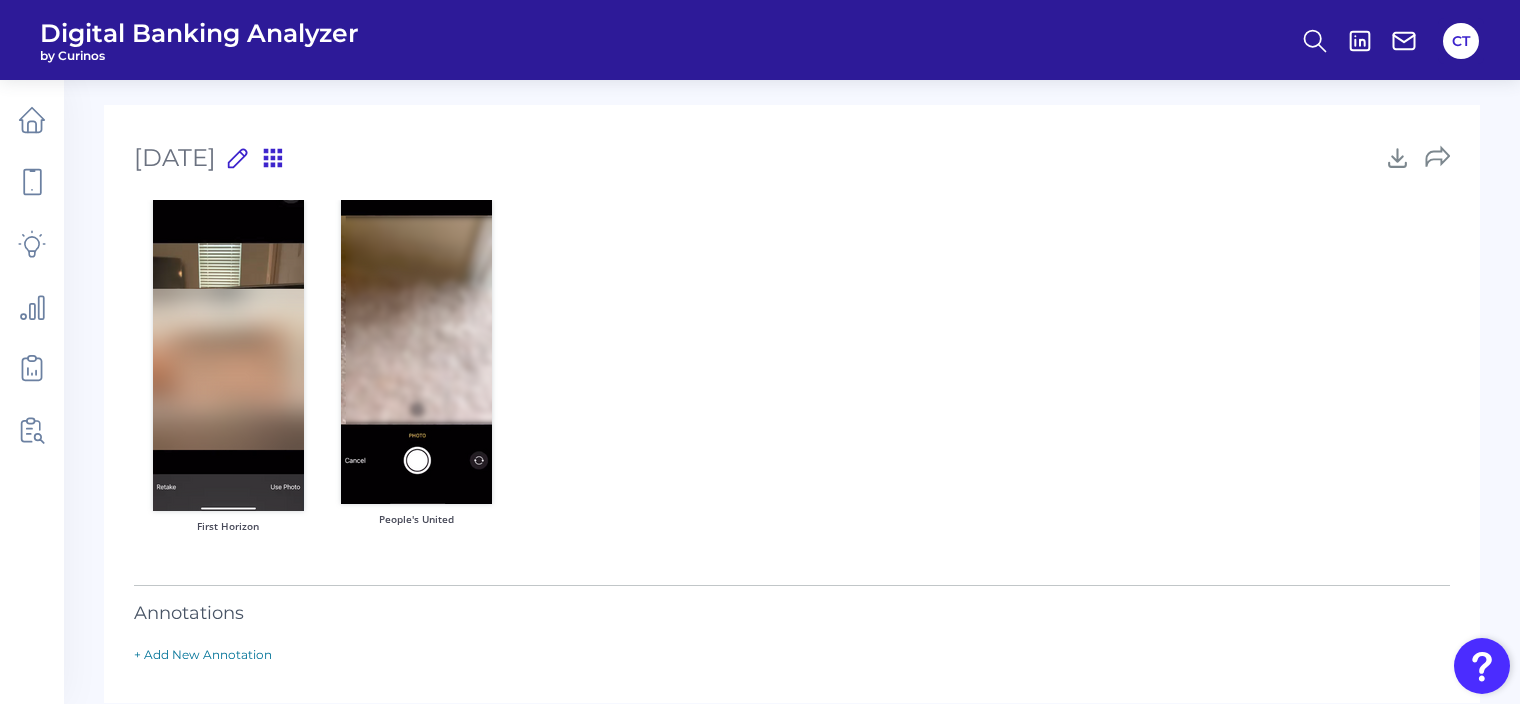 click at bounding box center (1417, 157) 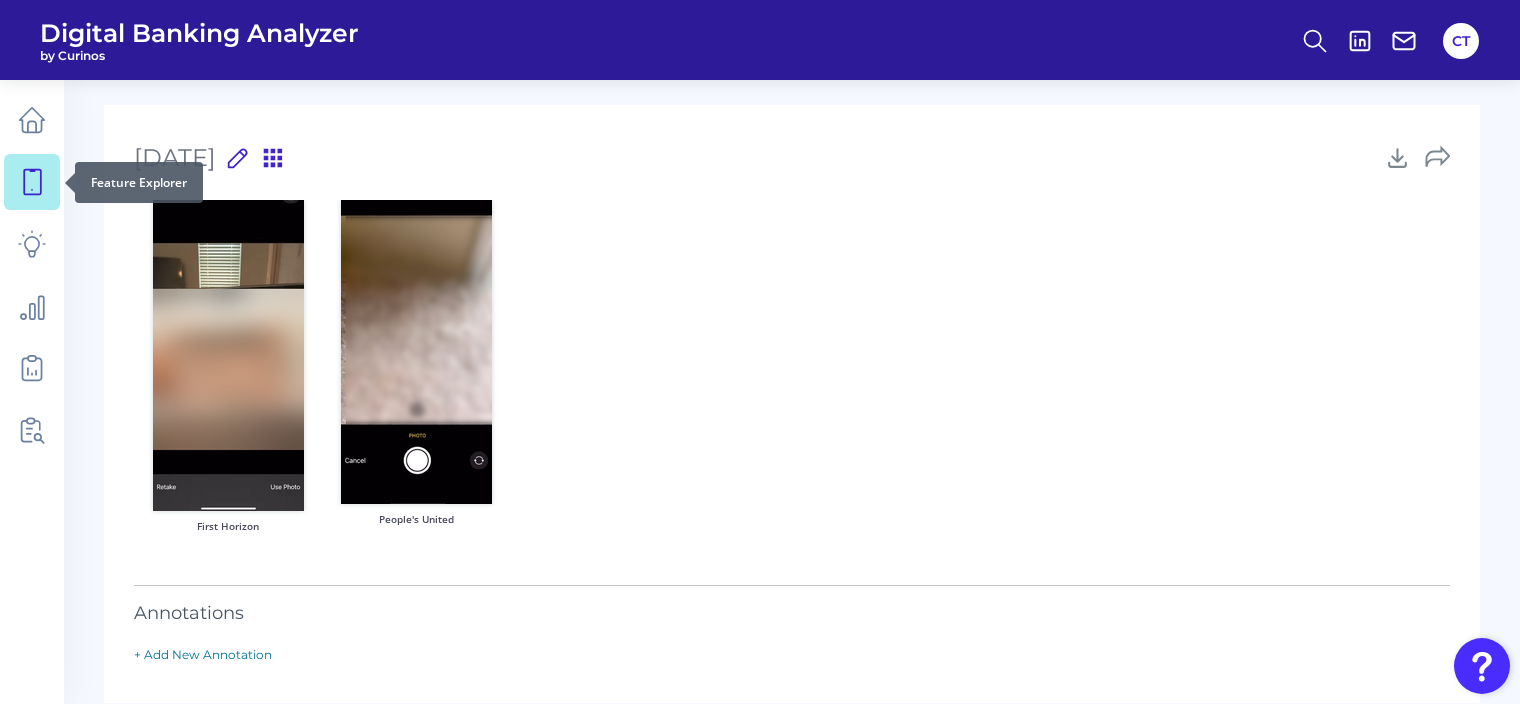 click 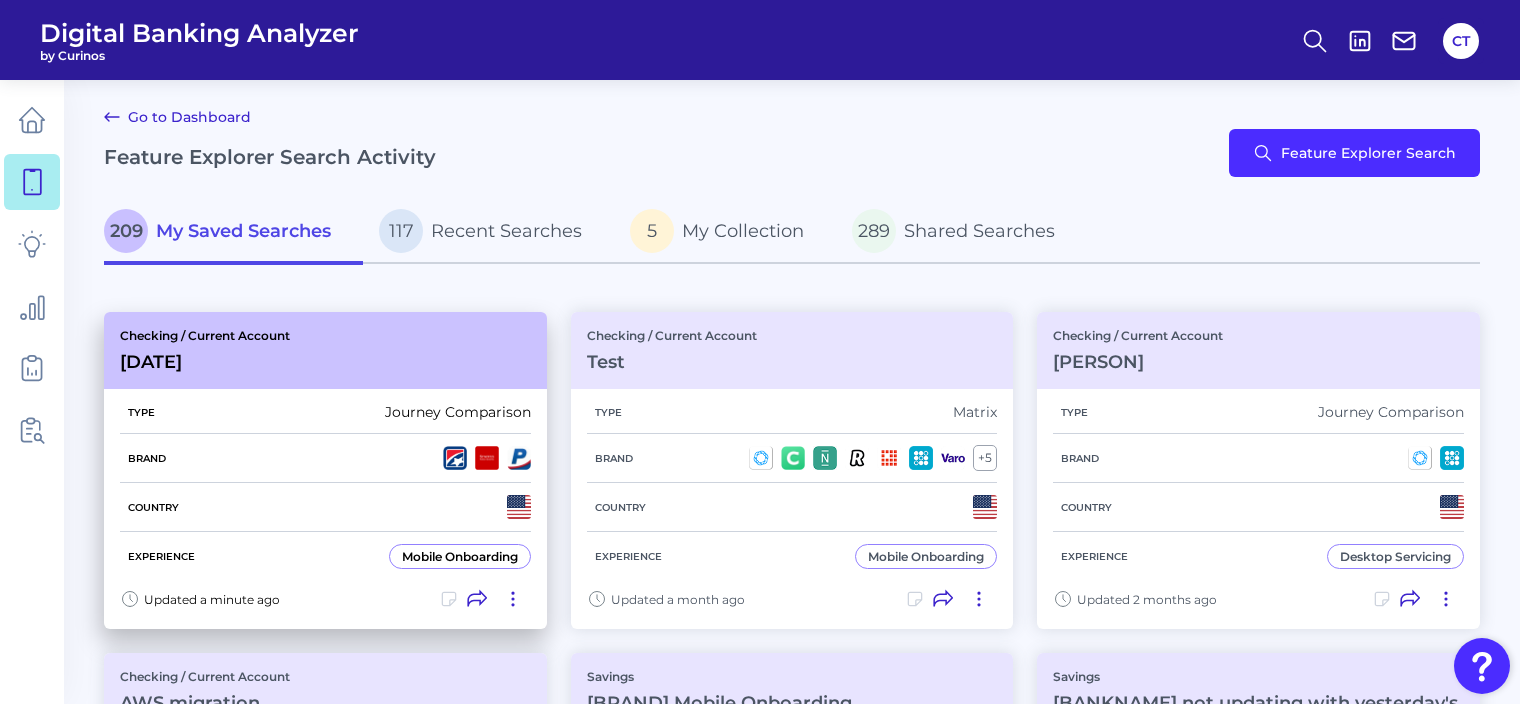 click 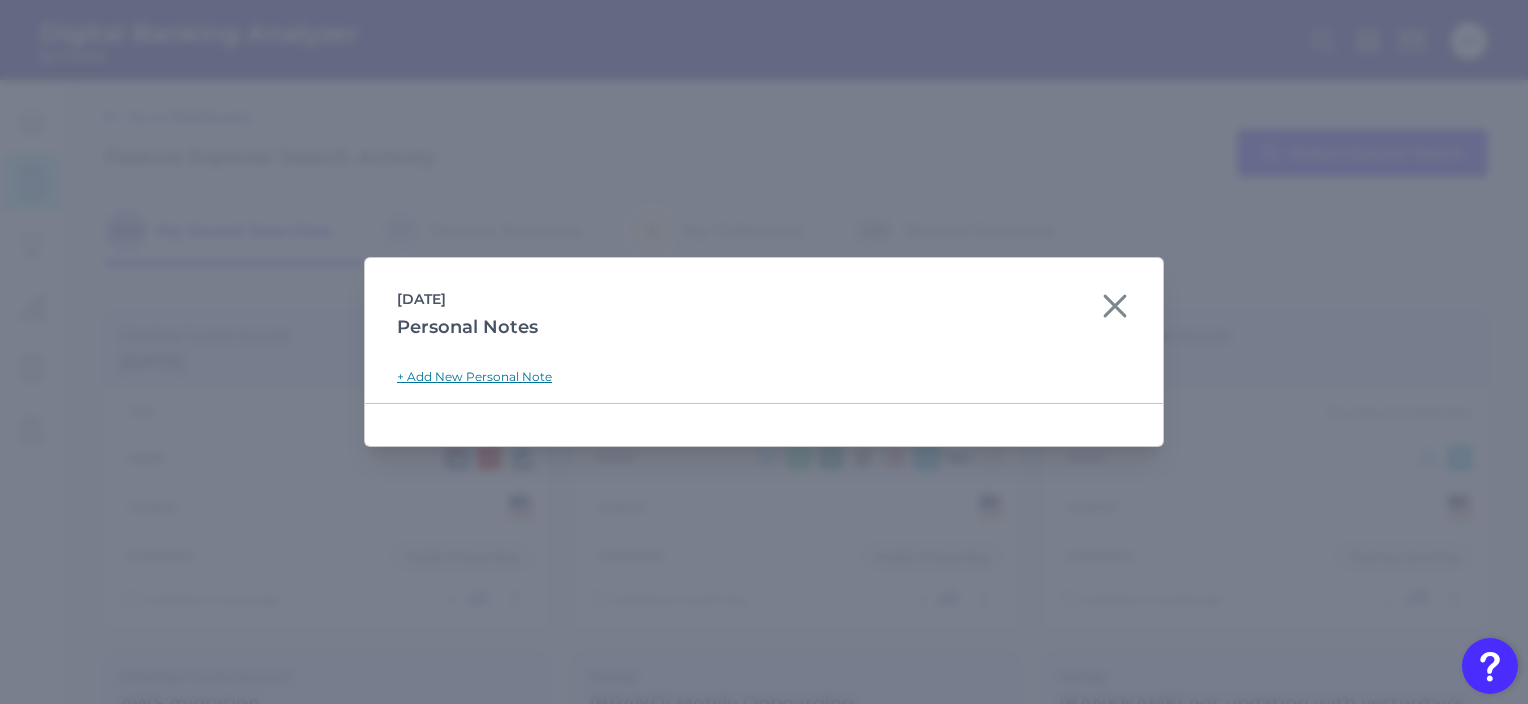 click on "+ Add New Personal Note" at bounding box center [474, 376] 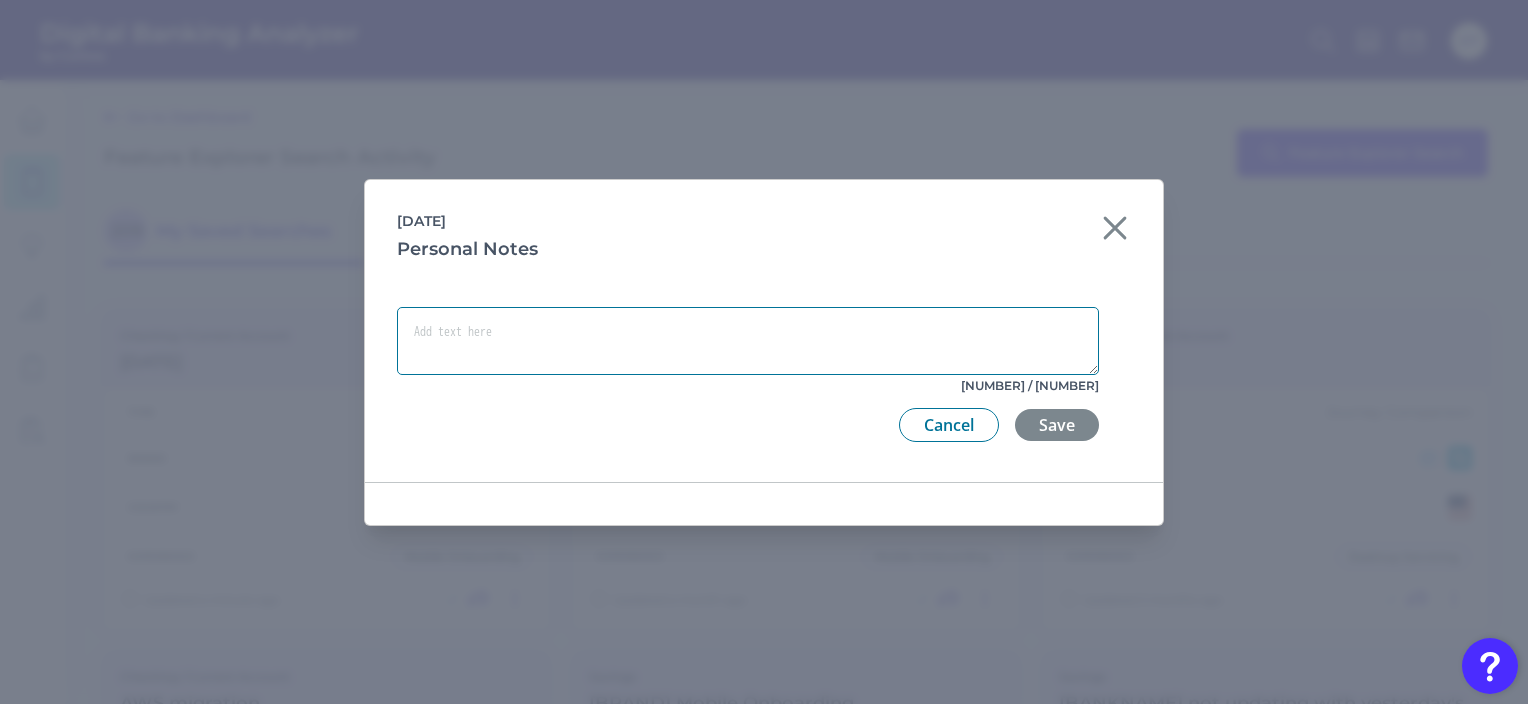 click at bounding box center (748, 341) 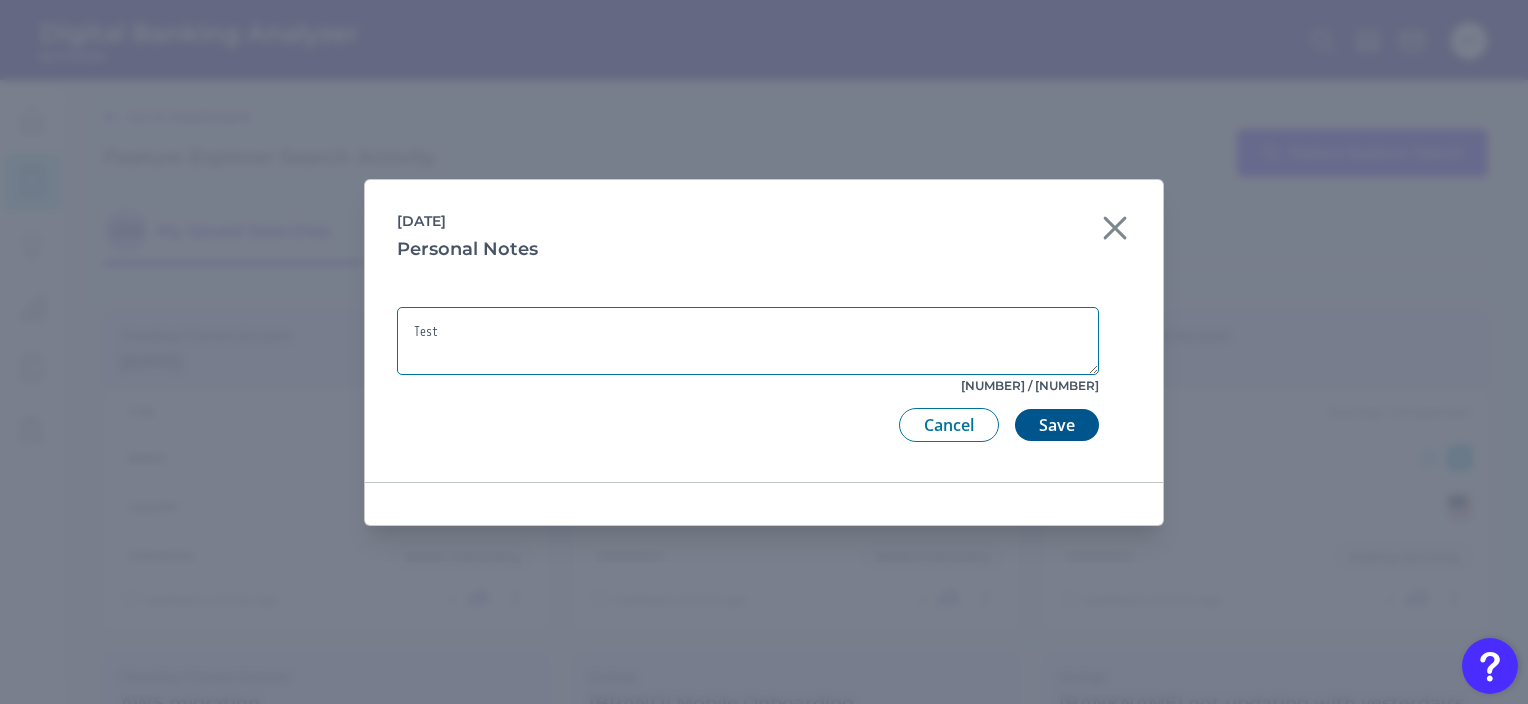 type on "Test" 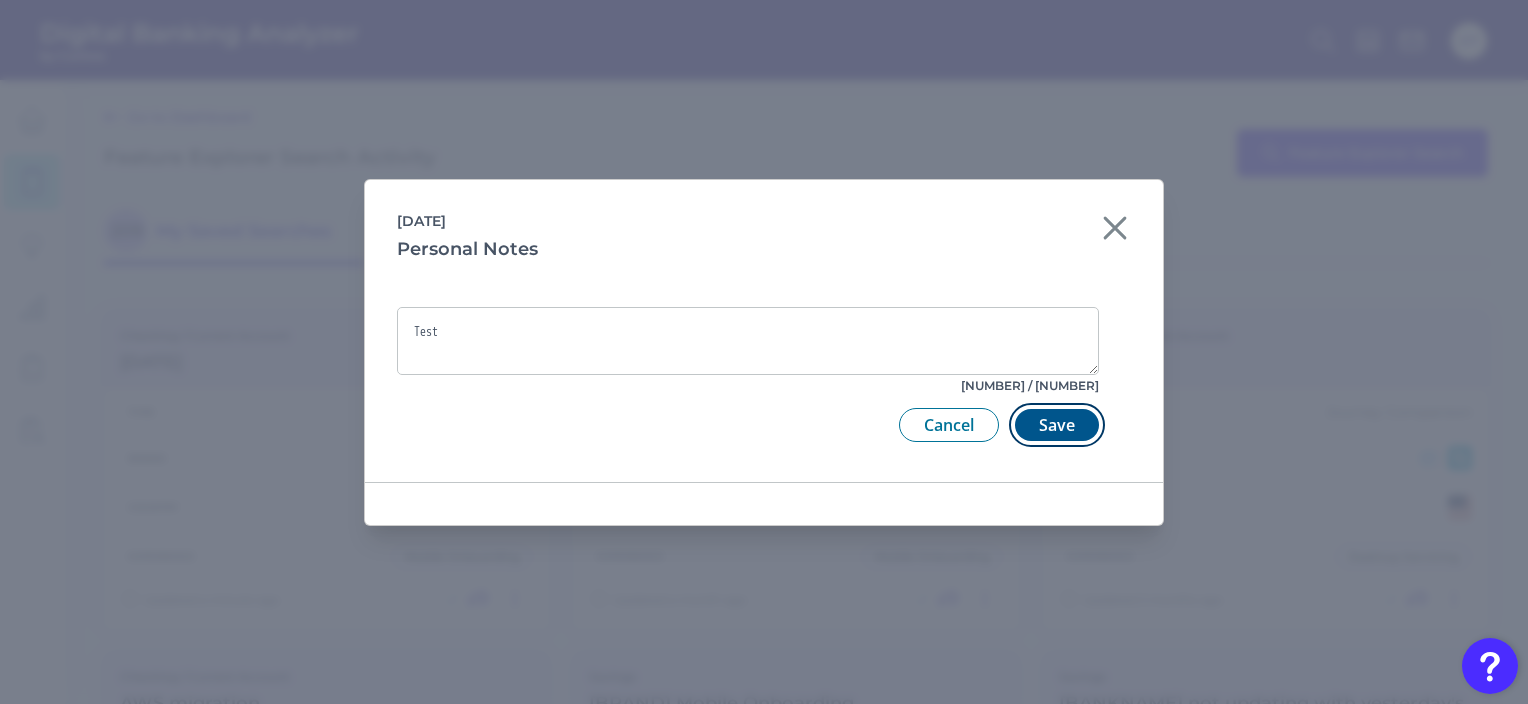 click on "Save" at bounding box center [1057, 425] 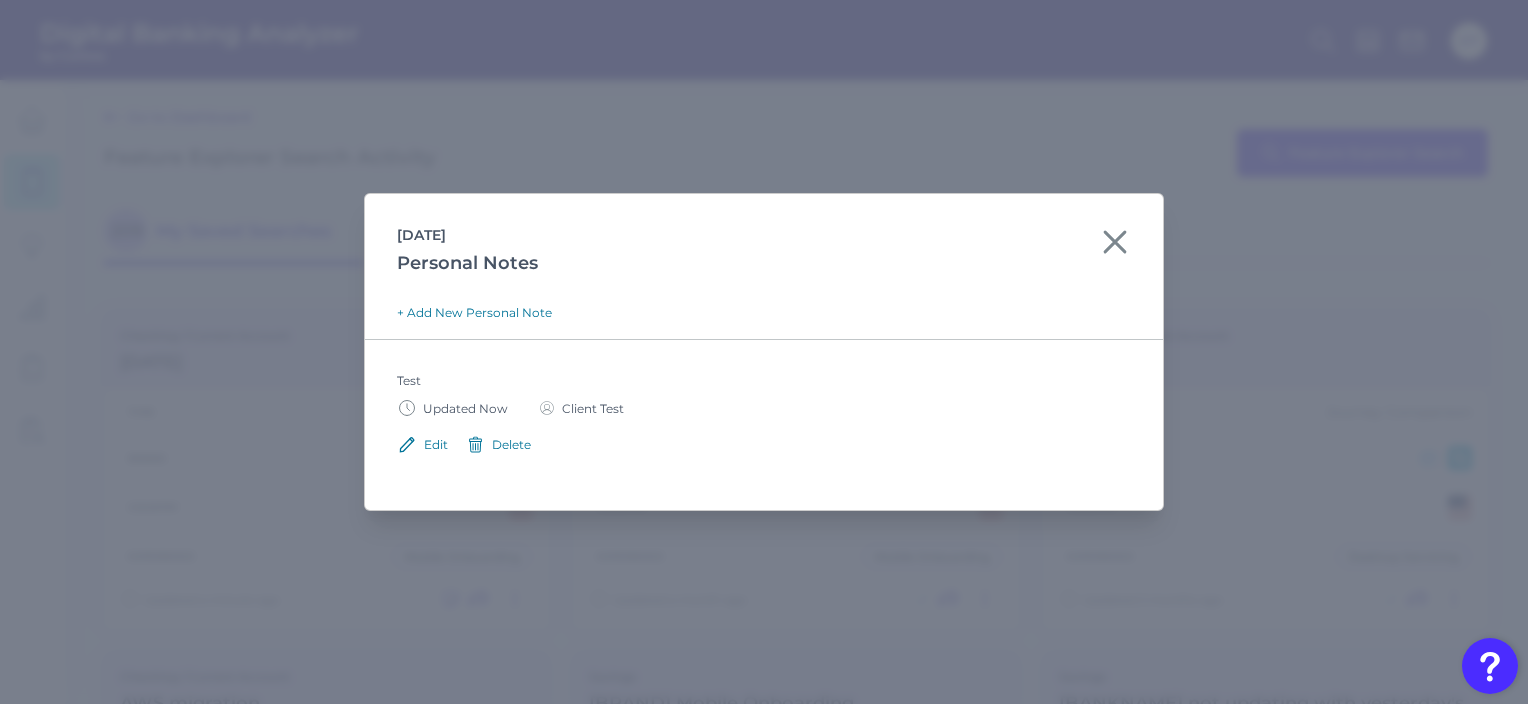 click 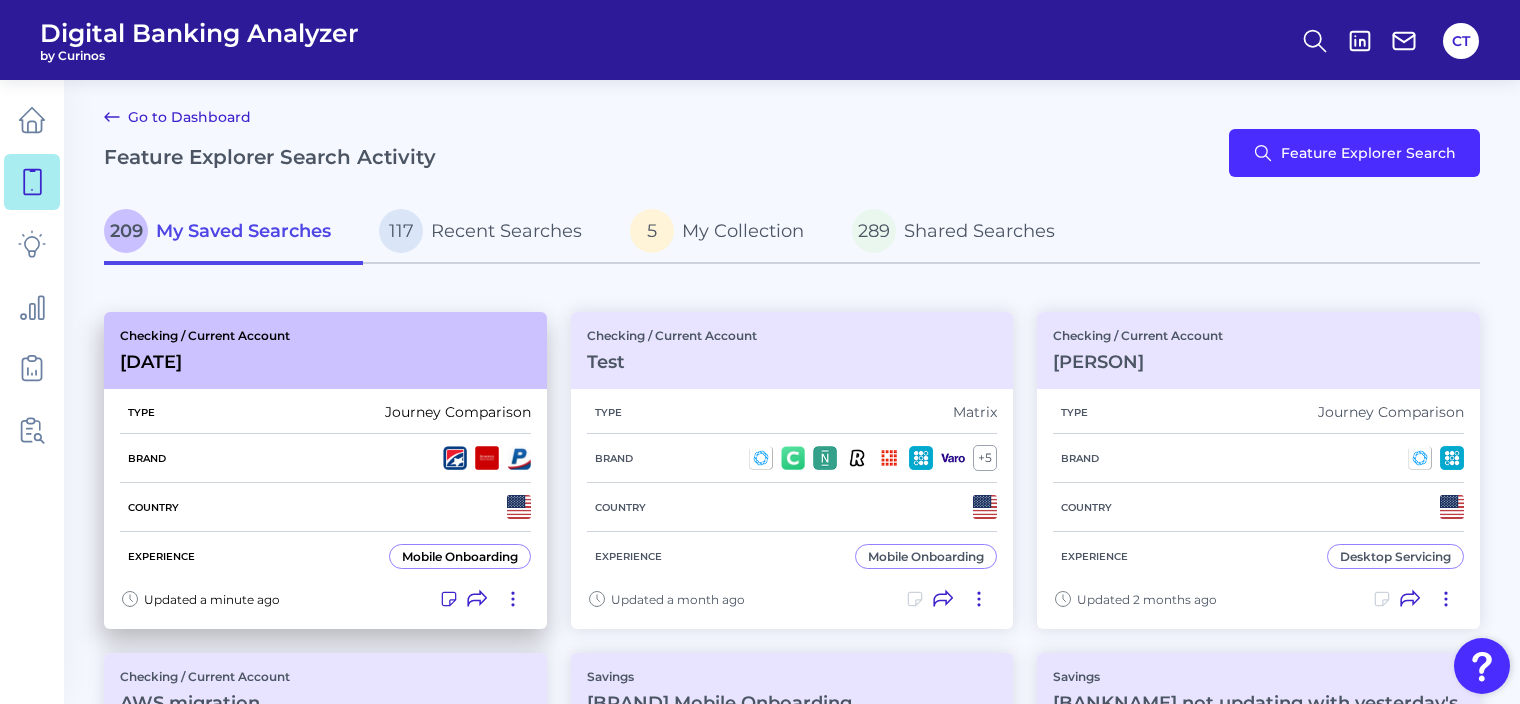 click 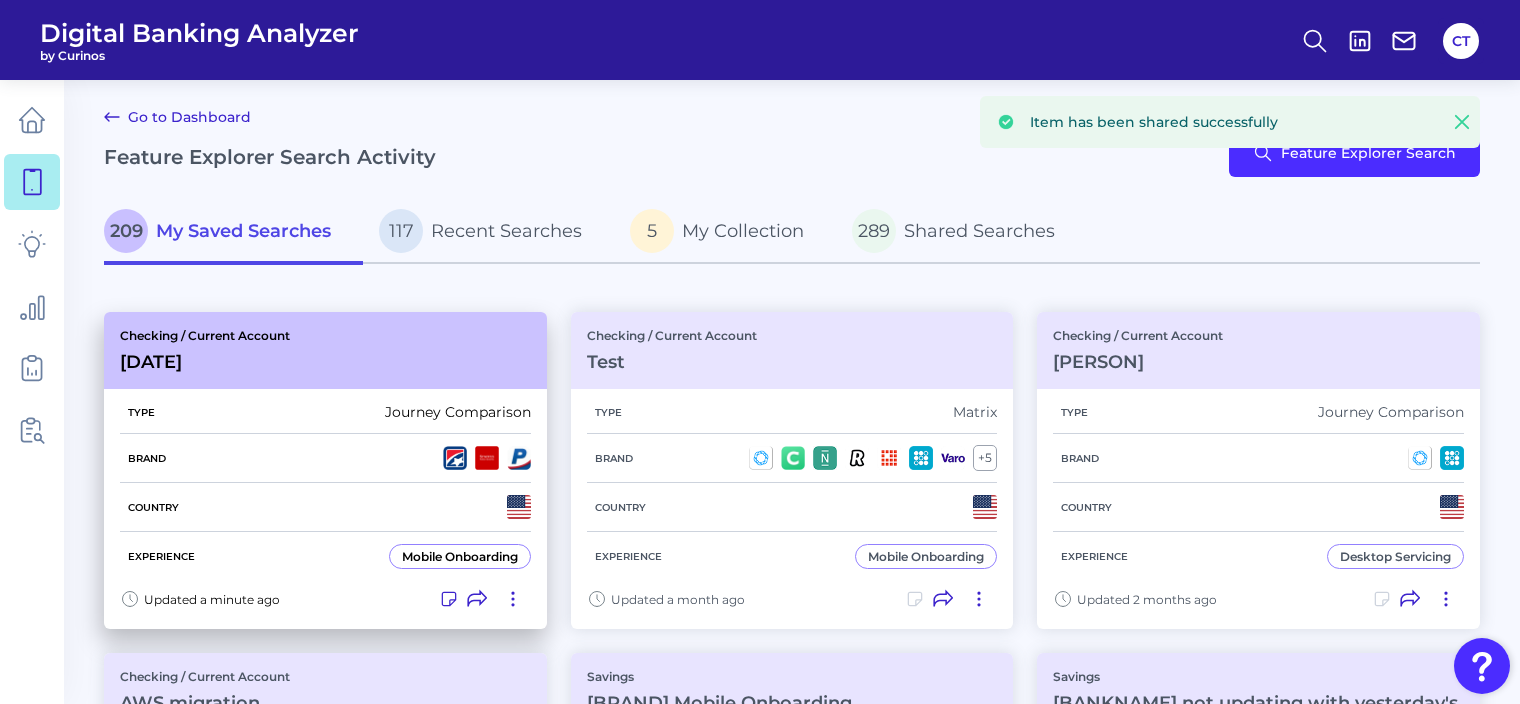 click 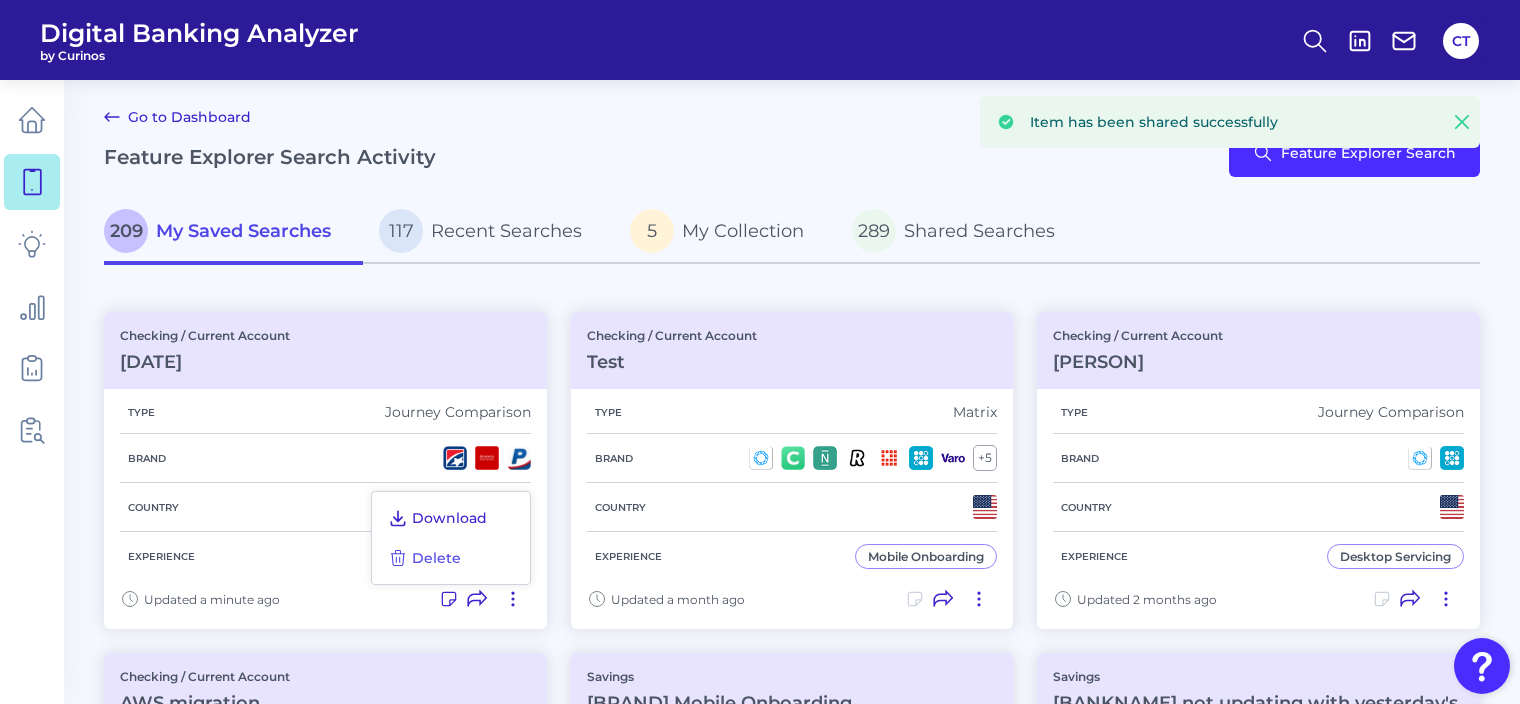 click on "Download" at bounding box center (449, 518) 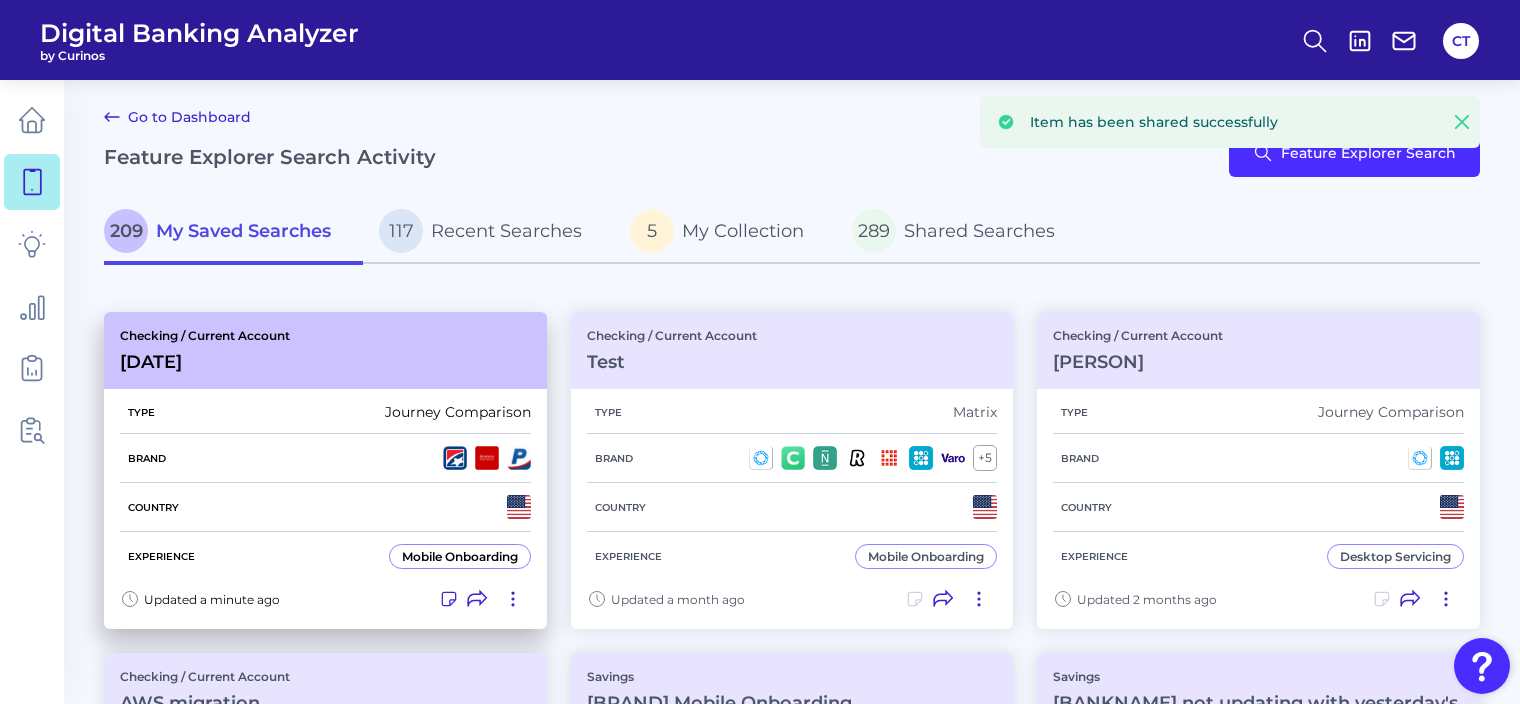 click 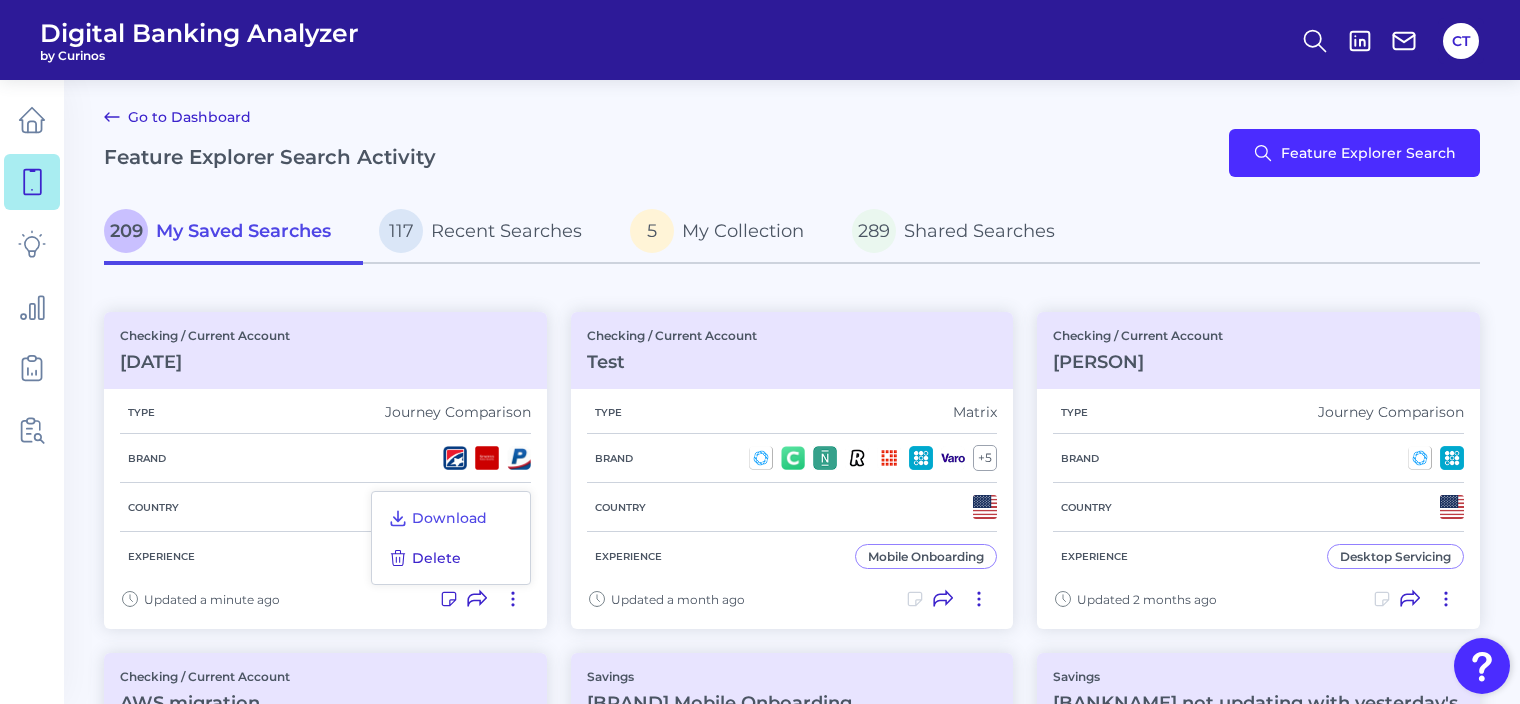 click on "Delete" at bounding box center [436, 558] 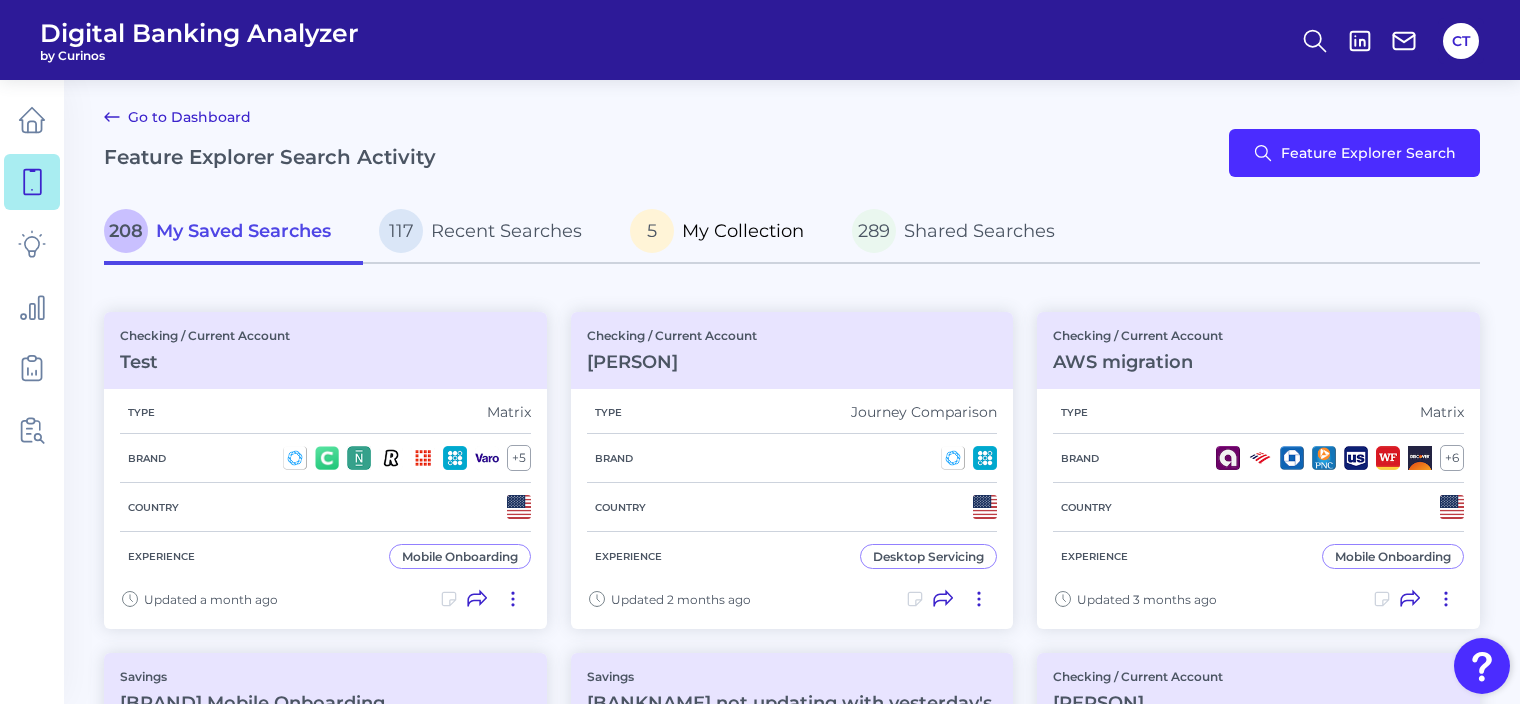 click on "My Collection" at bounding box center (743, 231) 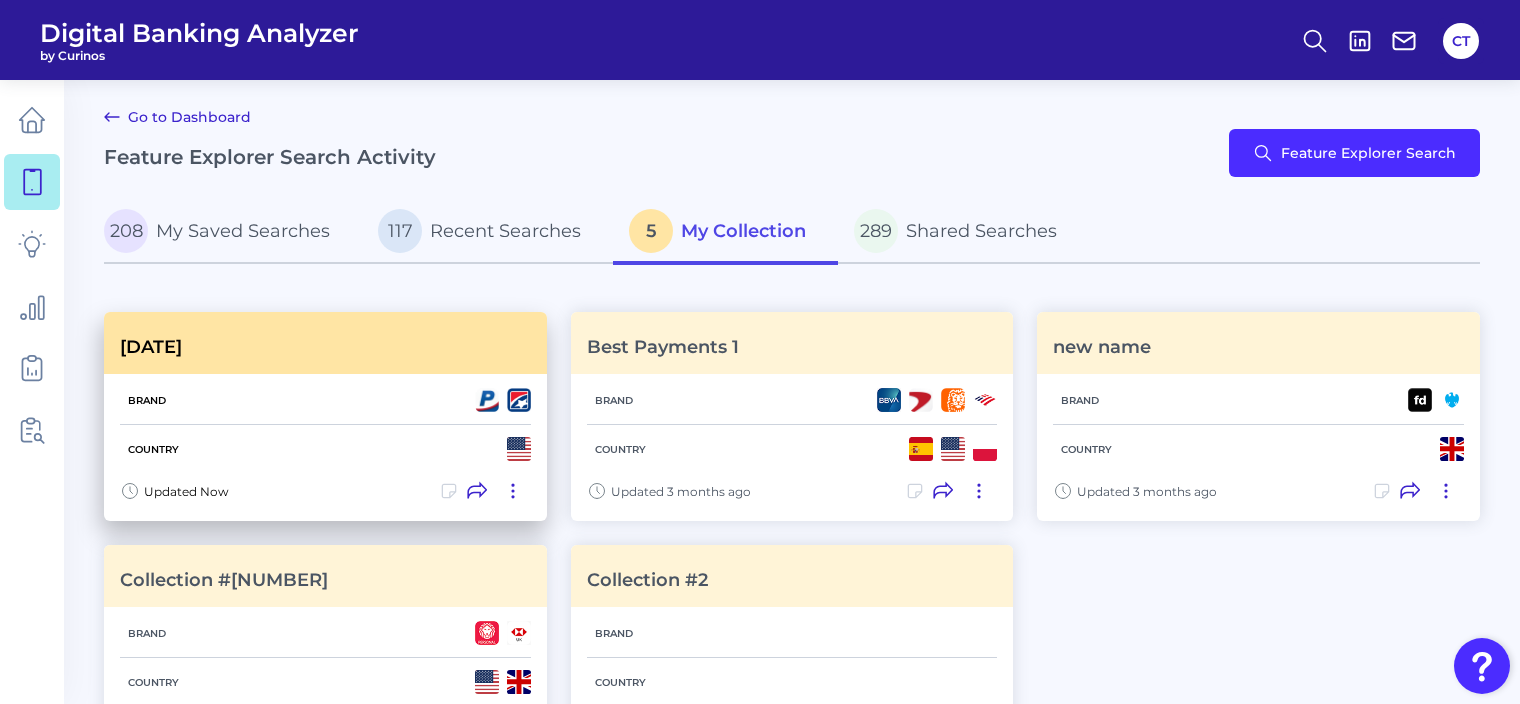 click 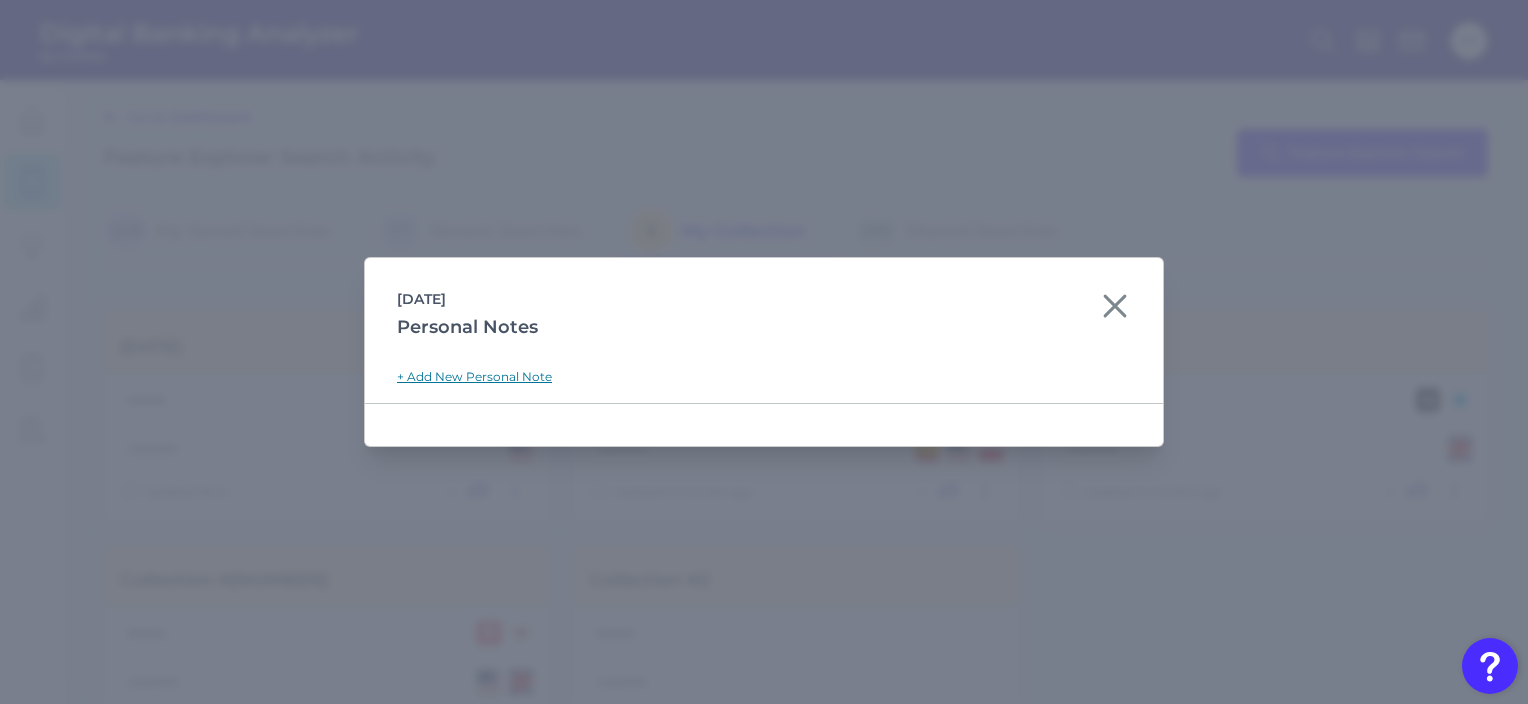 click on "+ Add New Personal Note" at bounding box center [474, 376] 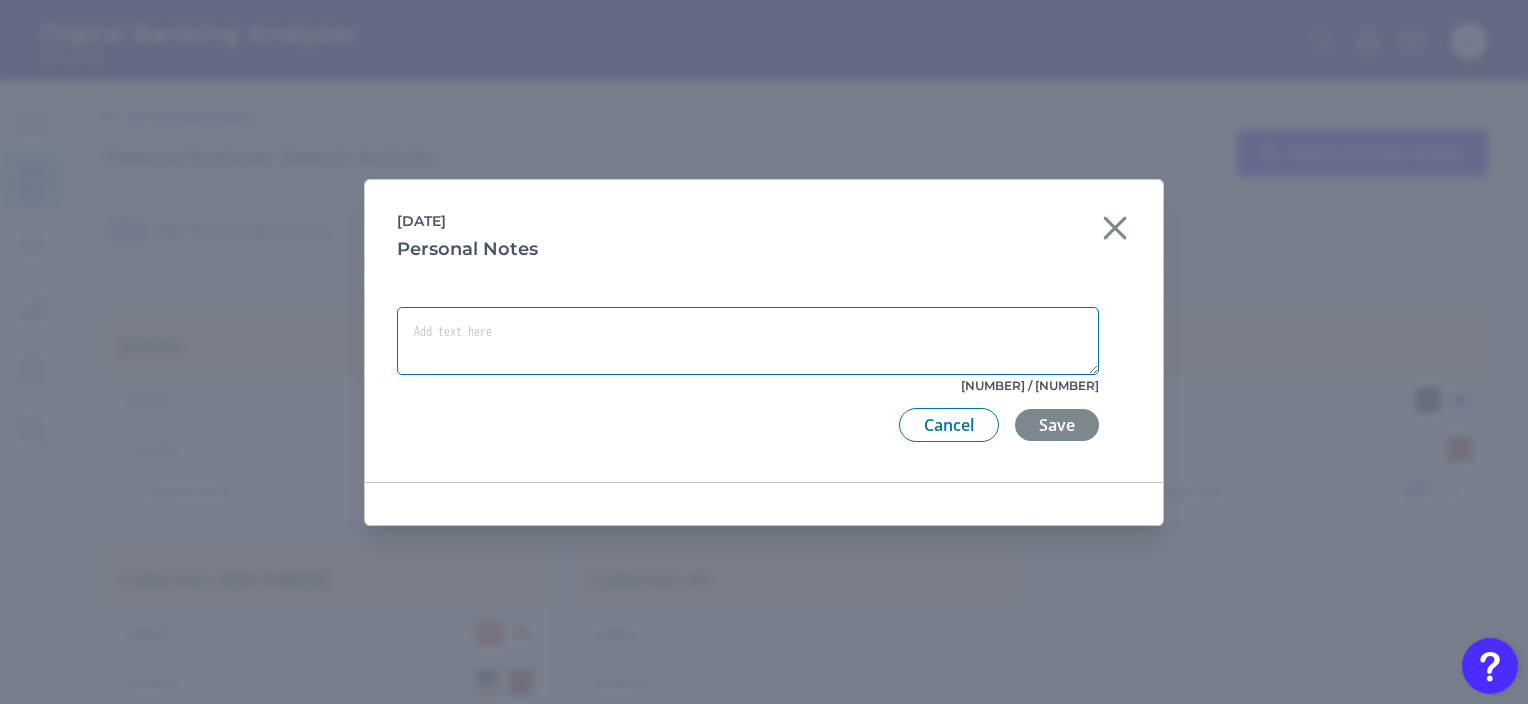 click at bounding box center (748, 341) 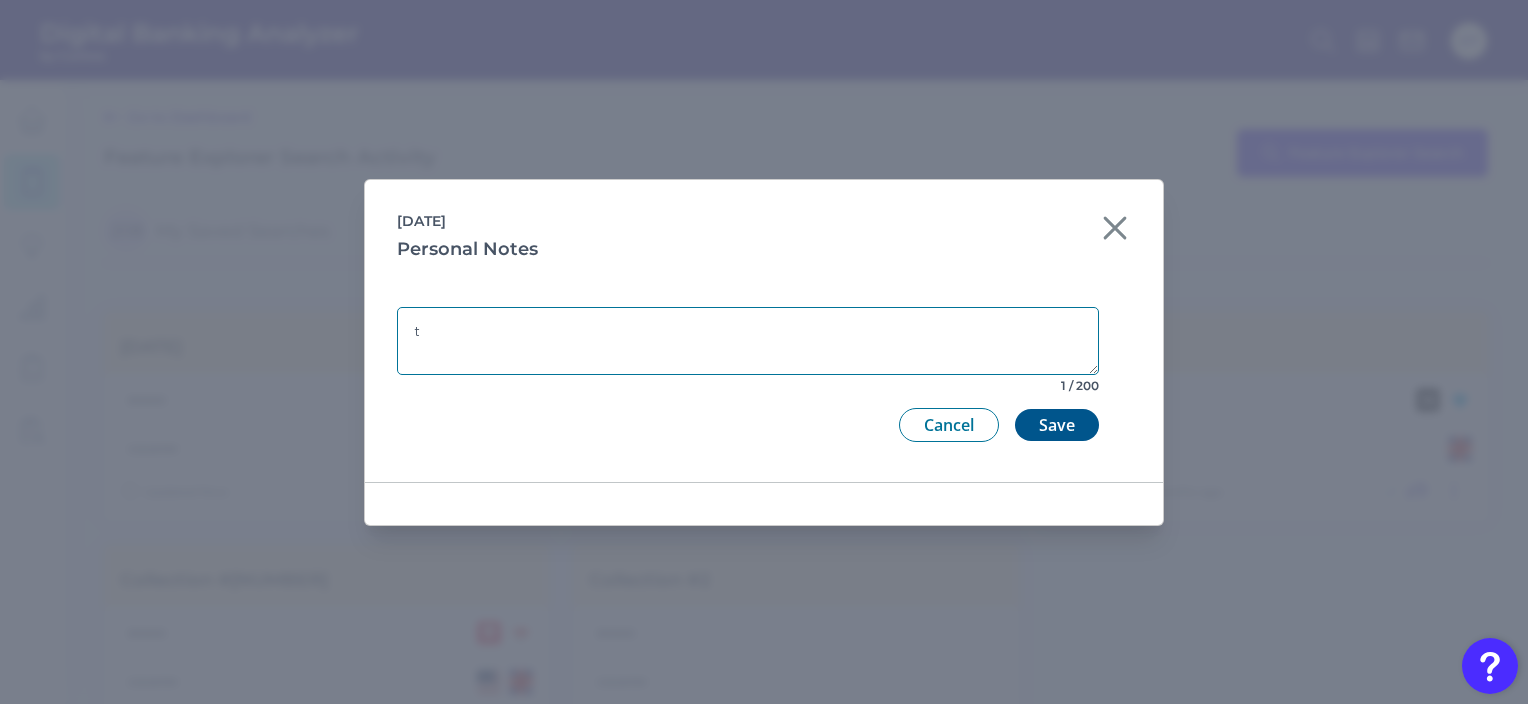 type on "t" 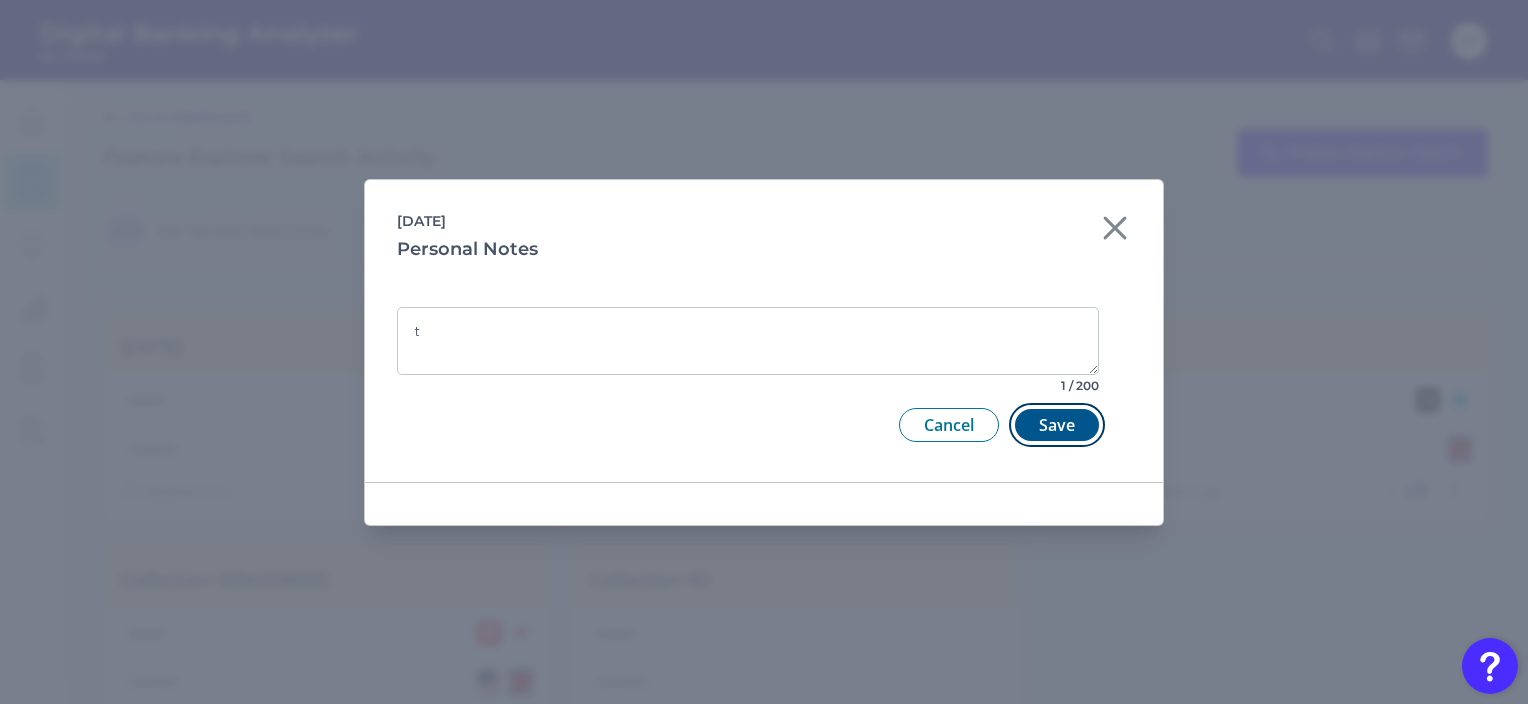 click on "Save" at bounding box center [1057, 425] 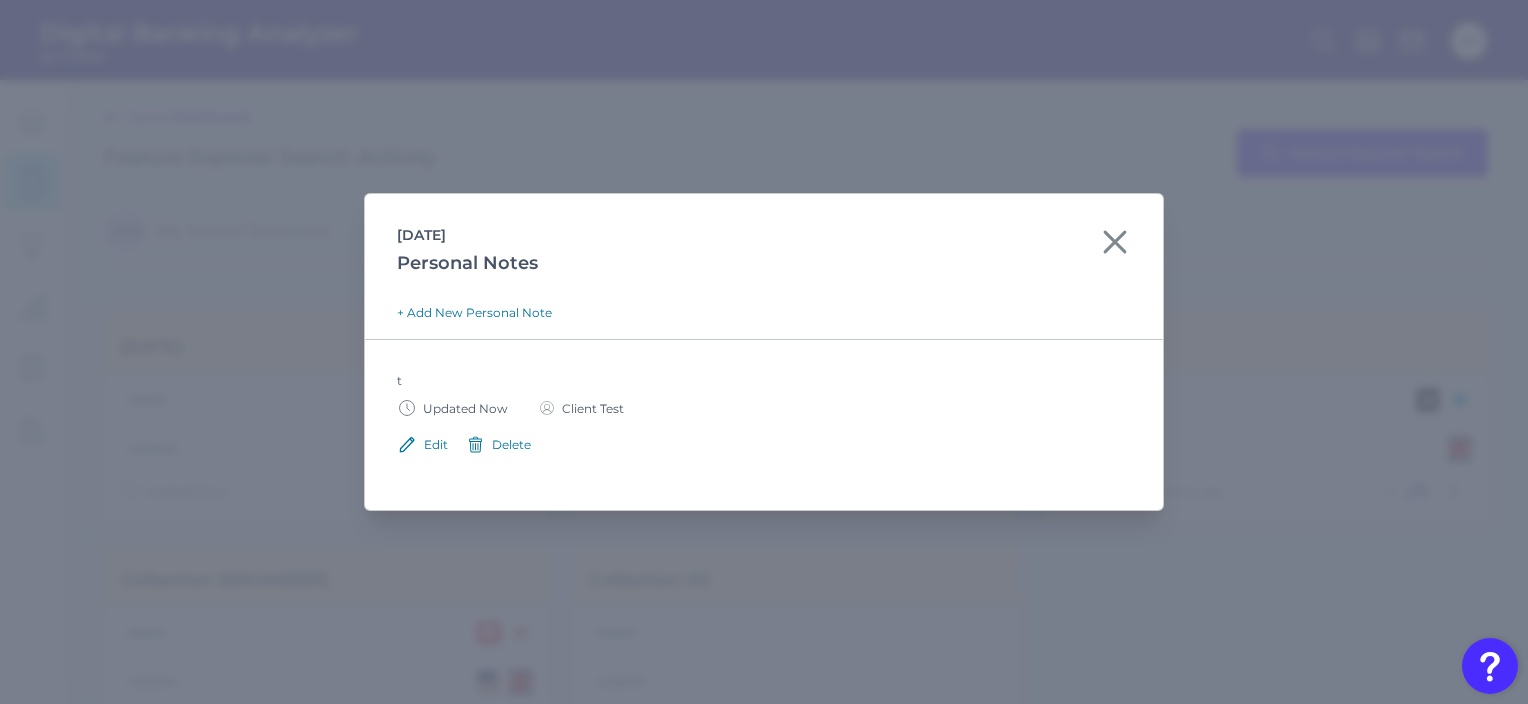 click on "Edit" at bounding box center [436, 444] 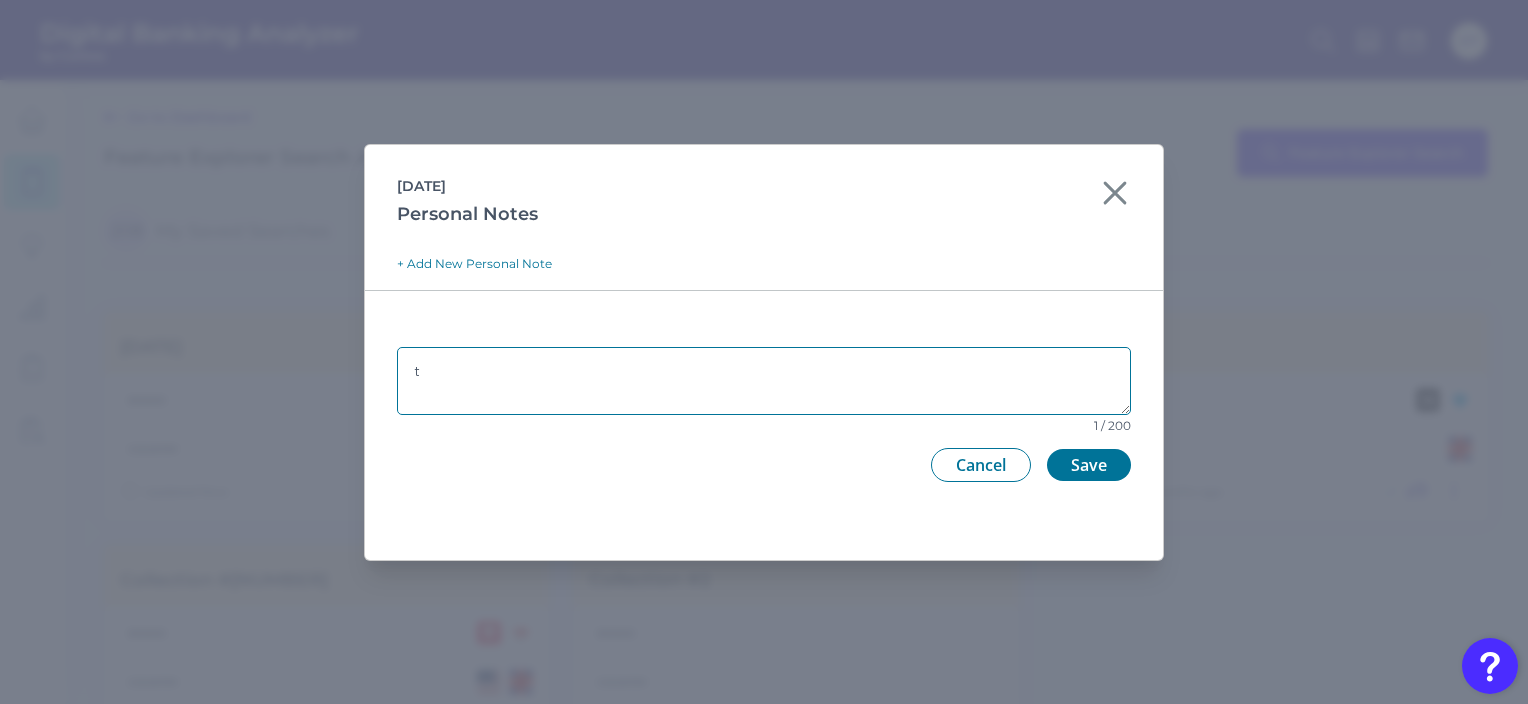 click on "t" at bounding box center [764, 381] 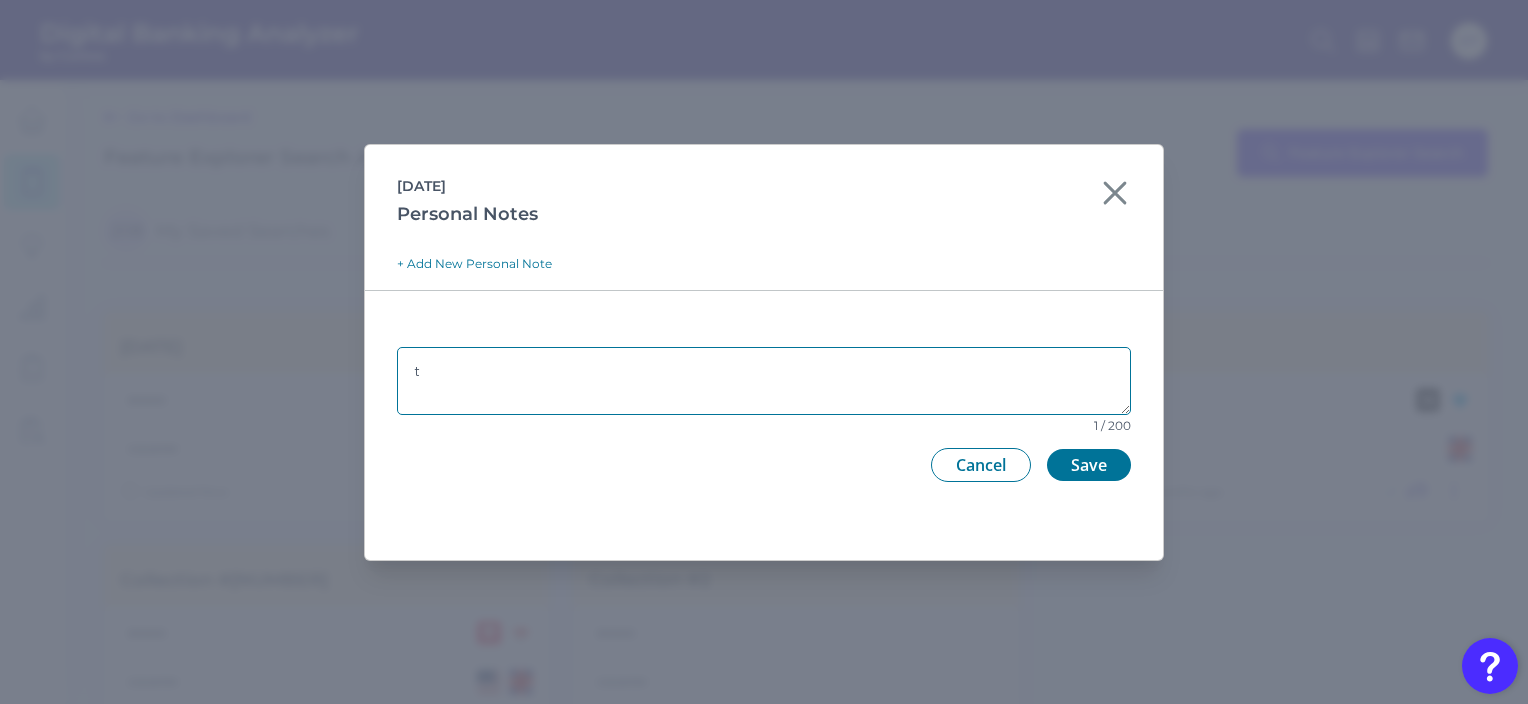 type on "te" 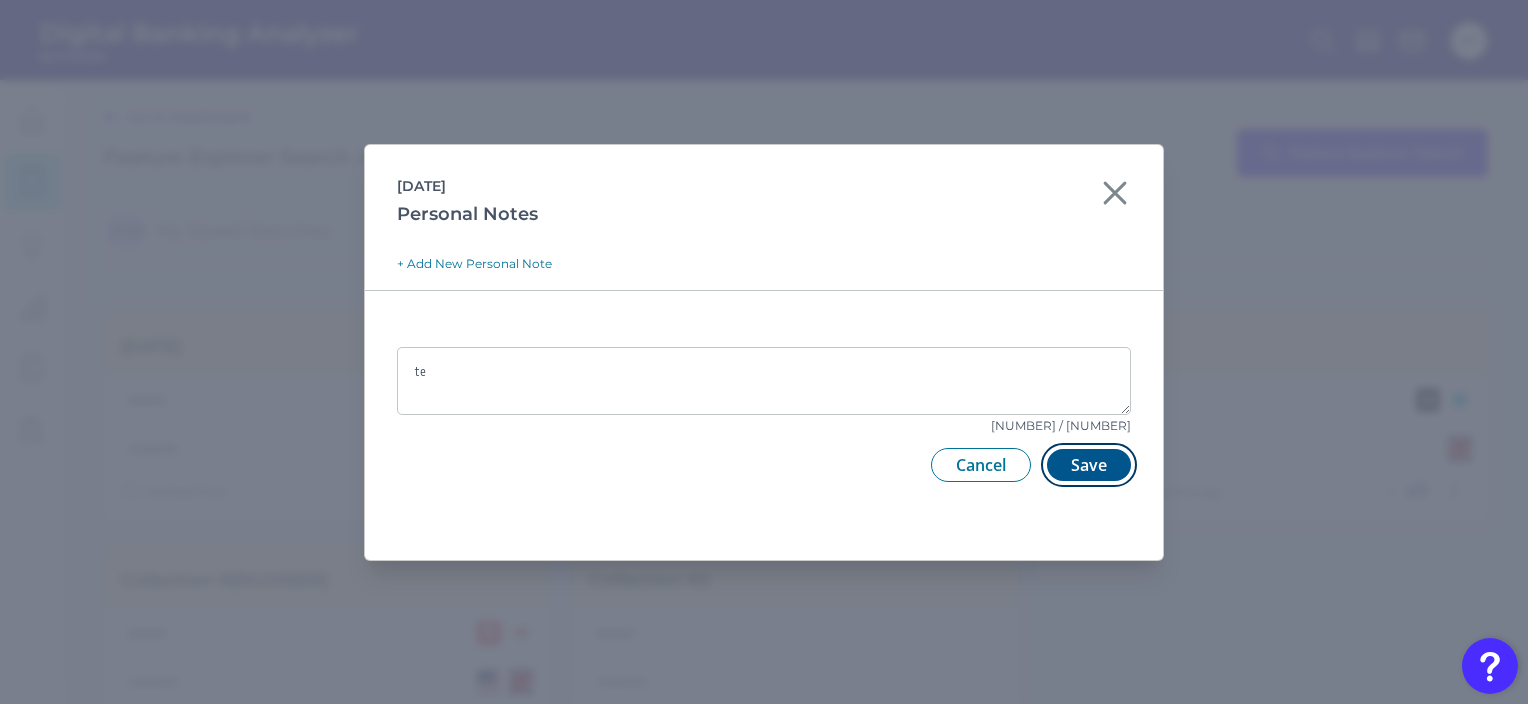 click on "Save" at bounding box center (1089, 465) 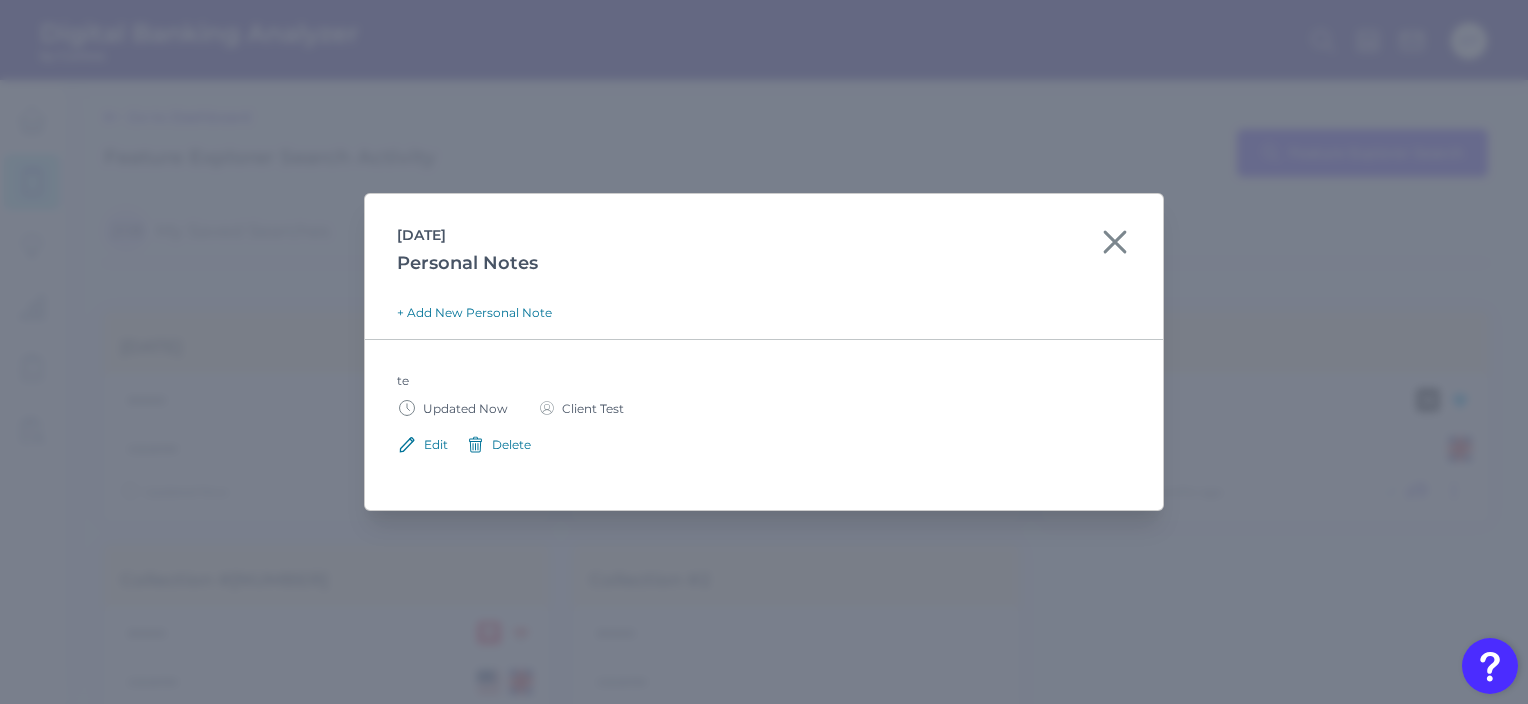 click on "Delete" at bounding box center (511, 444) 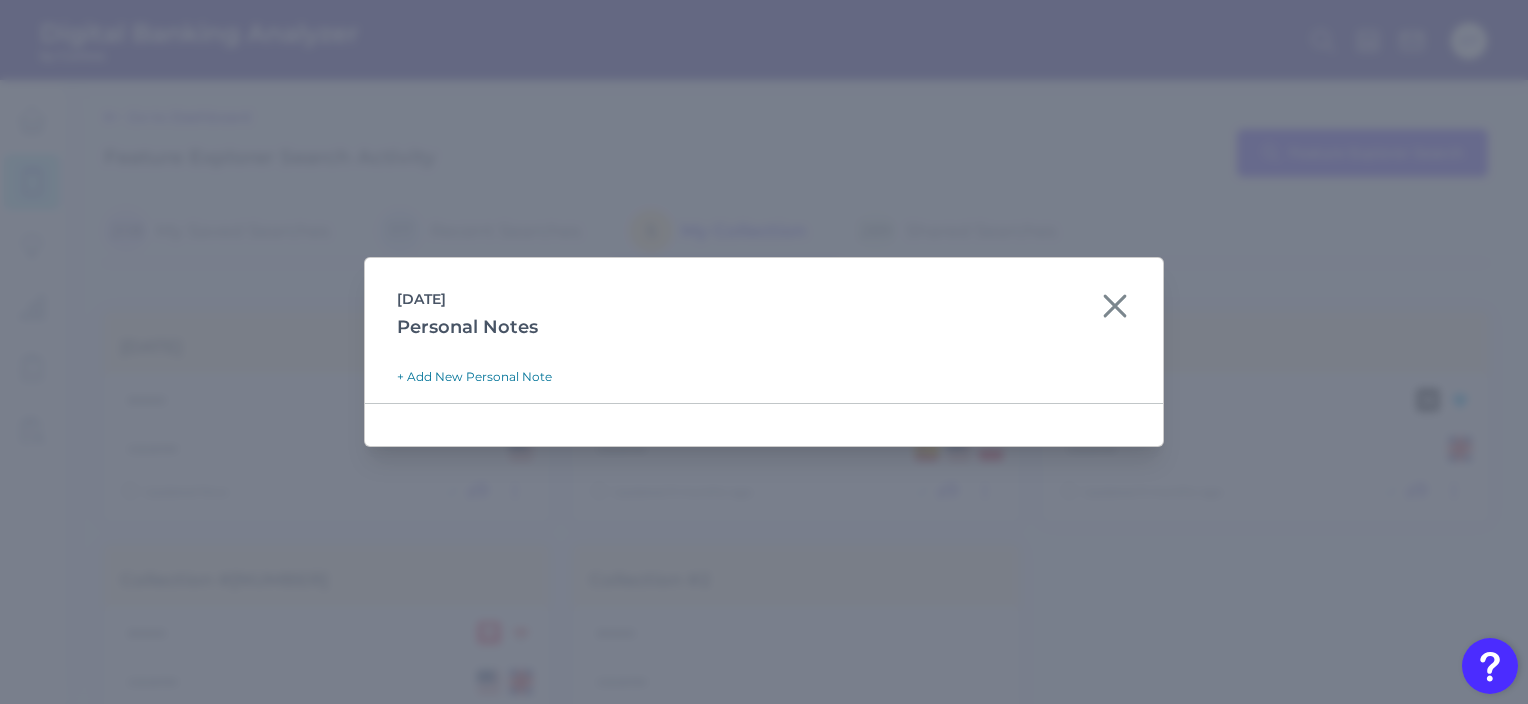 click 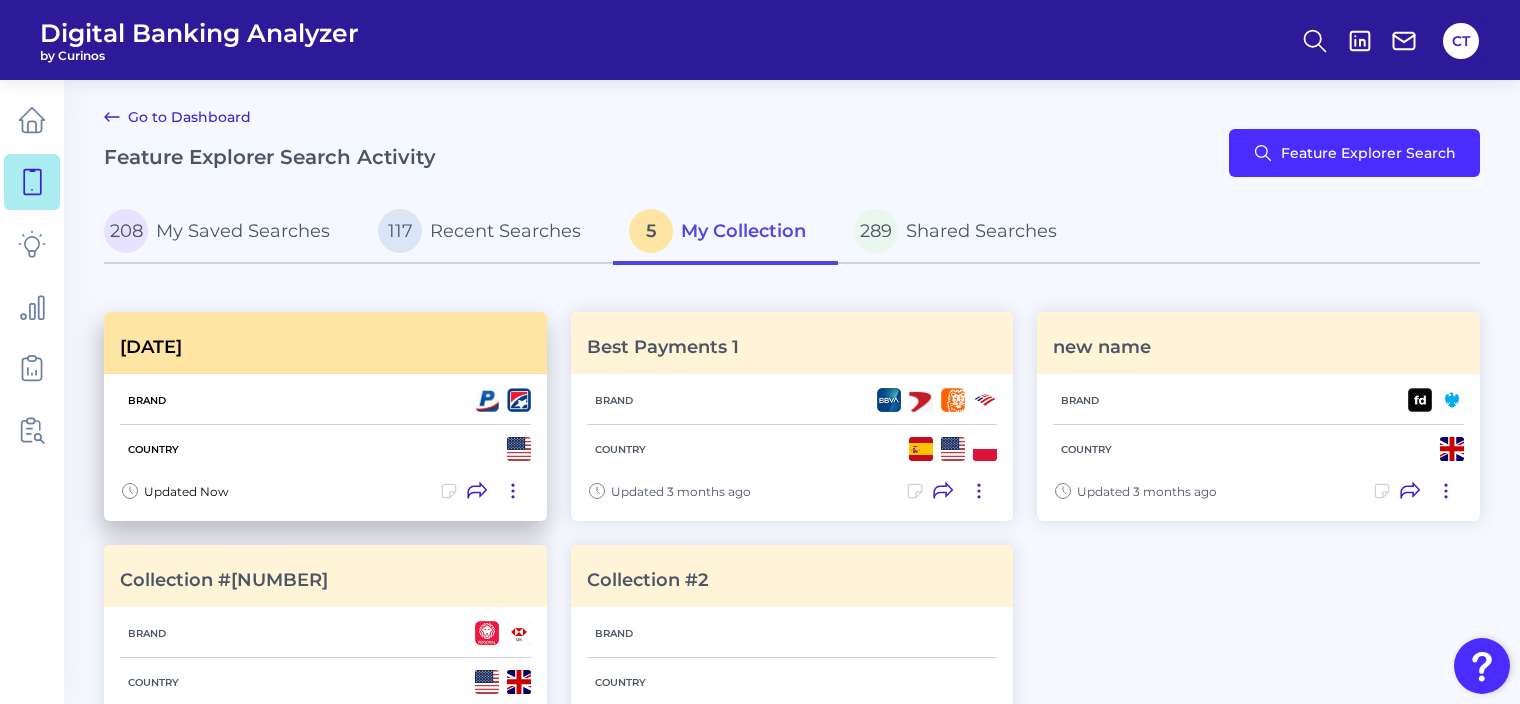 click 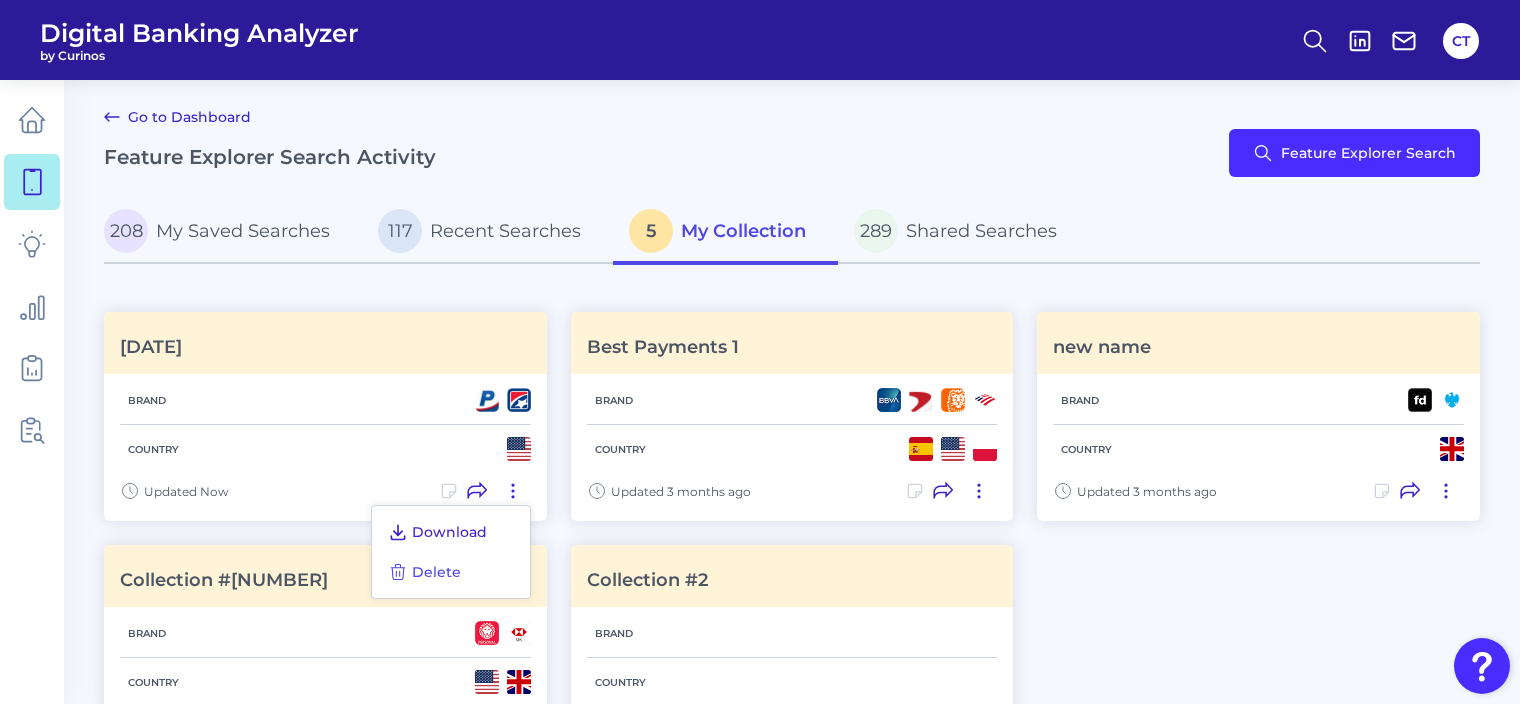 click on "Download" at bounding box center (449, 532) 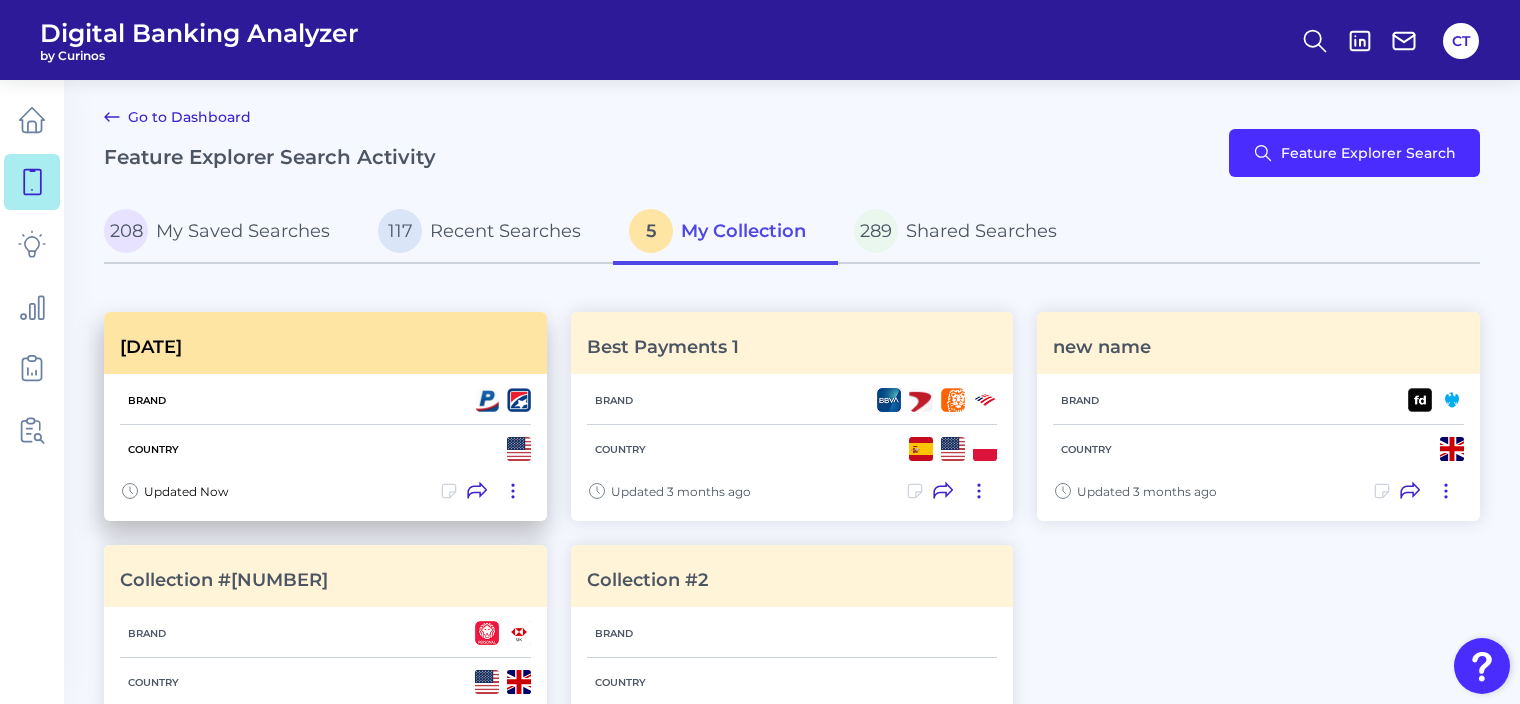 click 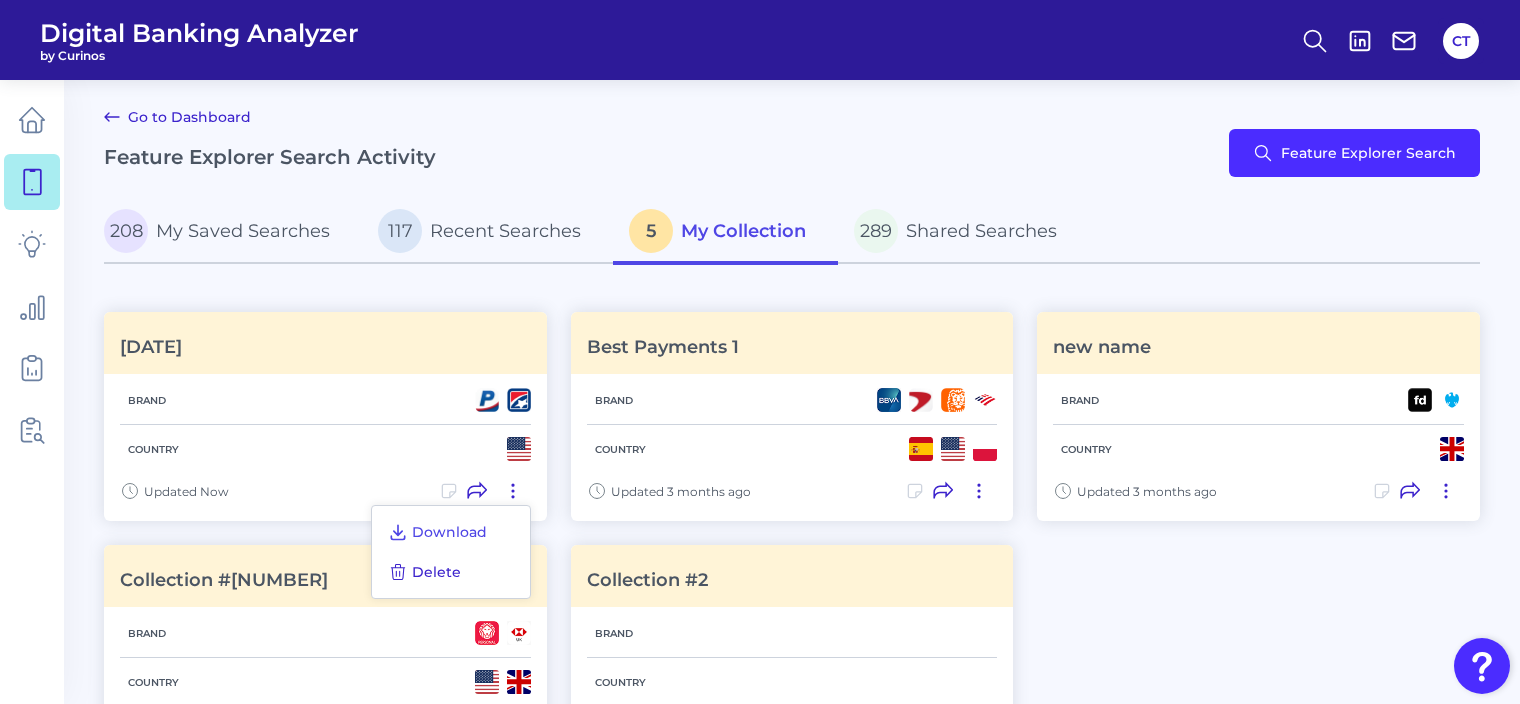 click on "Delete" at bounding box center [424, 572] 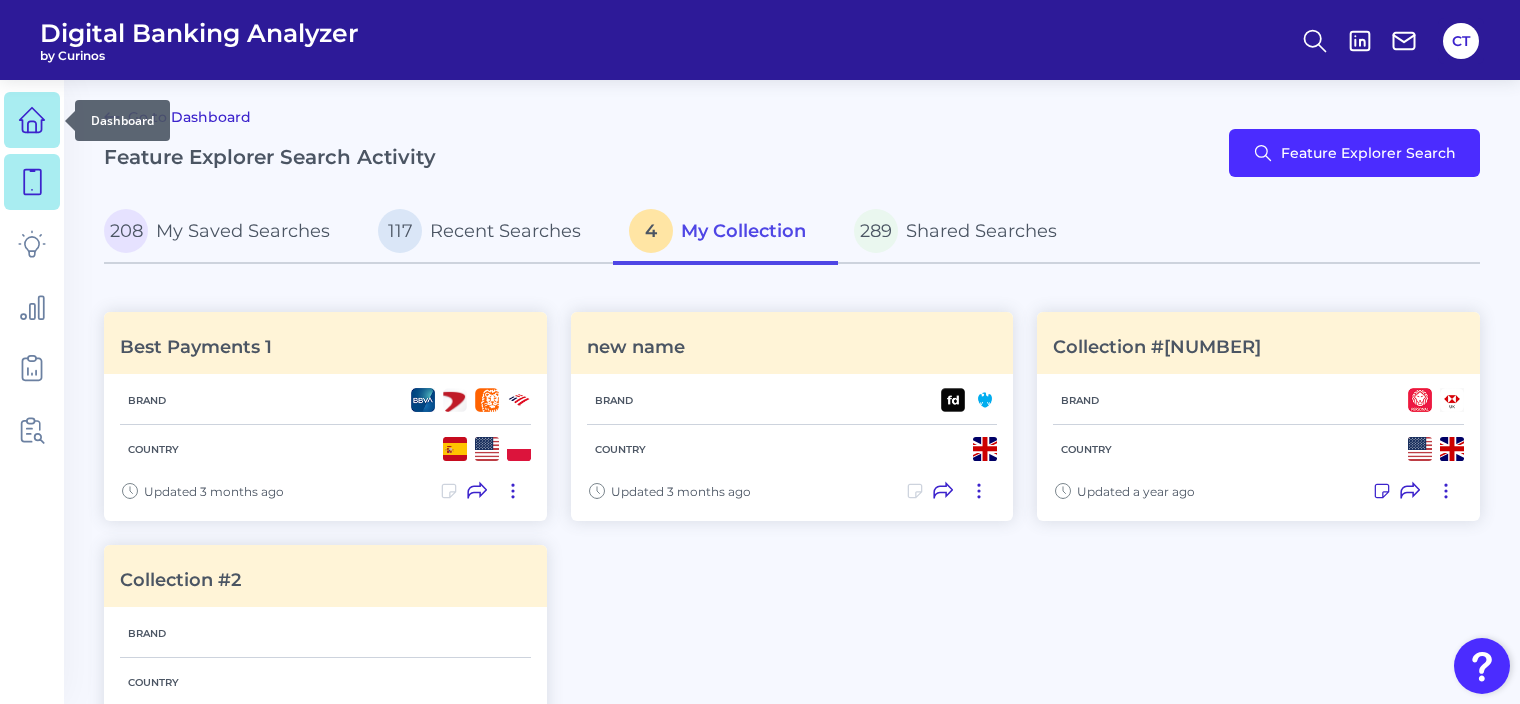 click 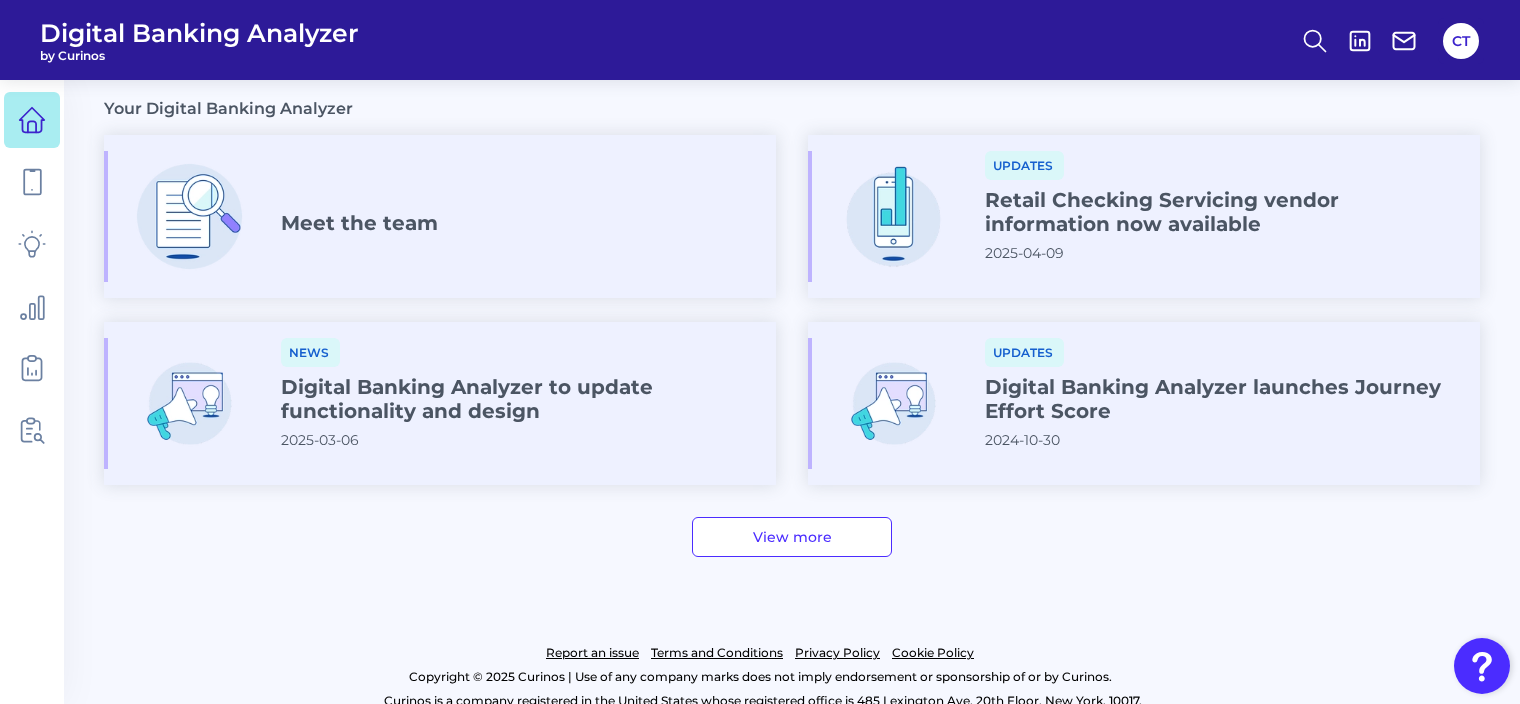 scroll, scrollTop: 1122, scrollLeft: 0, axis: vertical 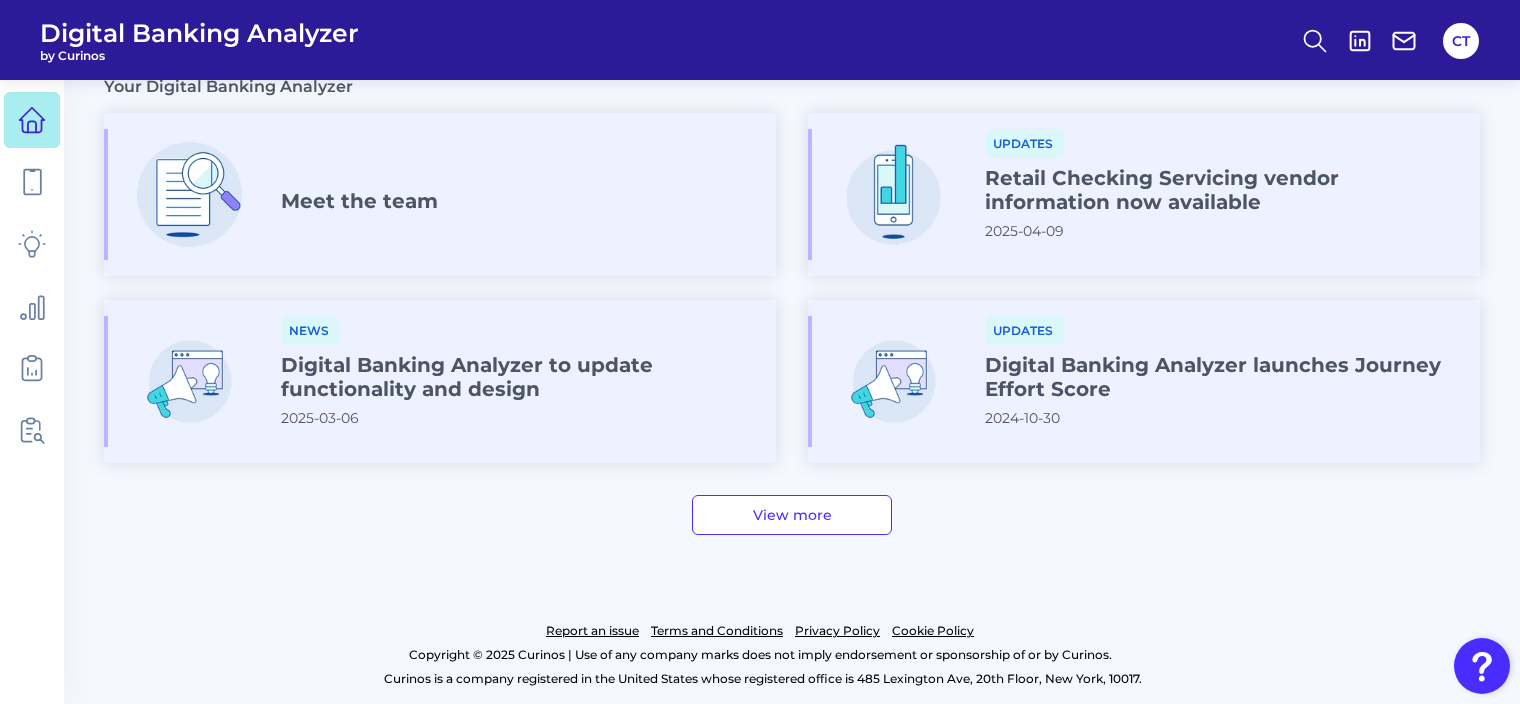 click on "View more" at bounding box center (792, 515) 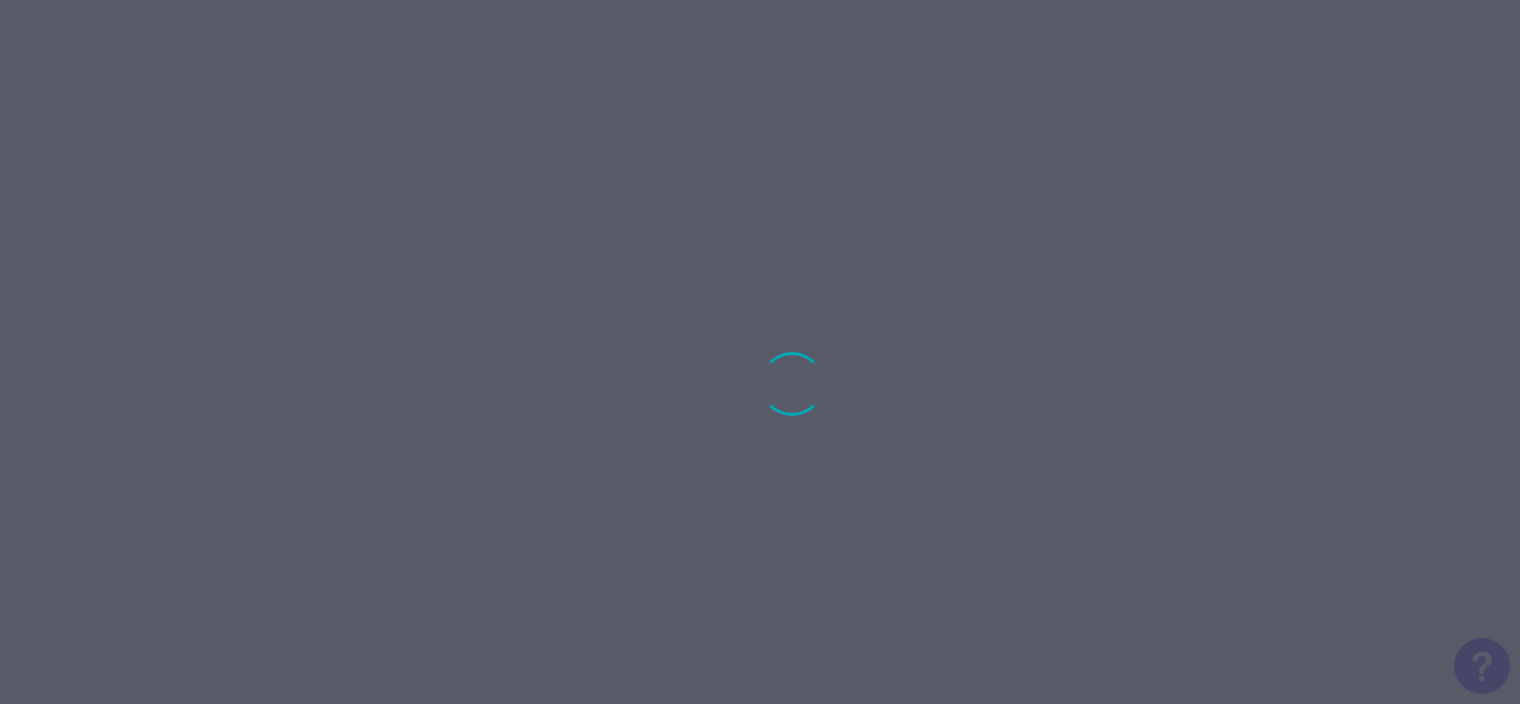 scroll, scrollTop: 0, scrollLeft: 0, axis: both 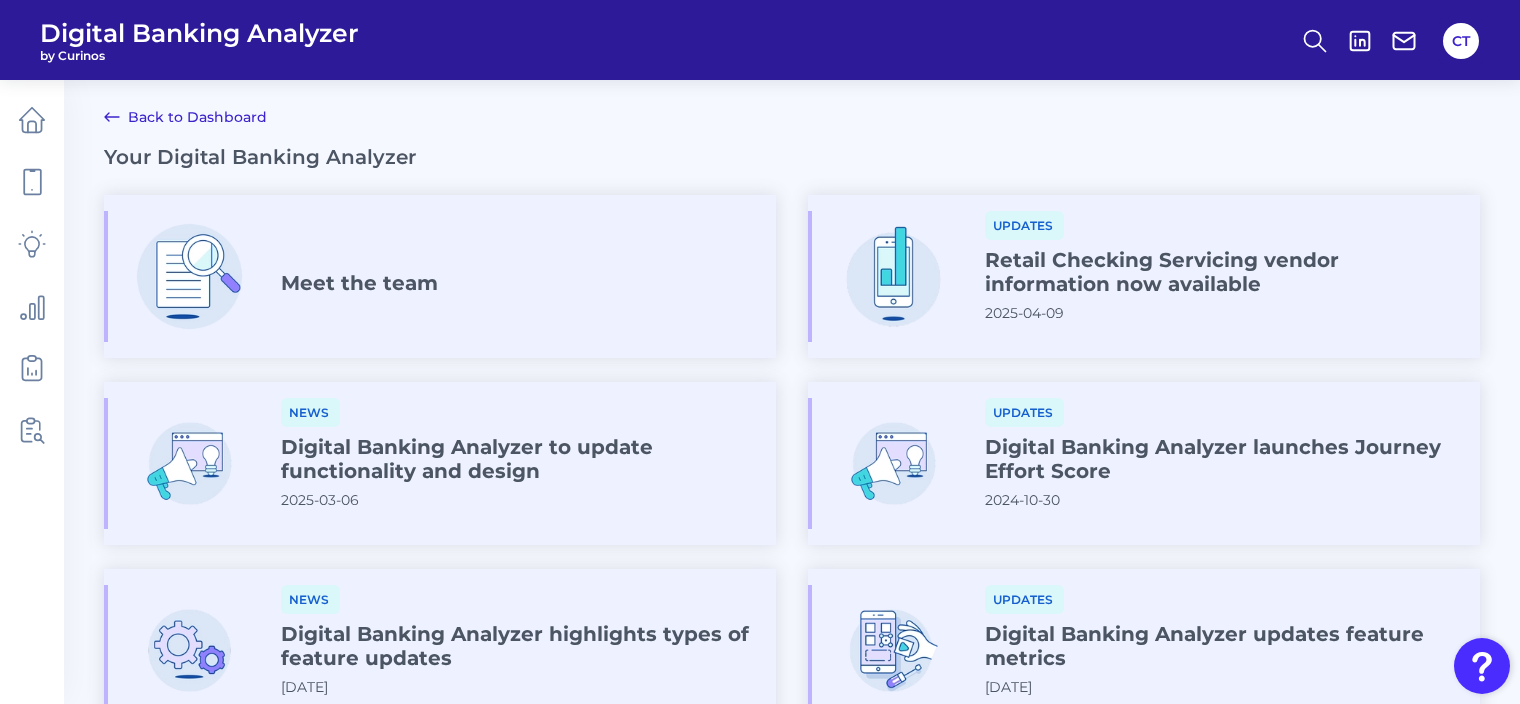 click on "Back to Dashboard" at bounding box center [185, 117] 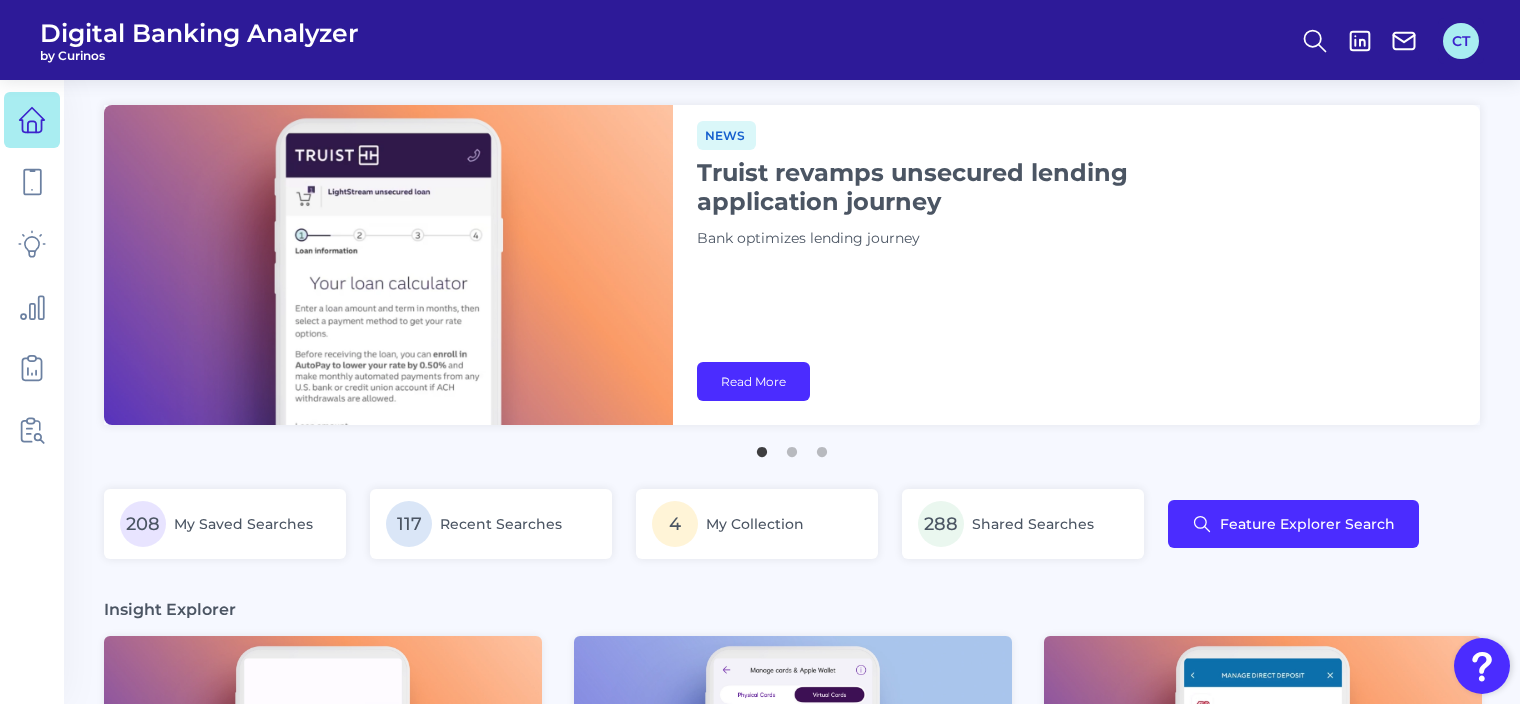 click on "CT" at bounding box center [1461, 41] 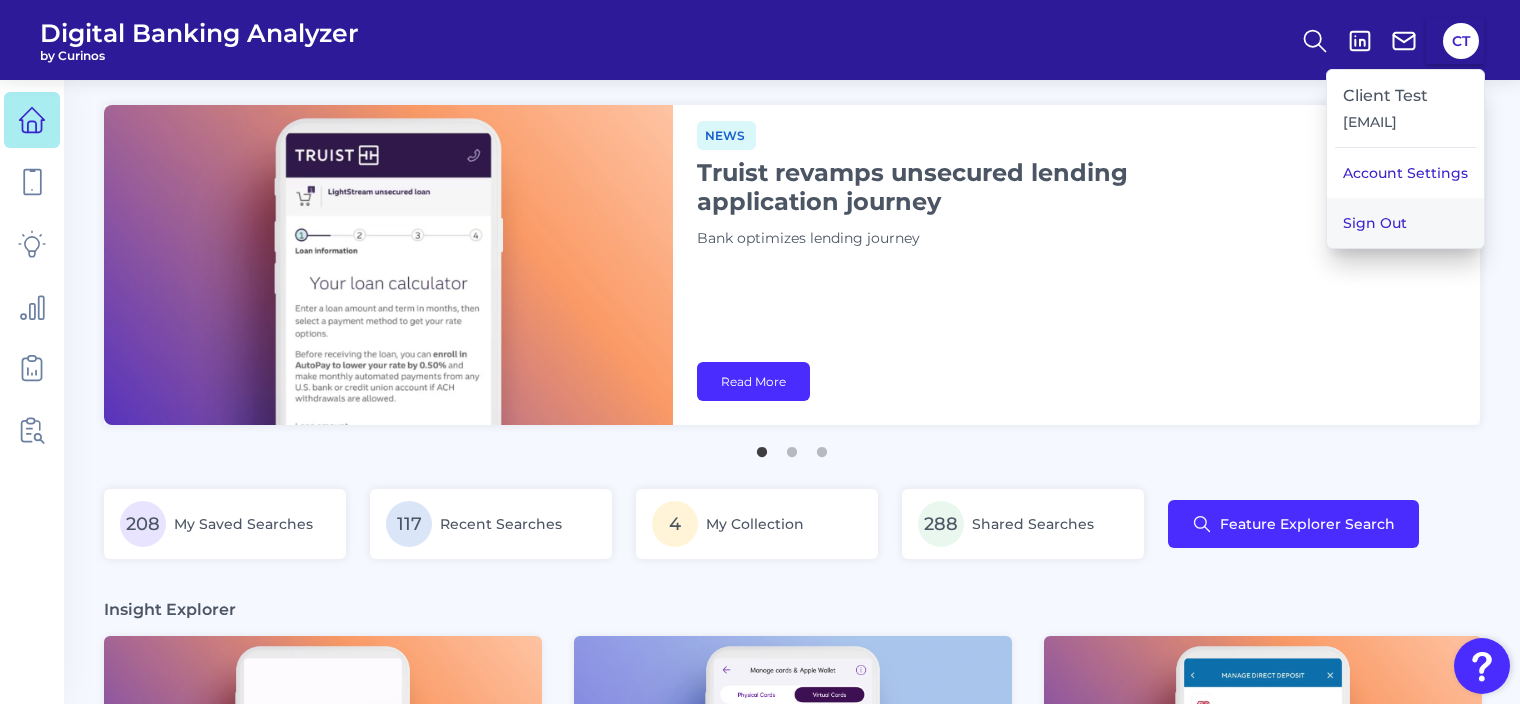 click on "Sign Out" at bounding box center (1405, 223) 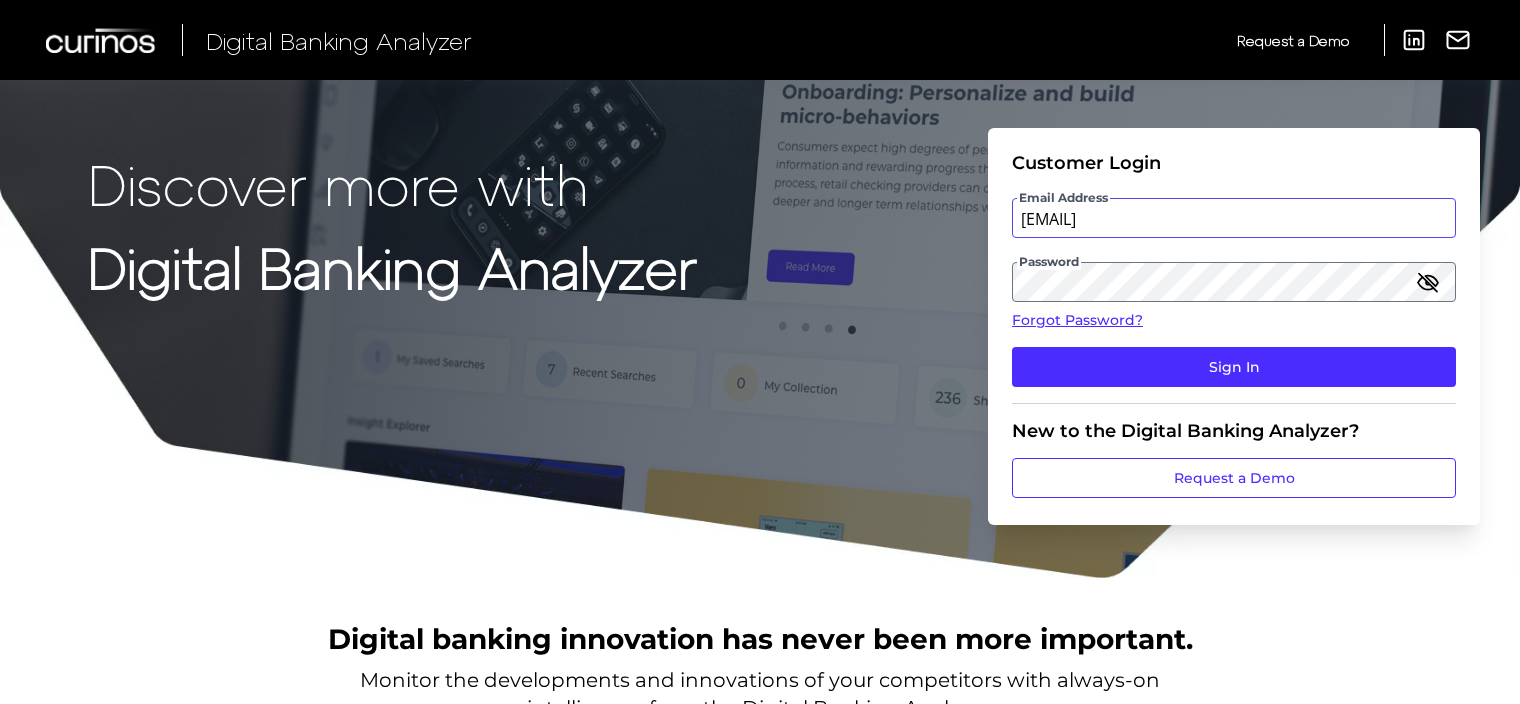drag, startPoint x: 1230, startPoint y: 220, endPoint x: 984, endPoint y: 216, distance: 246.03252 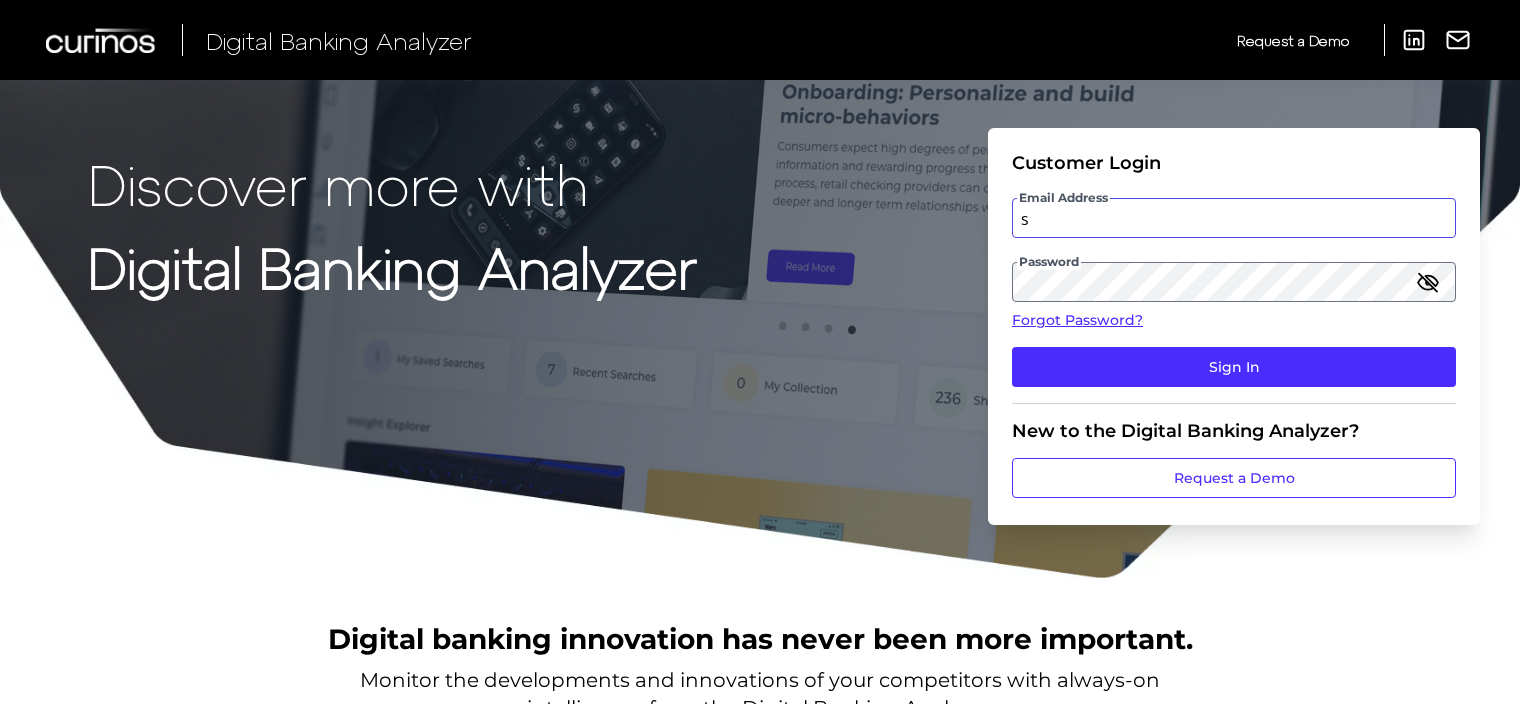 type on "[EMAIL]" 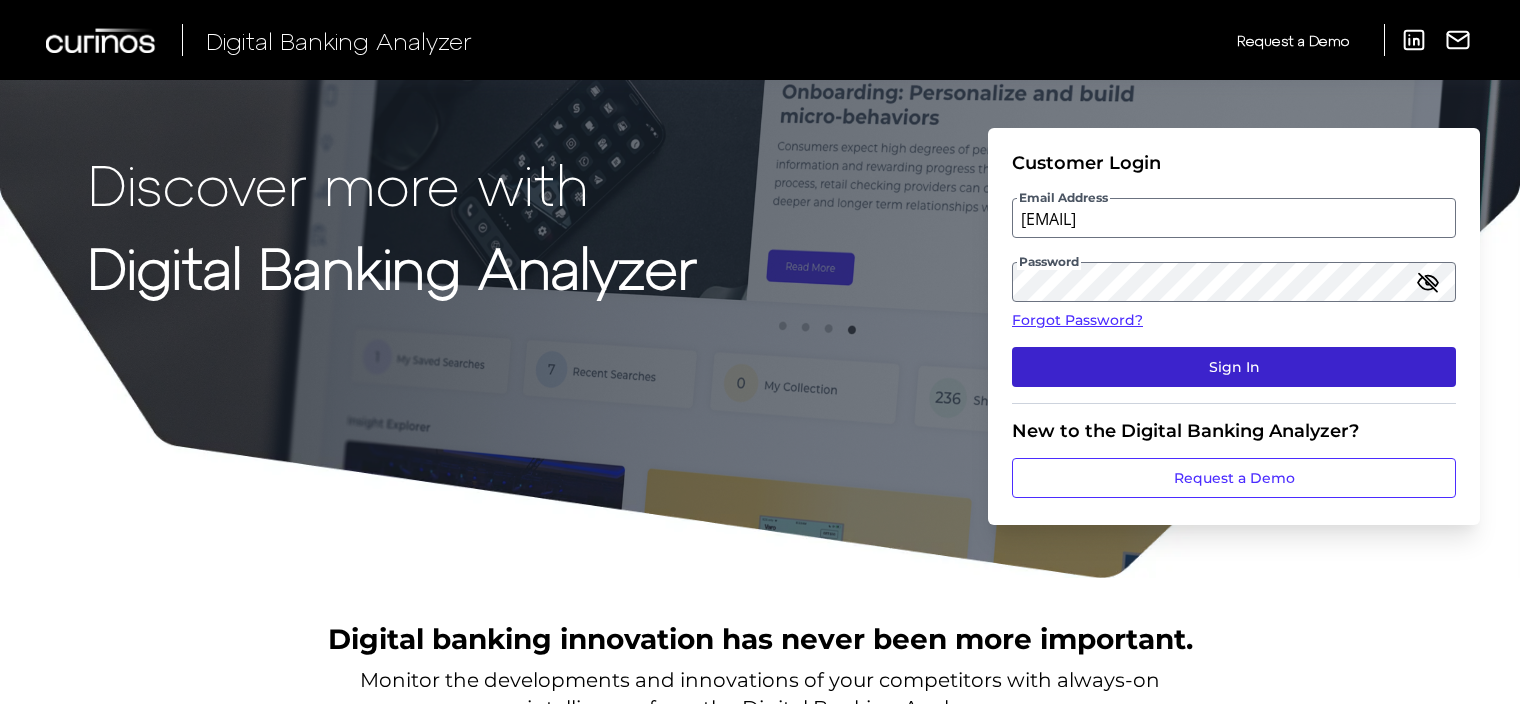 click on "Sign In" at bounding box center (1234, 367) 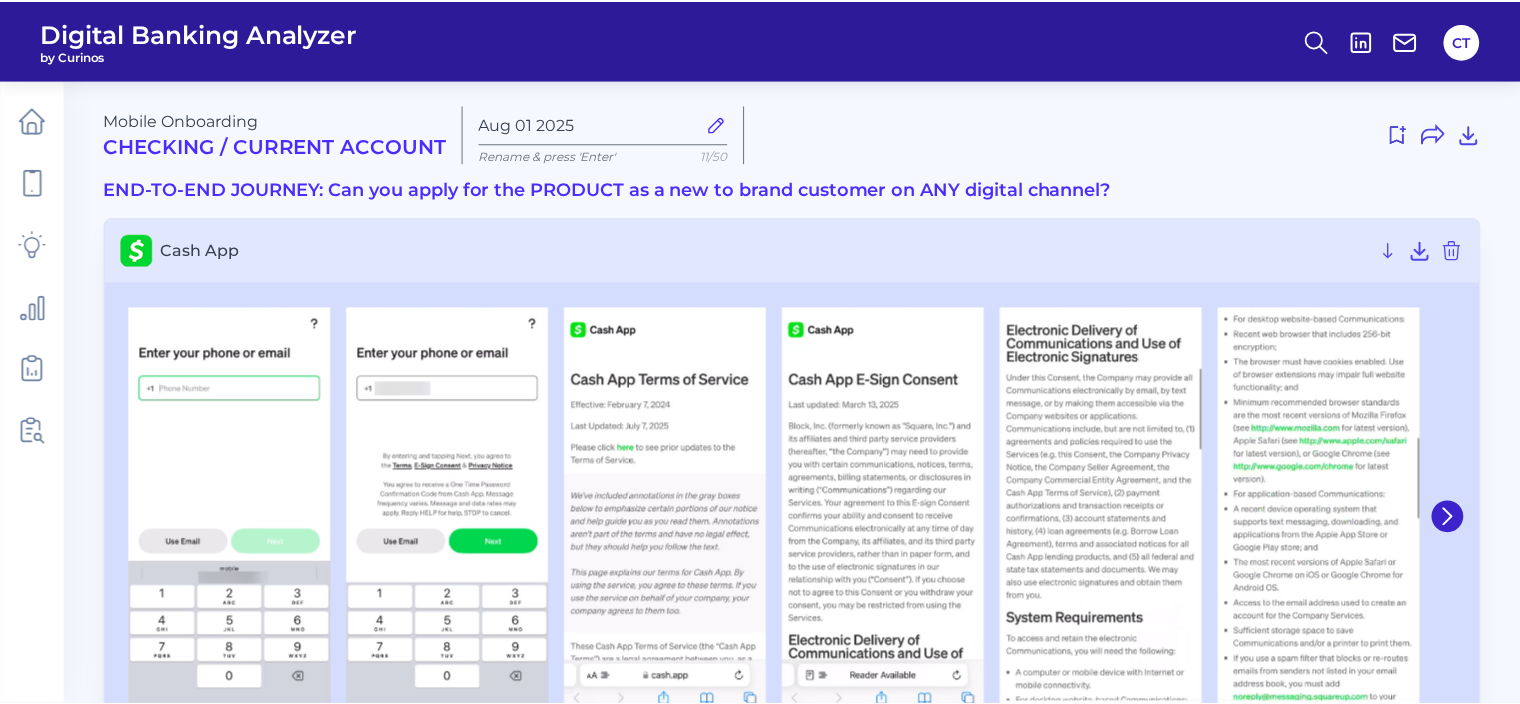 scroll, scrollTop: 0, scrollLeft: 0, axis: both 